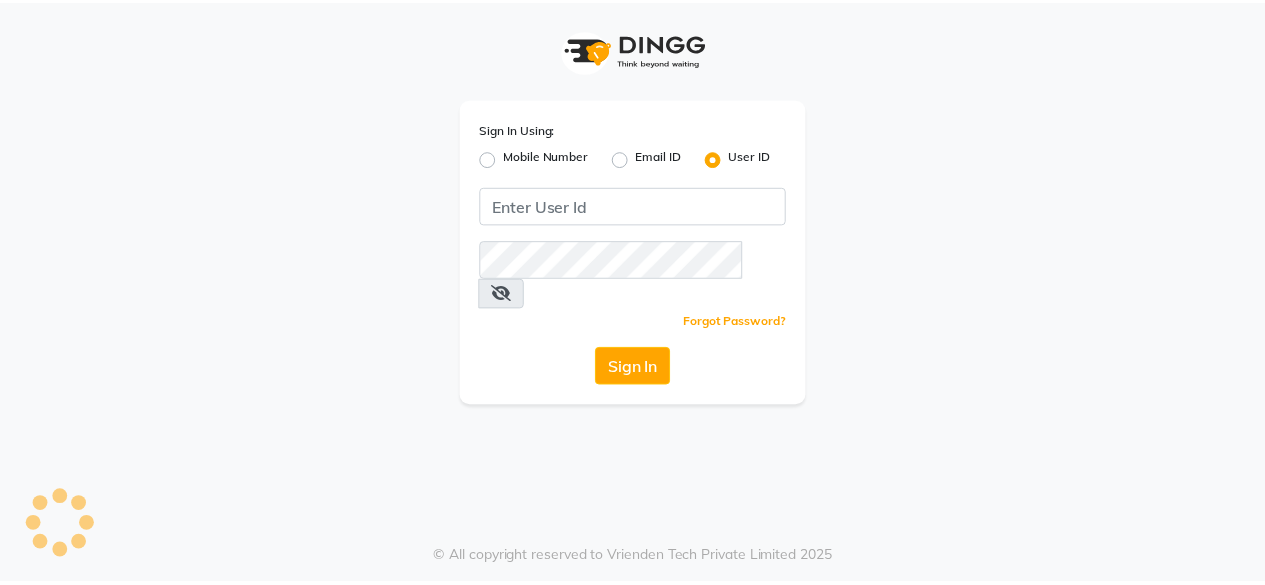 scroll, scrollTop: 0, scrollLeft: 0, axis: both 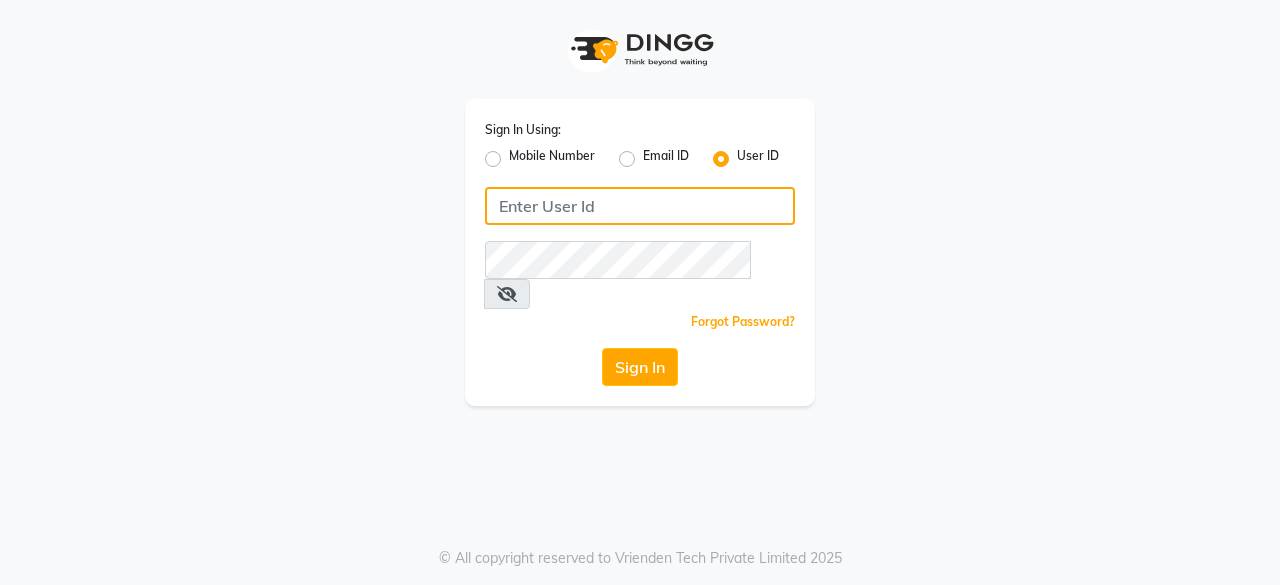 click 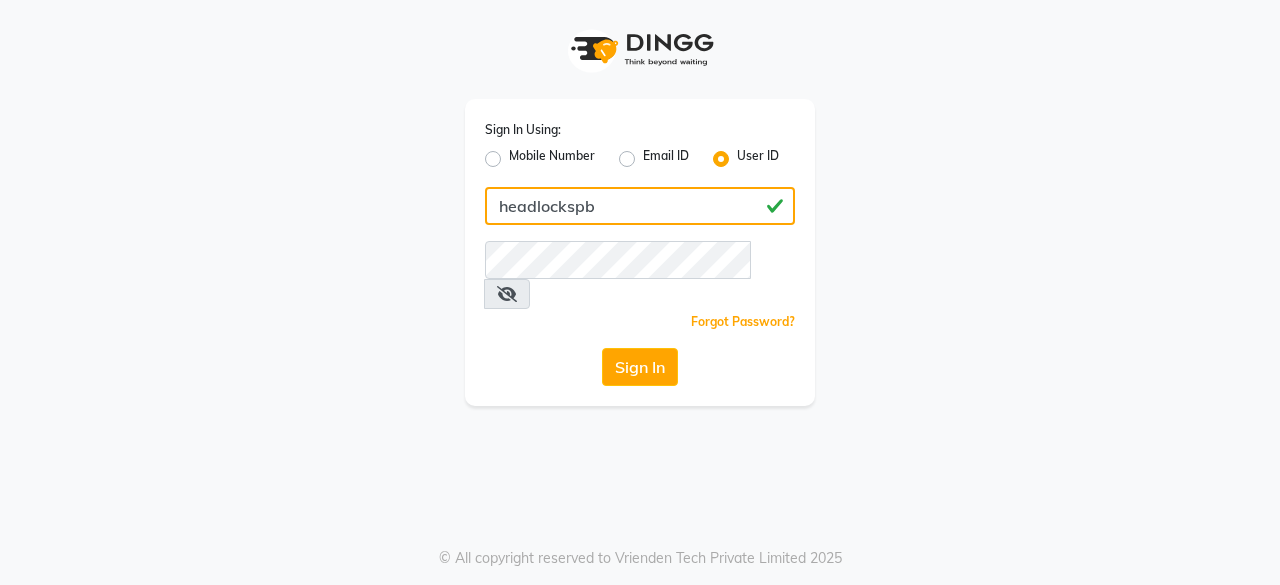 type on "headlockspb" 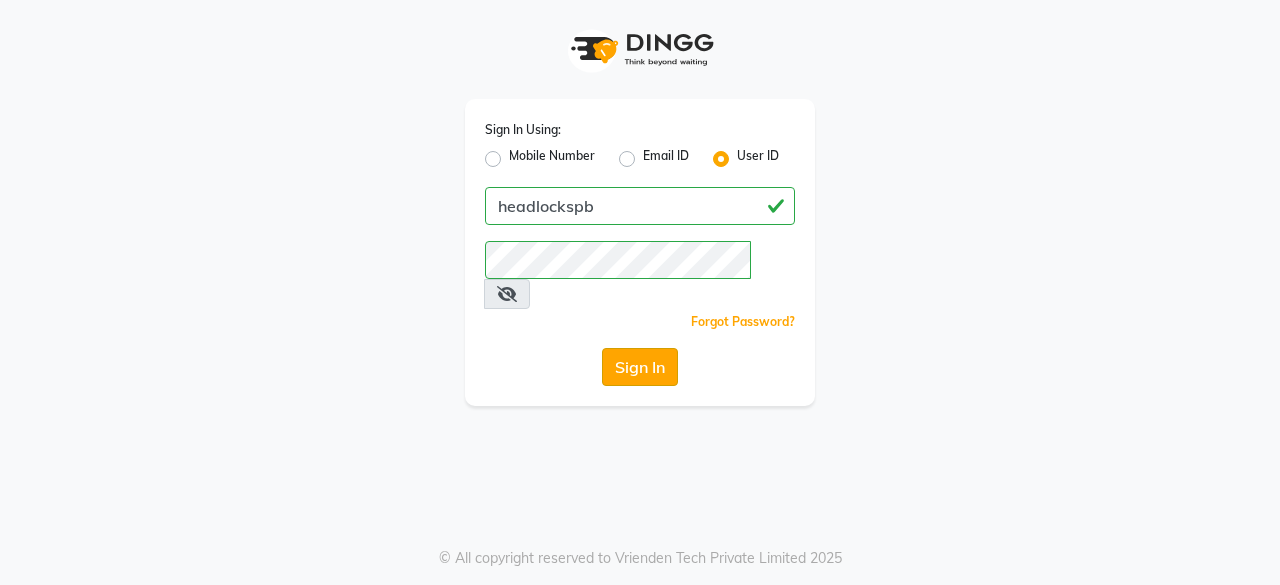 click on "Sign In" 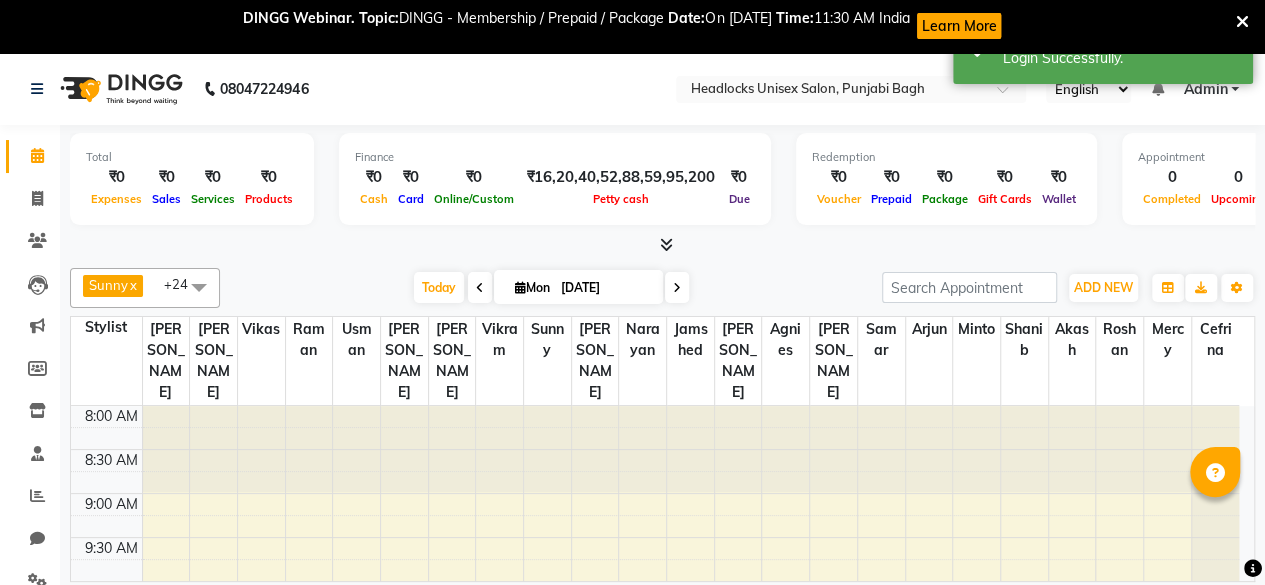 click on "Sunny  x  ⁠Usman  x ⁠Agnies  x ⁠Akash  x Anurag  x Arjun  x Cefrina   x [PERSON_NAME]  x [PERSON_NAME]  x [PERSON_NAME]  x mercy  x ⁠Minto  x [PERSON_NAME]  x ⁠Raman  x Roshan  x Samar  x Shanib  x [PERSON_NAME]  x ⁠Vikas  x Vikram  x ⁠Narayan  x  [PERSON_NAME]  x +24 Select All  Ashi  [PERSON_NAME]  Sunny  ⁠Usman ⁠Agnies ⁠Akash [PERSON_NAME]  [PERSON_NAME] [PERSON_NAME] [PERSON_NAME] kunal [PERSON_NAME] mercy ⁠Minto ⁠[PERSON_NAME] priyanka [PERSON_NAME] ⁠[PERSON_NAME] ⁠[PERSON_NAME] [PERSON_NAME] [PERSON_NAME] ⁠[PERSON_NAME] ⁠[PERSON_NAME] [DATE]  [DATE] Toggle Dropdown Add Appointment Add Invoice Add Expense Add Attendance Add Client Add Transaction Toggle Dropdown Add Appointment Add Invoice Add Expense Add Attendance Add Client ADD NEW Toggle Dropdown Add Appointment Add Invoice Add Expense Add Attendance Add Client Add Transaction  Sunny  x  ⁠Usman  x ⁠Agnies  x ⁠Akash  x Anurag  x Arjun  x Cefrina   x [PERSON_NAME]  x [PERSON_NAME]  x [PERSON_NAME]  x mercy  x ⁠Minto  x" 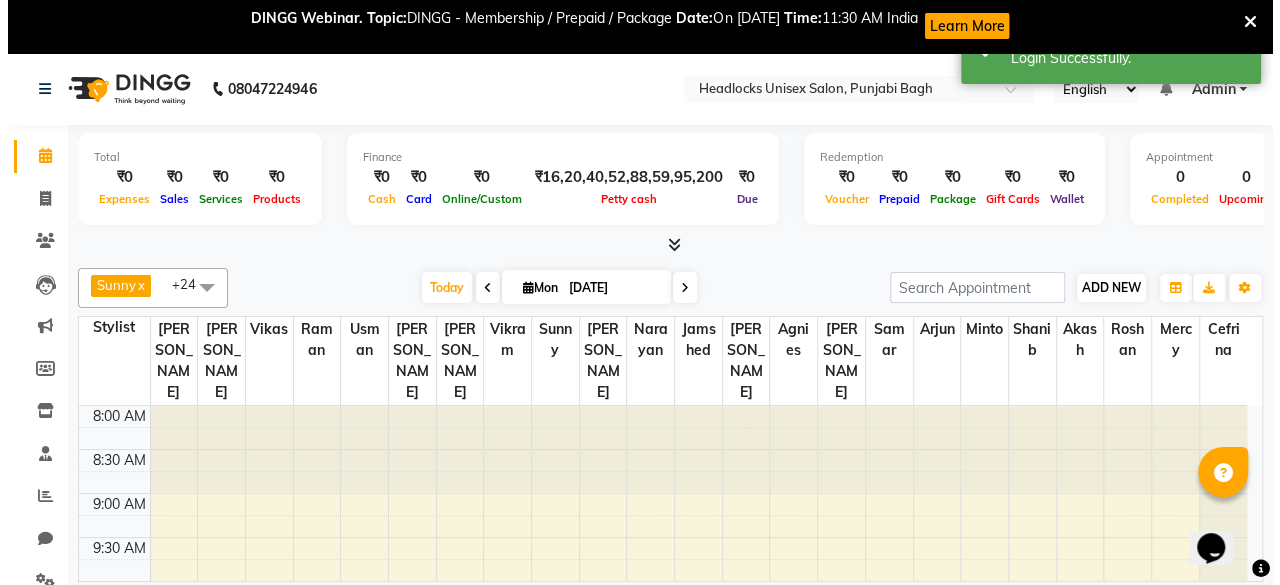 scroll, scrollTop: 0, scrollLeft: 0, axis: both 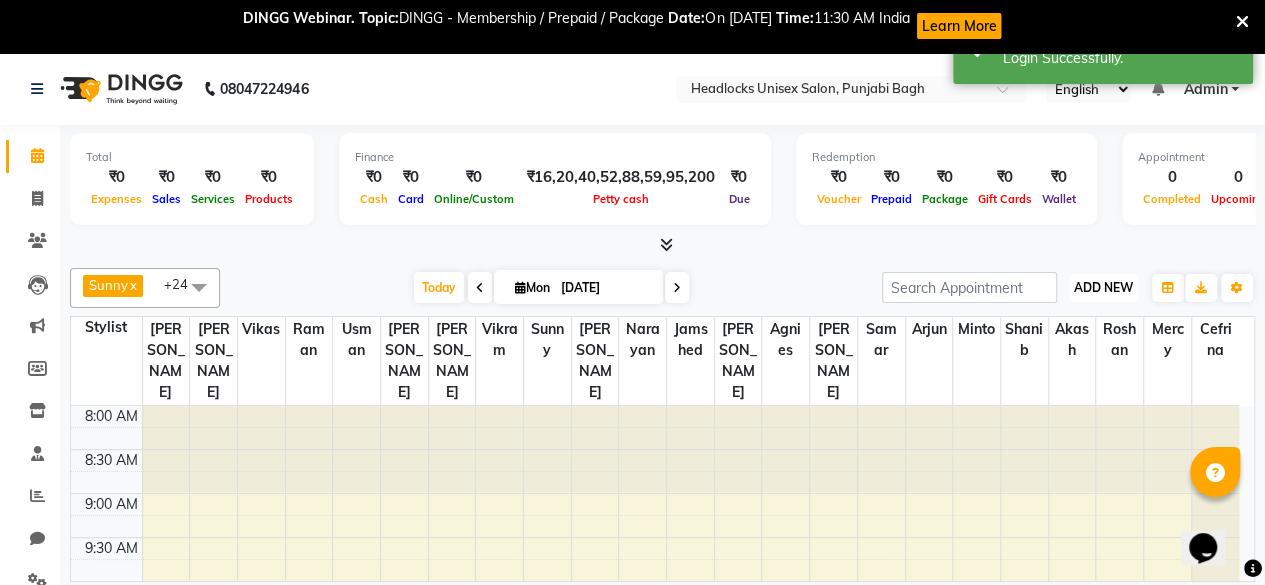 click on "ADD NEW Toggle Dropdown" at bounding box center (1103, 288) 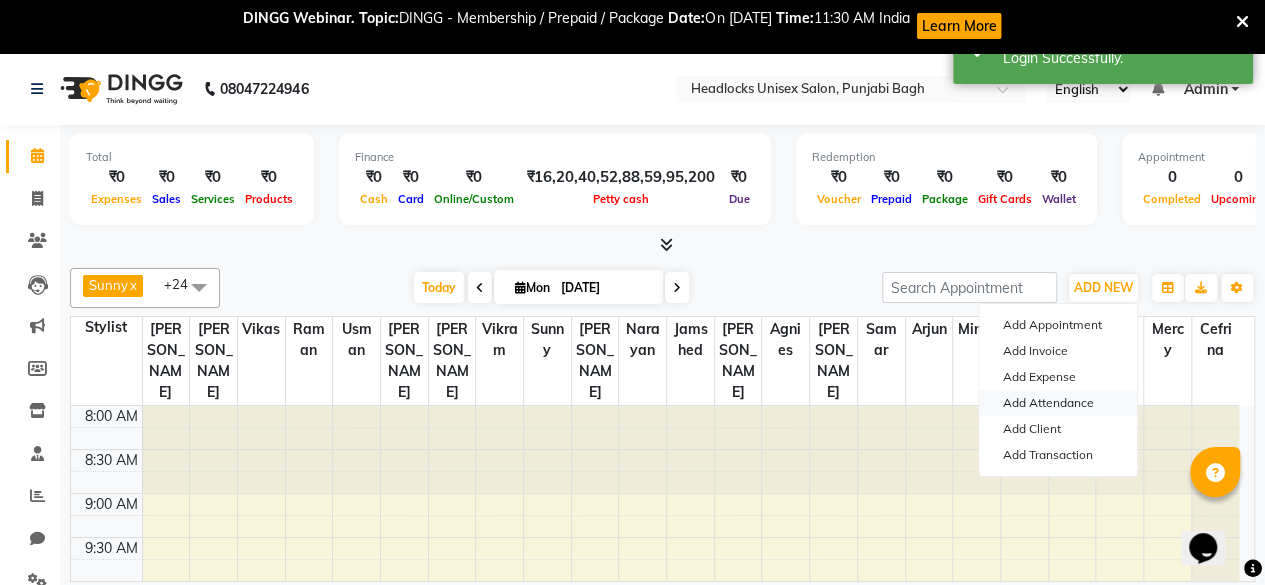 click on "Add Attendance" at bounding box center [1058, 403] 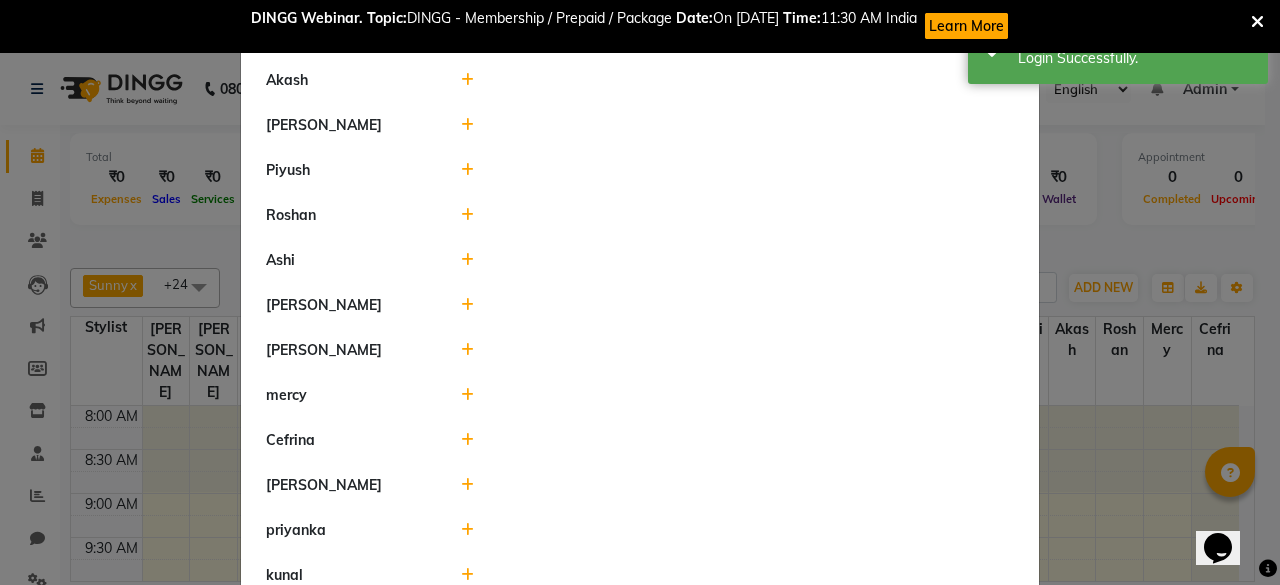 scroll, scrollTop: 997, scrollLeft: 0, axis: vertical 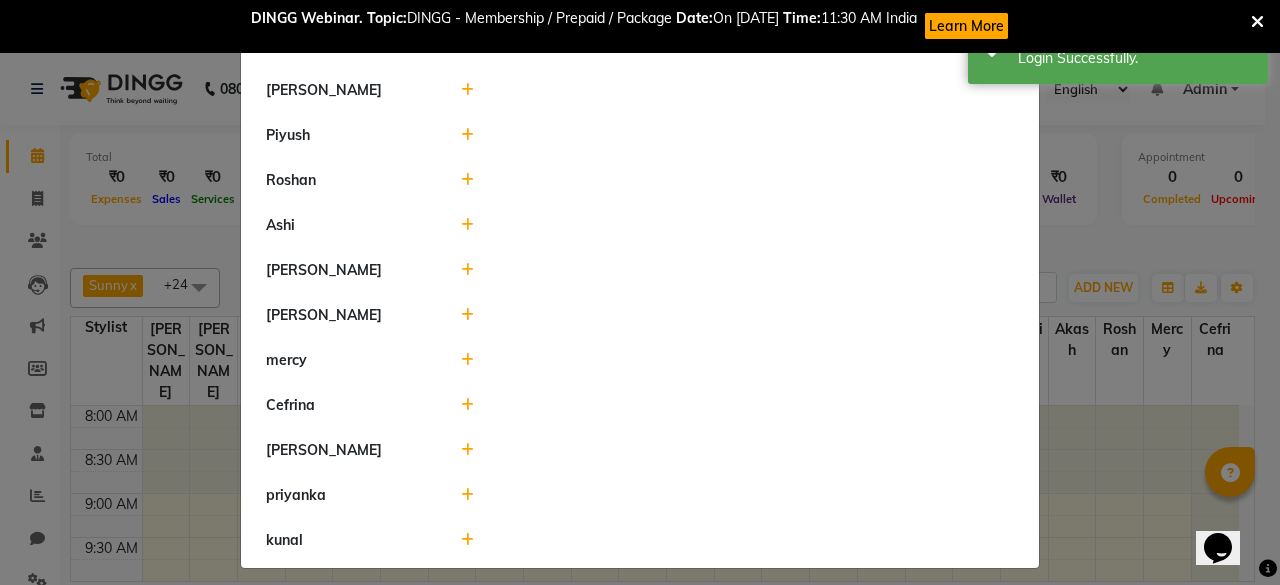 click 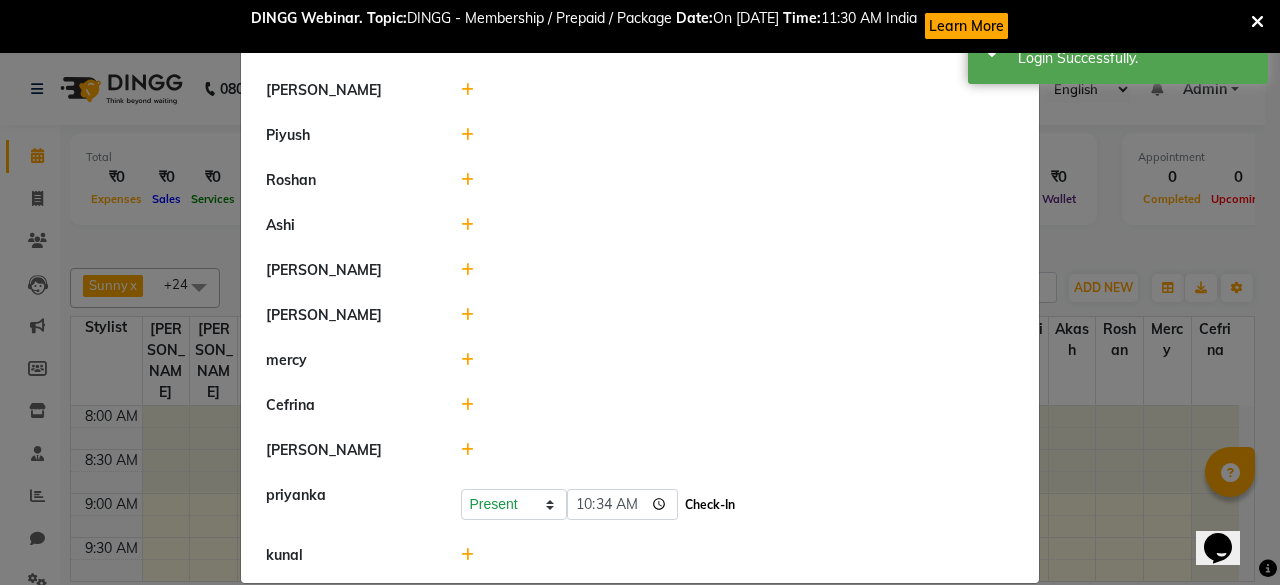 click on "Check-In" 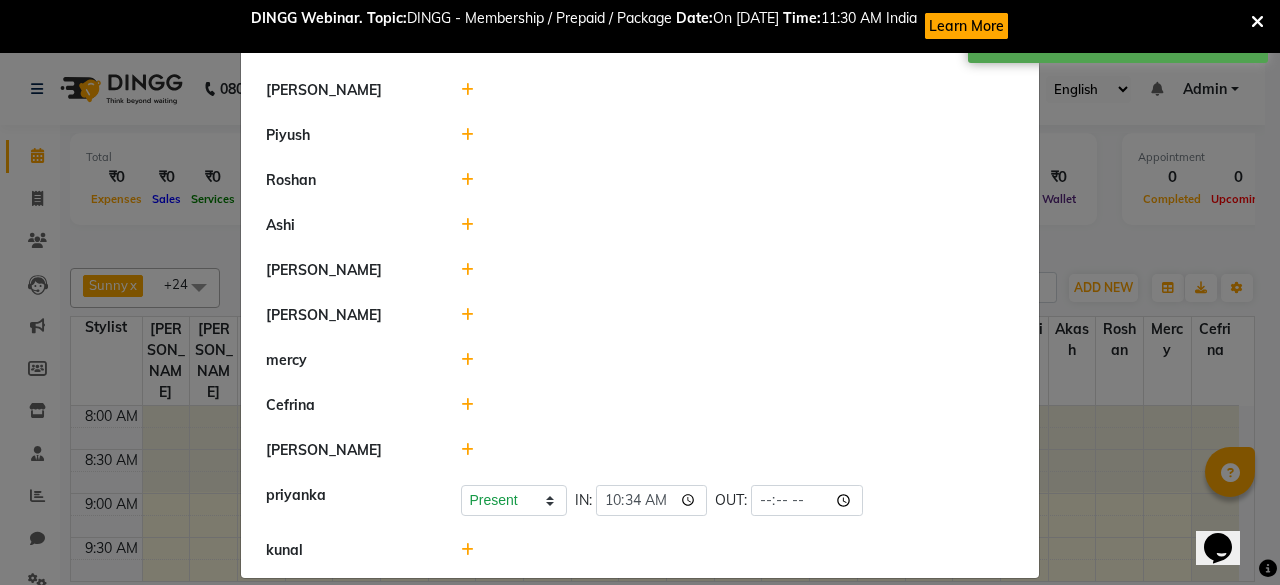 click 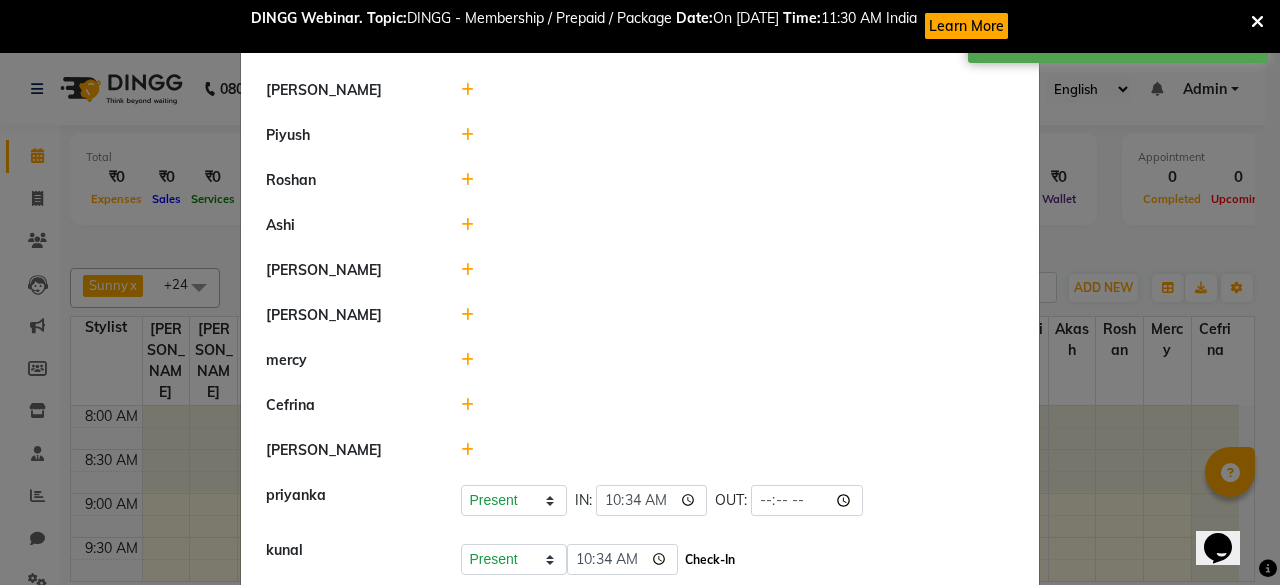 click on "Check-In" 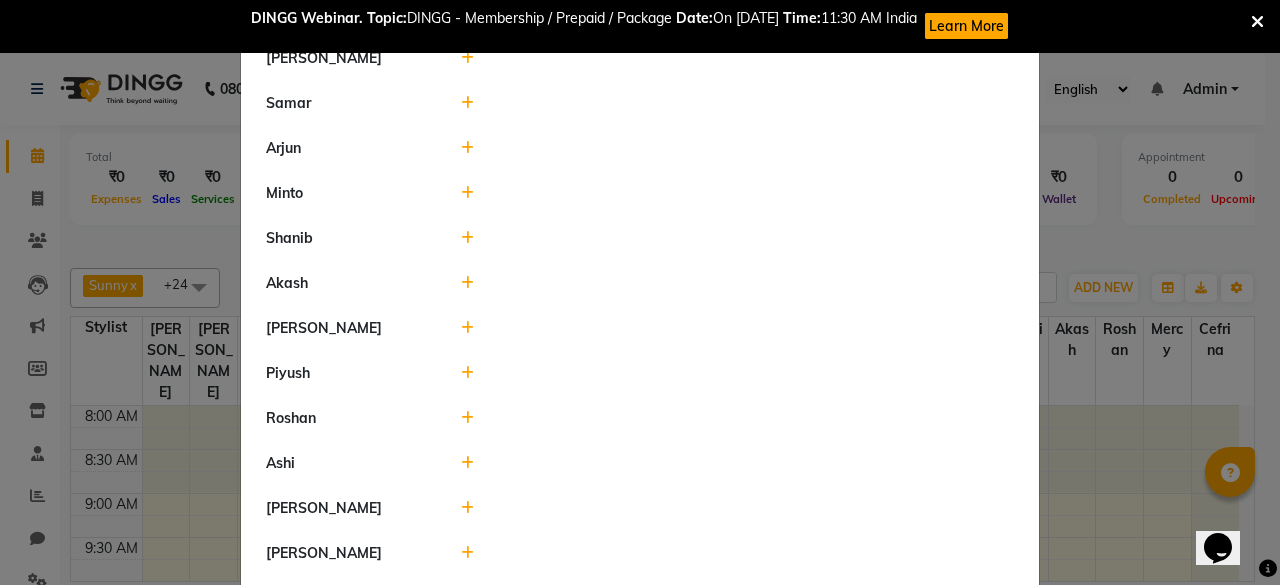 scroll, scrollTop: 755, scrollLeft: 0, axis: vertical 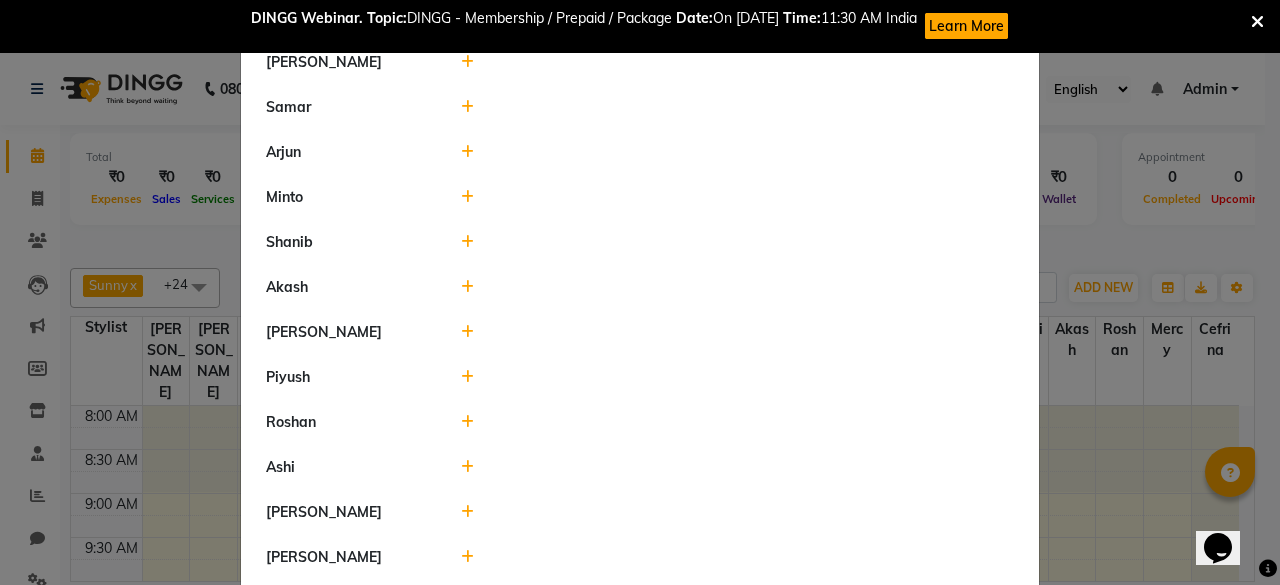click 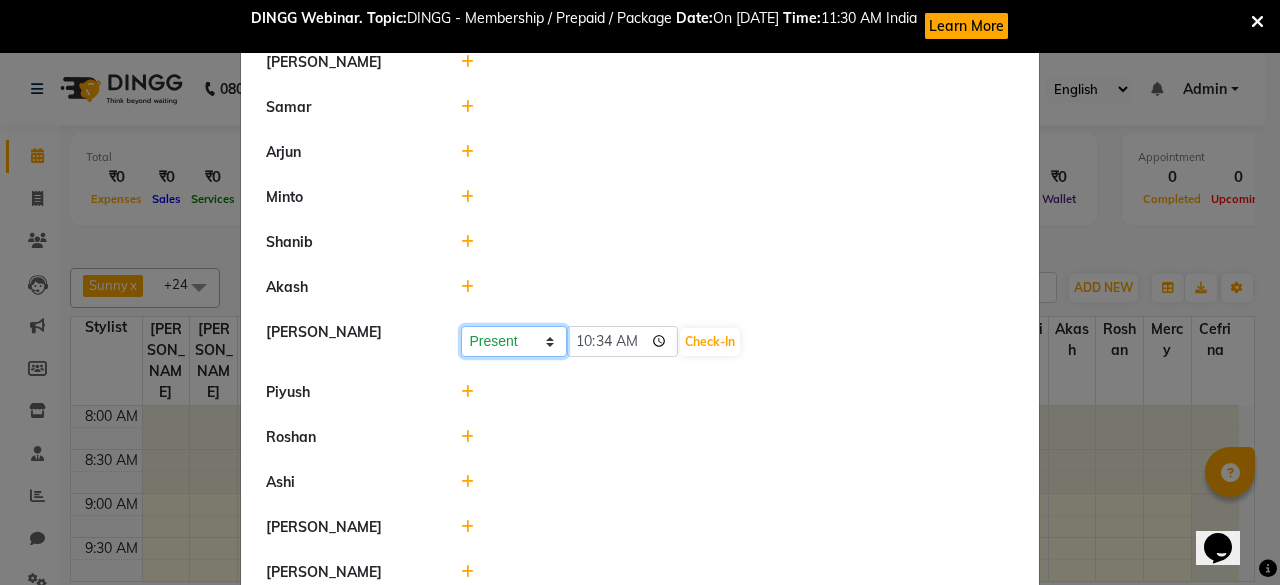 click on "Present Absent Late Half Day Weekly Off" 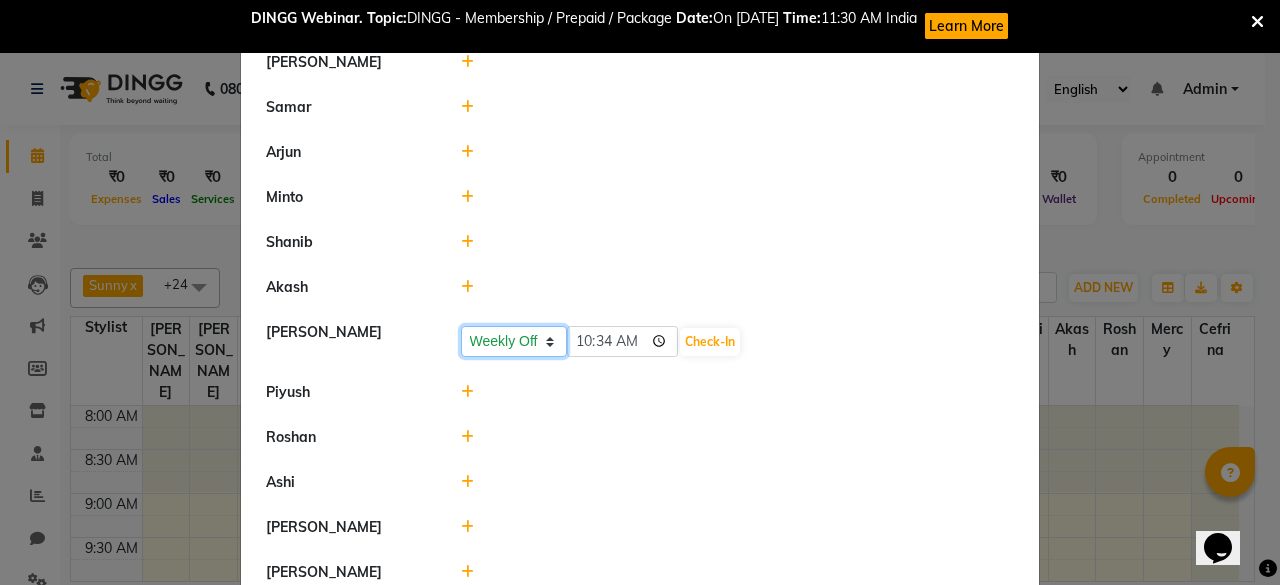 click on "Present Absent Late Half Day Weekly Off" 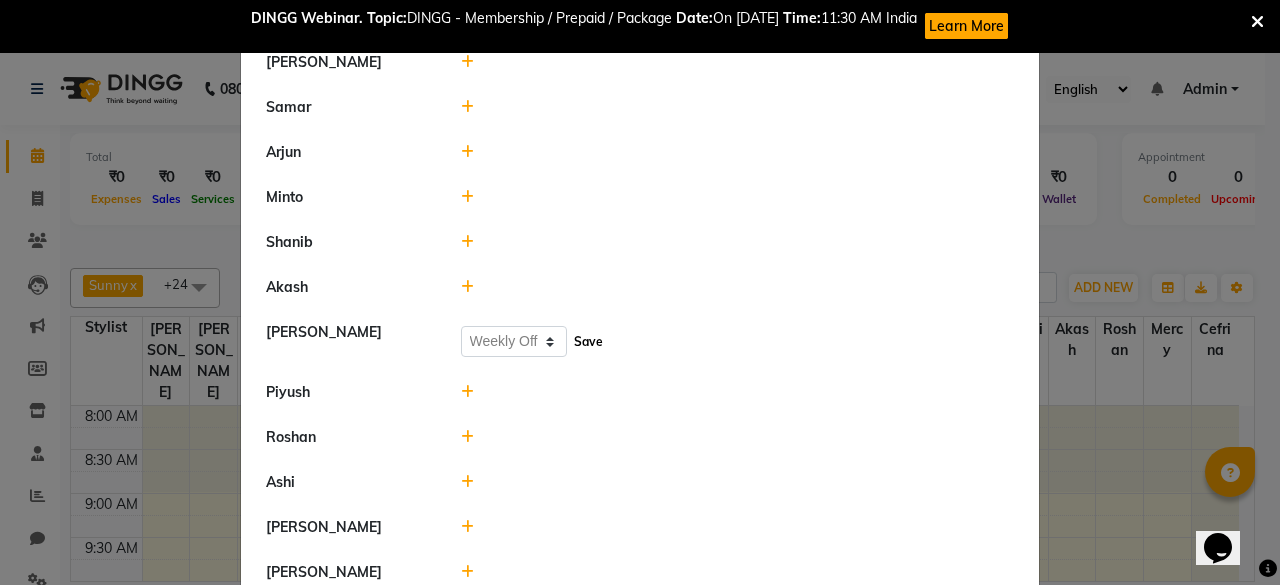 click on "Save" 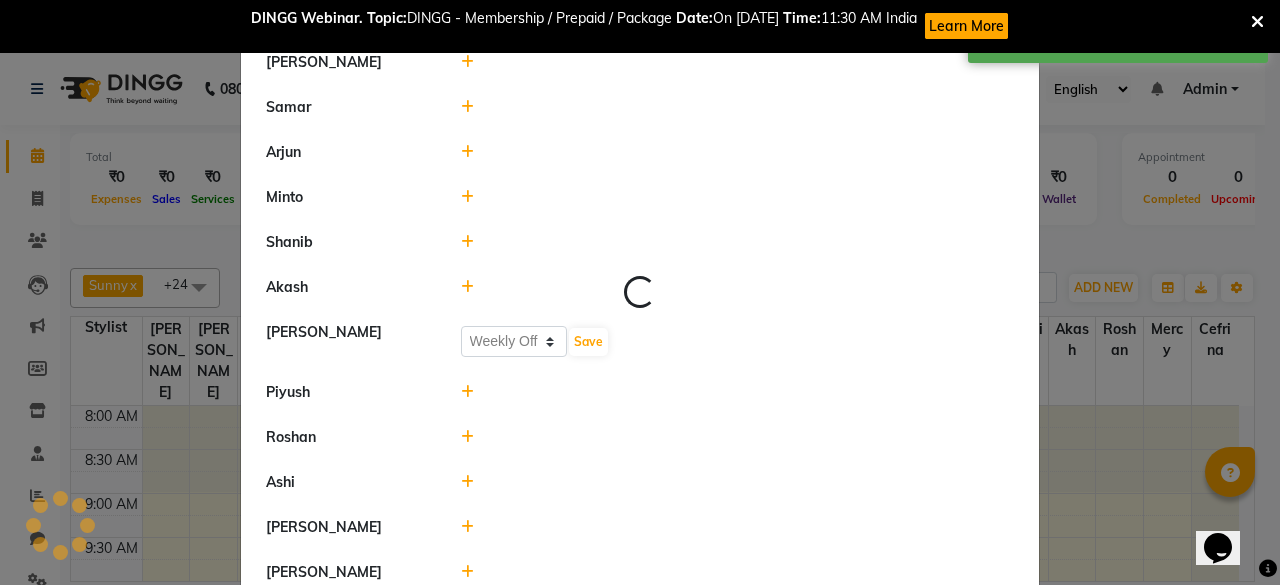select on "W" 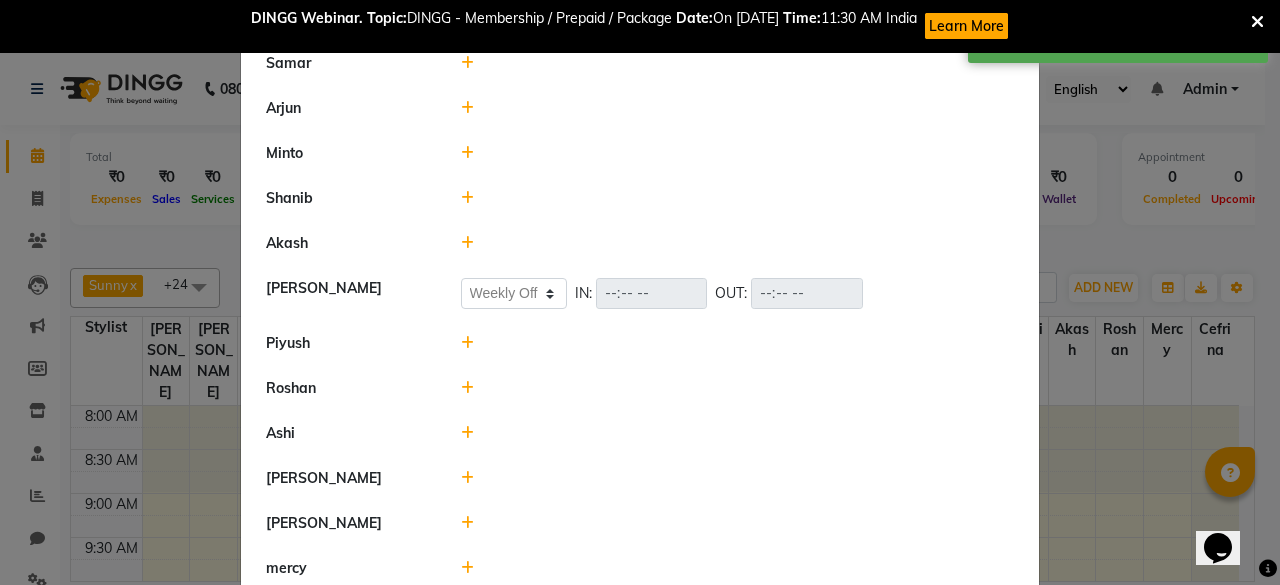 scroll, scrollTop: 800, scrollLeft: 0, axis: vertical 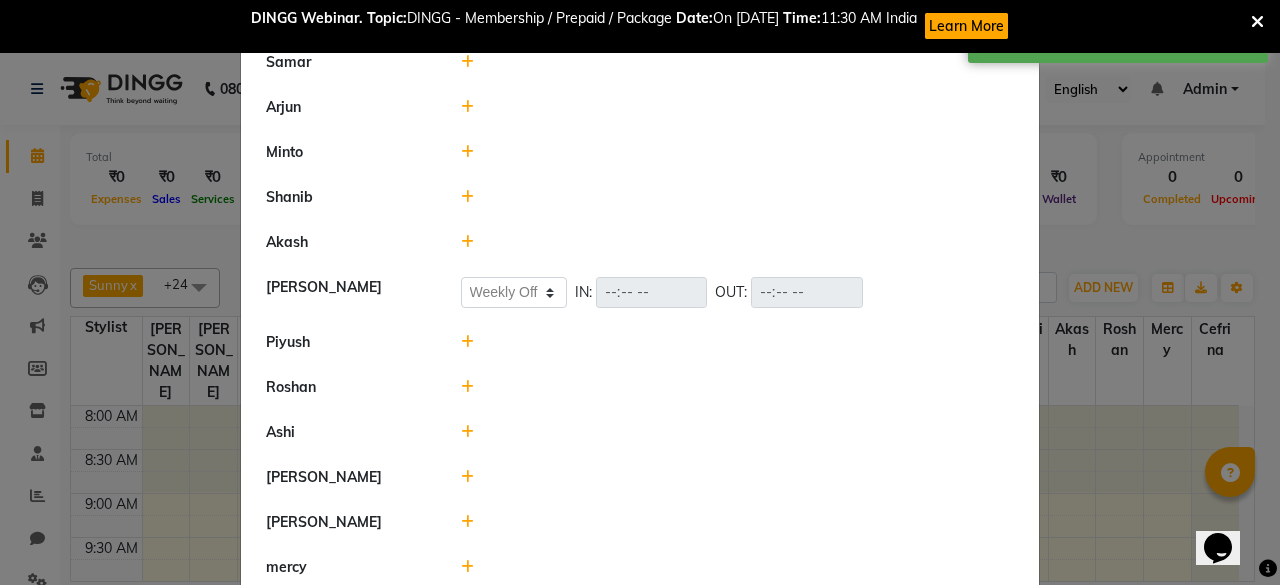 click 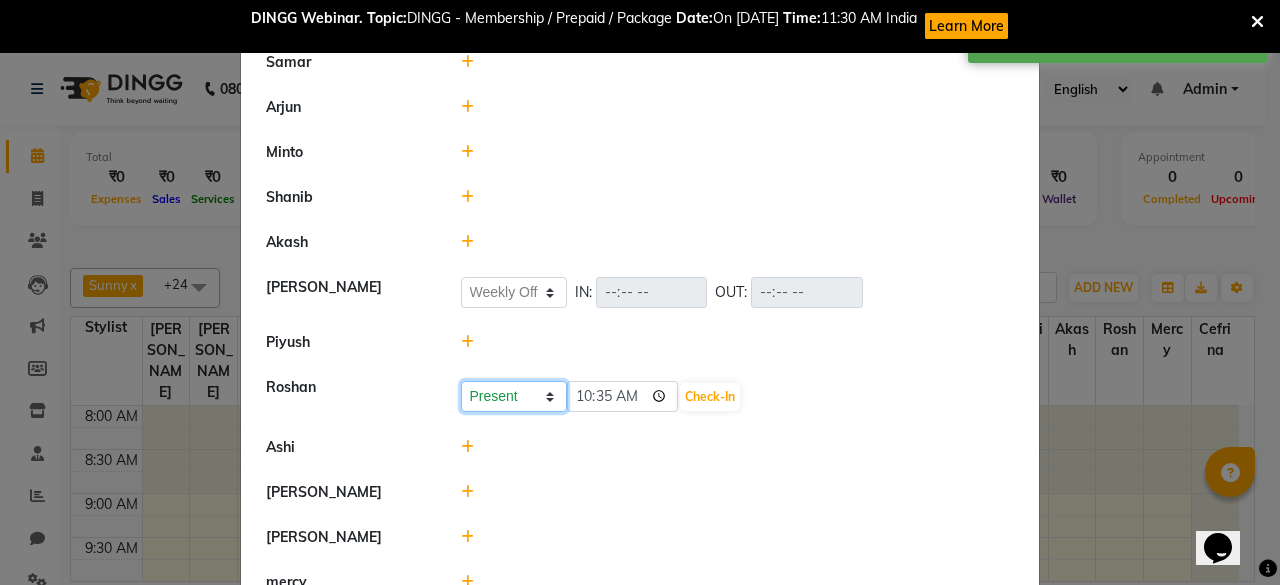 click on "Present Absent Late Half Day Weekly Off" 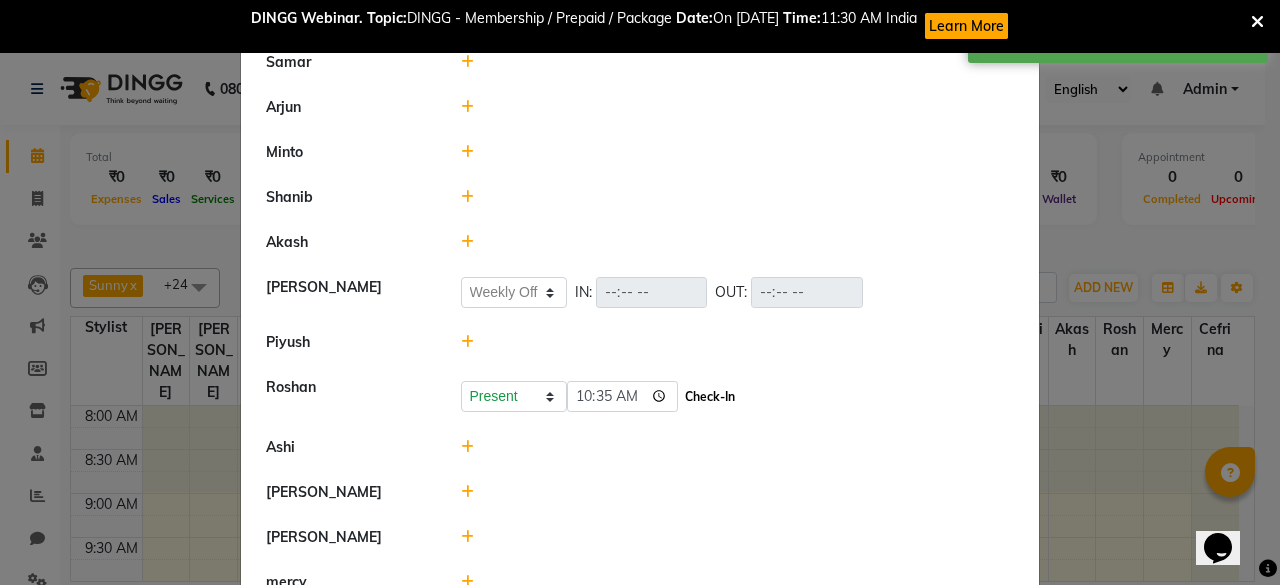 click on "Check-In" 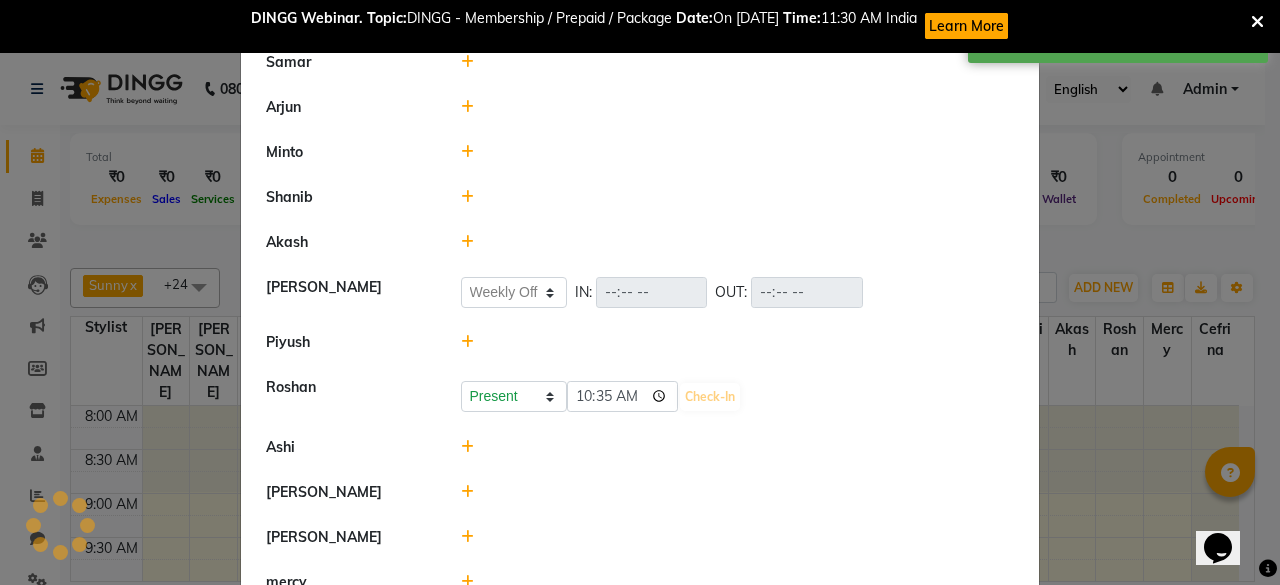 select on "W" 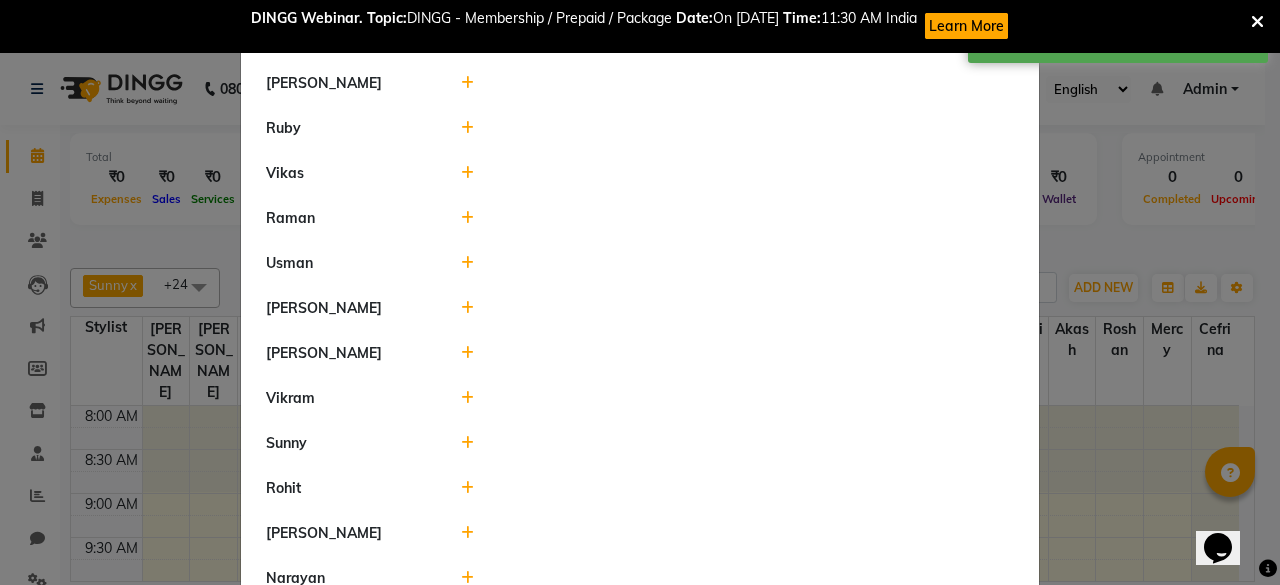 scroll, scrollTop: 0, scrollLeft: 0, axis: both 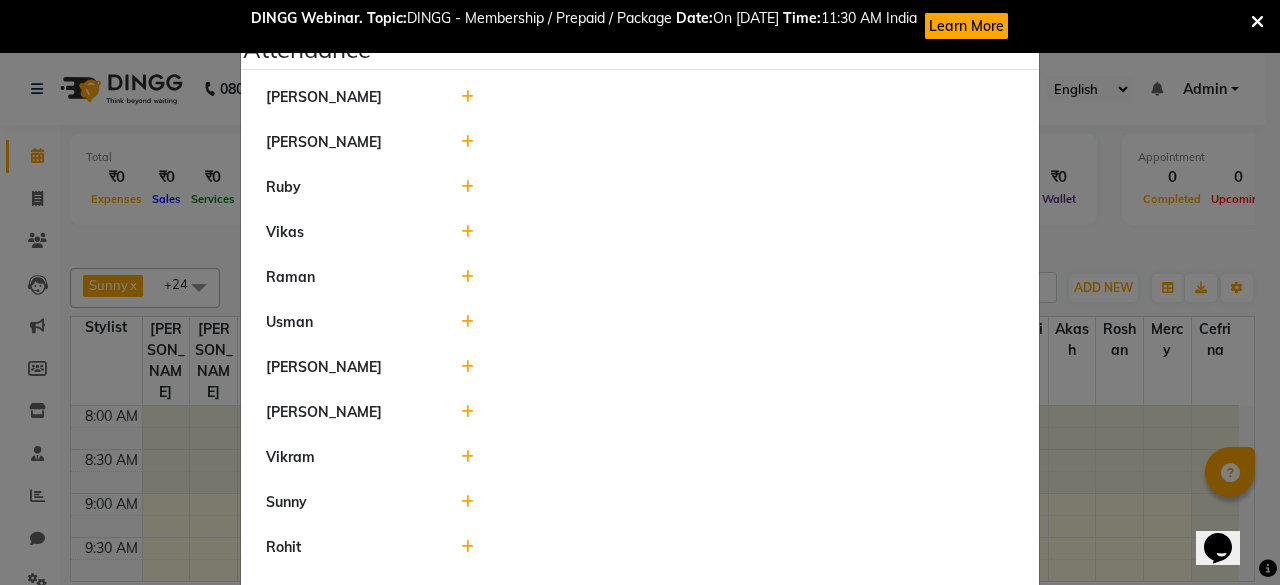 click 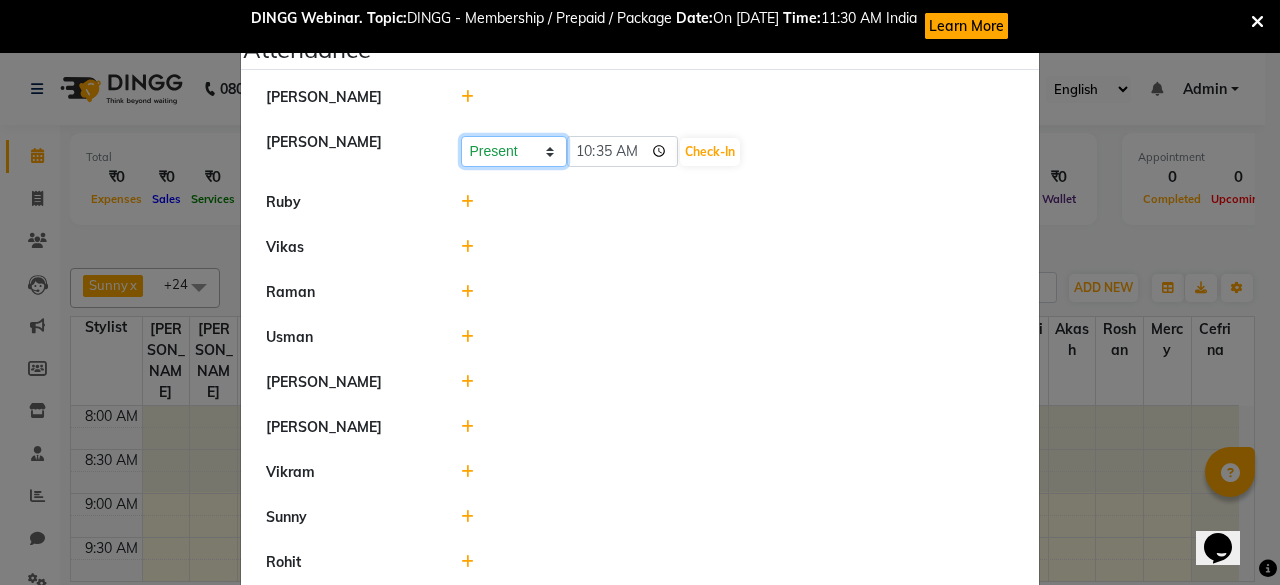 click on "Present Absent Late Half Day Weekly Off" 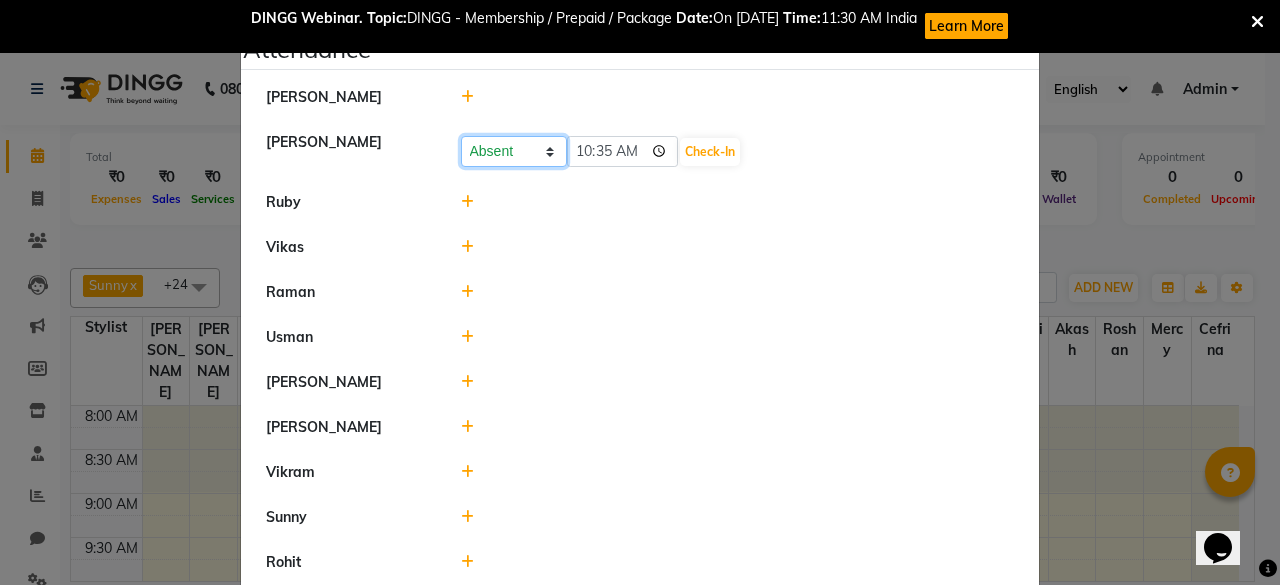 click on "Present Absent Late Half Day Weekly Off" 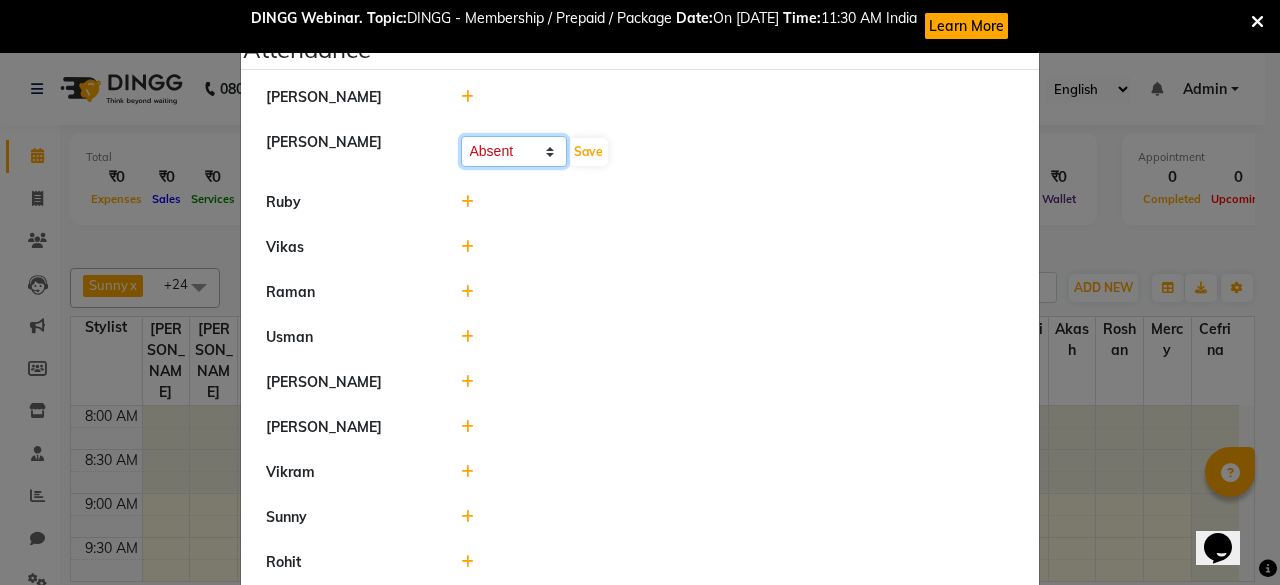 click on "Present Absent Late Half Day Weekly Off" 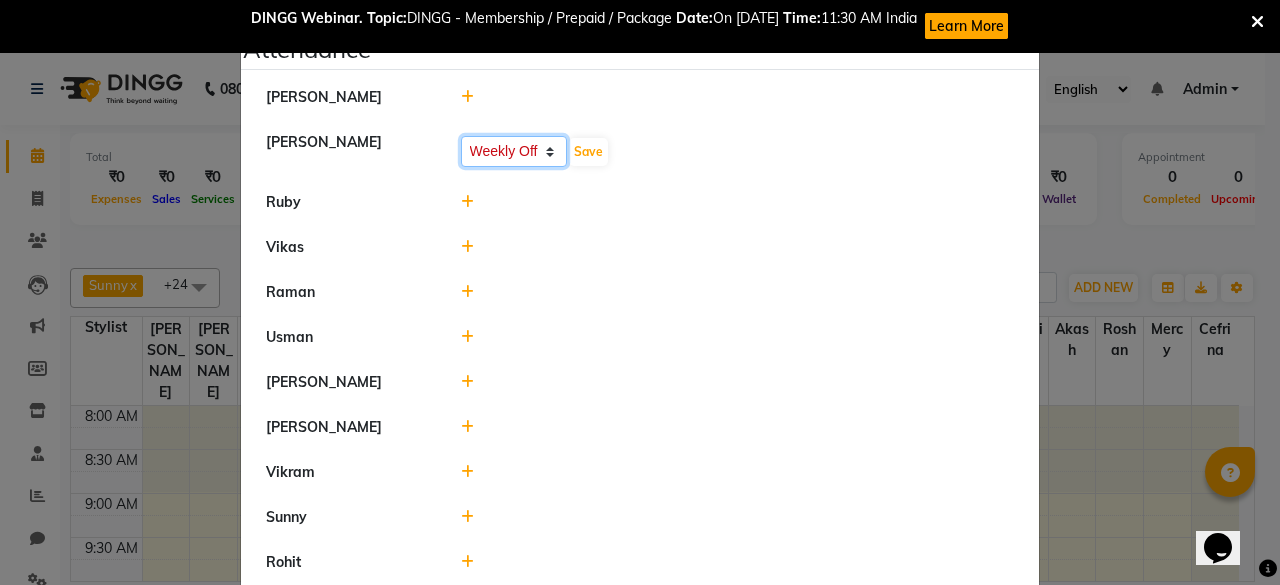 click on "Present Absent Late Half Day Weekly Off" 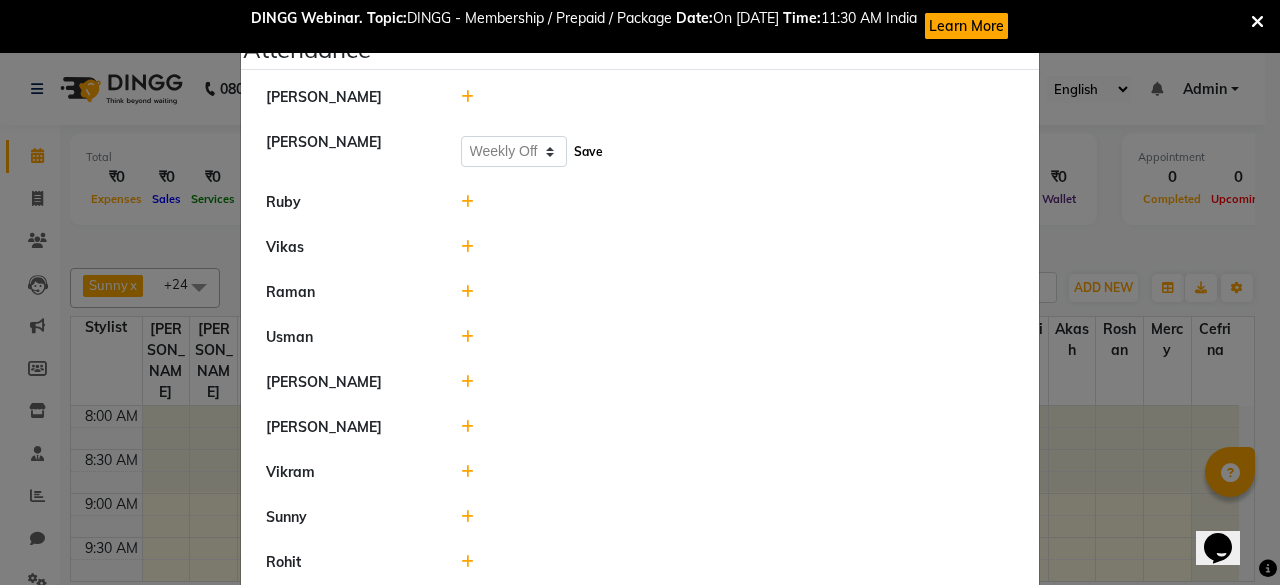click on "Save" 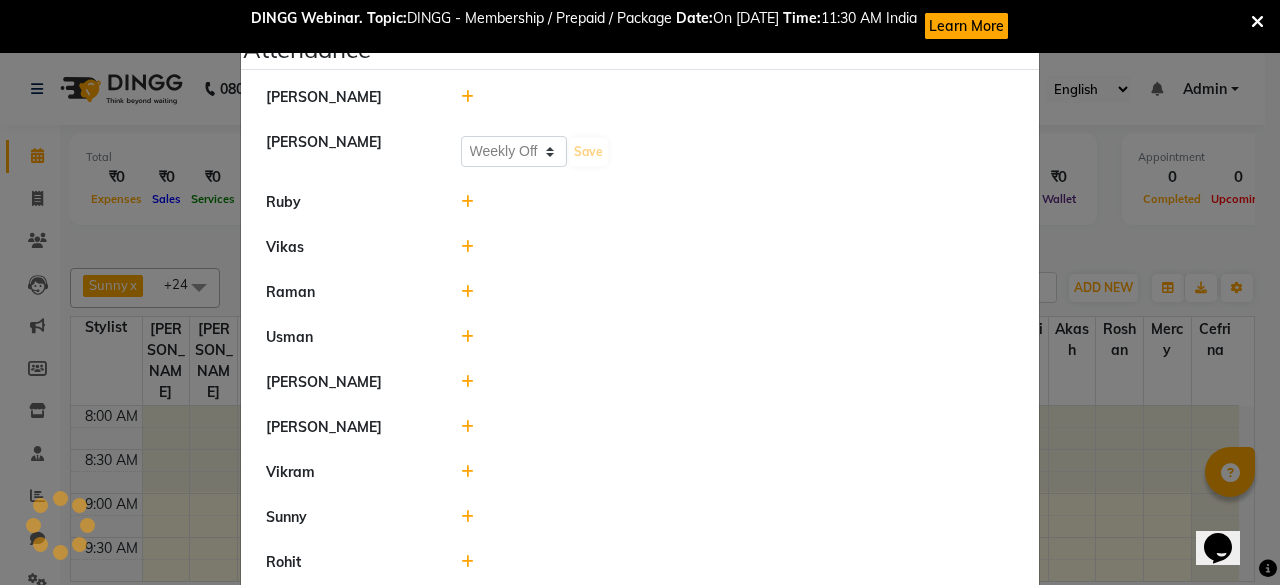 select on "W" 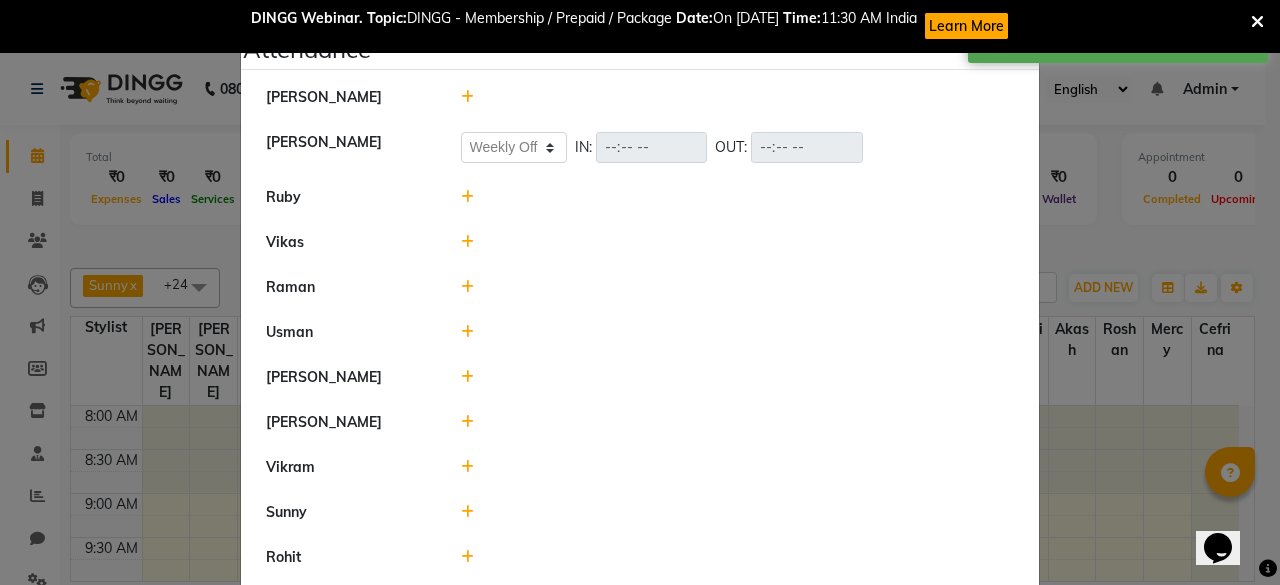 click 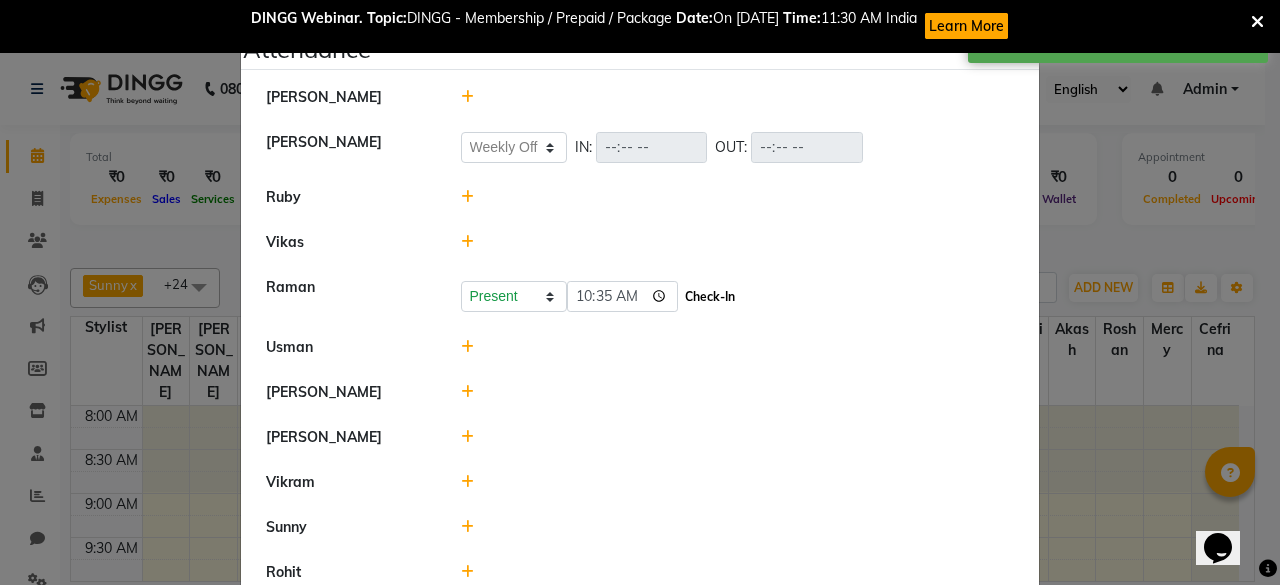 click on "Check-In" 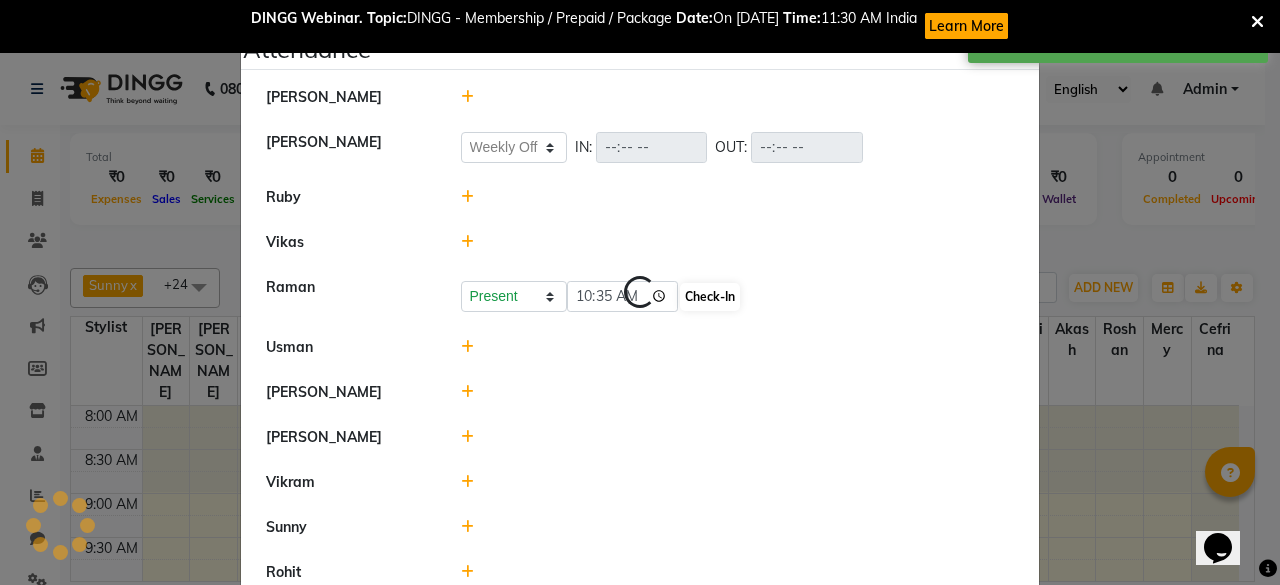 select on "W" 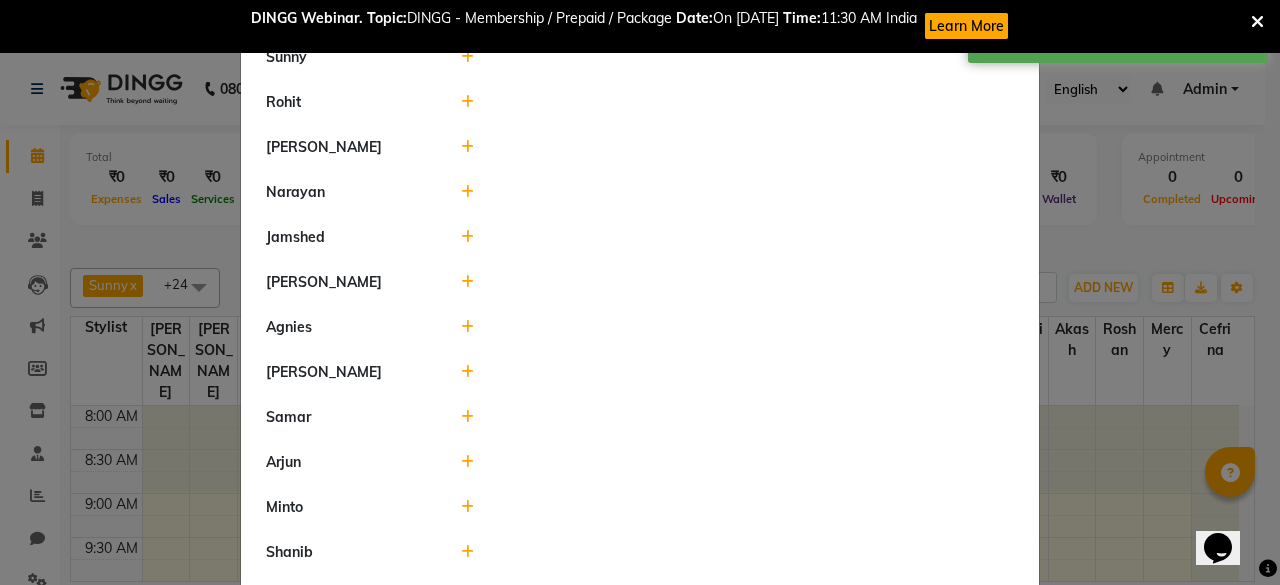 scroll, scrollTop: 473, scrollLeft: 0, axis: vertical 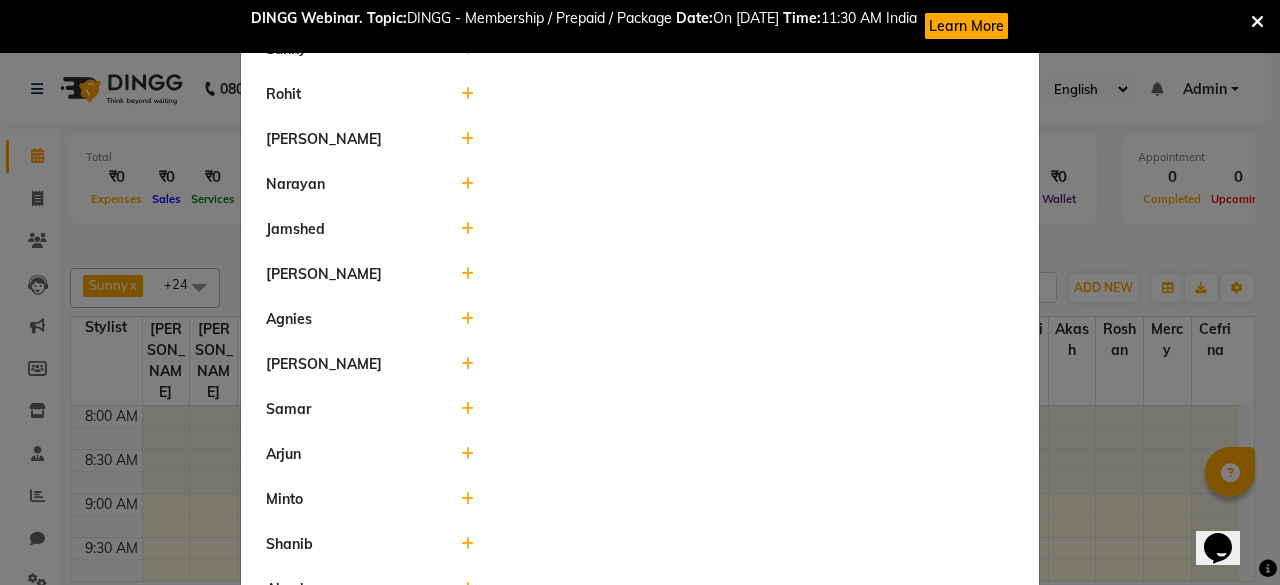 click 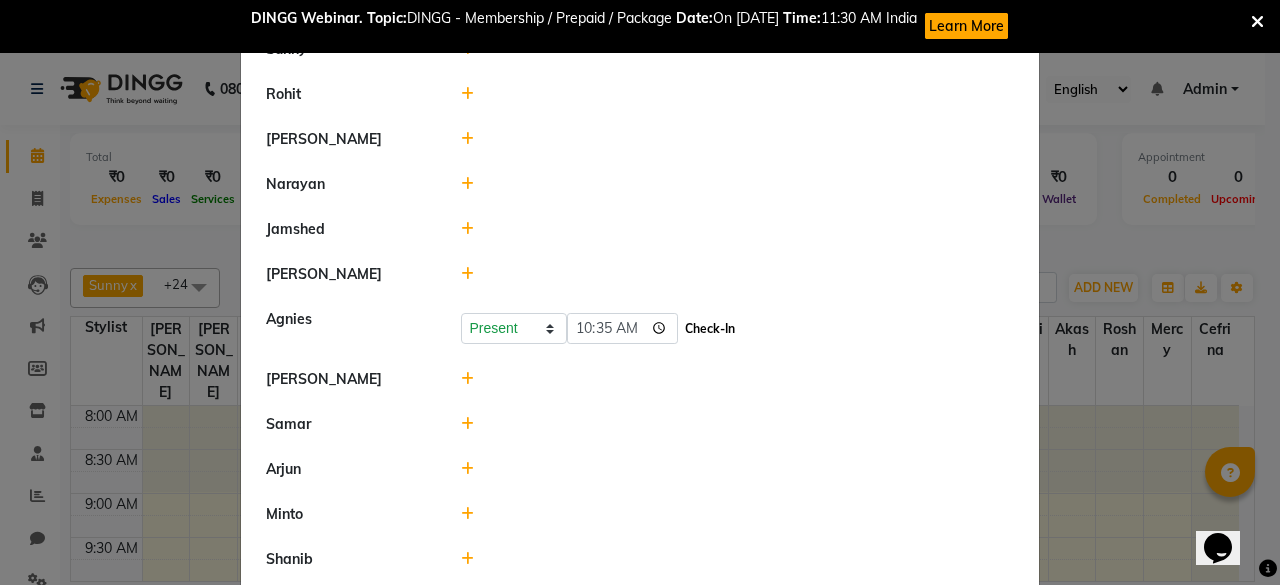 click on "Check-In" 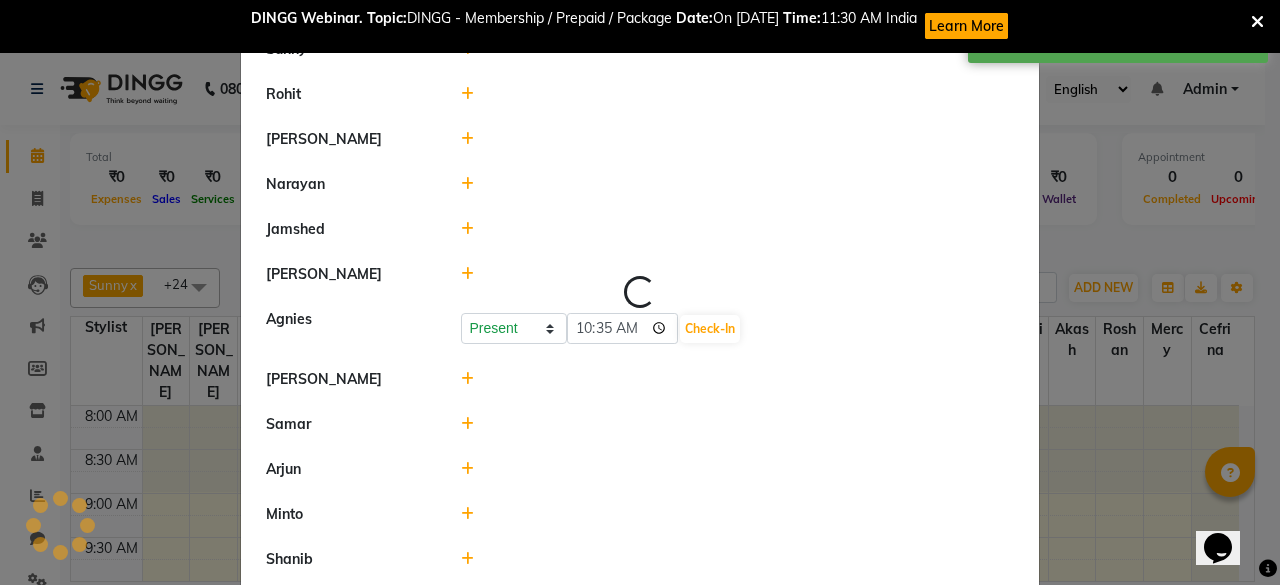 select on "W" 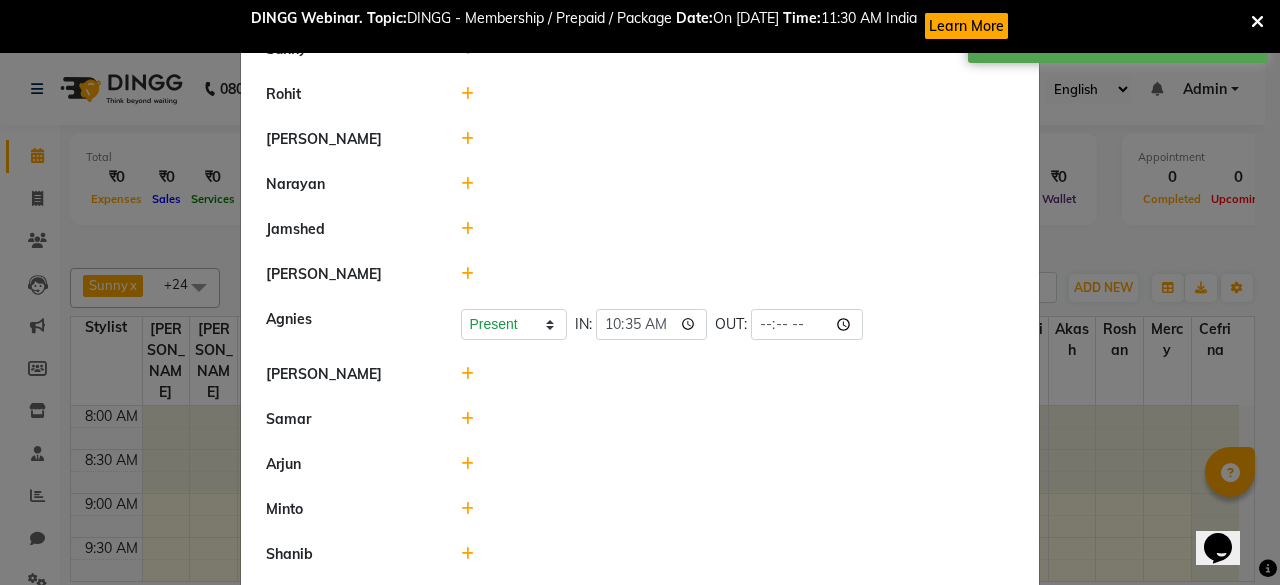 click 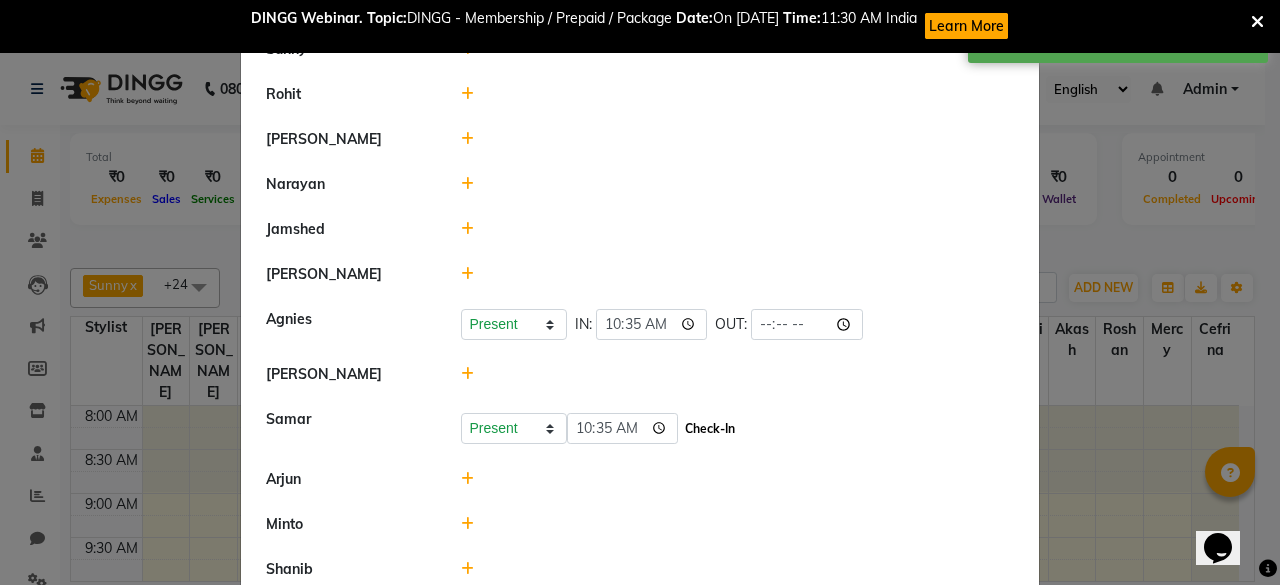 click on "Check-In" 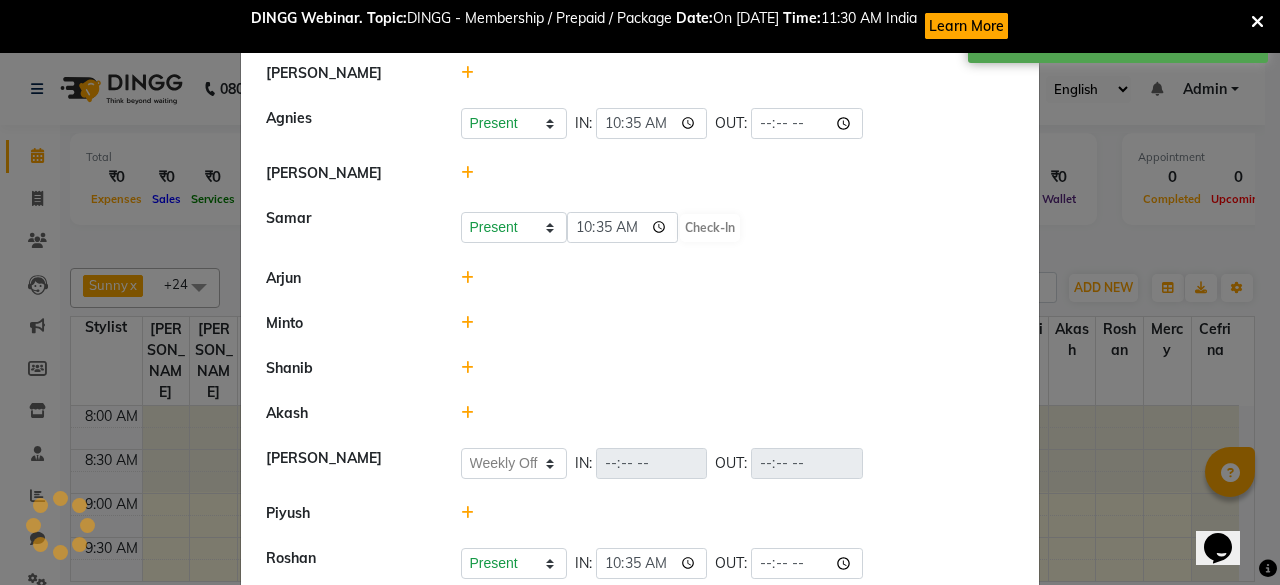 scroll, scrollTop: 675, scrollLeft: 0, axis: vertical 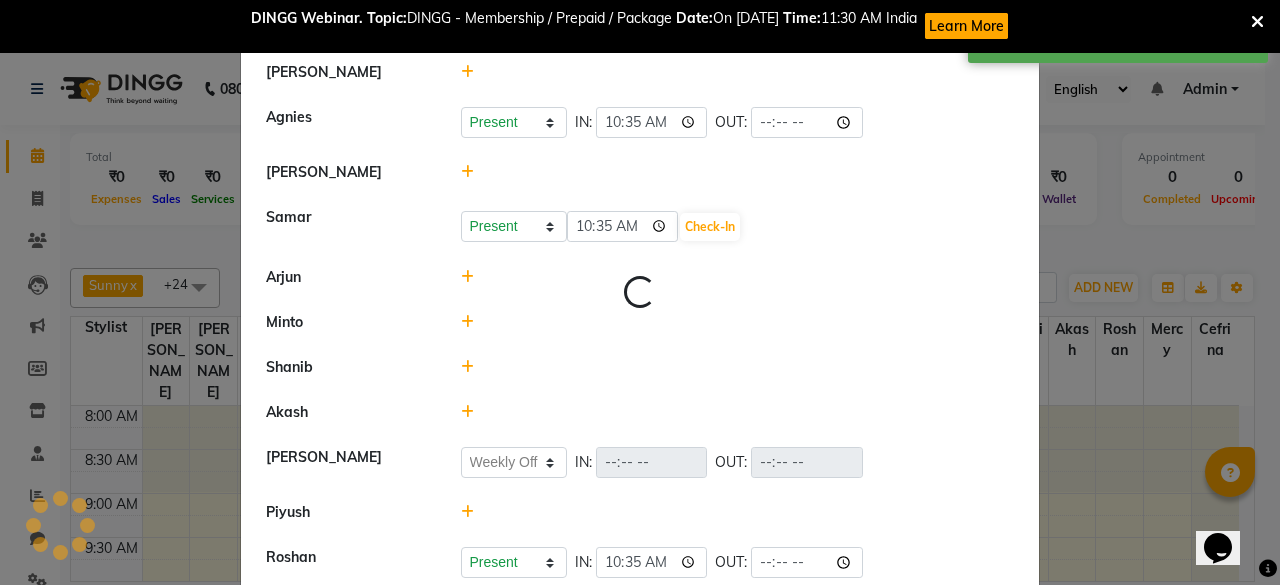 select on "W" 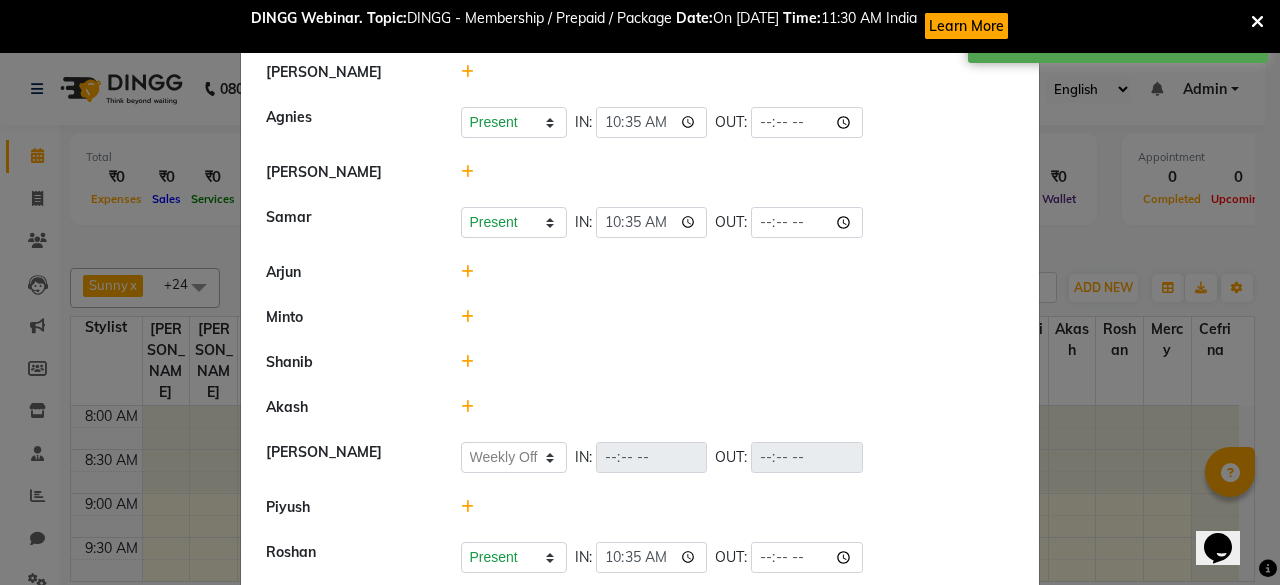 click 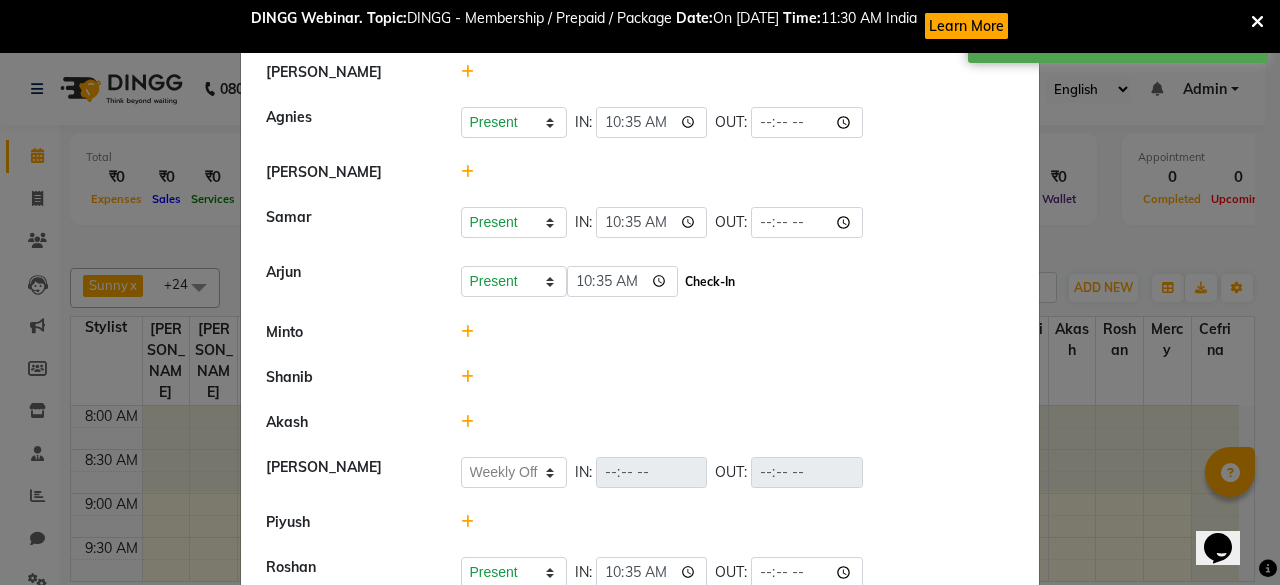 click on "Check-In" 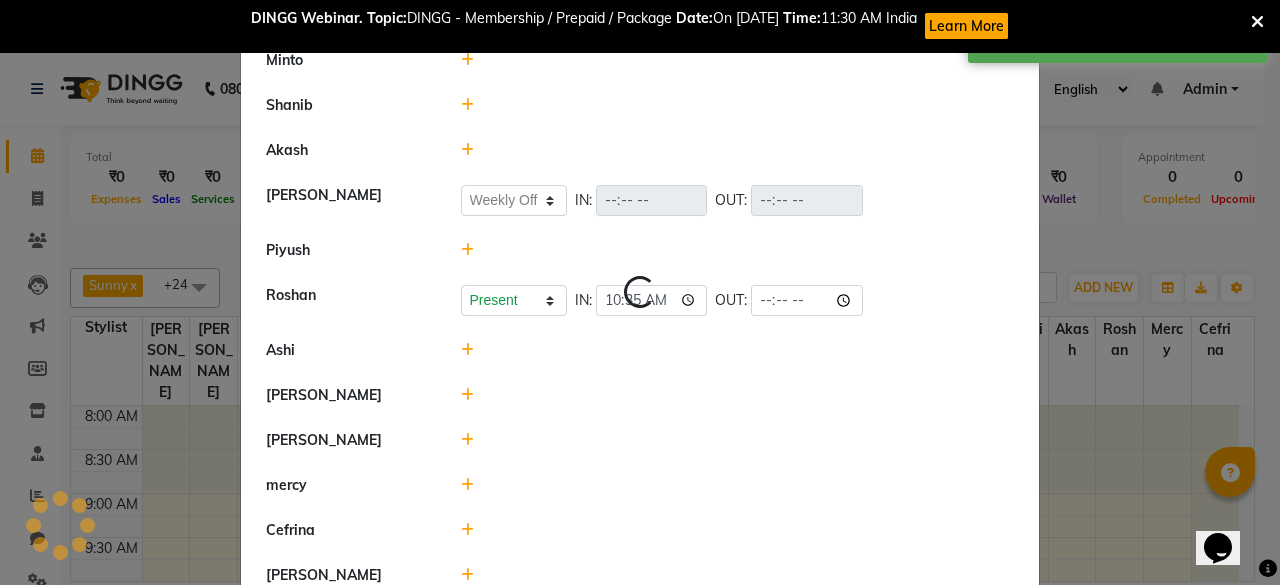 select on "W" 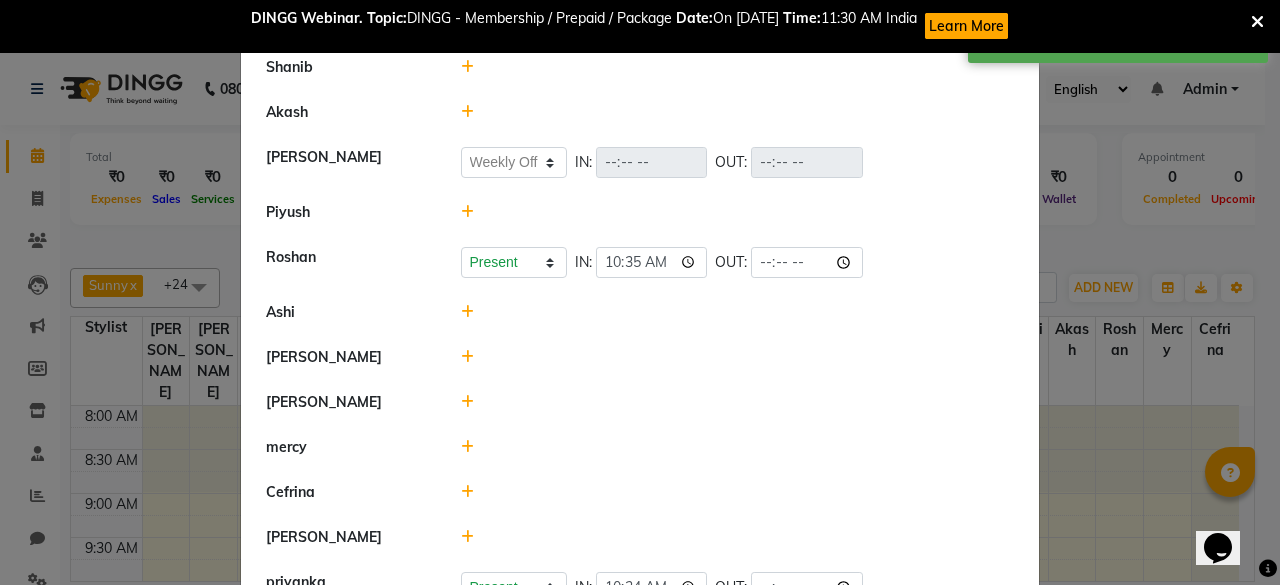 scroll, scrollTop: 987, scrollLeft: 0, axis: vertical 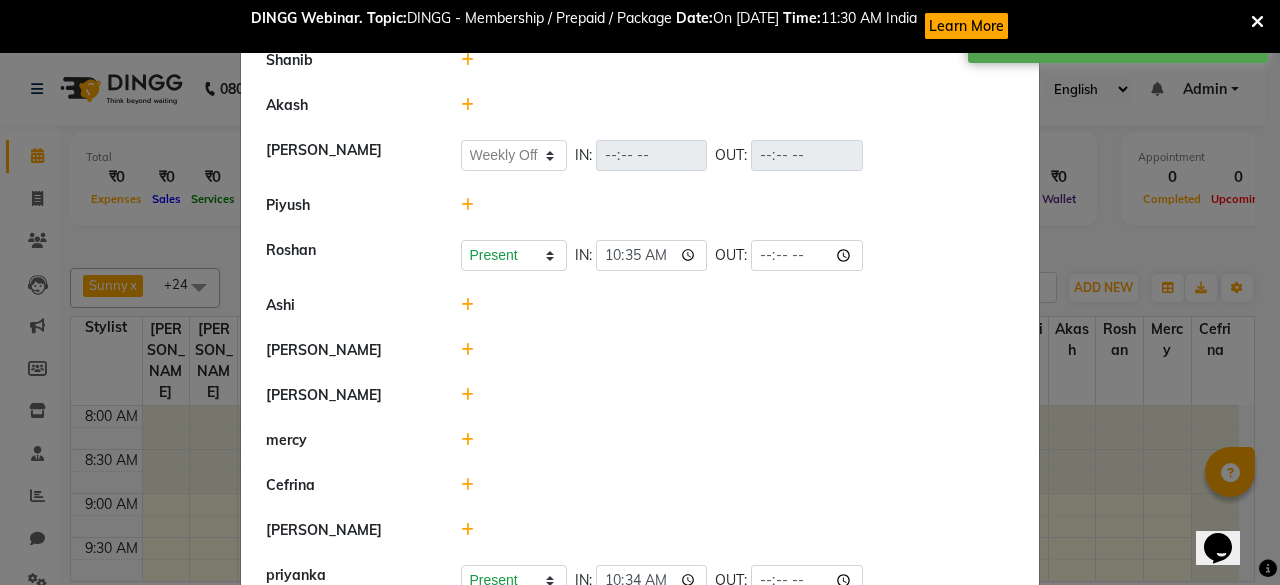 click 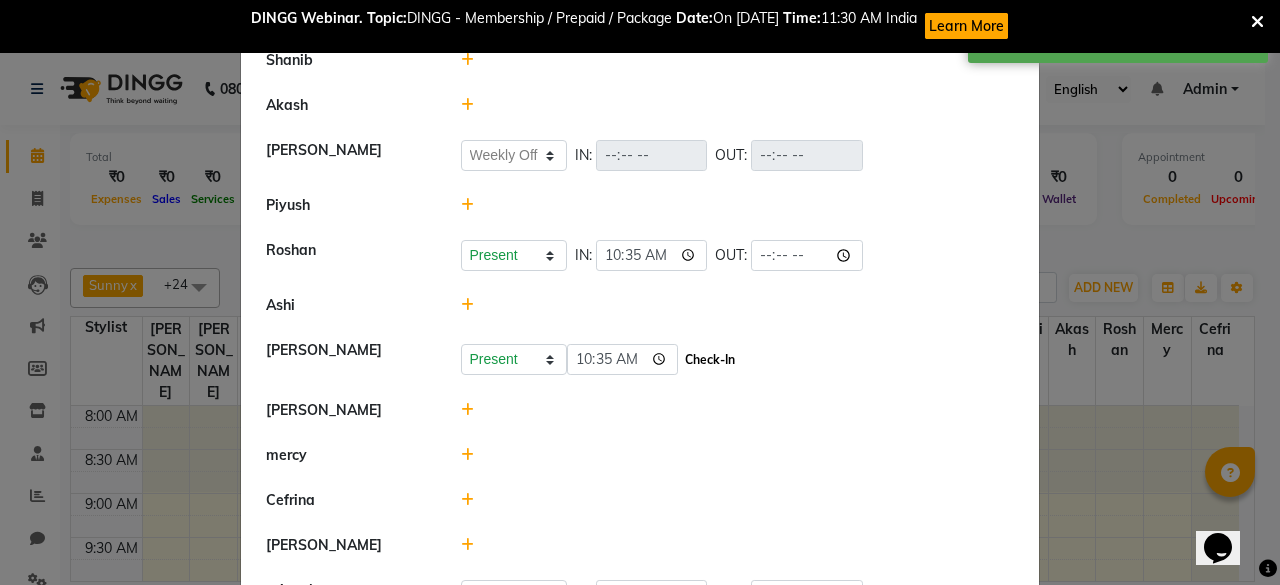 click on "Check-In" 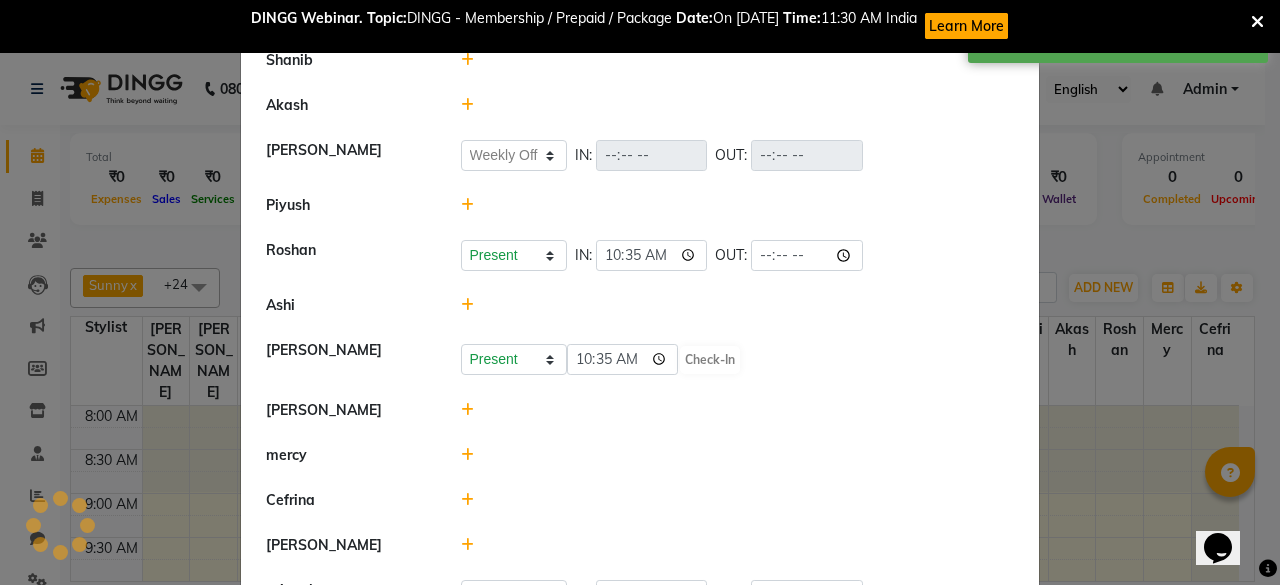 select on "W" 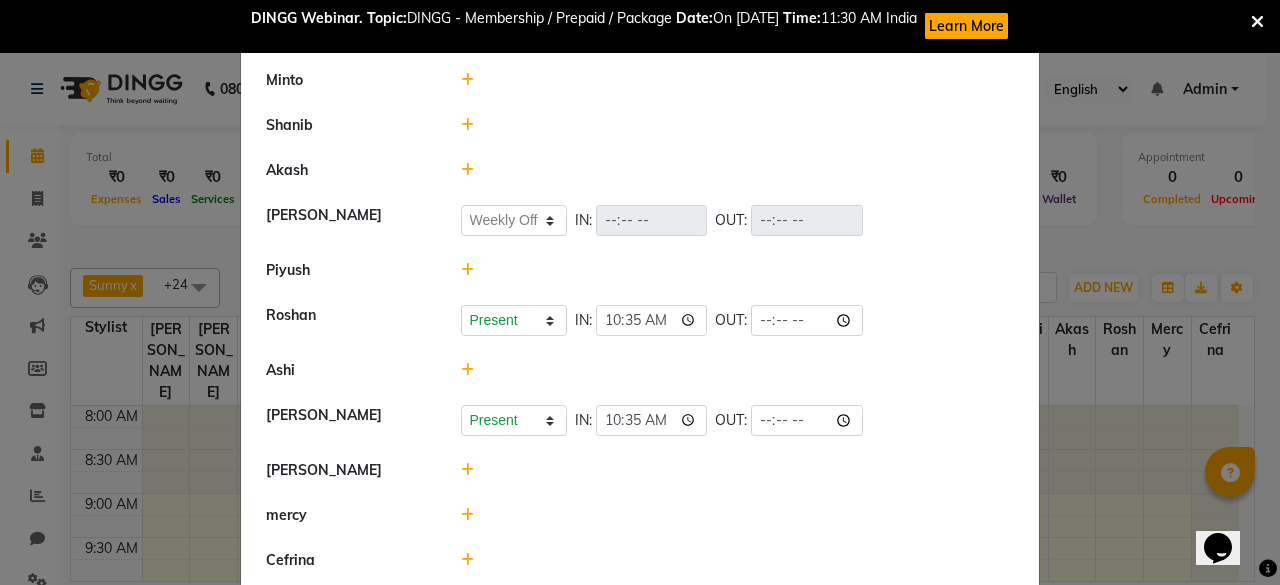 scroll, scrollTop: 921, scrollLeft: 0, axis: vertical 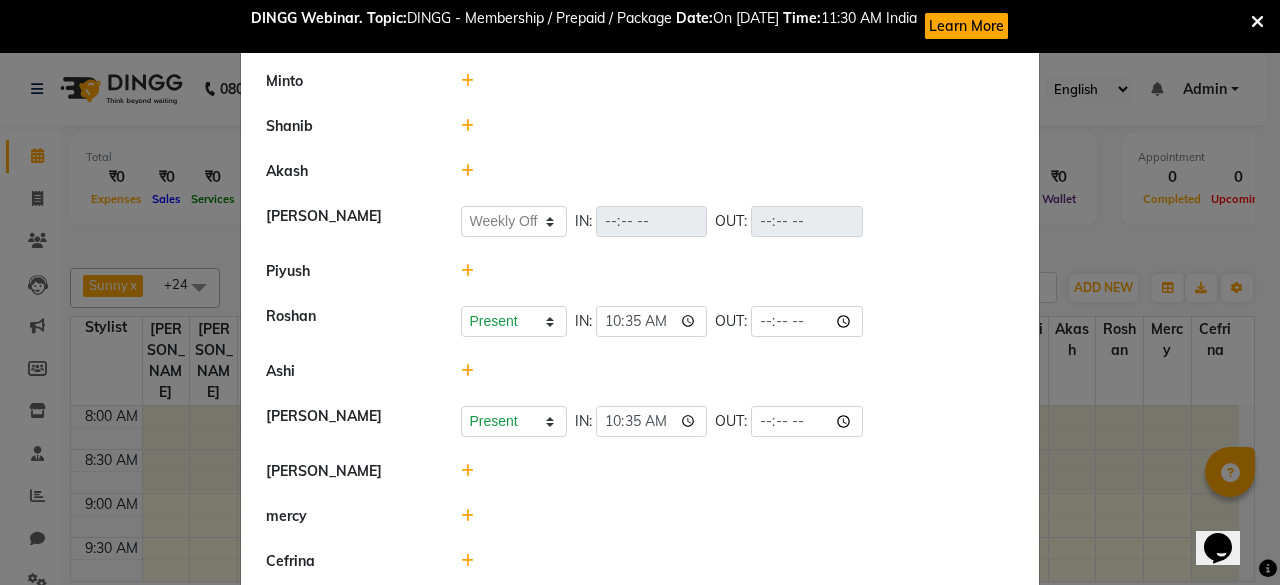 click 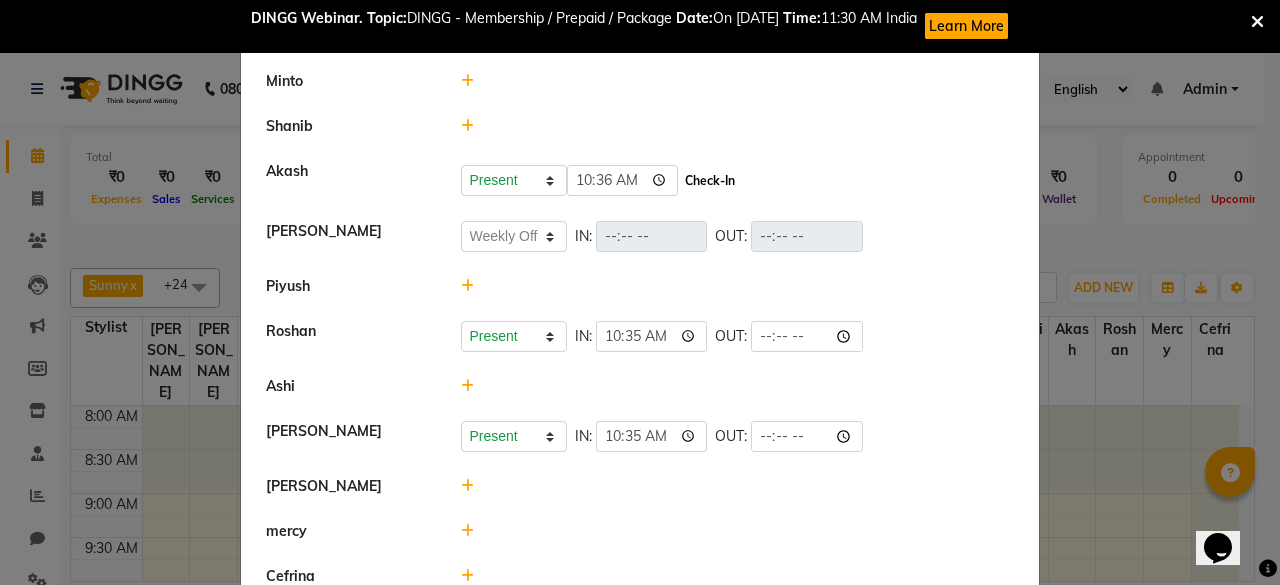 click on "Check-In" 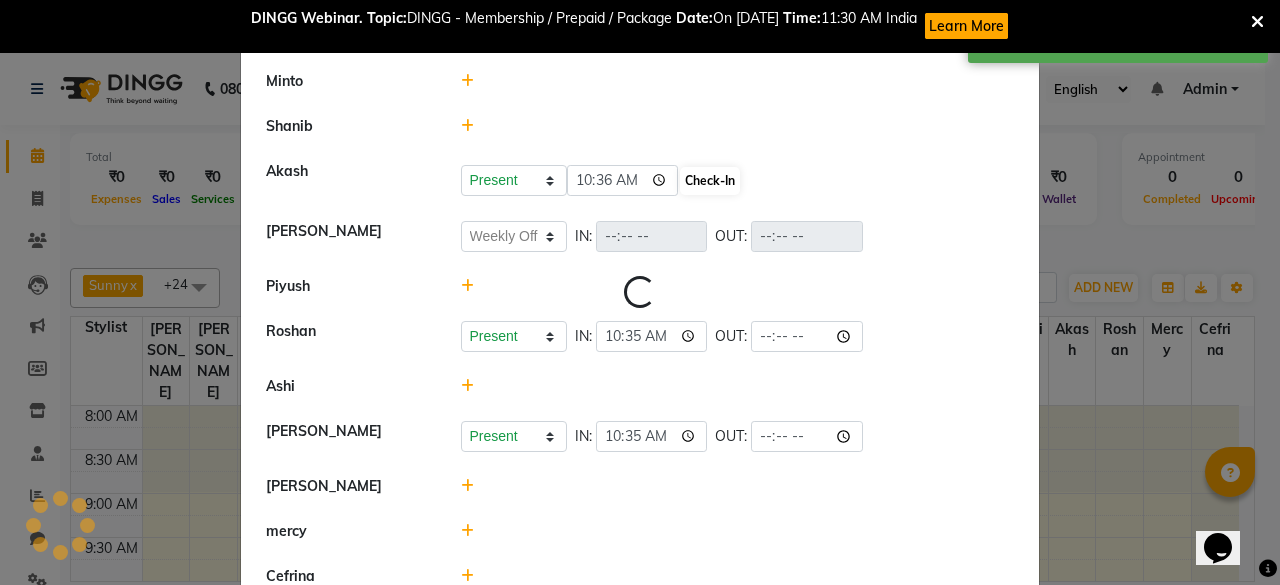 select on "W" 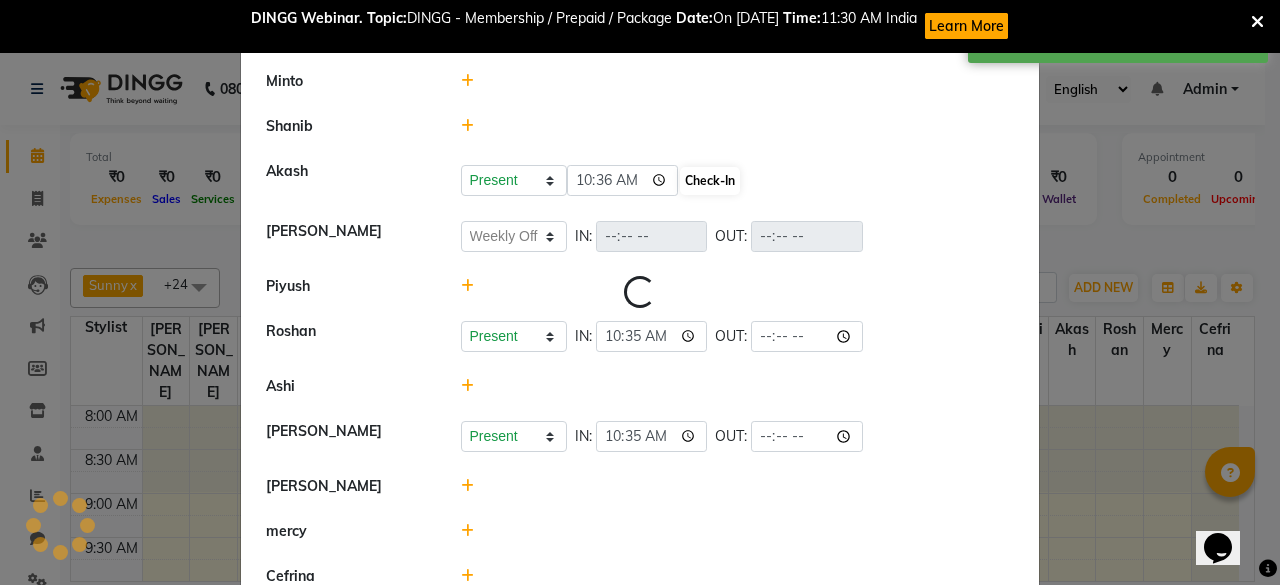 select on "W" 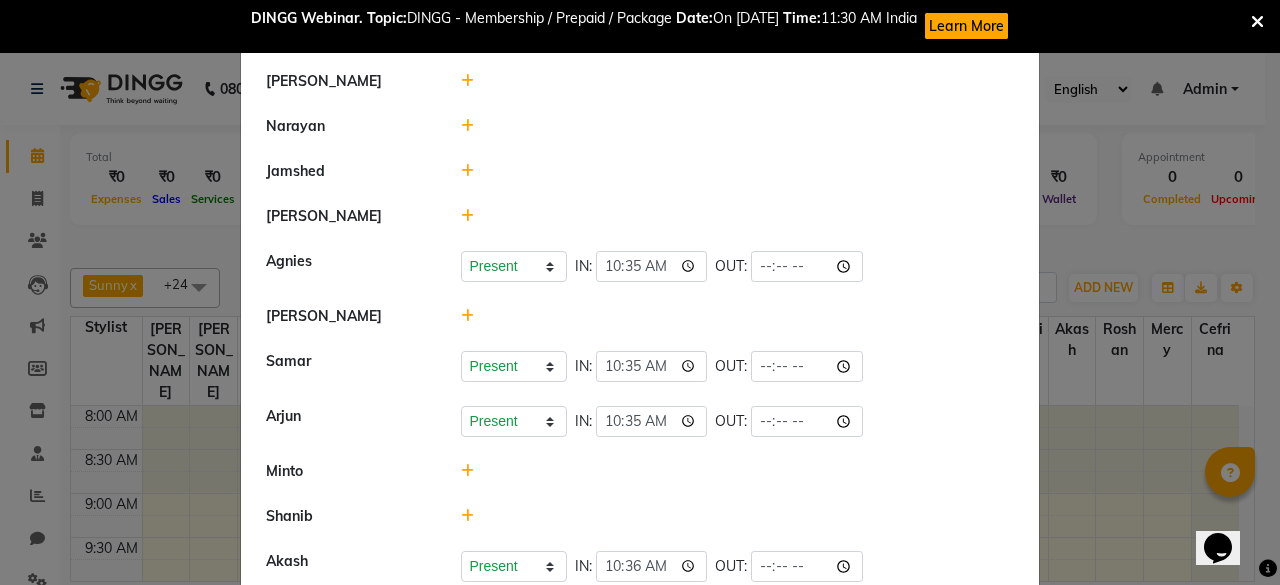 scroll, scrollTop: 515, scrollLeft: 0, axis: vertical 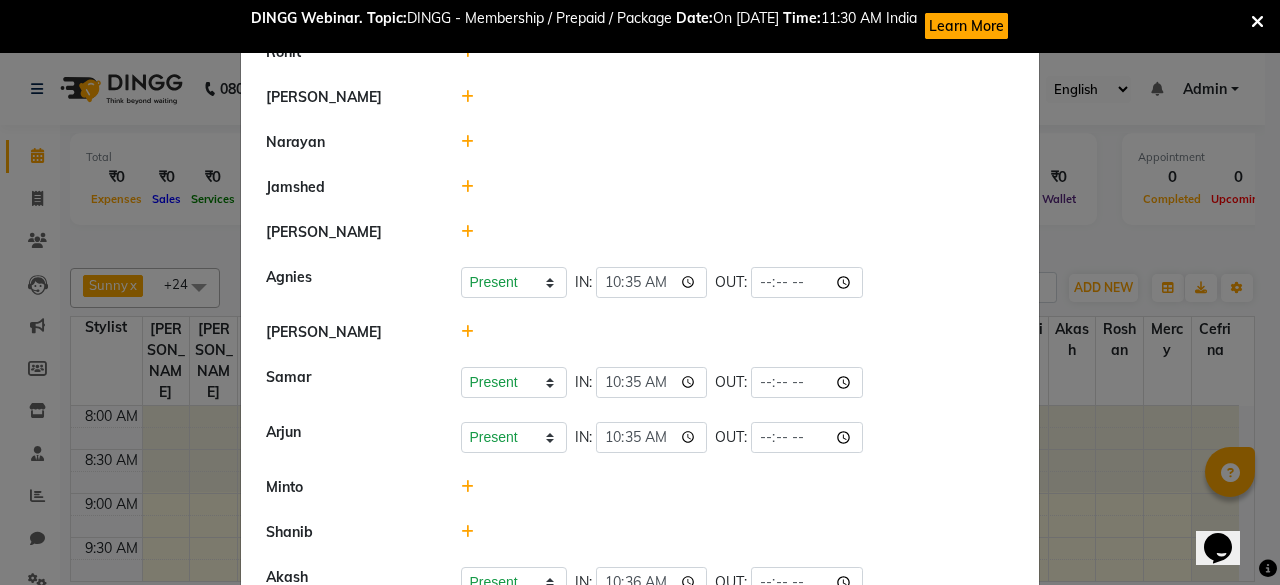 click 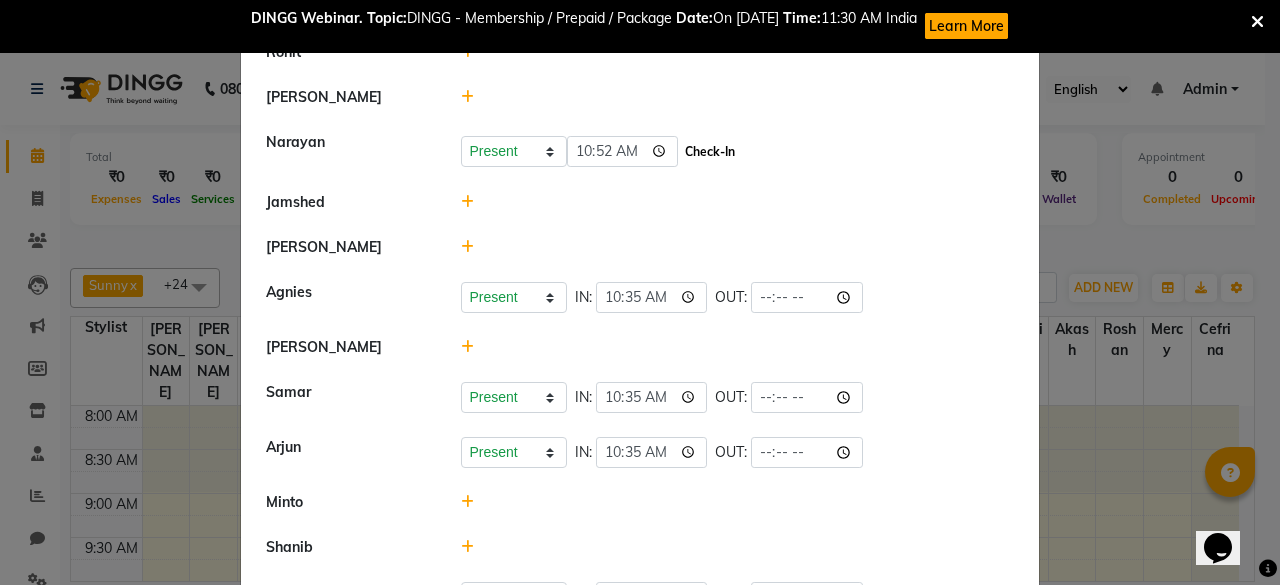click on "Check-In" 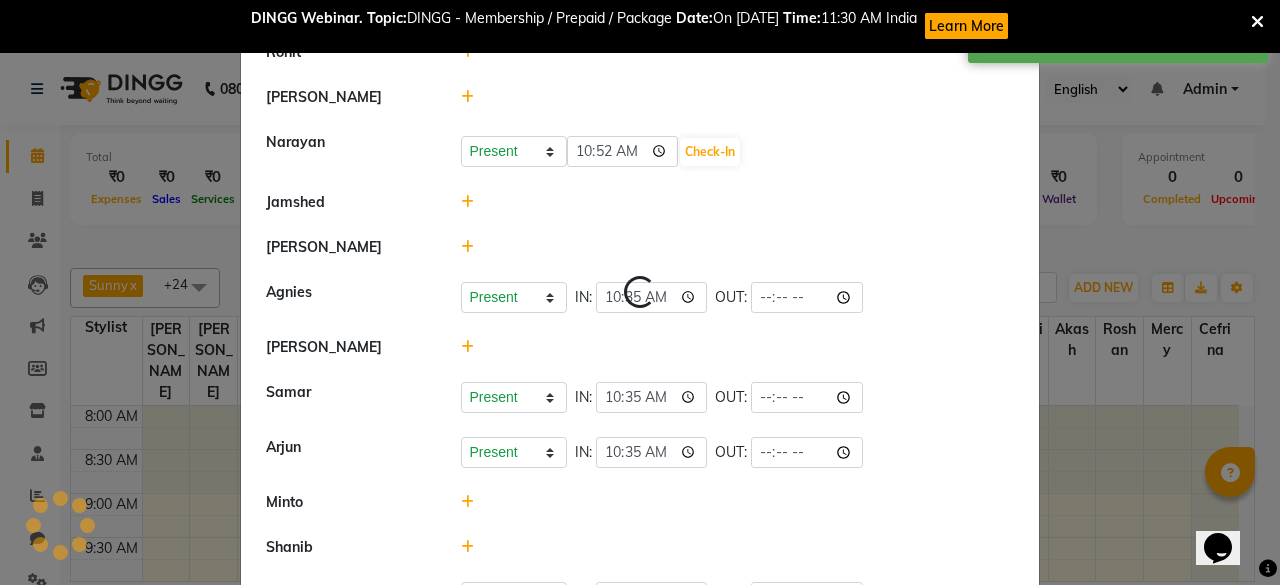 select on "W" 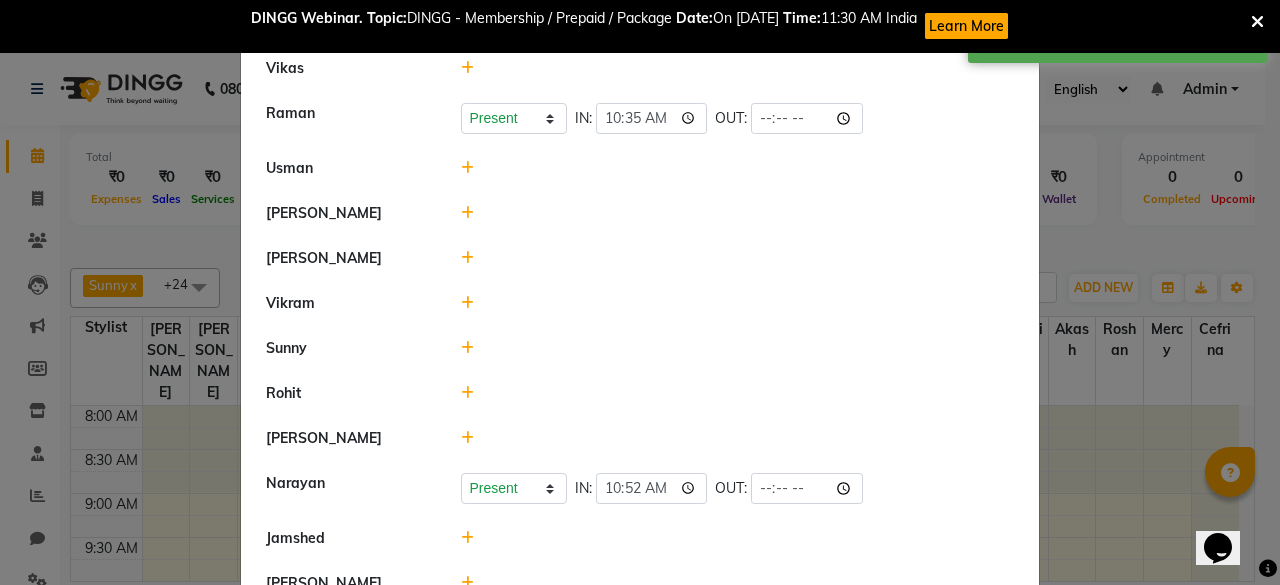 scroll, scrollTop: 152, scrollLeft: 0, axis: vertical 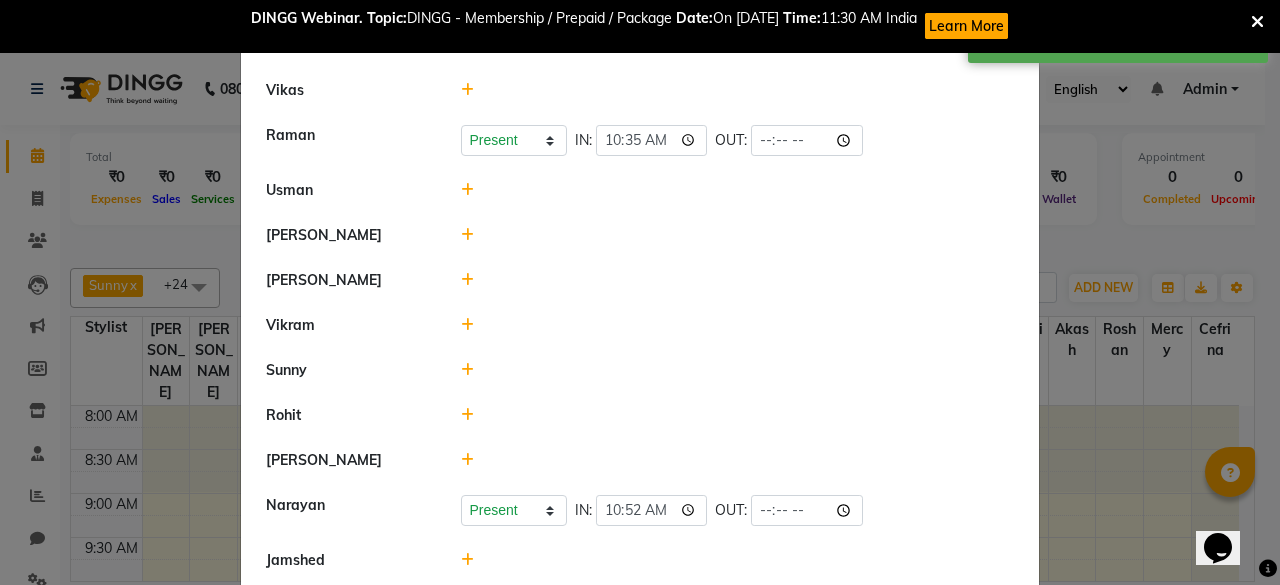 click 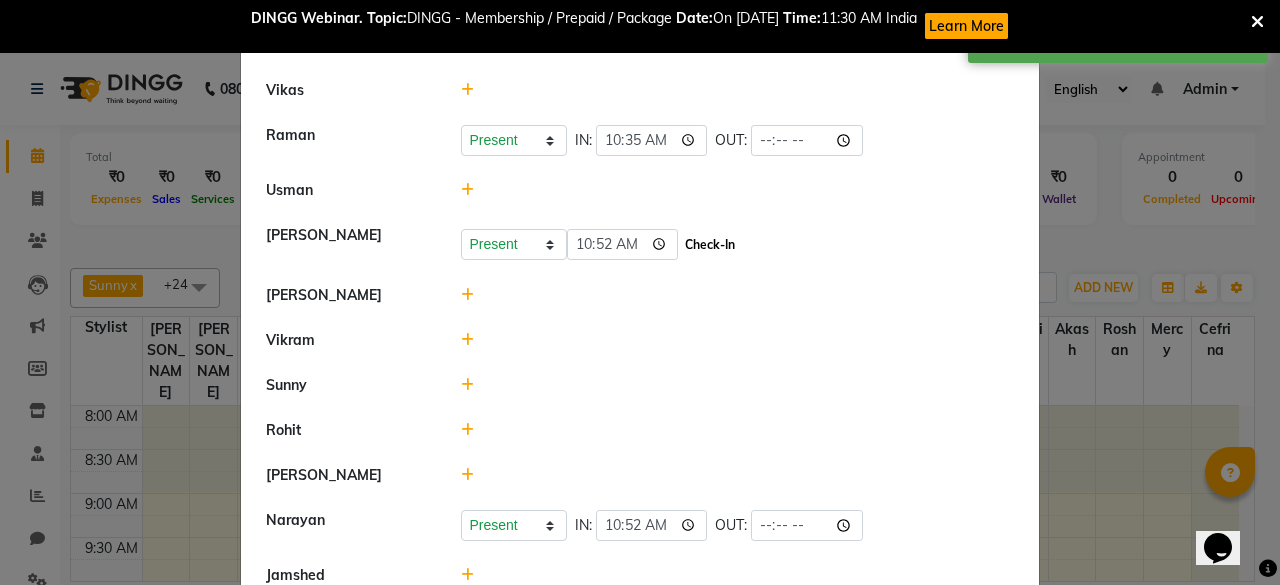 click on "Check-In" 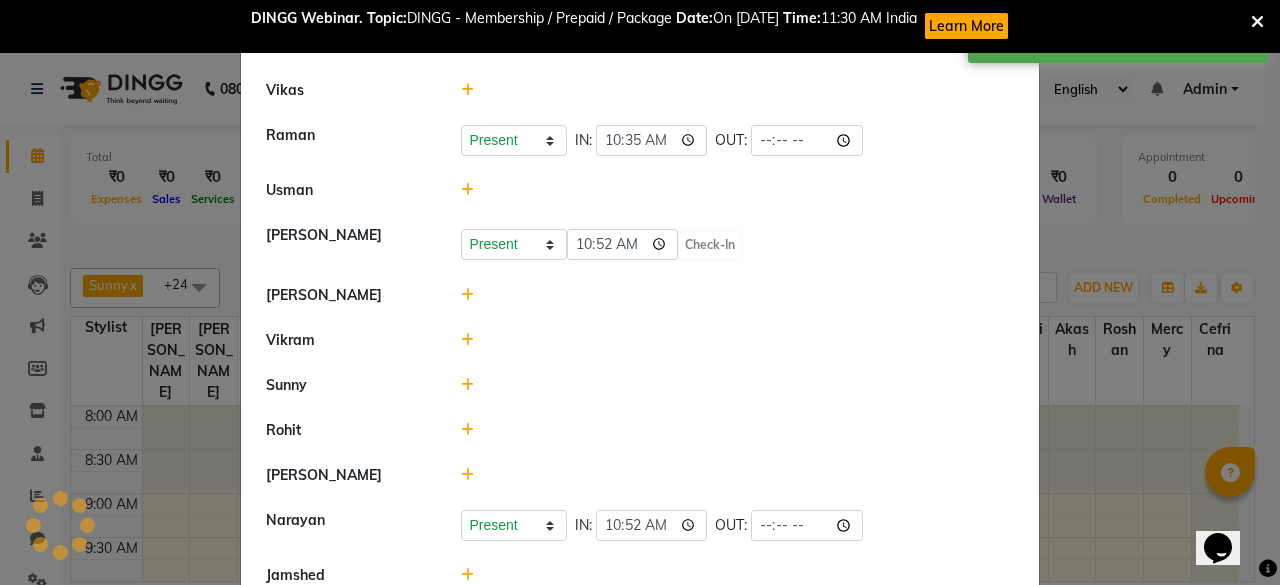 select on "W" 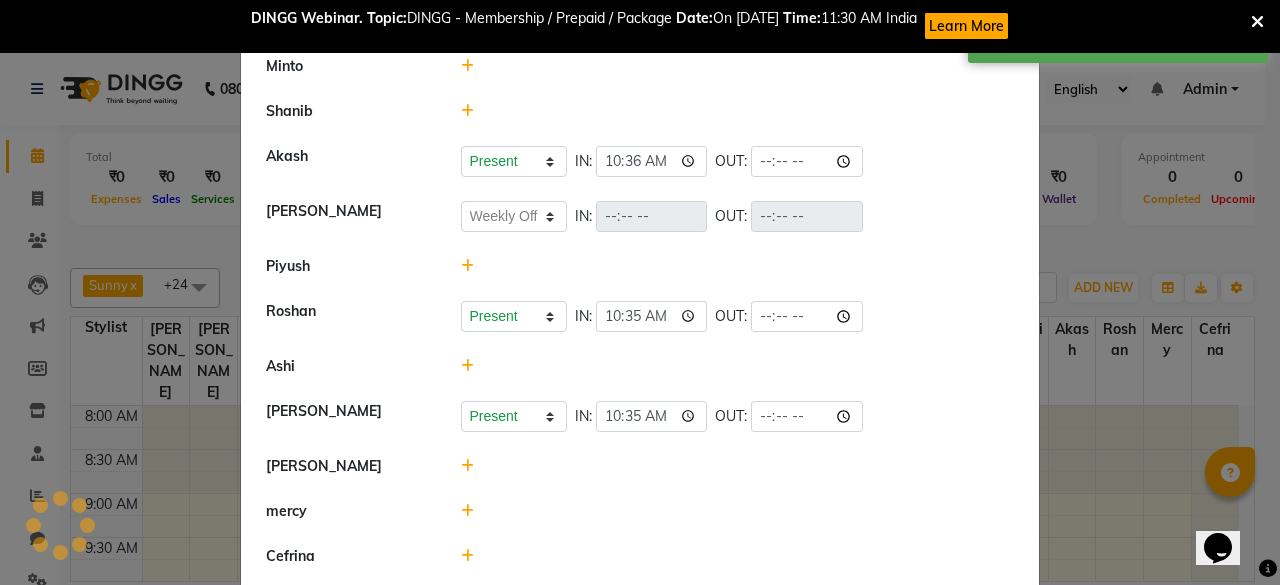 scroll, scrollTop: 955, scrollLeft: 0, axis: vertical 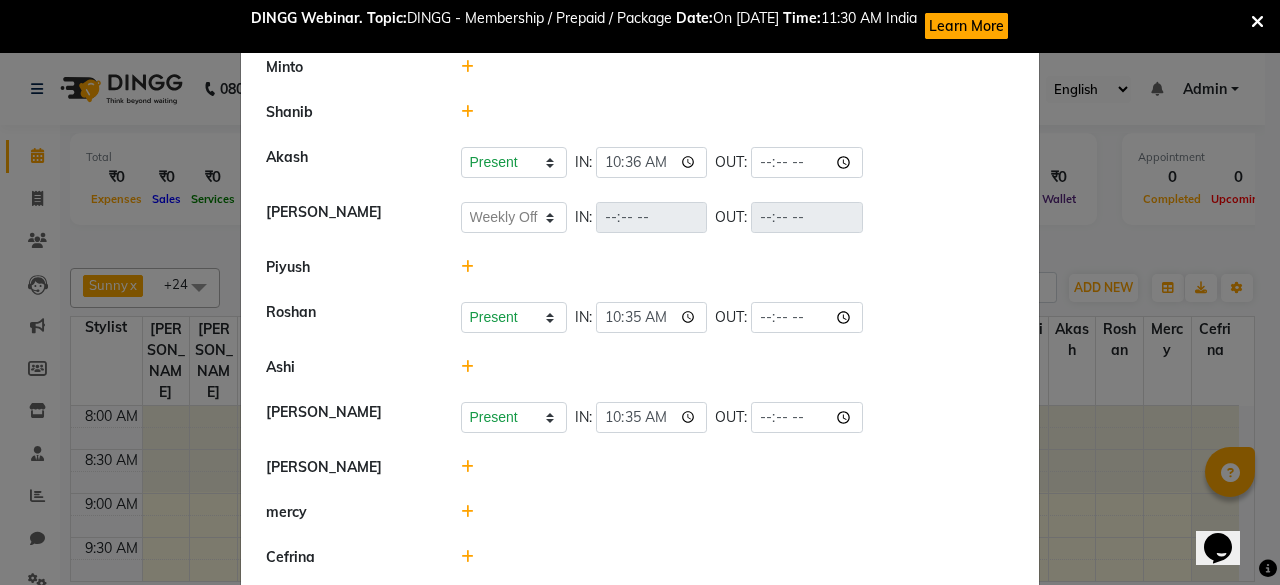 click 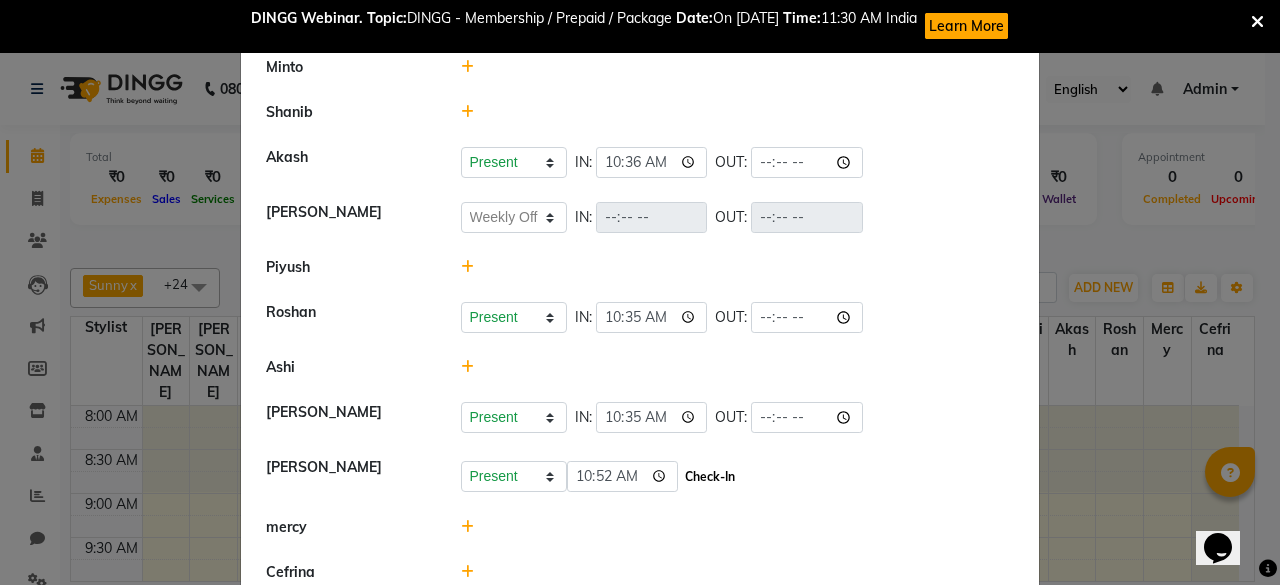 click on "Check-In" 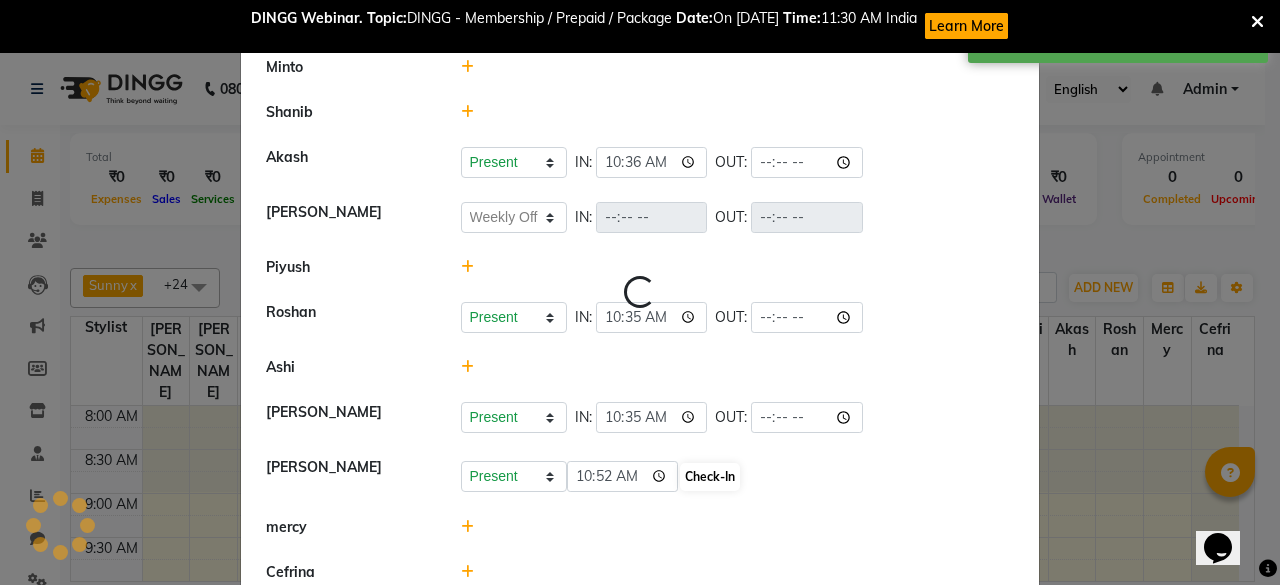 select on "W" 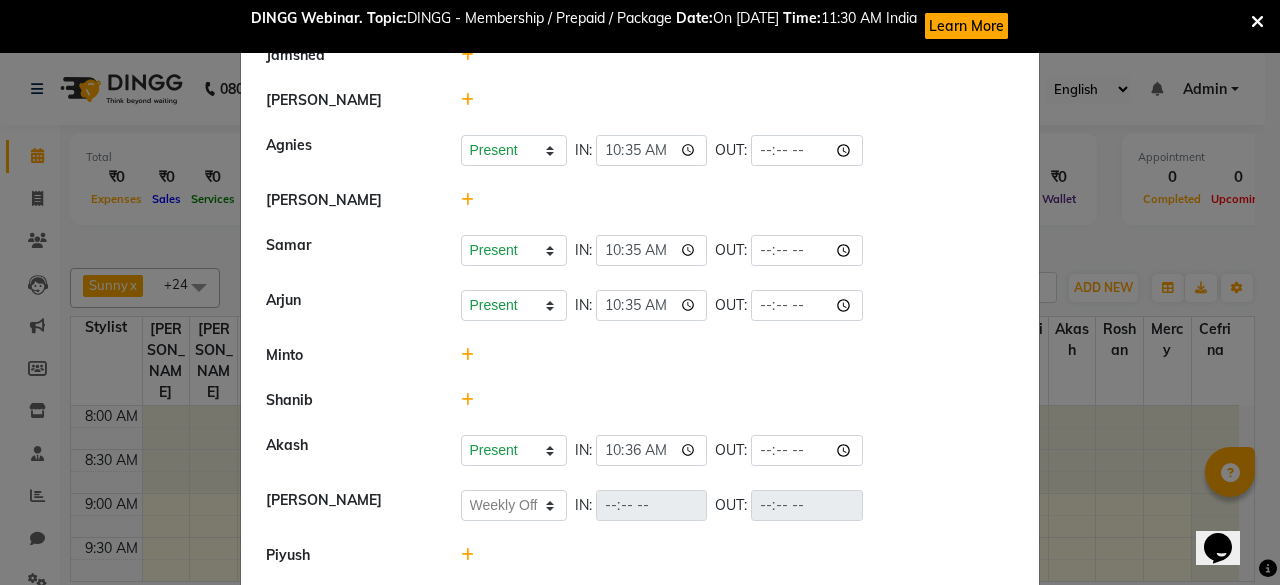 scroll, scrollTop: 686, scrollLeft: 0, axis: vertical 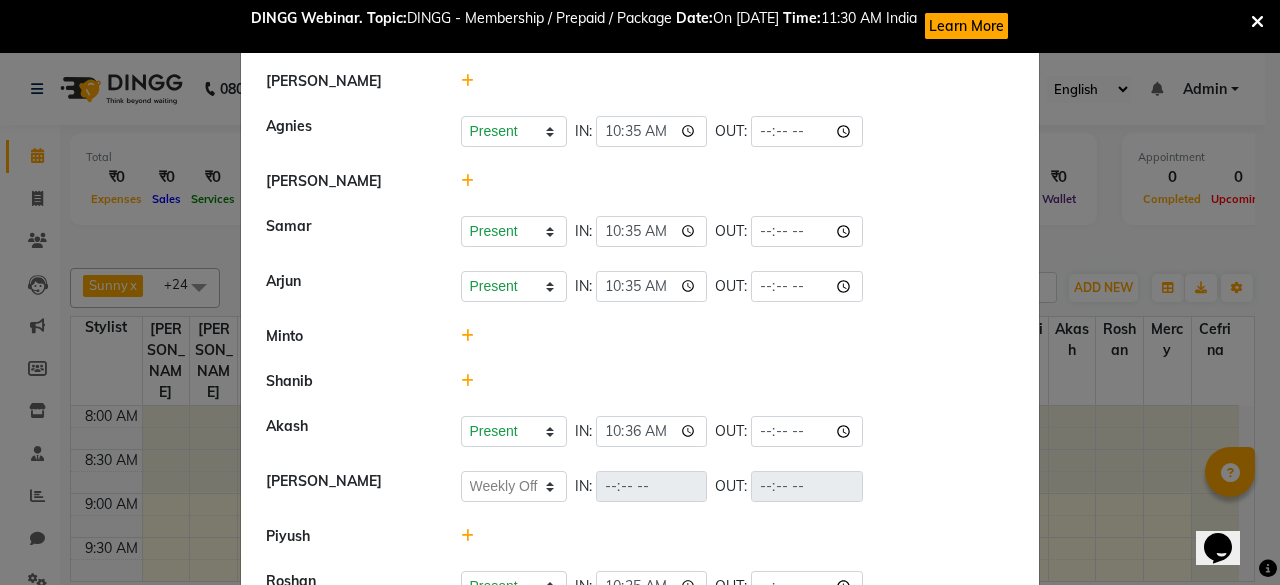 click 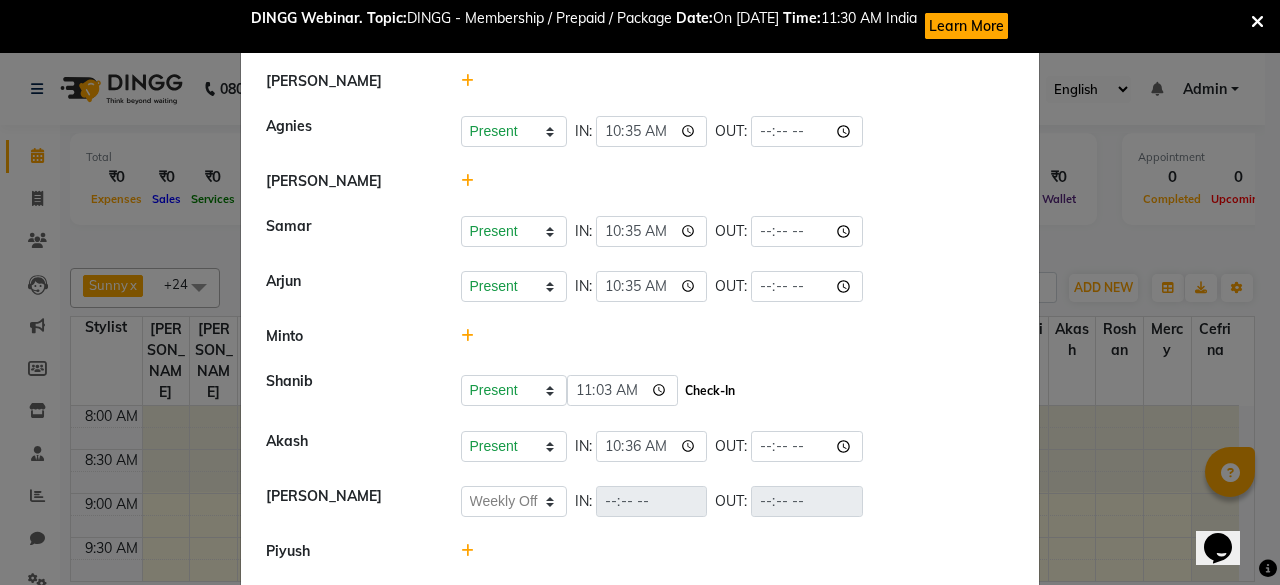 click on "Check-In" 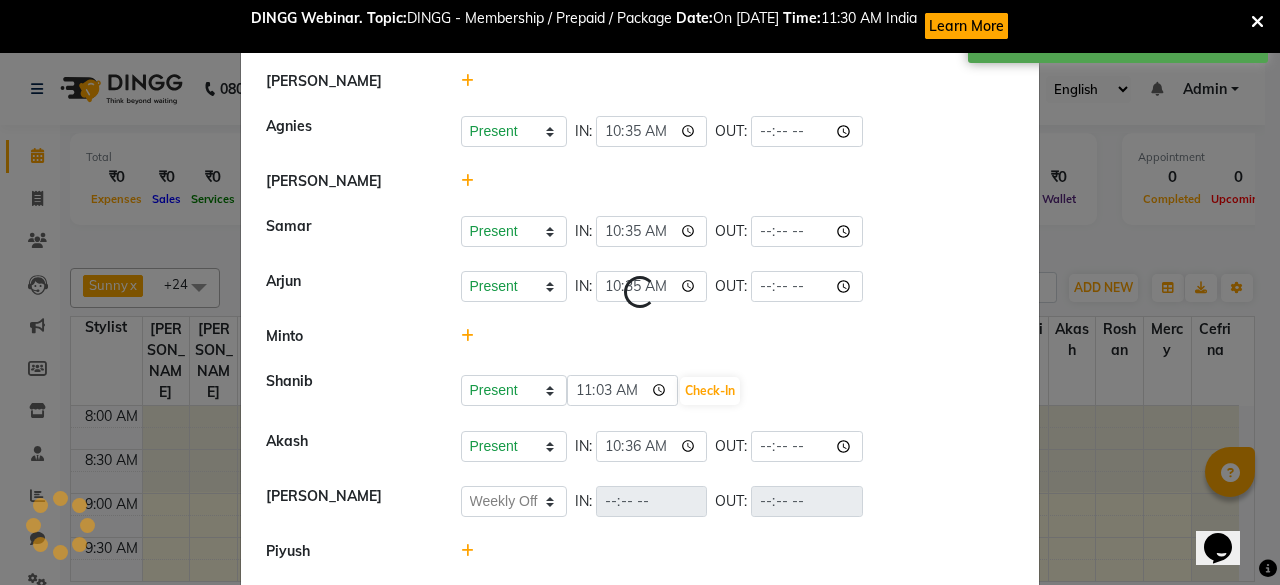 select on "W" 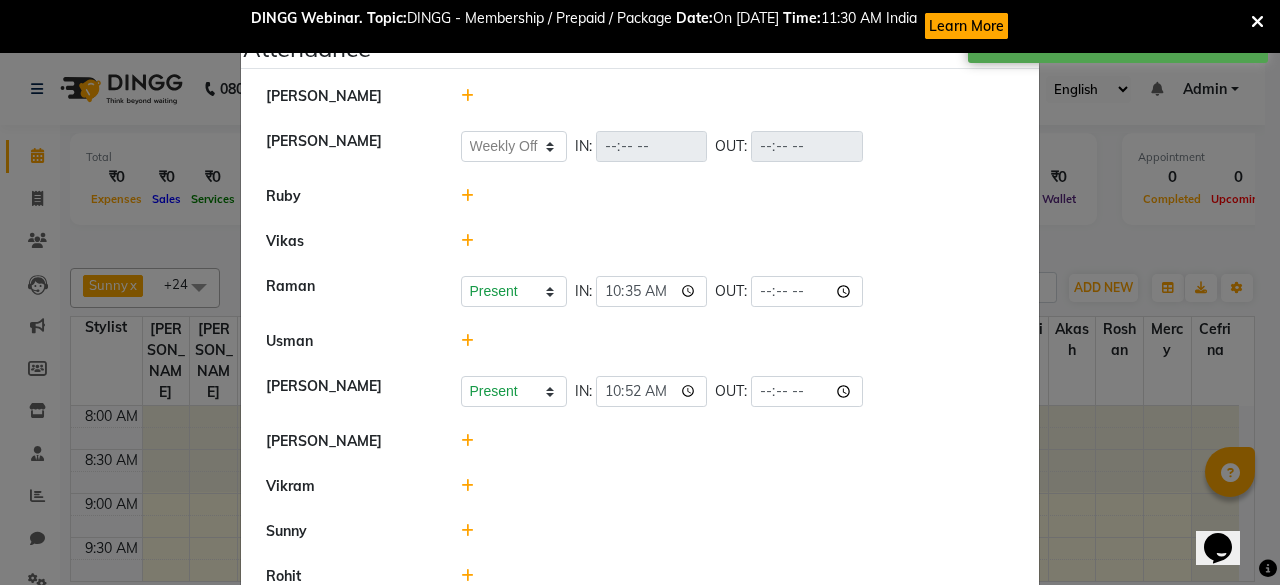 scroll, scrollTop: 0, scrollLeft: 0, axis: both 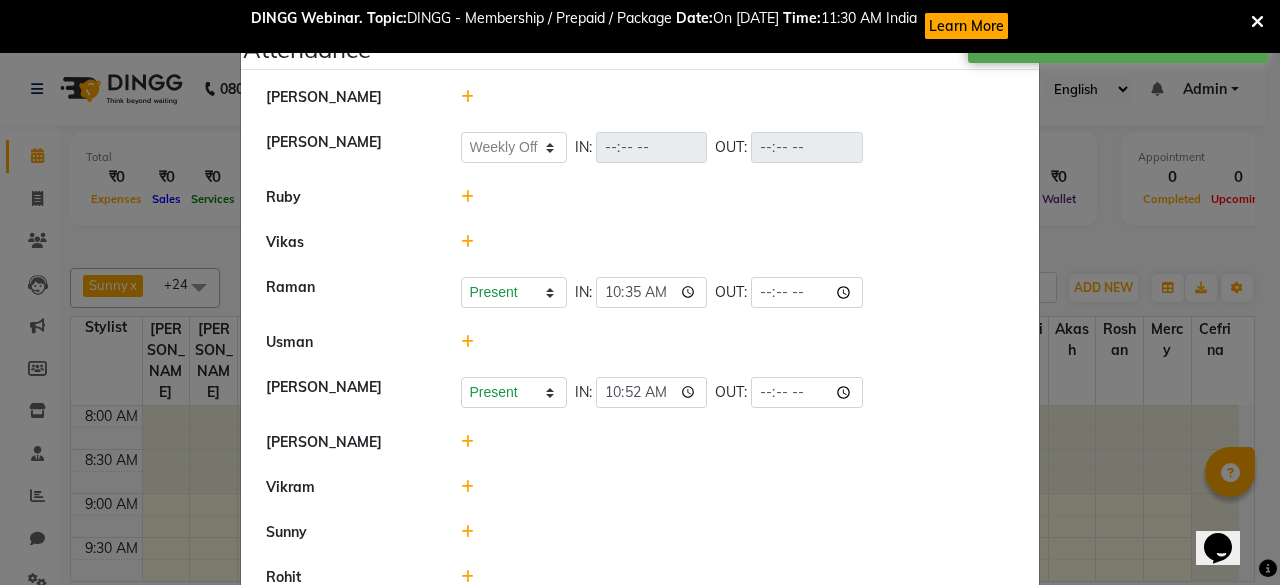 click 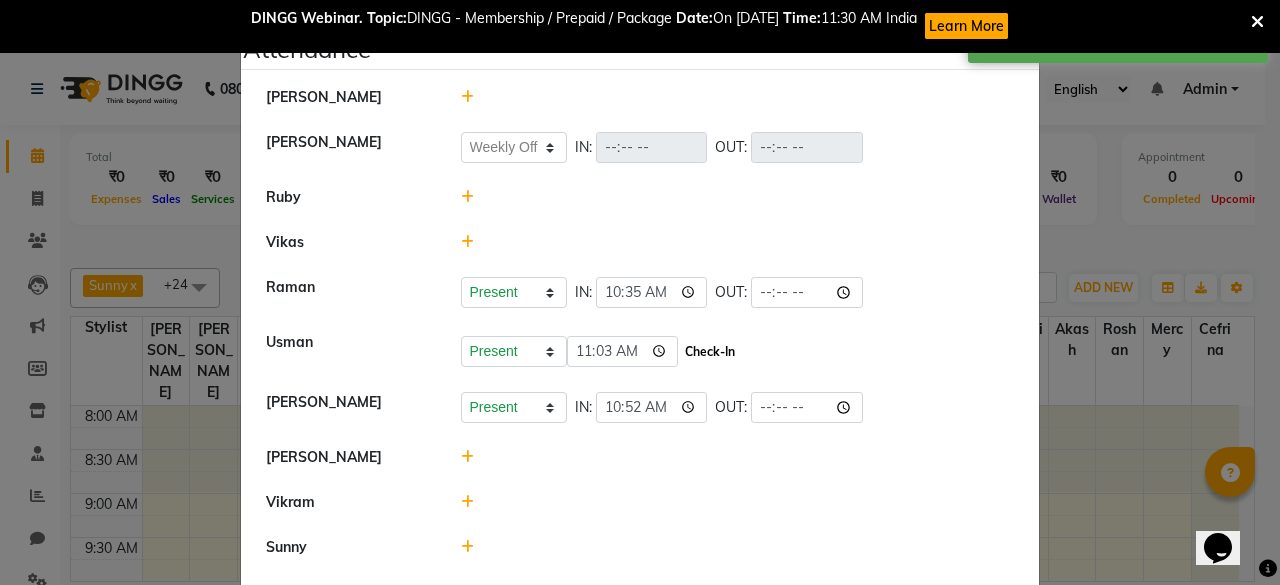 click on "Check-In" 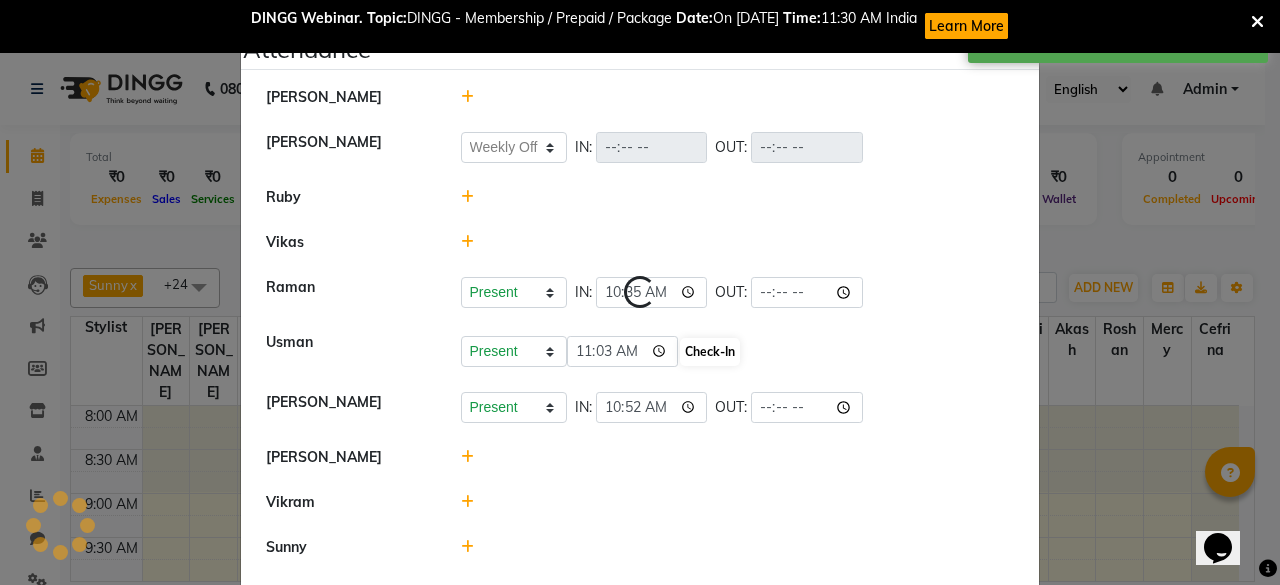 select on "W" 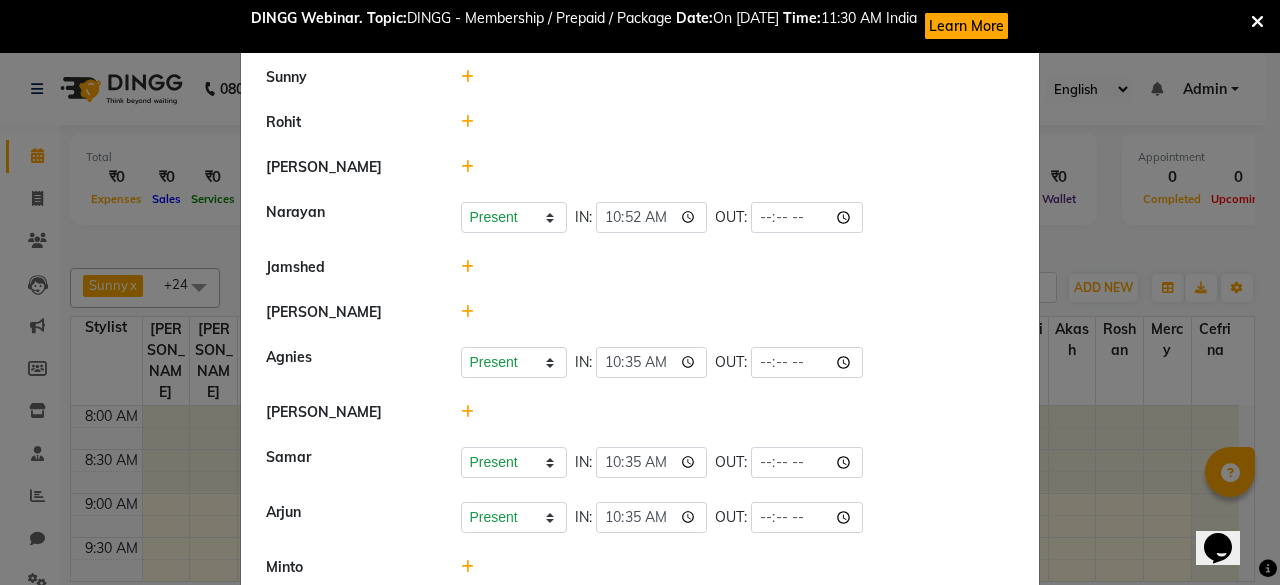 scroll, scrollTop: 464, scrollLeft: 0, axis: vertical 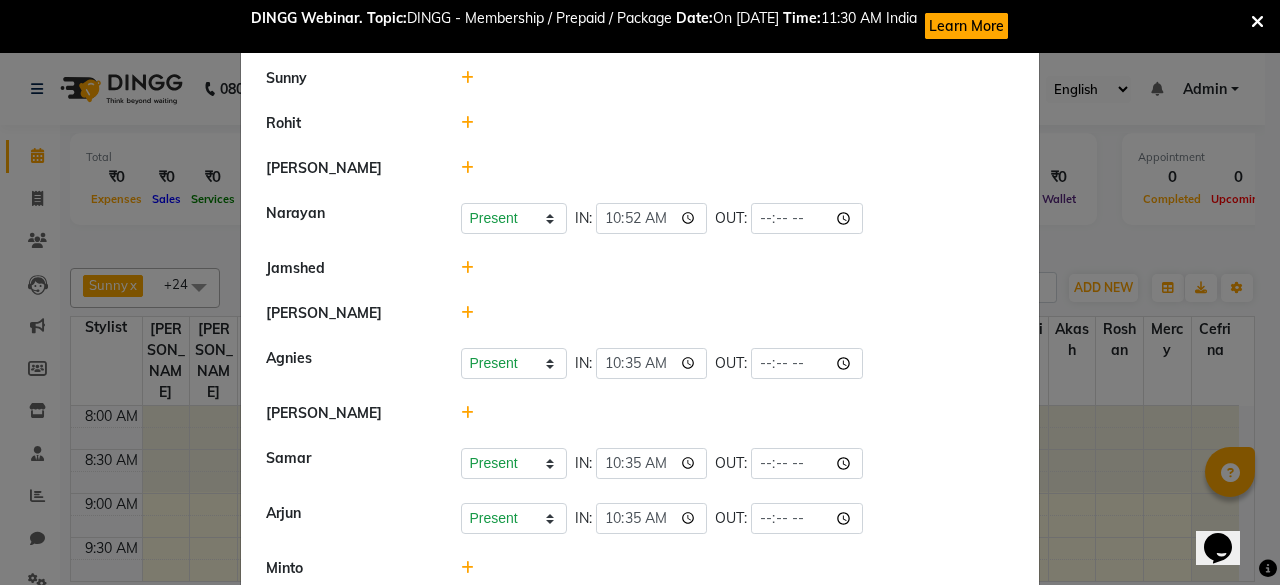 click 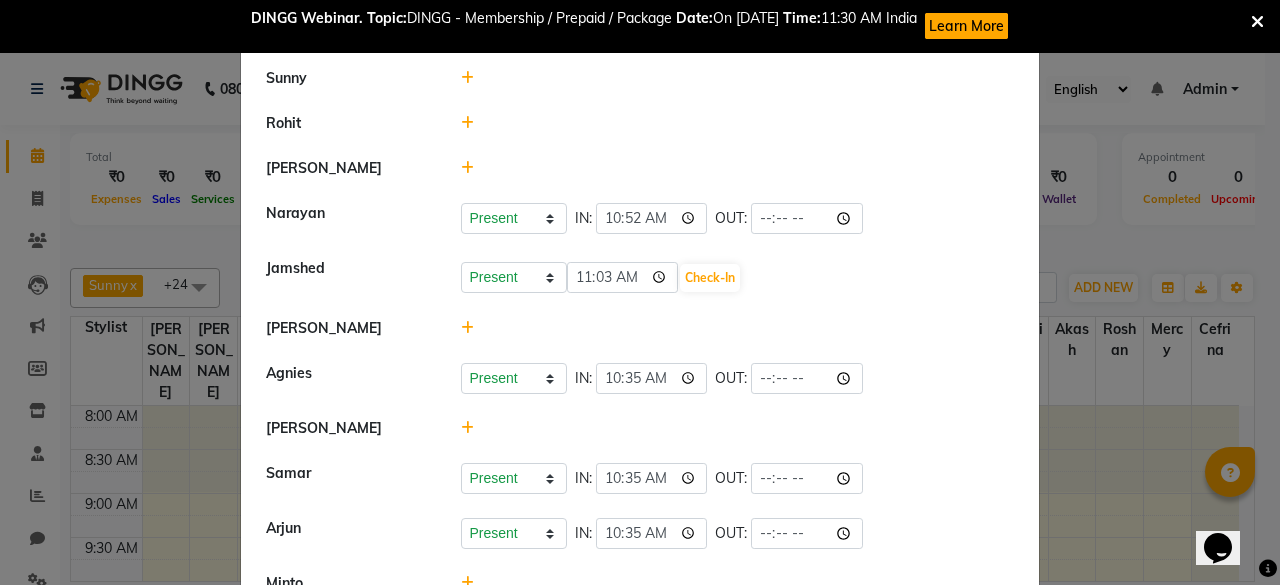 click on "Present Absent Late Half Day Weekly Off 11:03 Check-In" 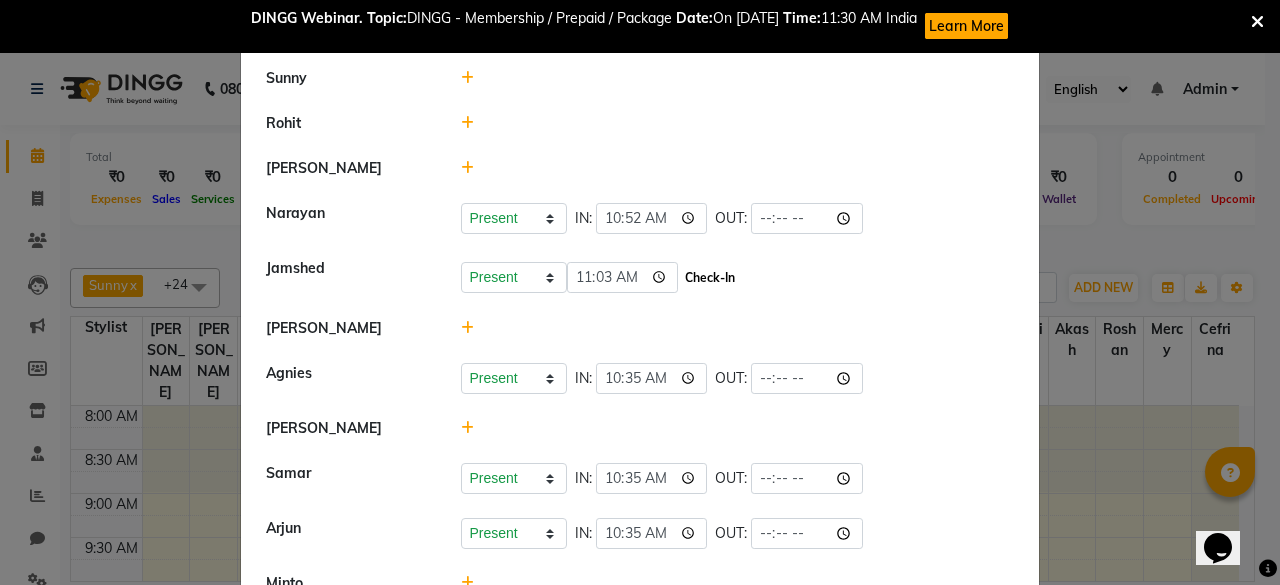 click on "Check-In" 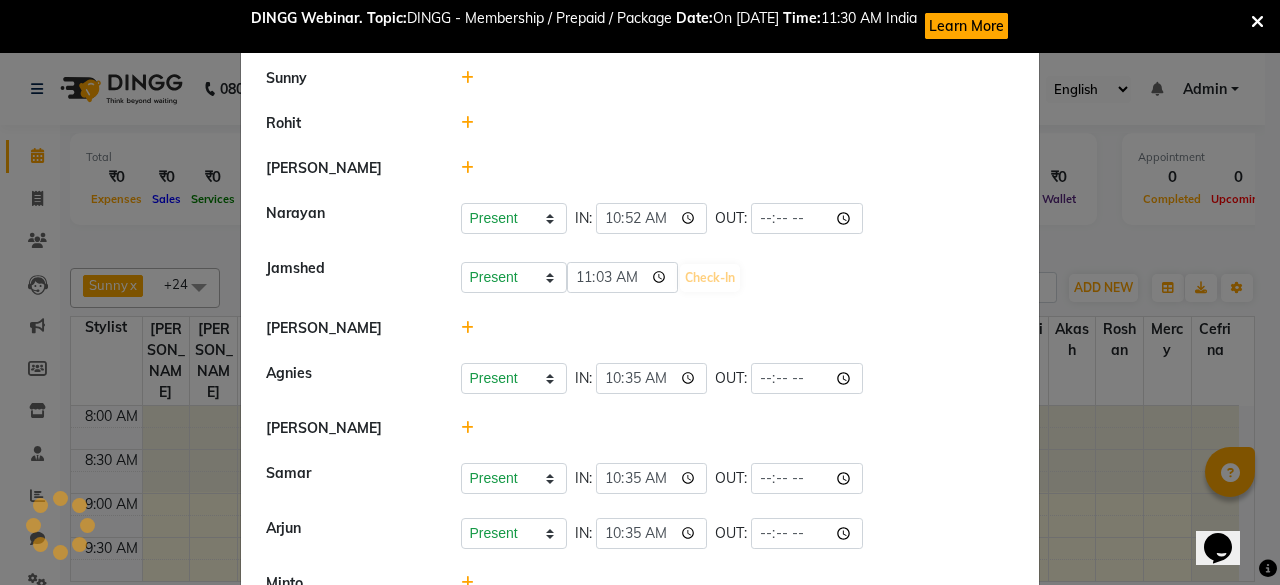 select on "W" 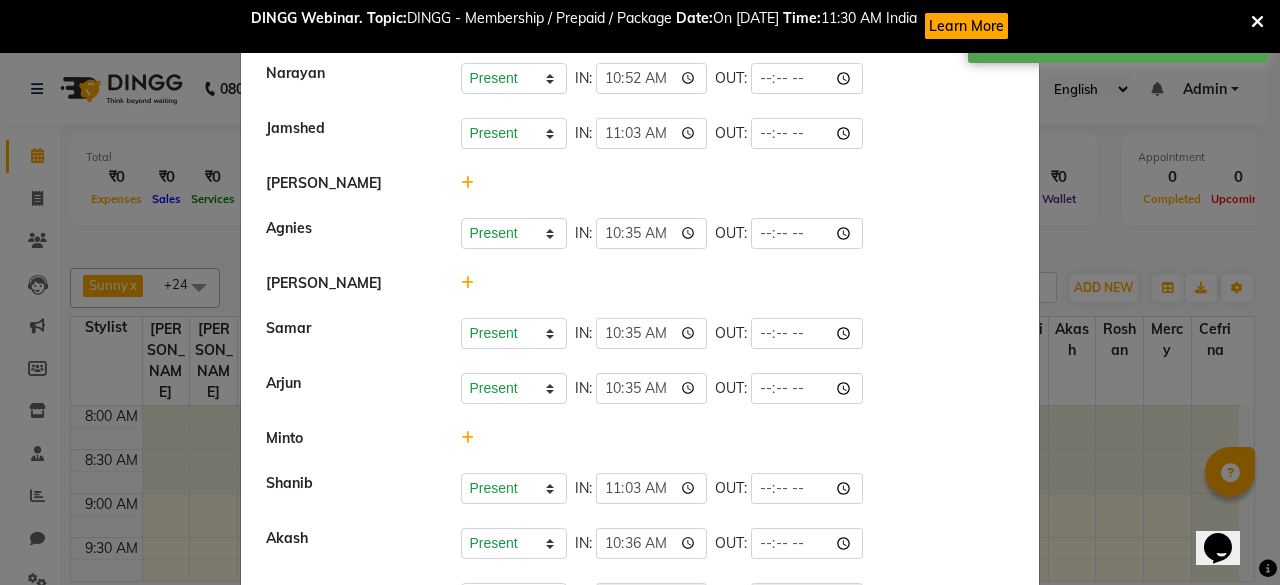 scroll, scrollTop: 611, scrollLeft: 0, axis: vertical 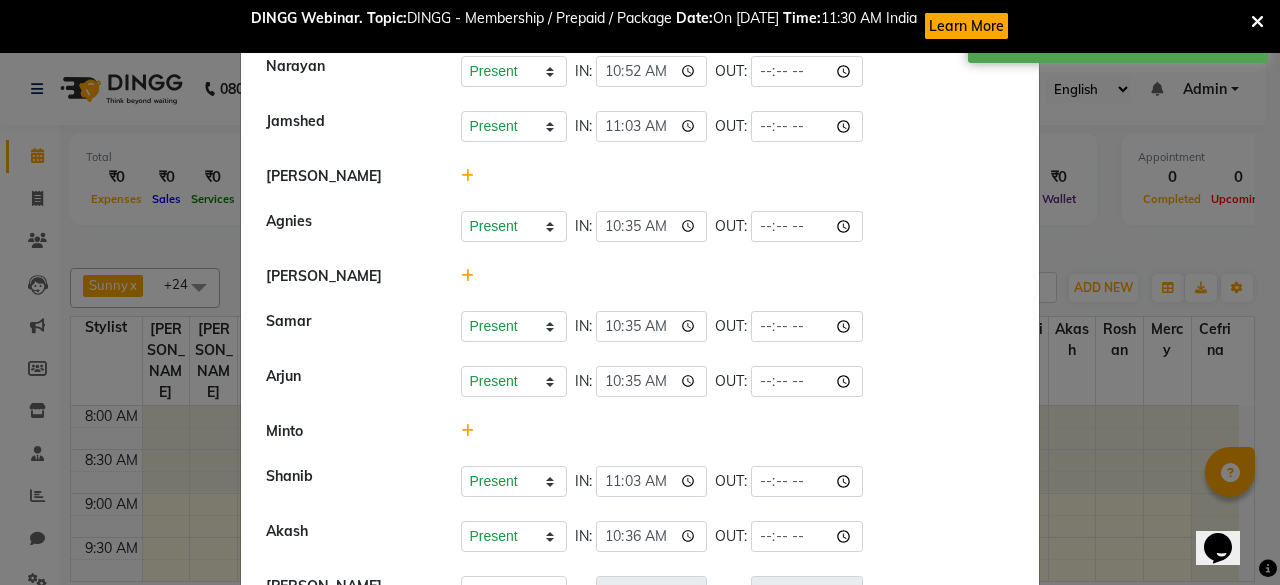 click 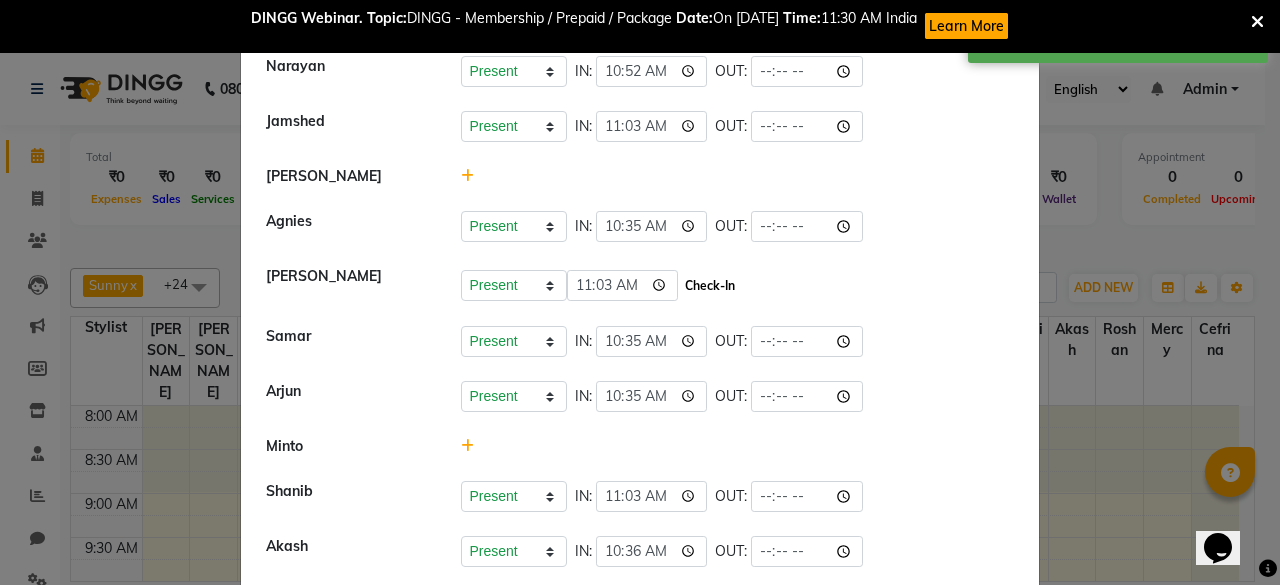 click on "Check-In" 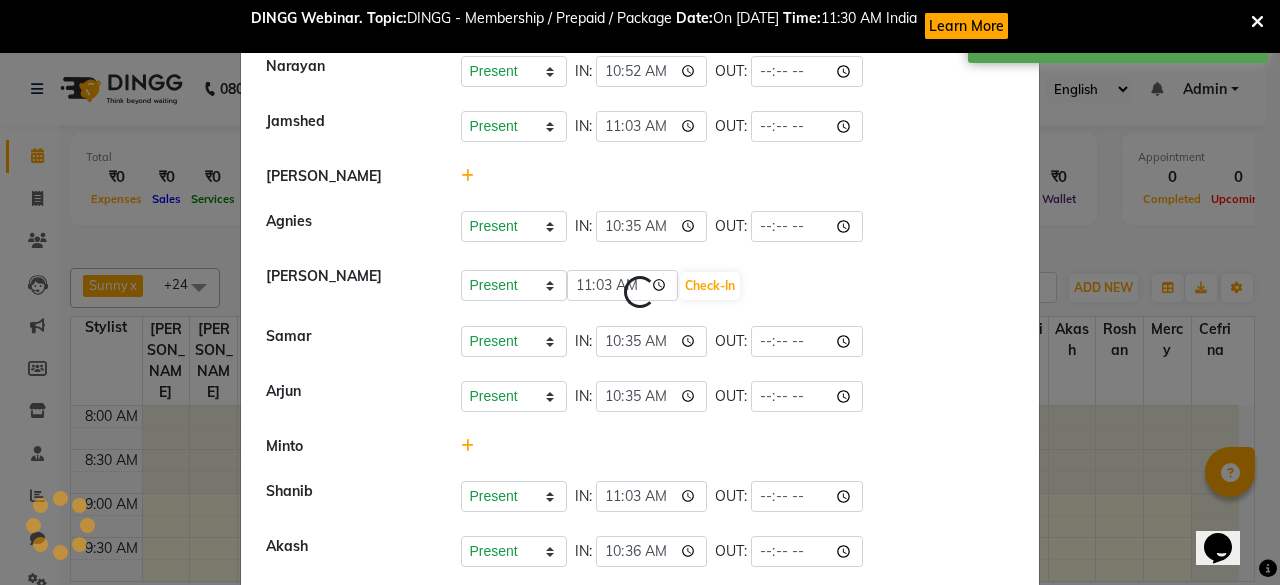 select on "W" 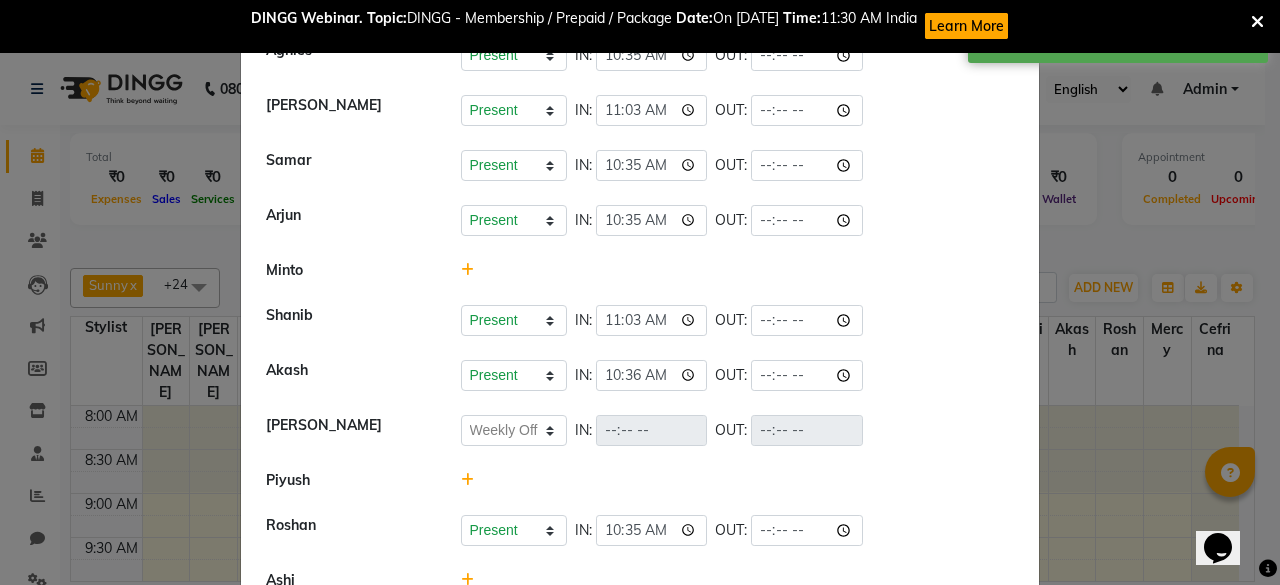 scroll, scrollTop: 887, scrollLeft: 0, axis: vertical 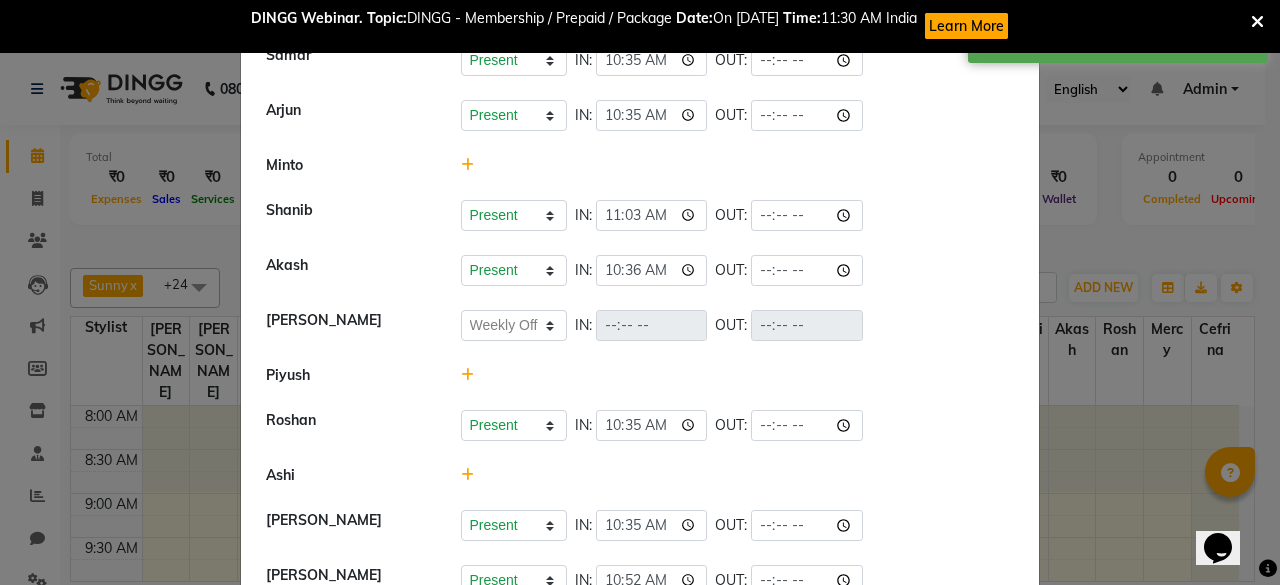 click 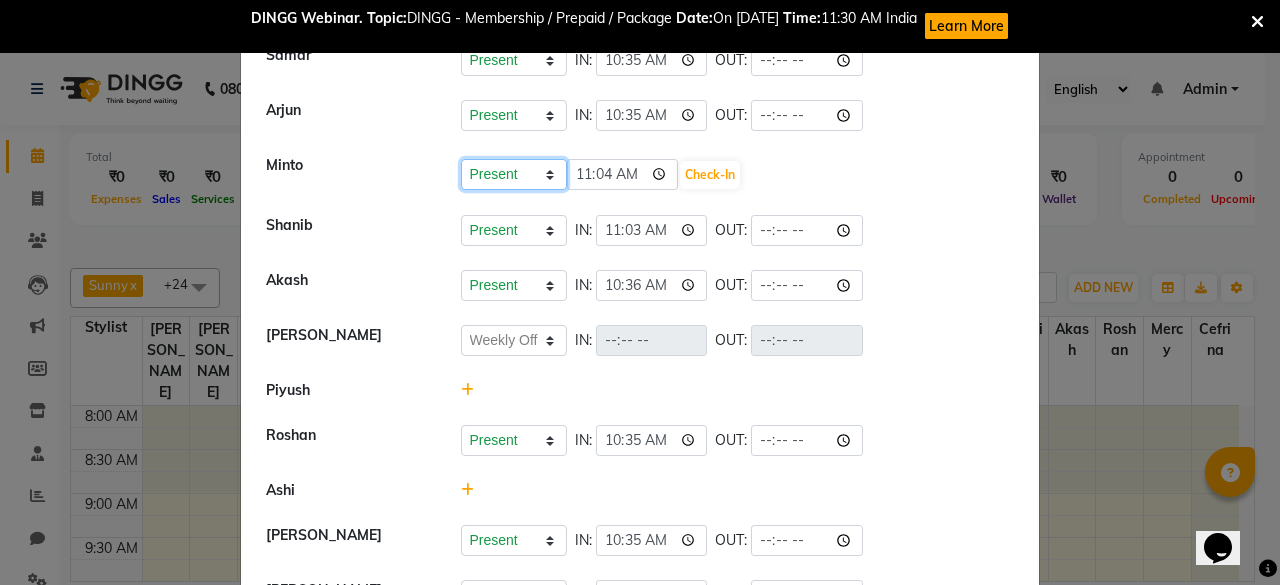 click on "Present Absent Late Half Day Weekly Off" 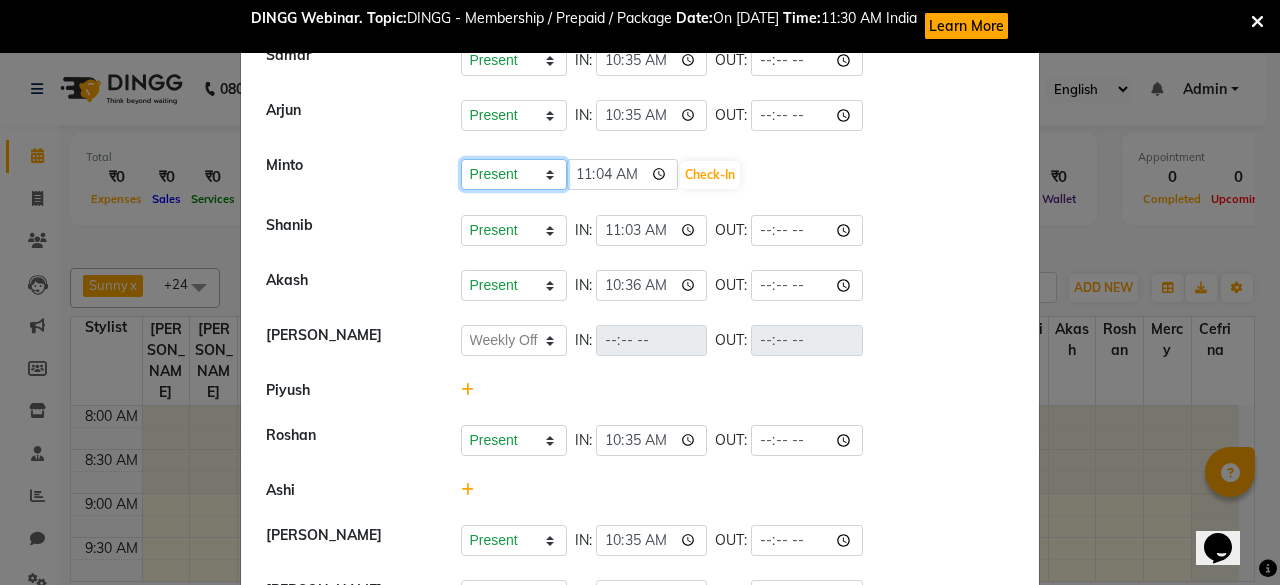 select on "W" 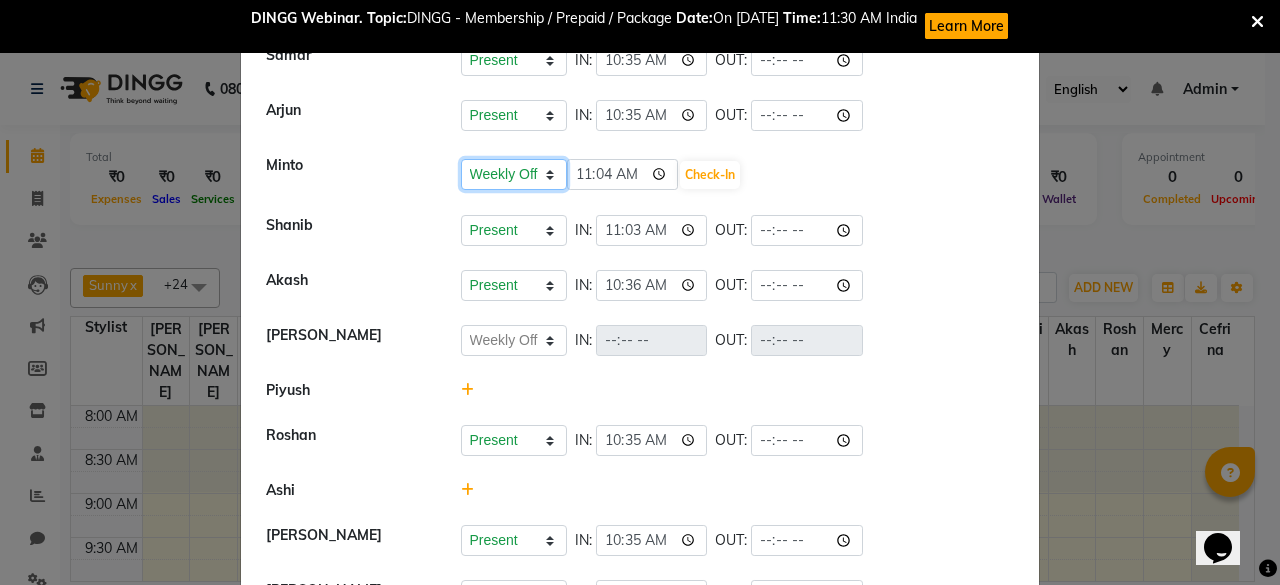 click on "Present Absent Late Half Day Weekly Off" 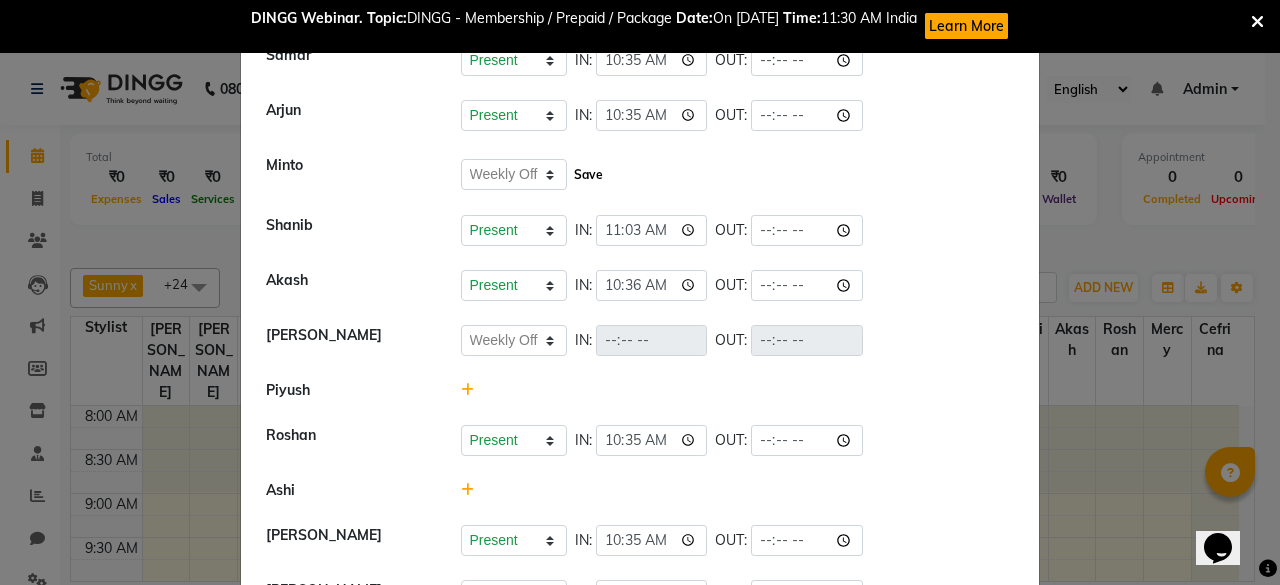 click on "Save" 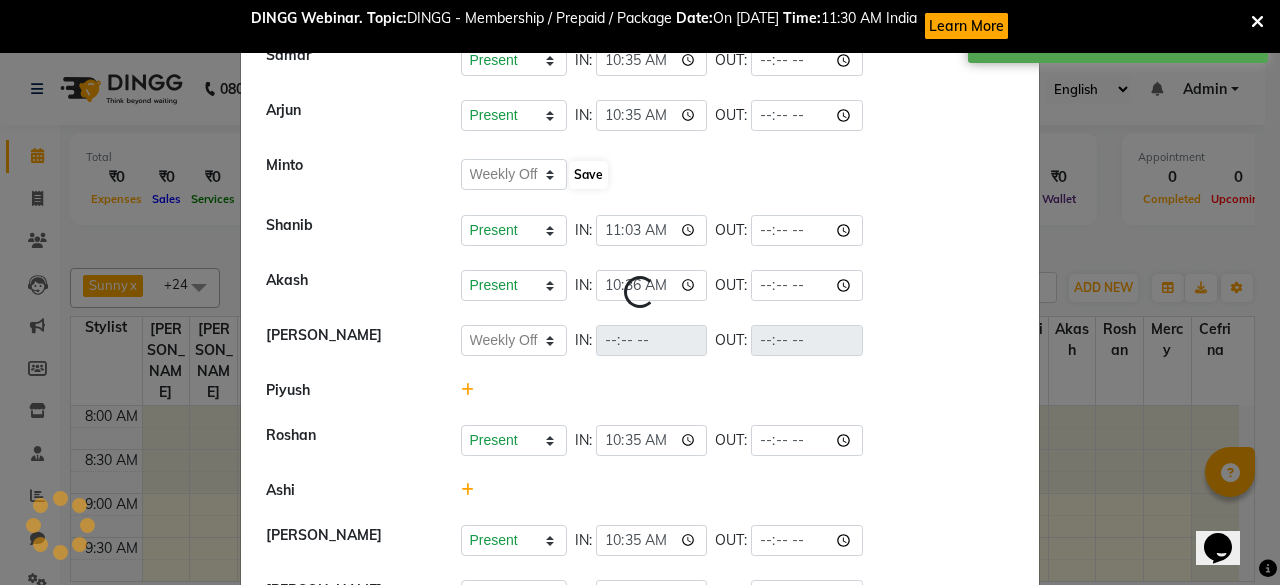 select on "W" 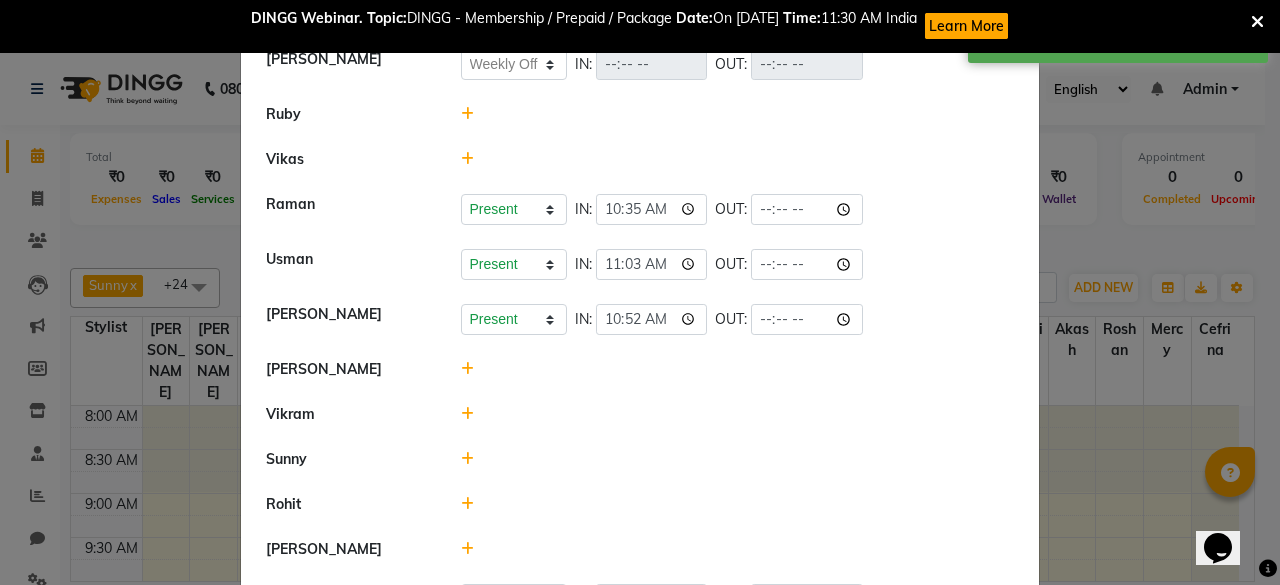 scroll, scrollTop: 80, scrollLeft: 0, axis: vertical 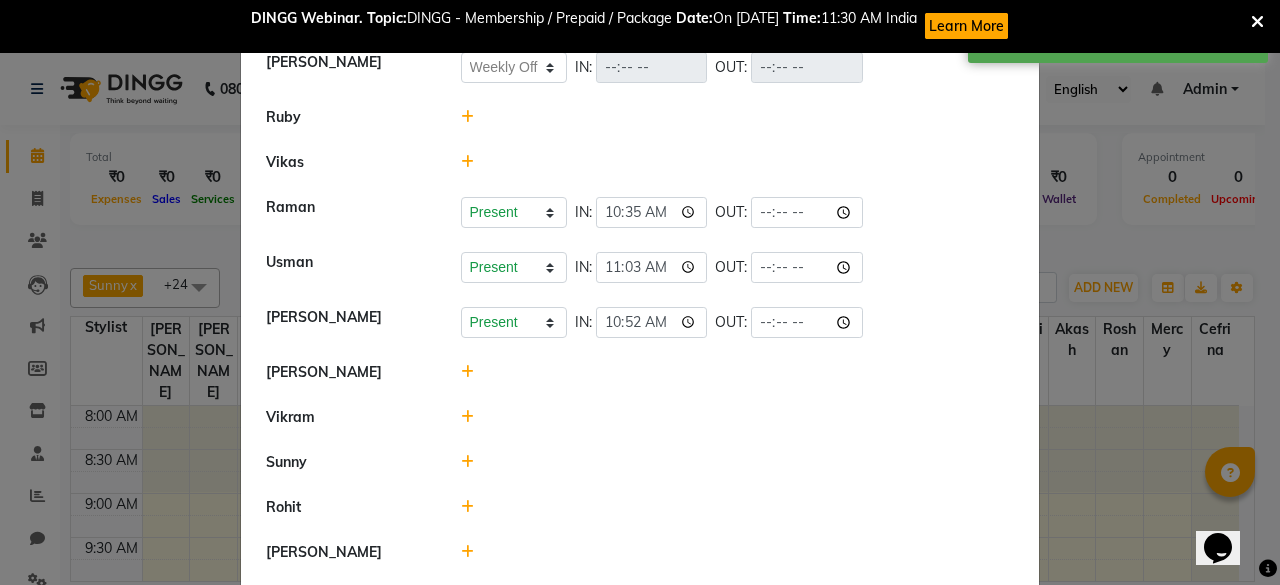 click 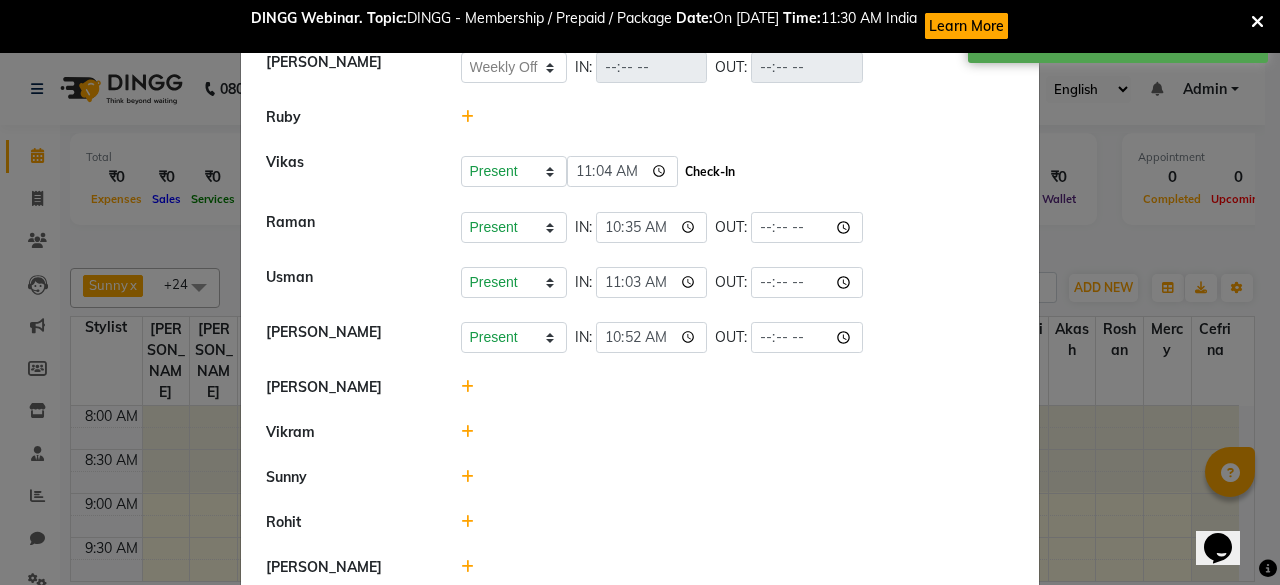 click on "Check-In" 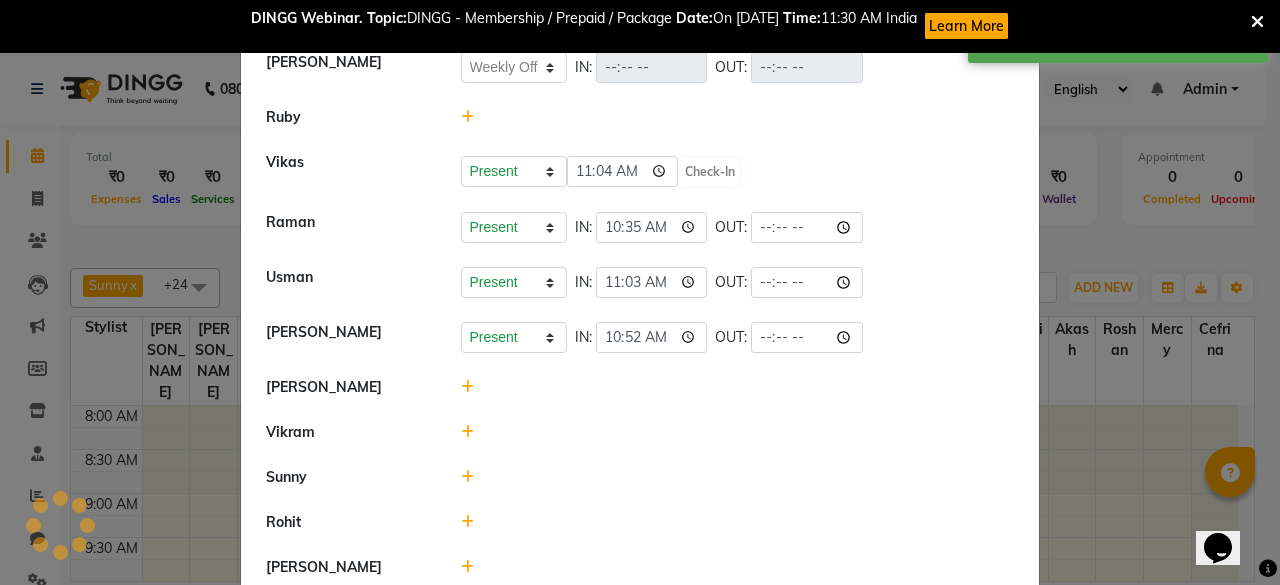 select on "W" 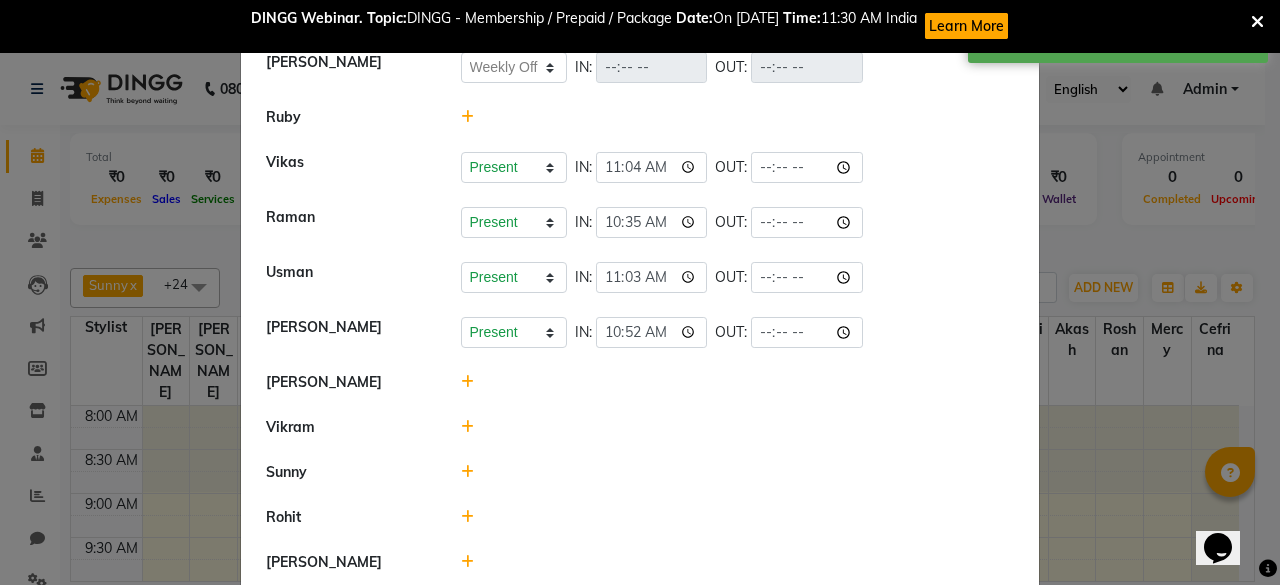 click 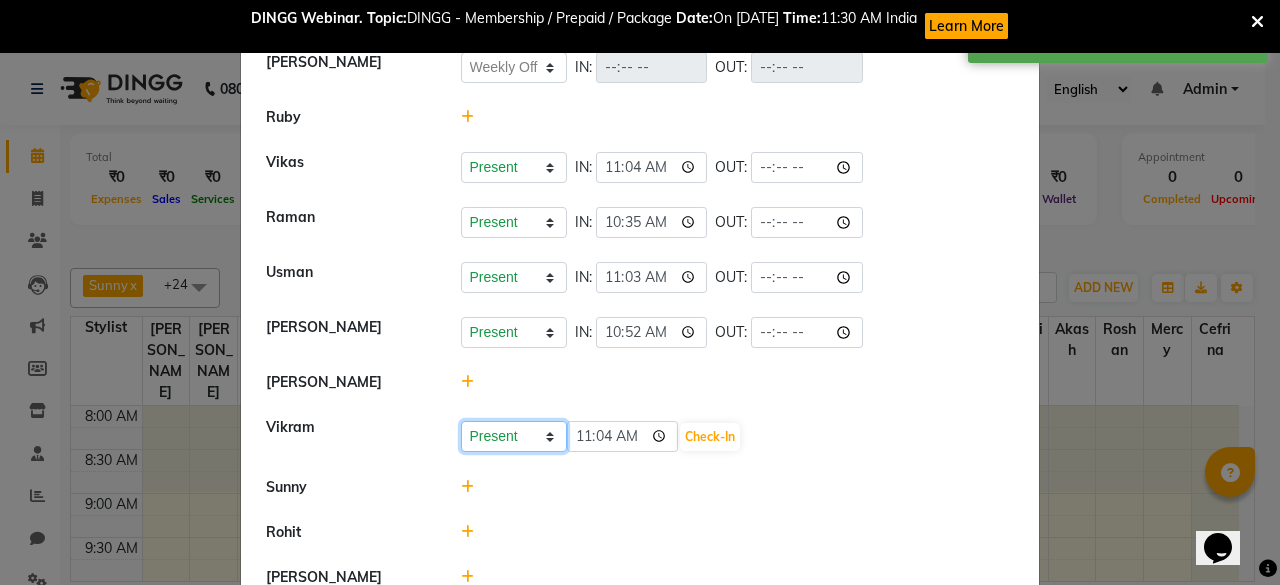 click on "Present Absent Late Half Day Weekly Off" 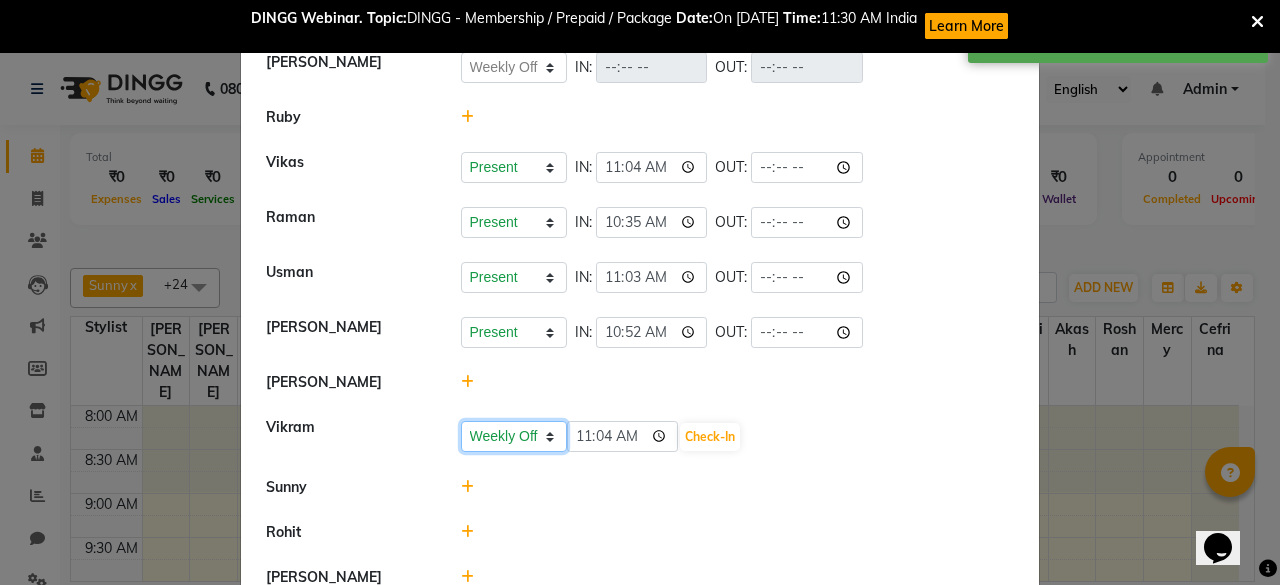 click on "Present Absent Late Half Day Weekly Off" 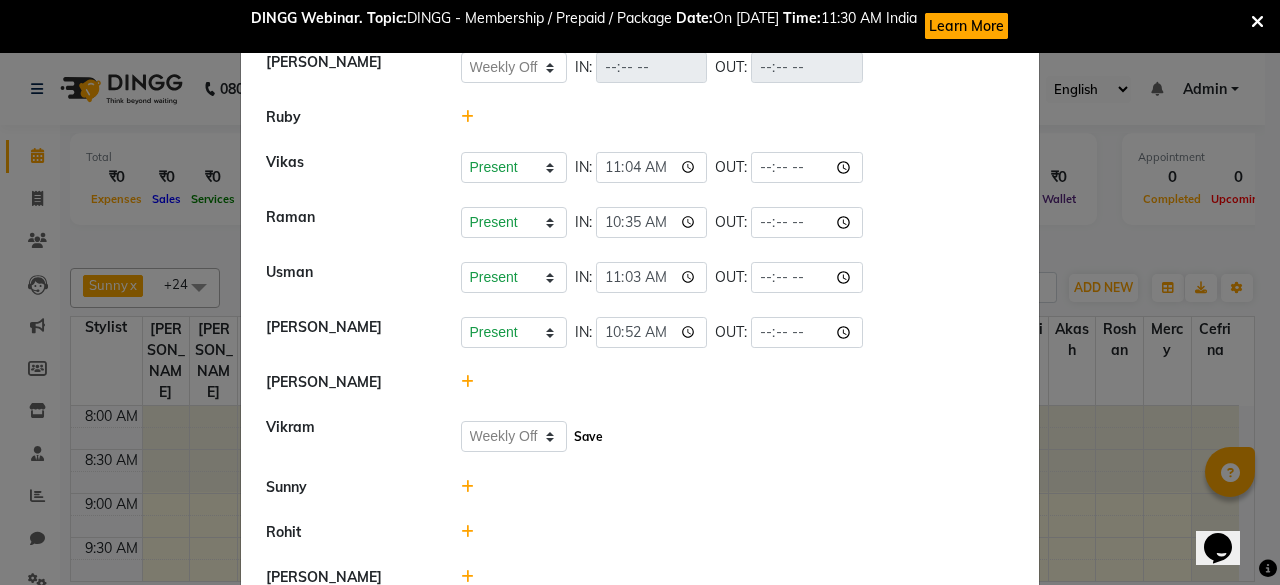 click on "Save" 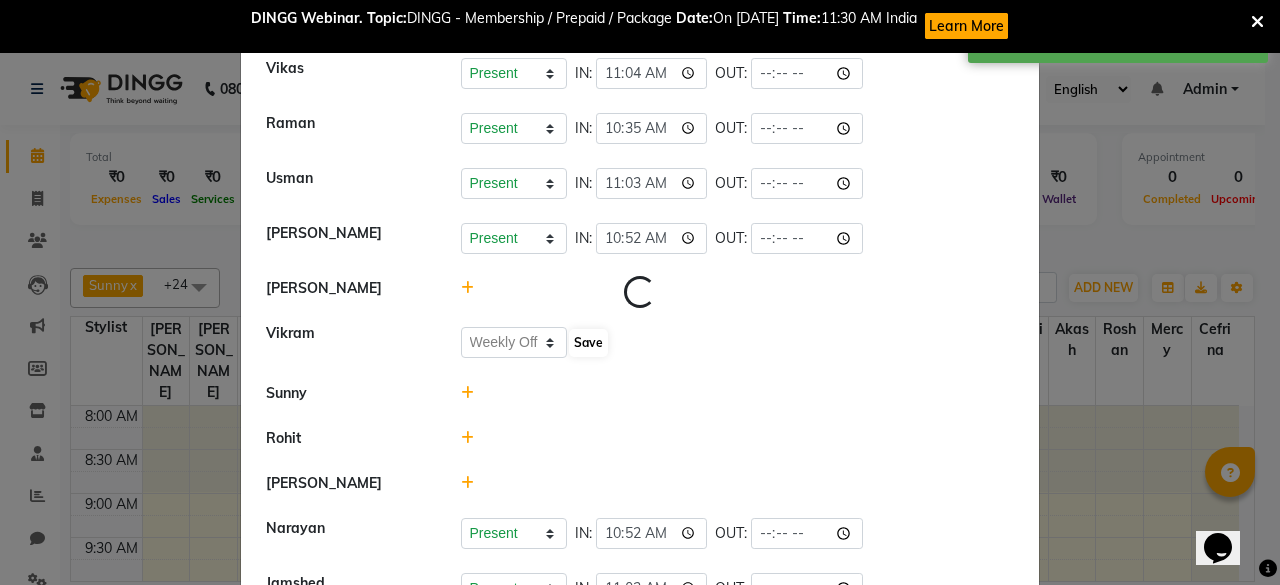 select on "W" 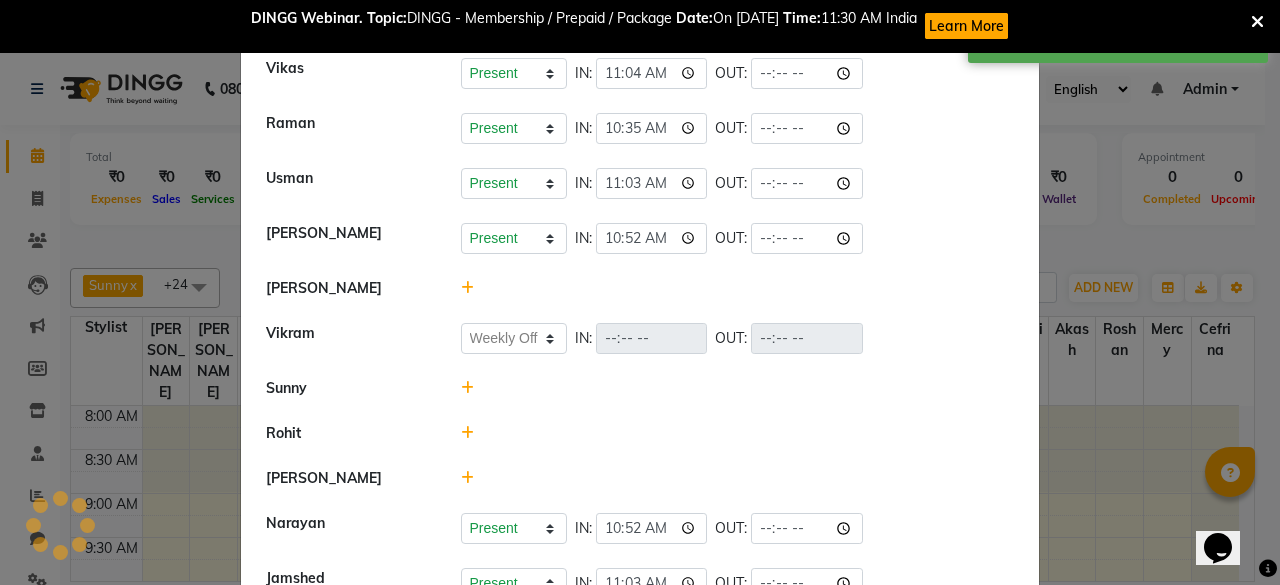 scroll, scrollTop: 180, scrollLeft: 0, axis: vertical 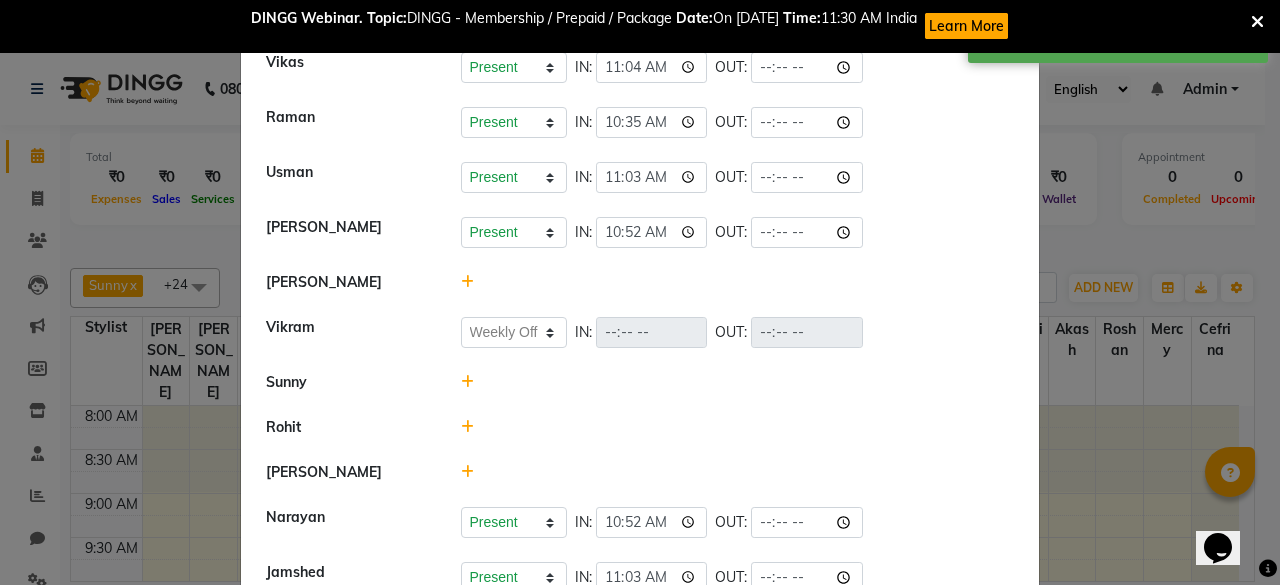 click 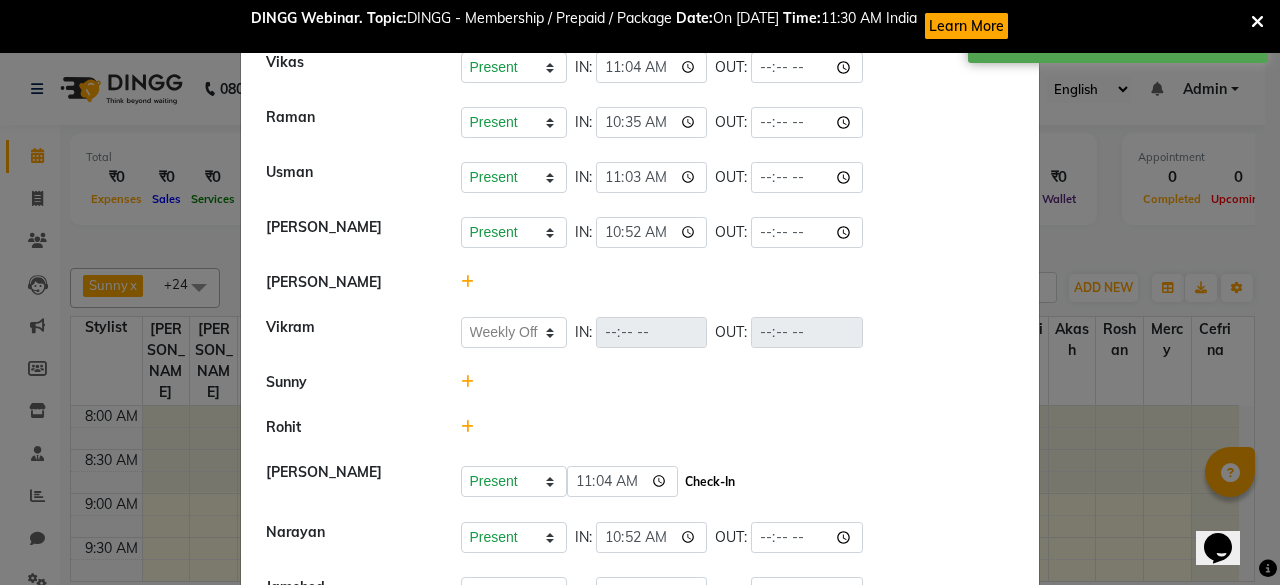 click on "Check-In" 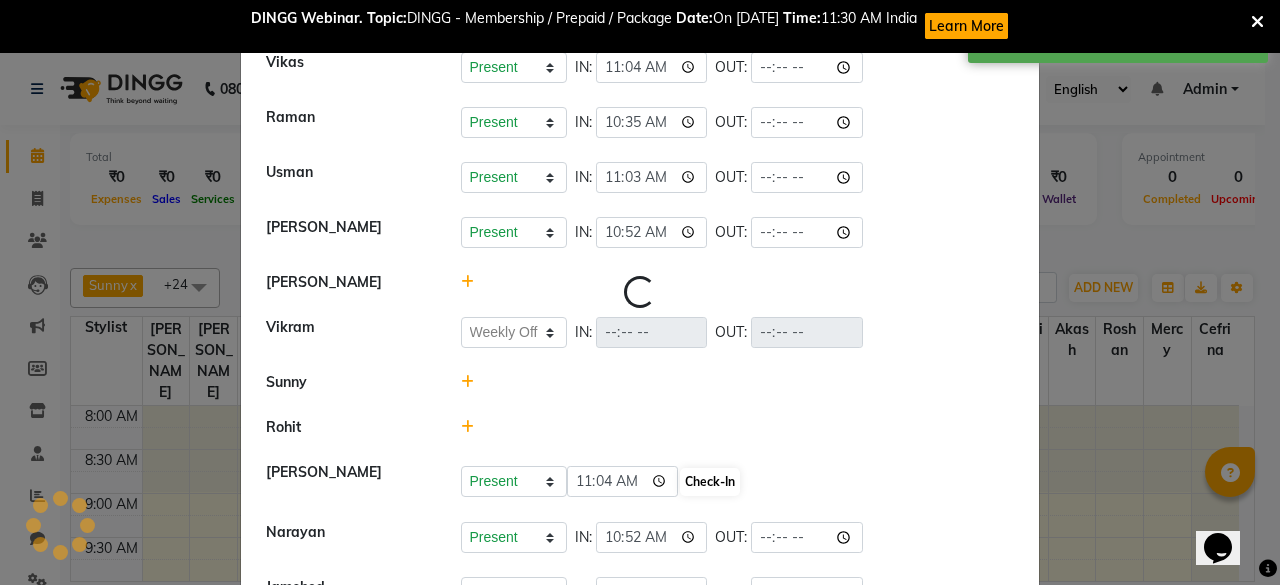 select on "W" 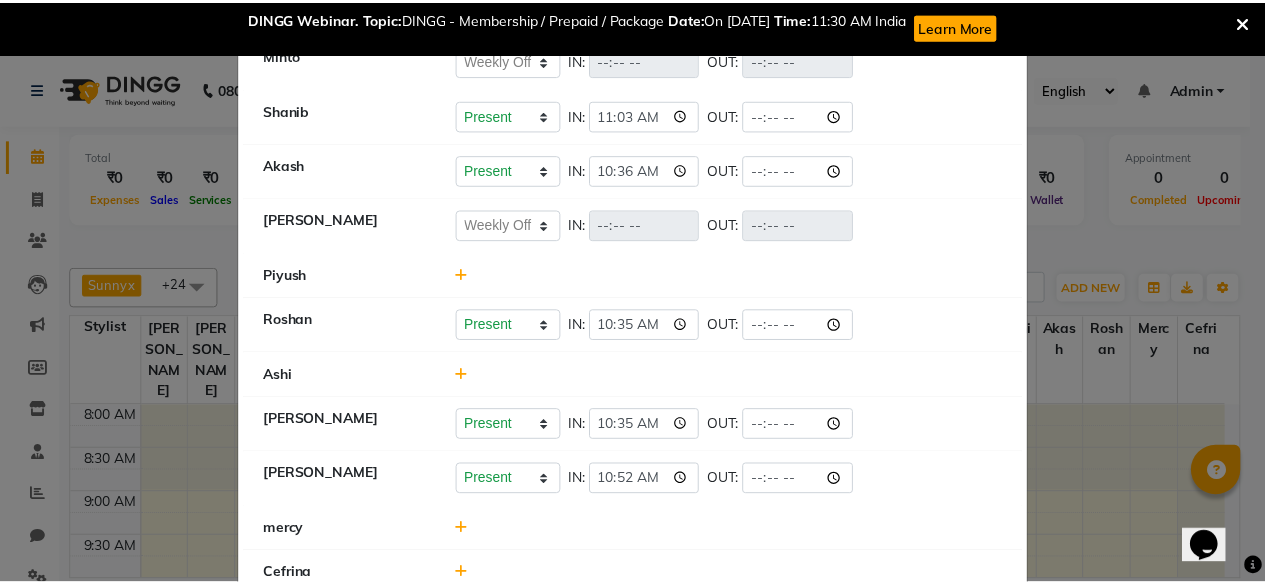 scroll, scrollTop: 1217, scrollLeft: 0, axis: vertical 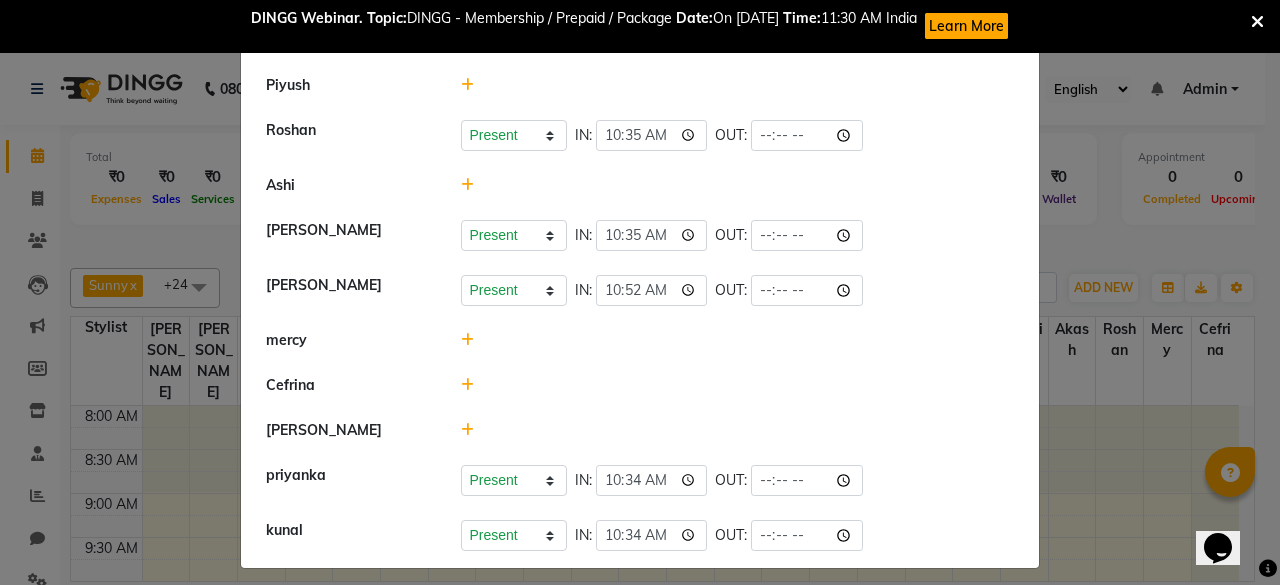 click 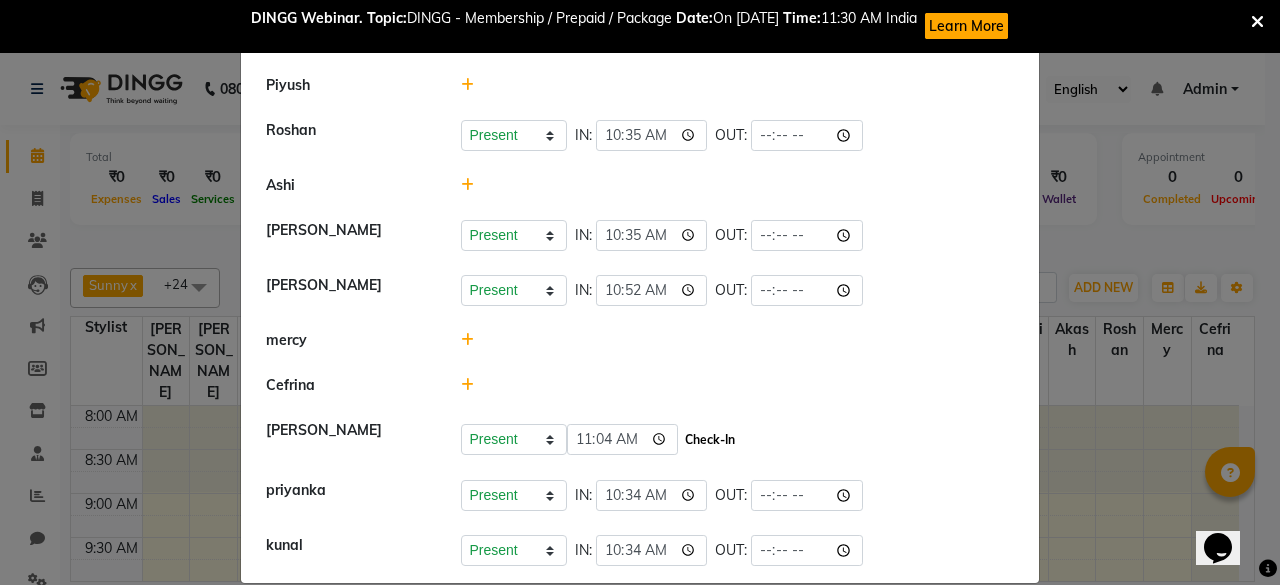 click on "Check-In" 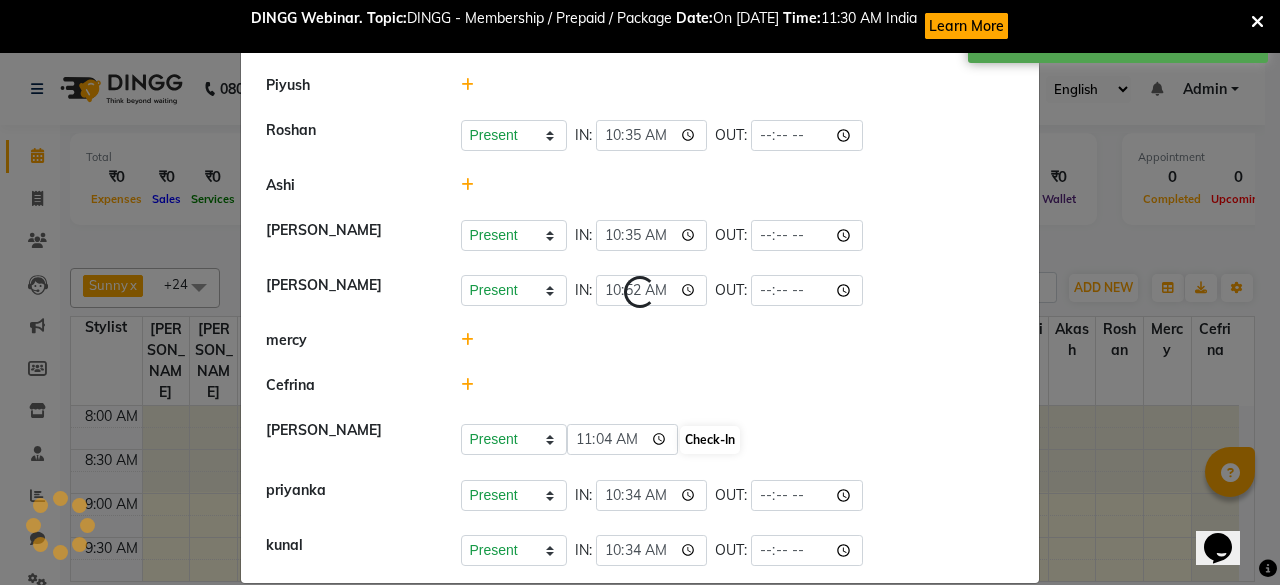 select on "W" 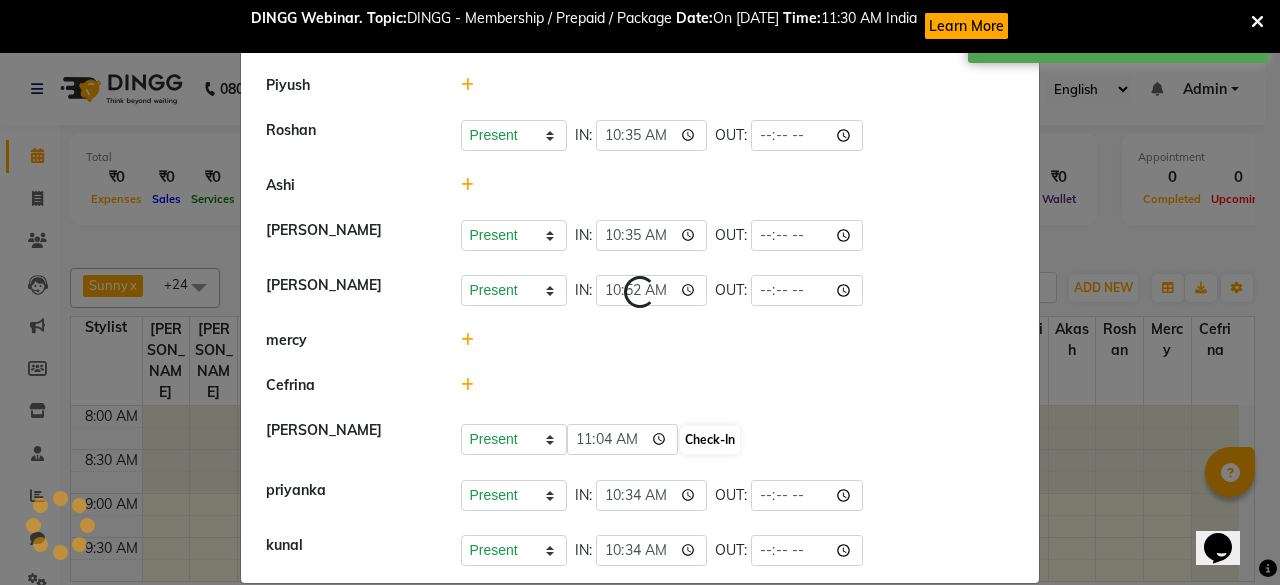 select on "W" 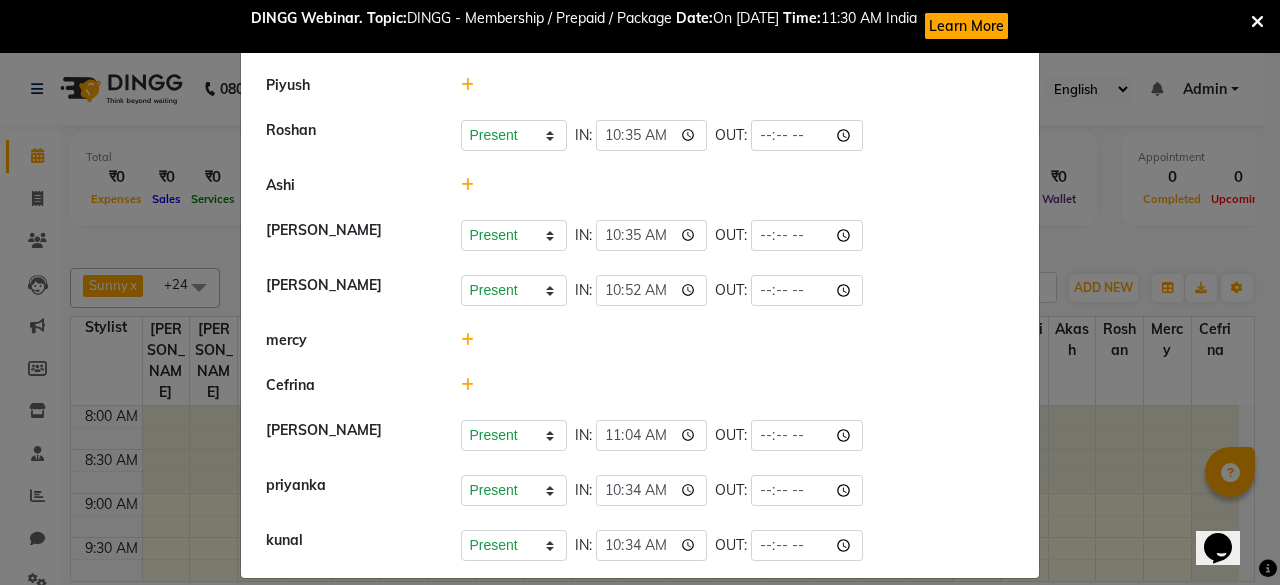 click on "Attendance ×   [PERSON_NAME]   Present   Absent   Late   Half Day   Weekly Off  IN:  OUT:   Ruby   ⁠Vikas   Present   Absent   Late   Half Day   Weekly Off  IN:  11:04 OUT:   ⁠Raman   Present   Absent   Late   Half Day   Weekly Off  IN:  10:35 OUT:    ⁠Usman   Present   Absent   Late   Half Day   Weekly Off  IN:  11:03 OUT:   [PERSON_NAME]   Present   Absent   Late   Half Day   Weekly Off  IN:  10:52 OUT:   Pummy   Vikram   Present   Absent   Late   Half Day   Weekly Off  IN:  OUT:    Sunny   ⁠Rohit   [PERSON_NAME]   Present   Absent   Late   Half Day   Weekly Off  IN:  11:04 OUT:   ⁠[PERSON_NAME]   Present   Absent   Late   Half Day   Weekly Off  IN:  10:52 OUT:   Jamshed   Present   Absent   Late   Half Day   Weekly Off  IN:  11:03 OUT:   [PERSON_NAME]   ⁠Agnies   Present   Absent   Late   Half Day   Weekly Off  IN:  10:35 OUT:   [PERSON_NAME]   Present   Absent   Late   Half Day   Weekly Off  IN:  11:03 OUT:   Samar   Present   Absent   Late   Half Day   Weekly Off  IN:  10:35 OUT:   [PERSON_NAME]   Present   Absent   Late   Half Day" 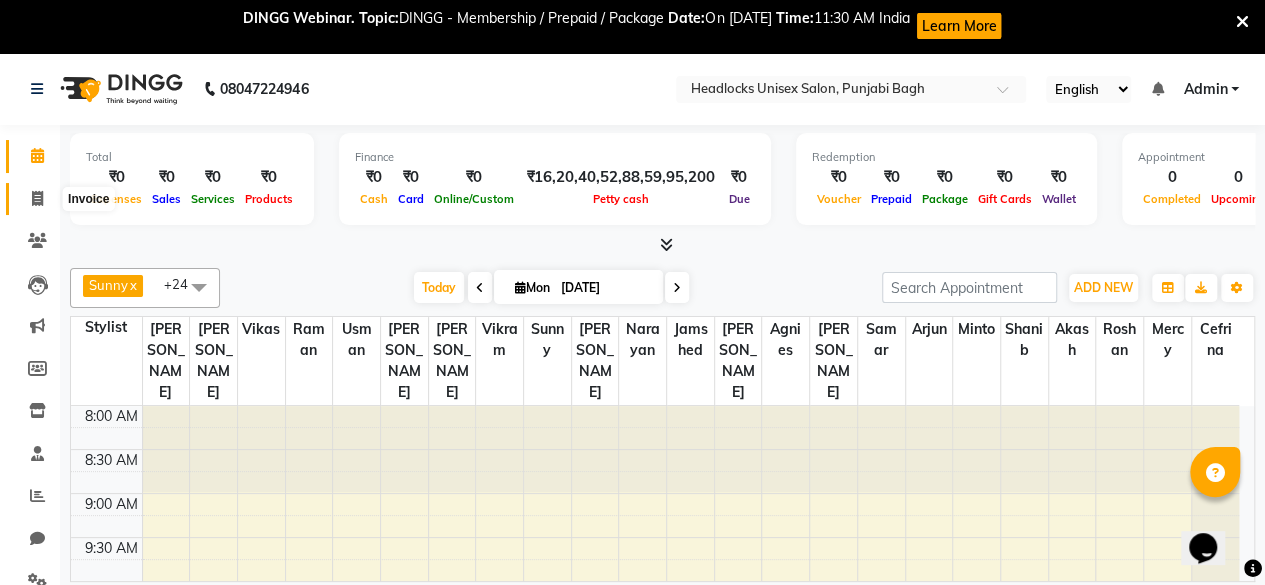 click 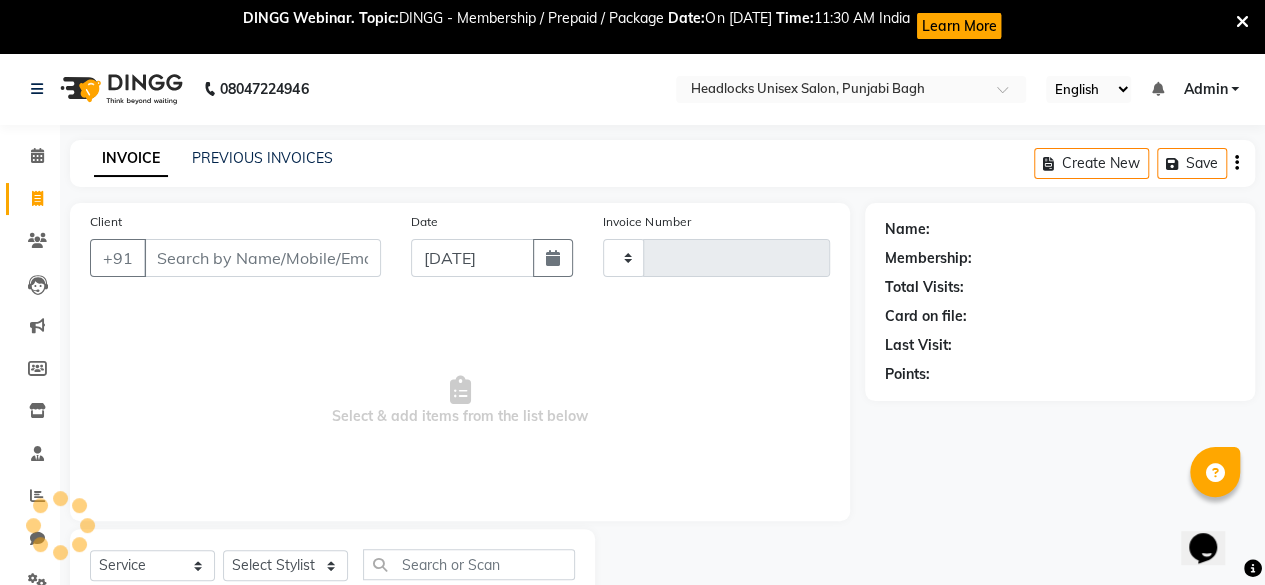 type on "3743" 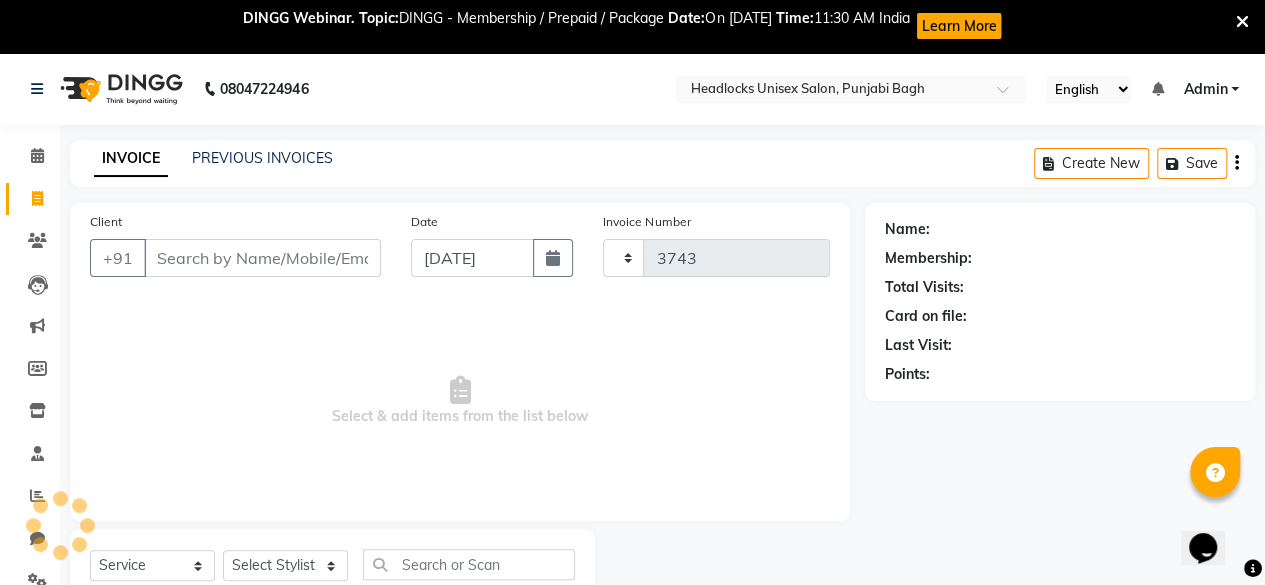 select on "7719" 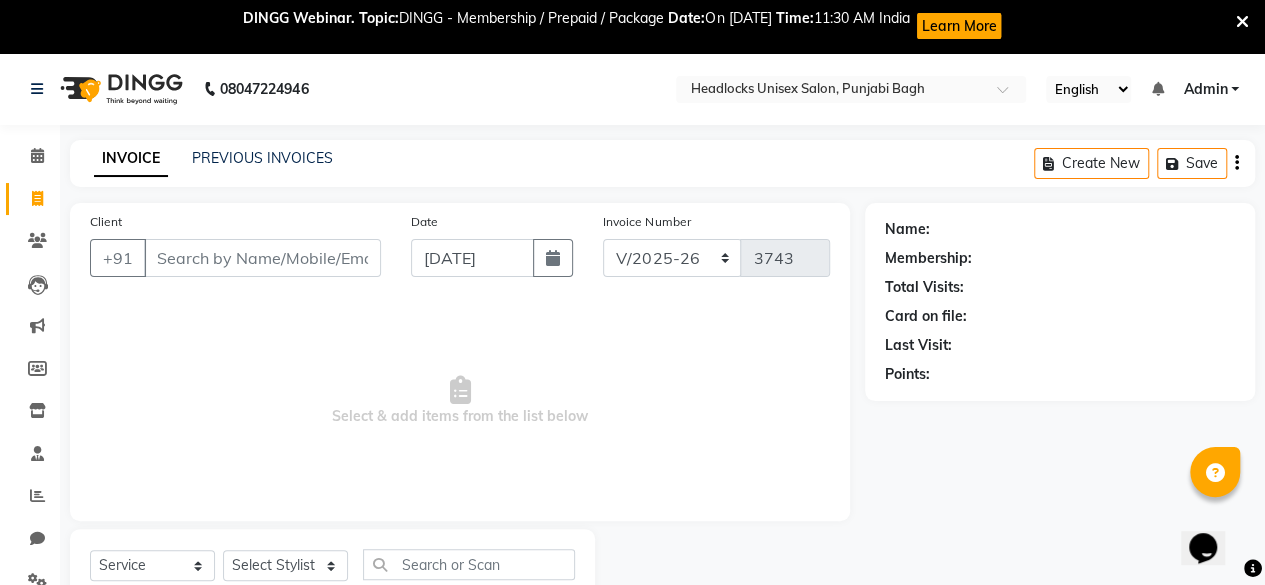 click on "Client" at bounding box center (262, 258) 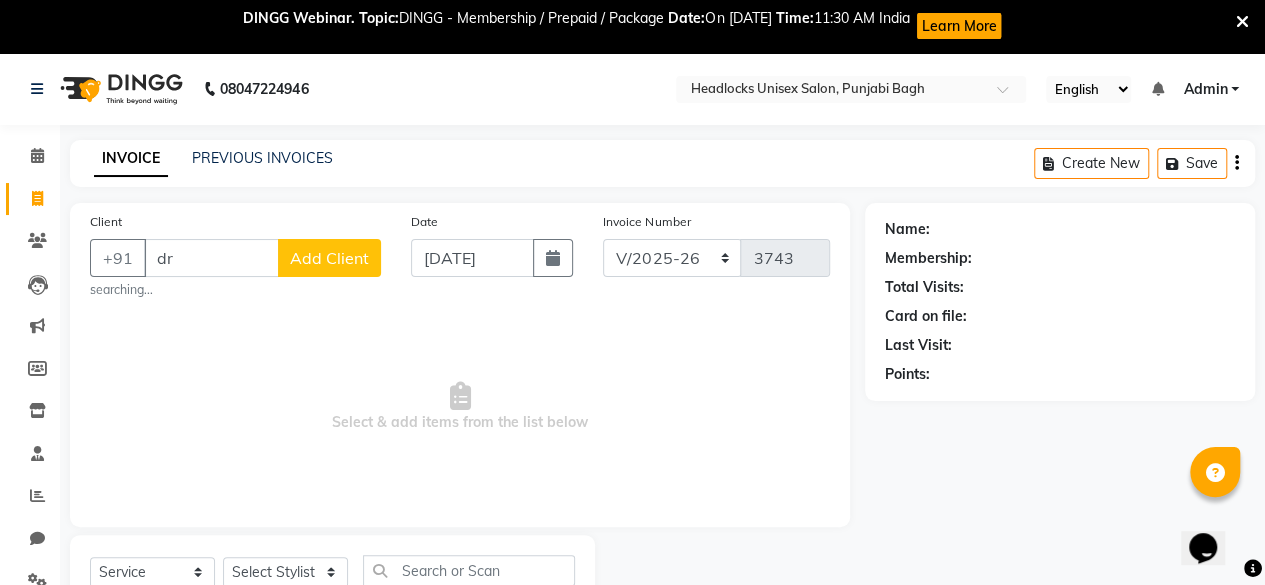 type on "d" 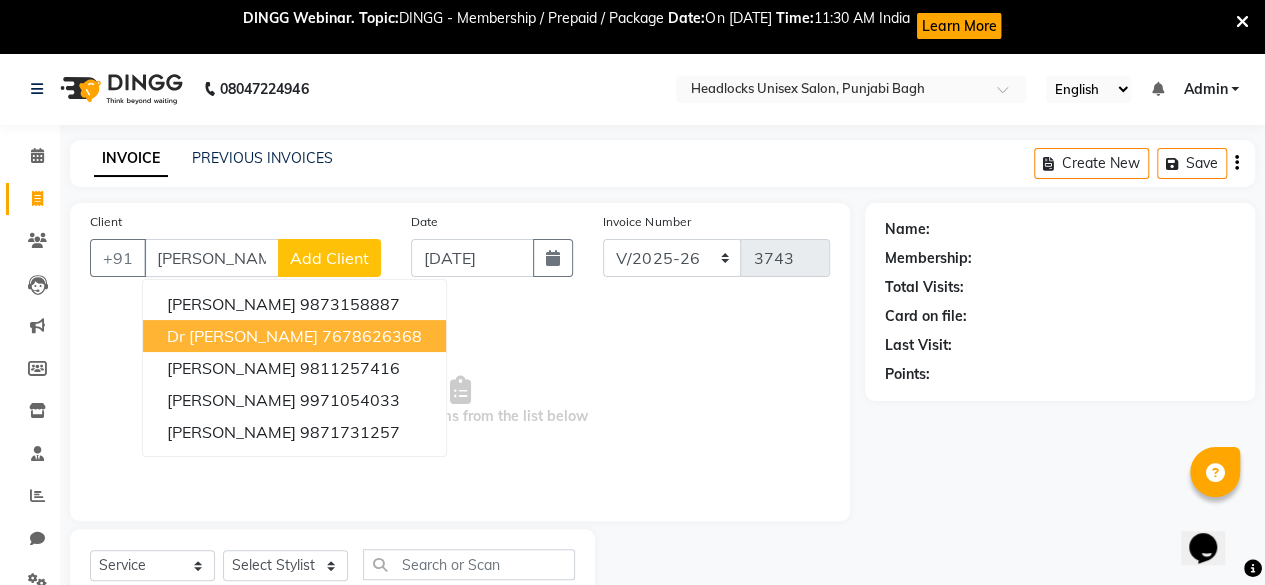 click on "dr [PERSON_NAME]  7678626368" at bounding box center (294, 336) 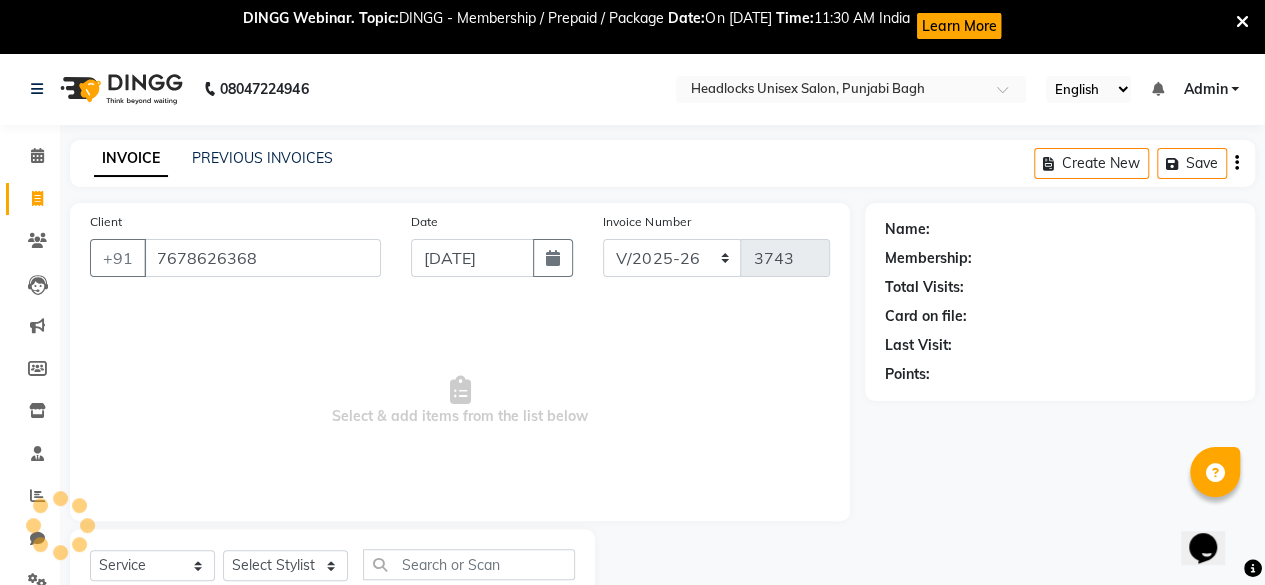 type on "7678626368" 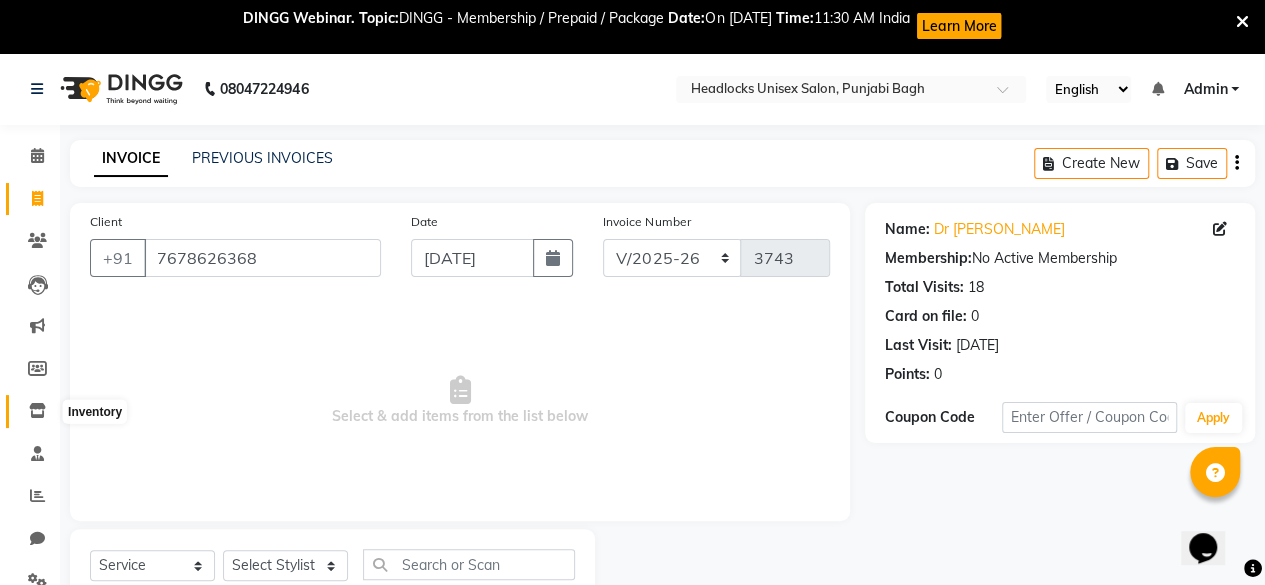 click 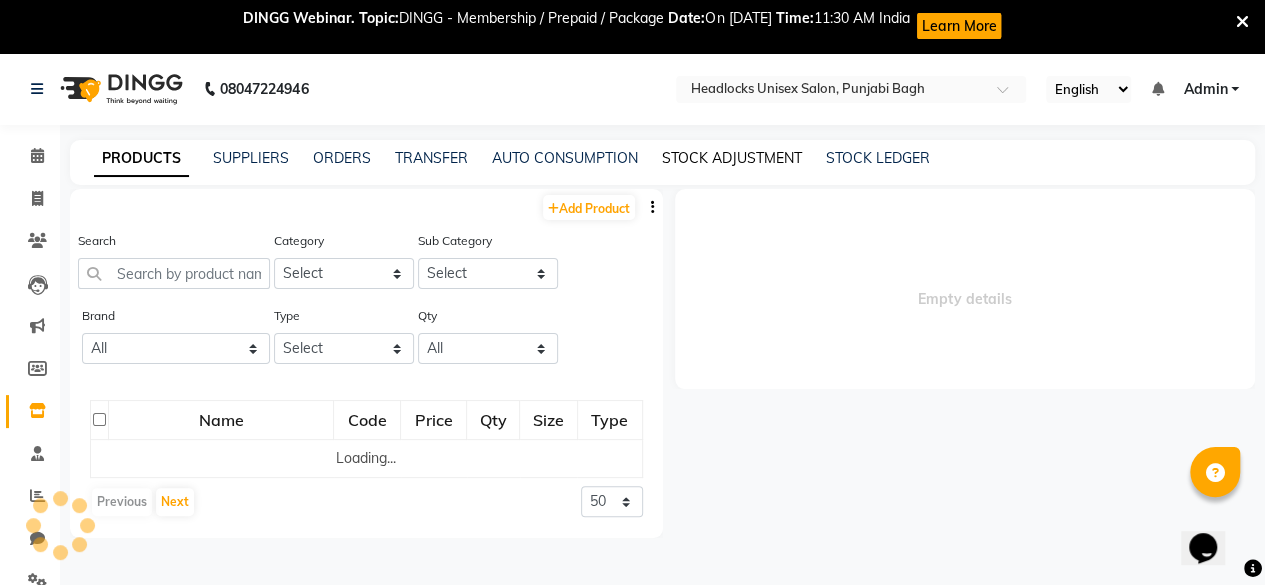select 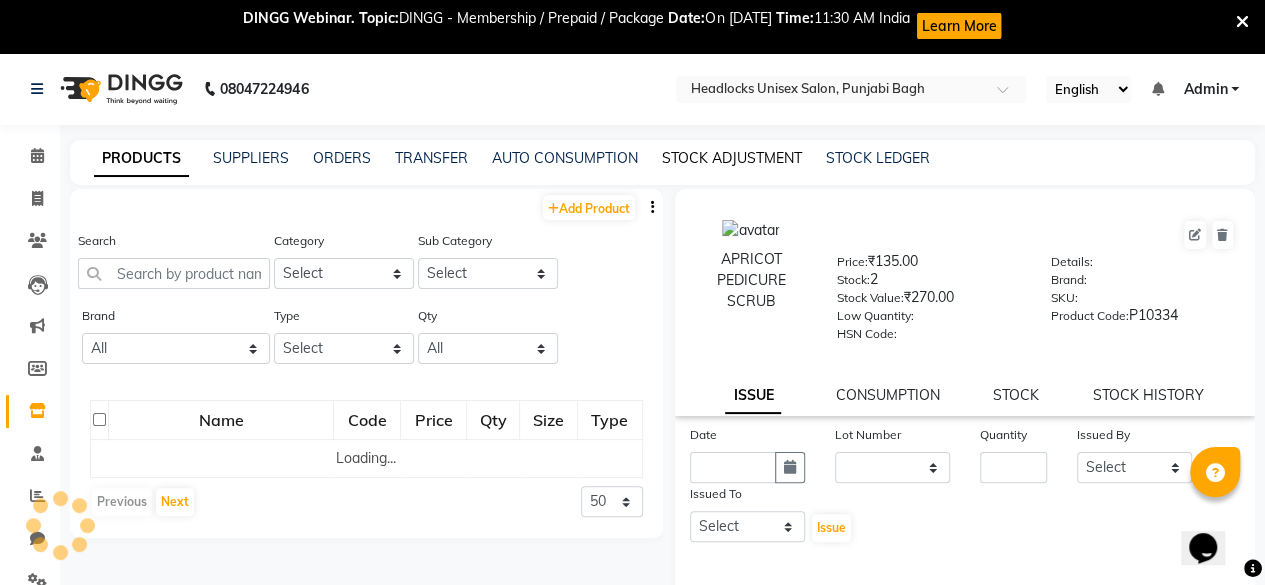 click on "STOCK ADJUSTMENT" 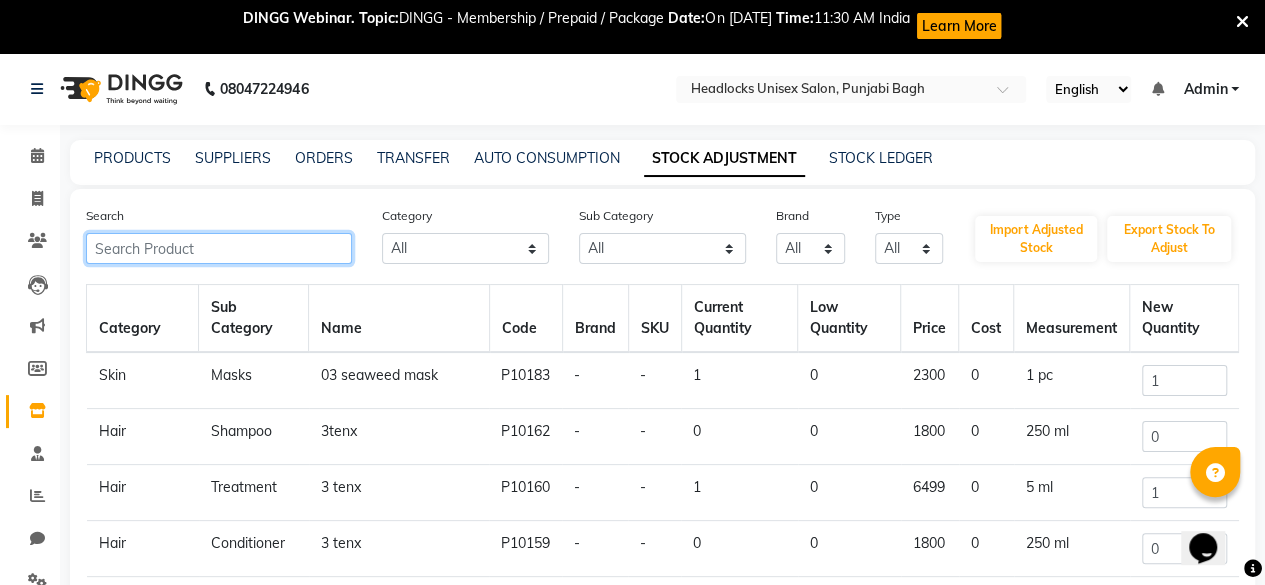 click 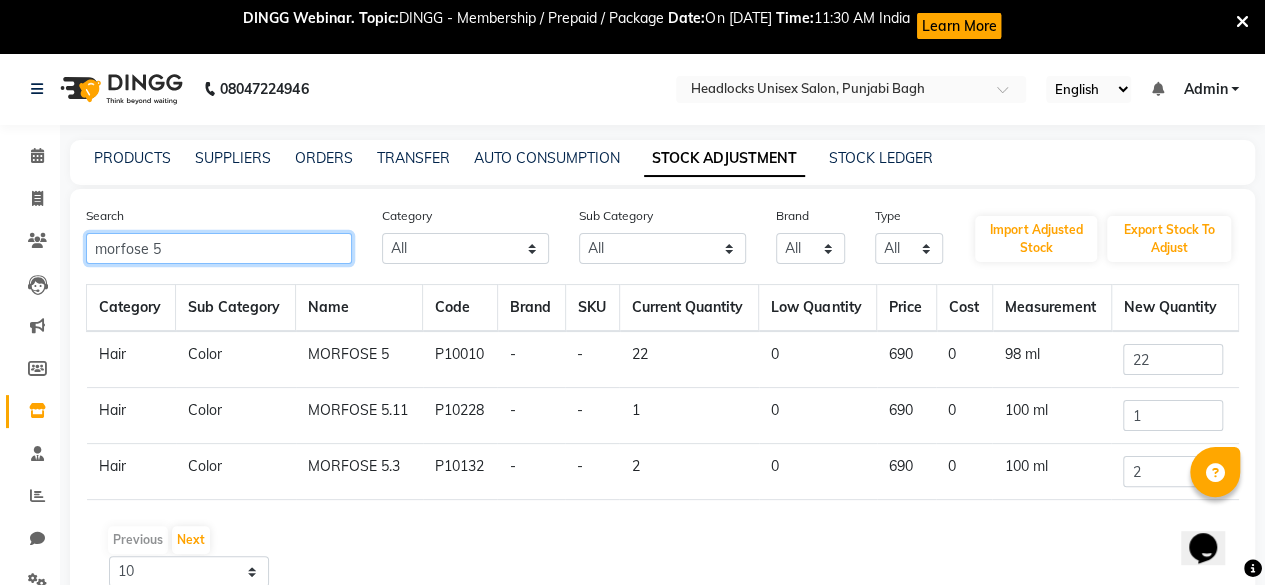 type on "morfose 5" 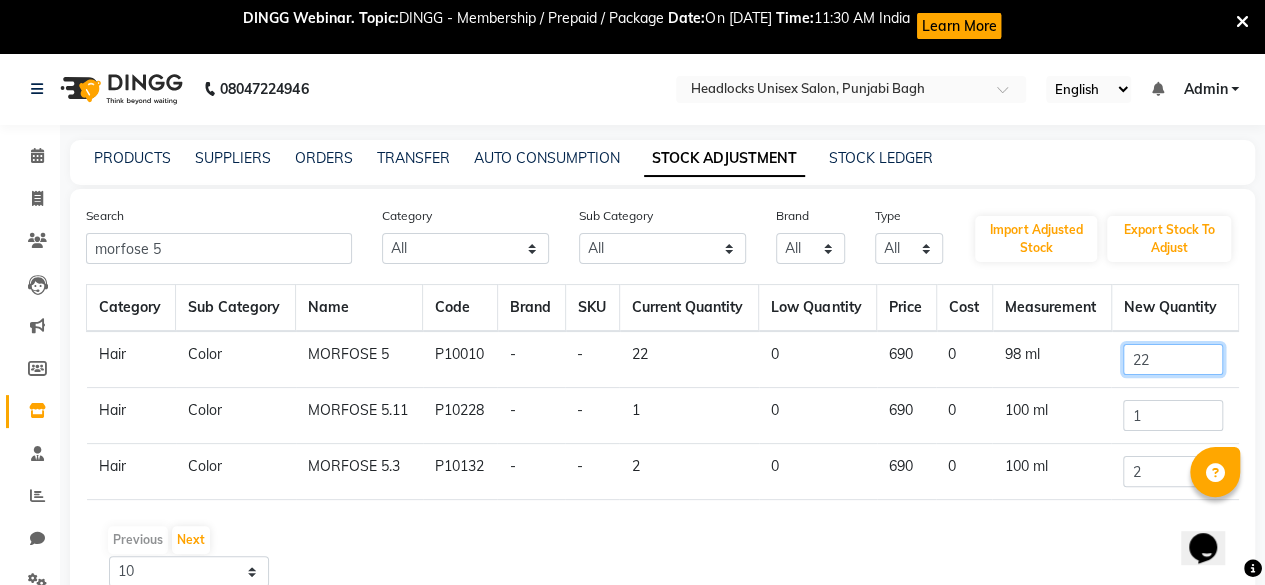 click on "22" 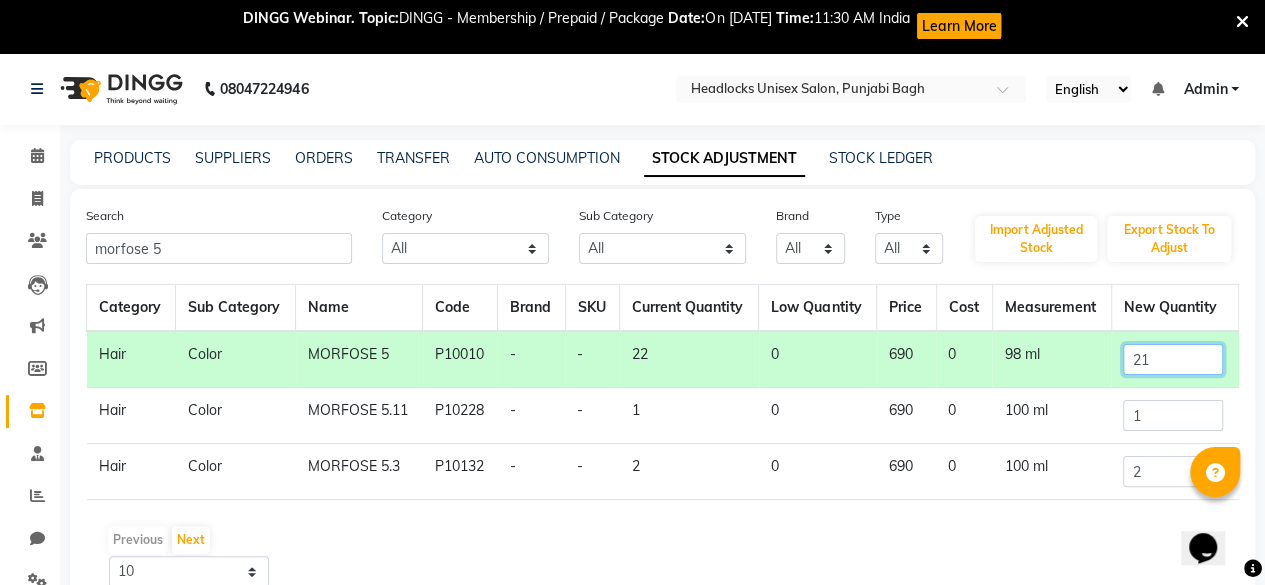 scroll, scrollTop: 92, scrollLeft: 0, axis: vertical 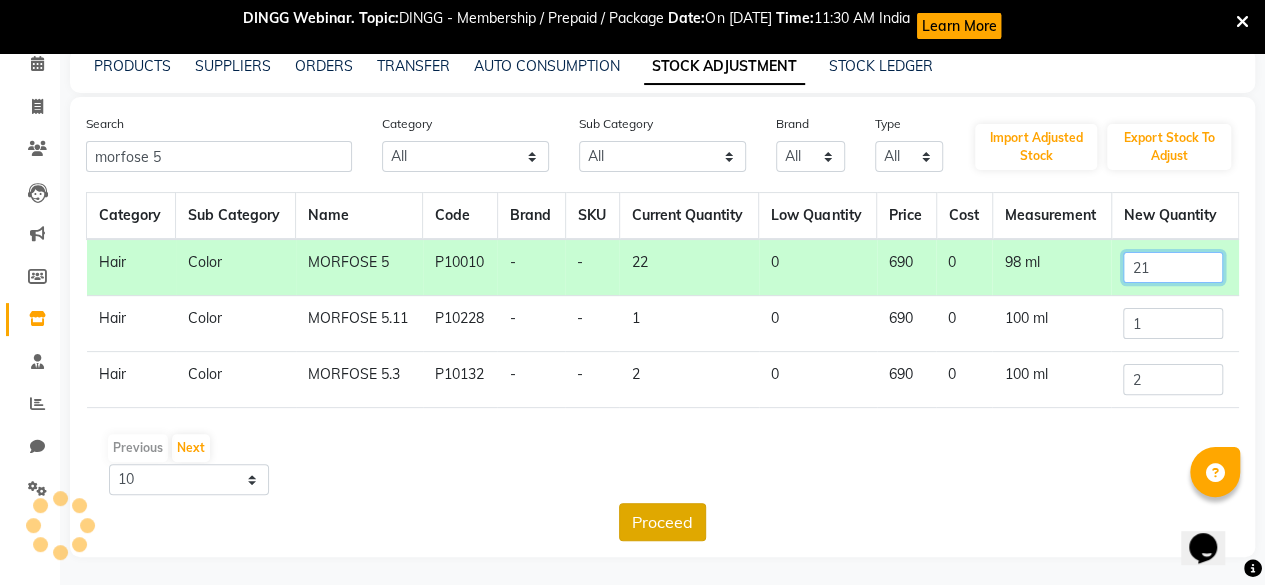 type on "21" 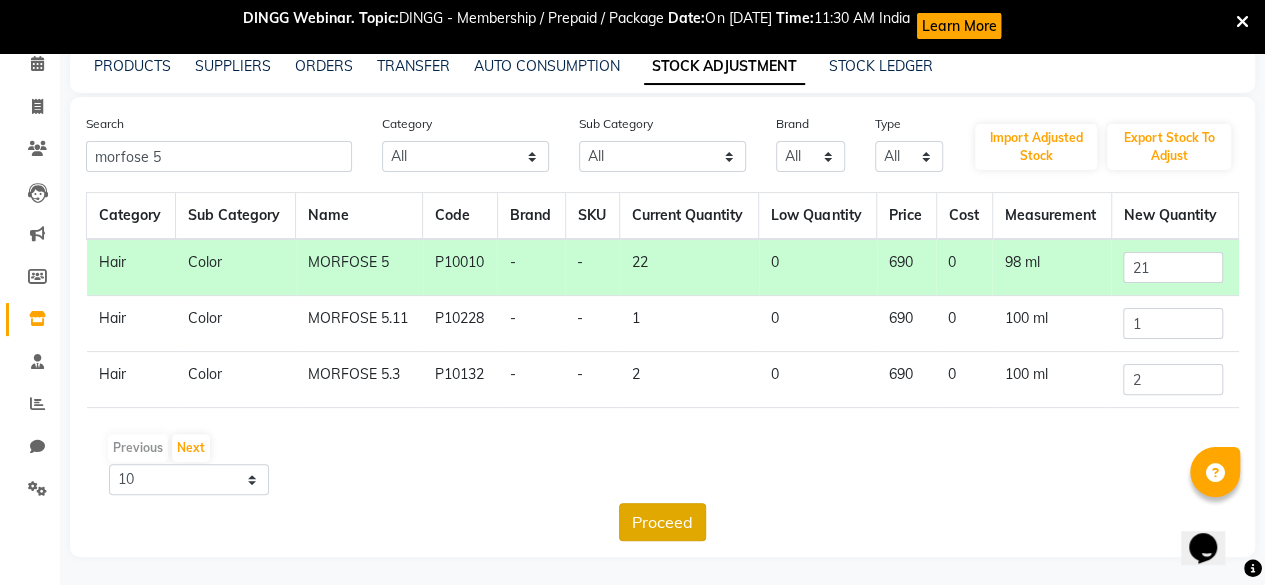 click on "Proceed" 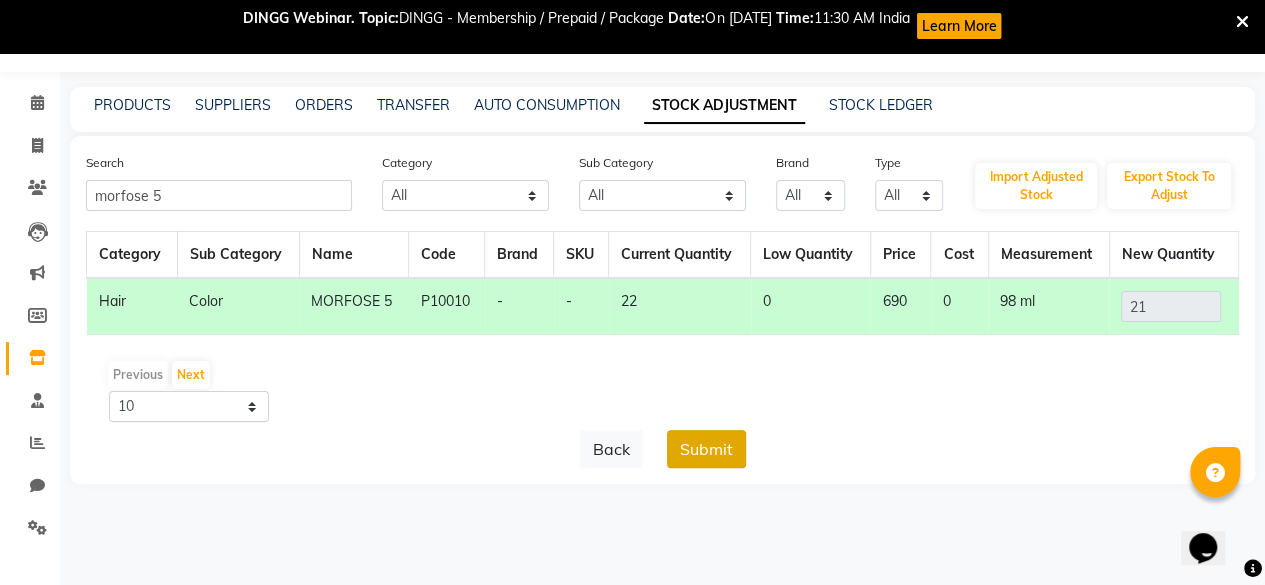 click on "Submit" 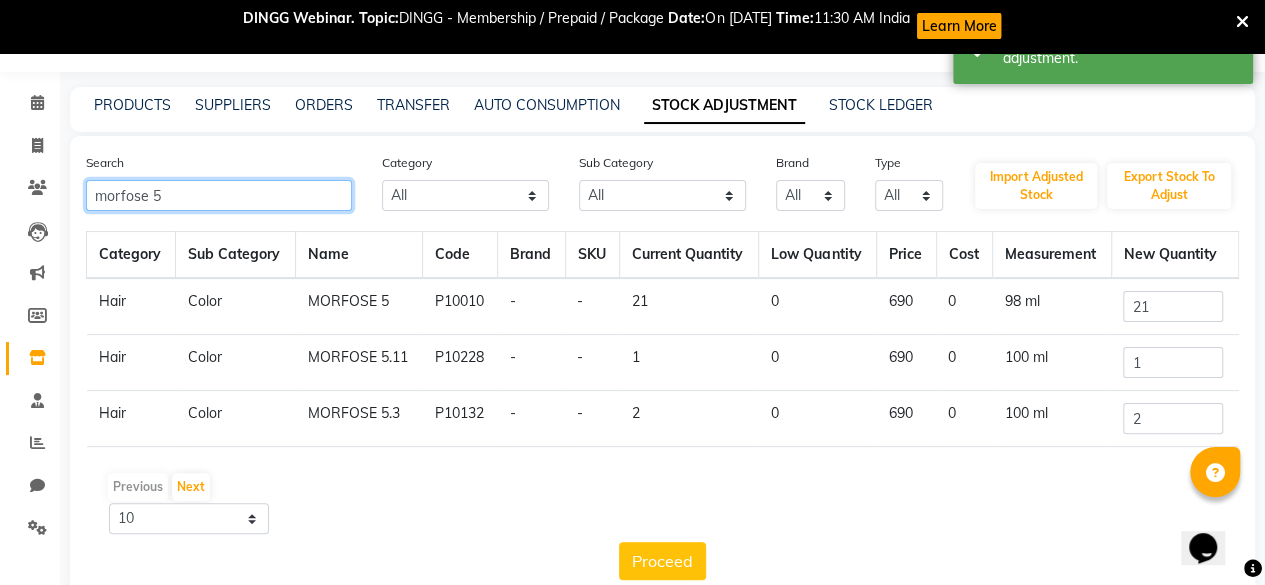 click on "morfose 5" 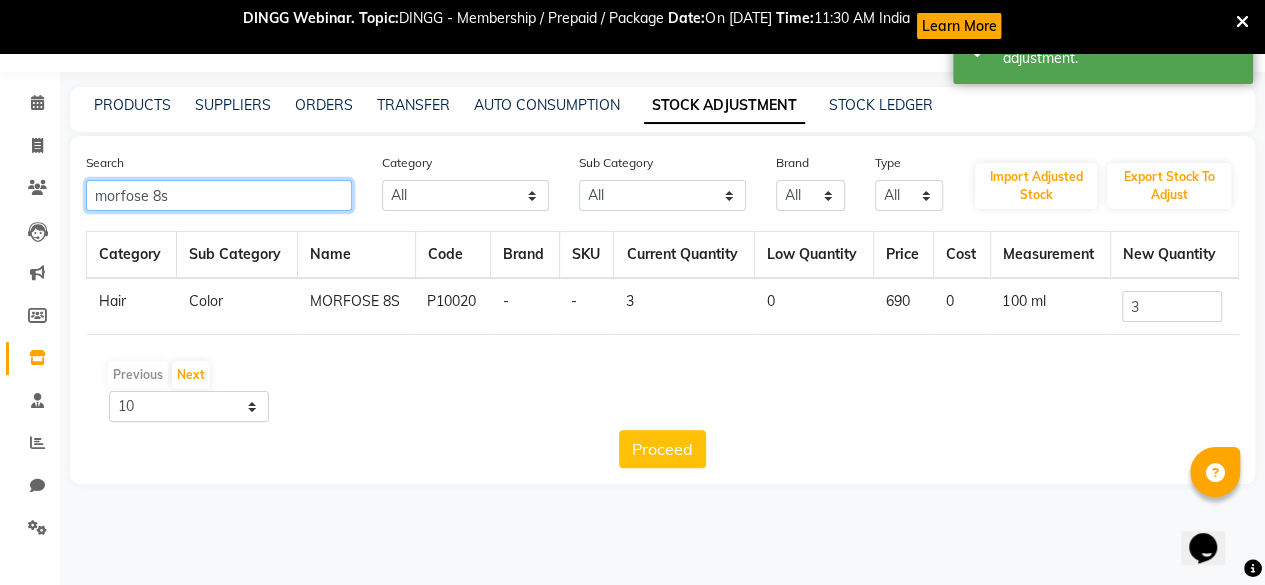 type on "morfose 8s" 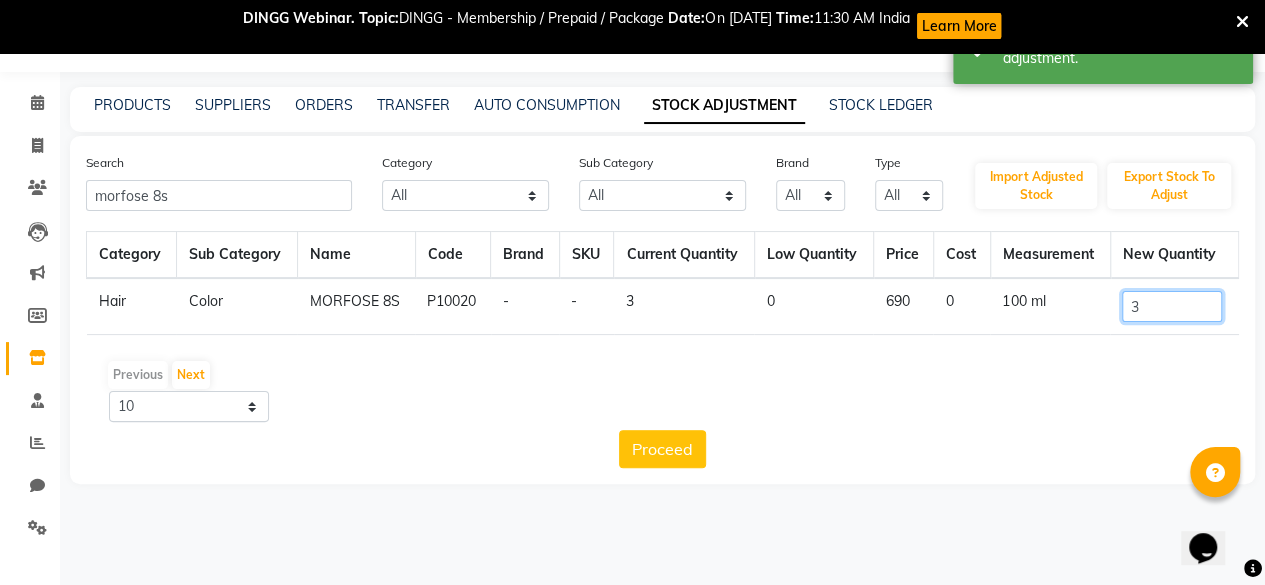 click on "3" 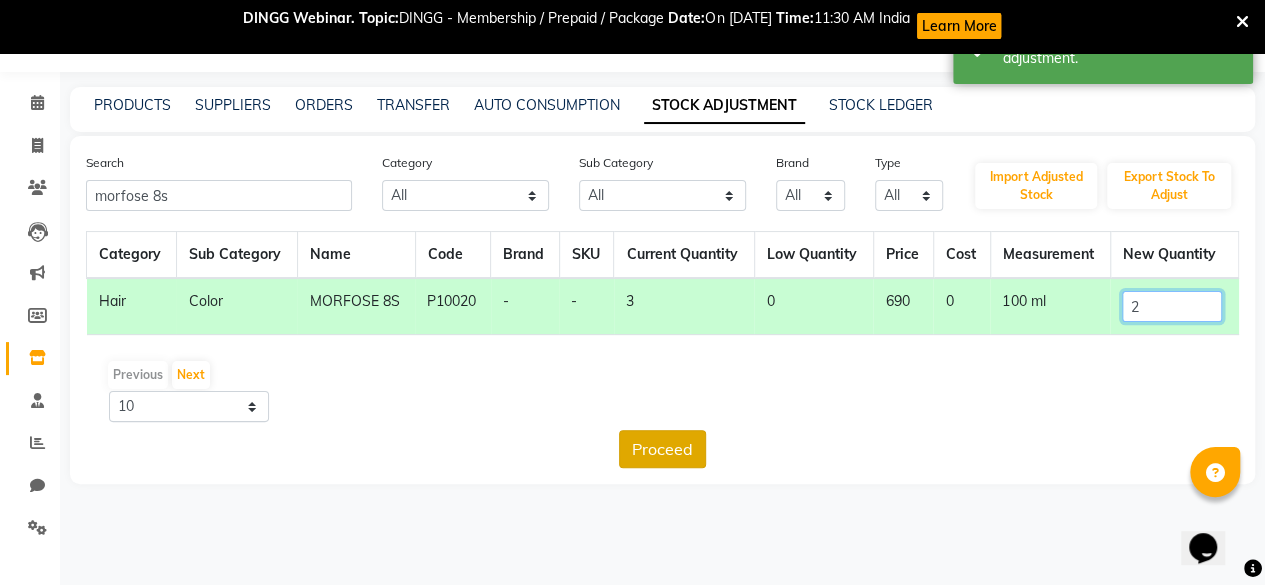 type on "2" 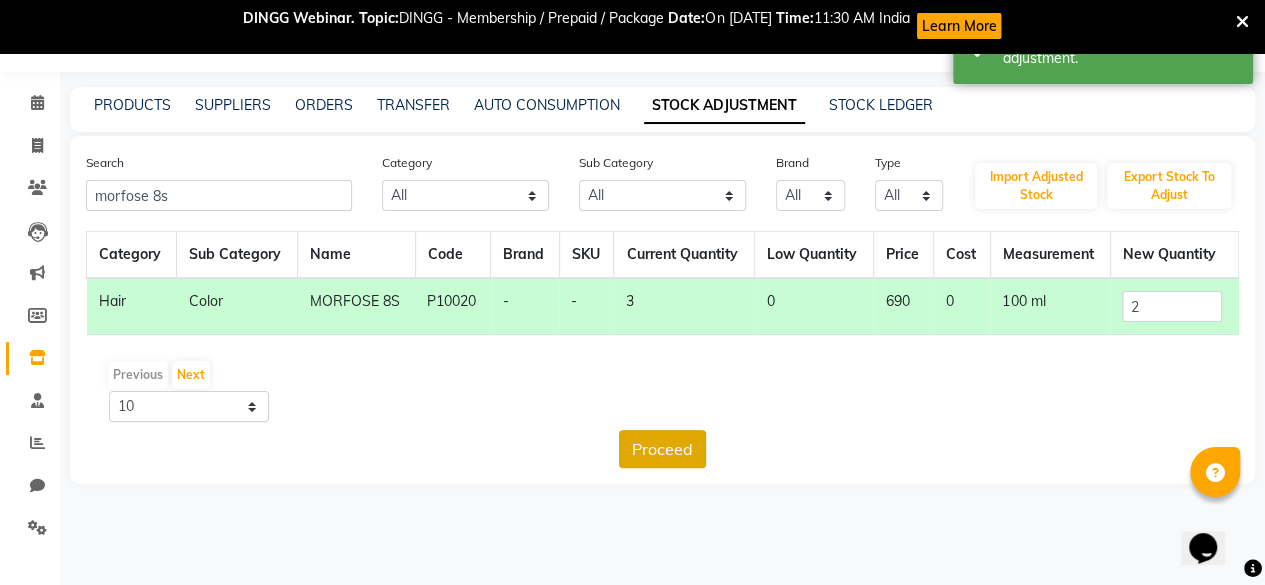 click on "Proceed" 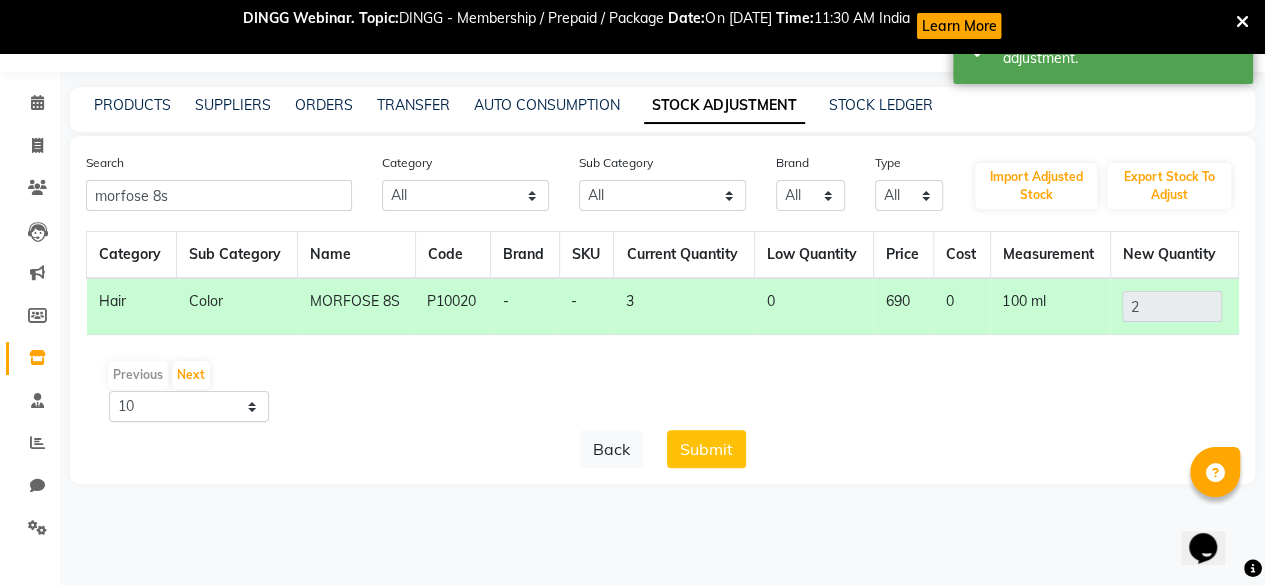 click on "Submit" 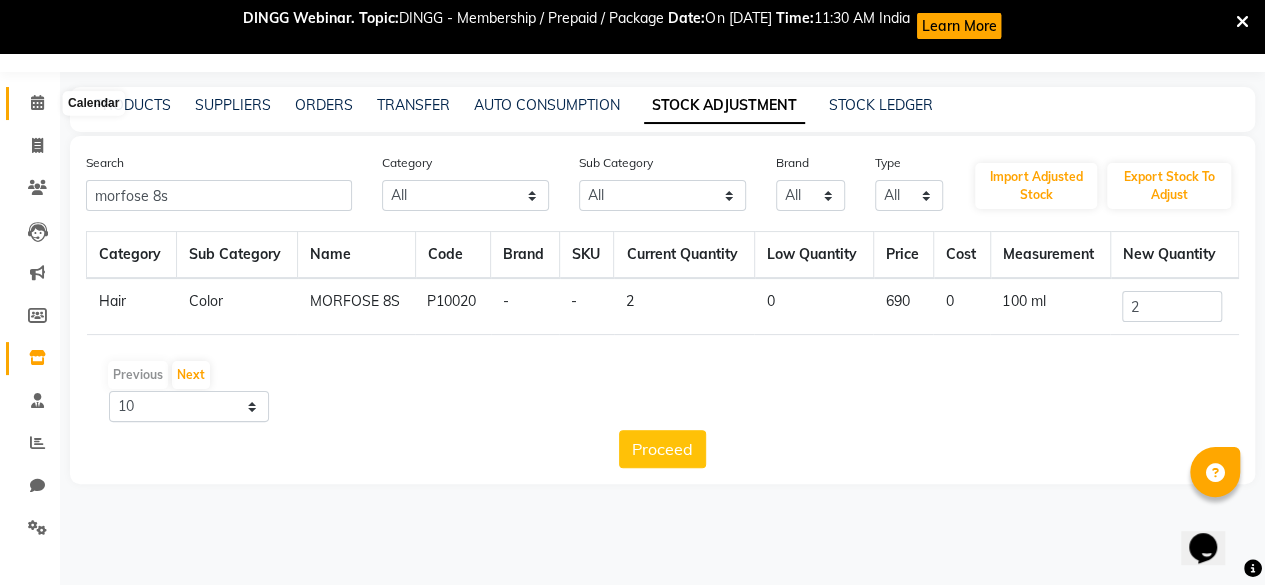 click 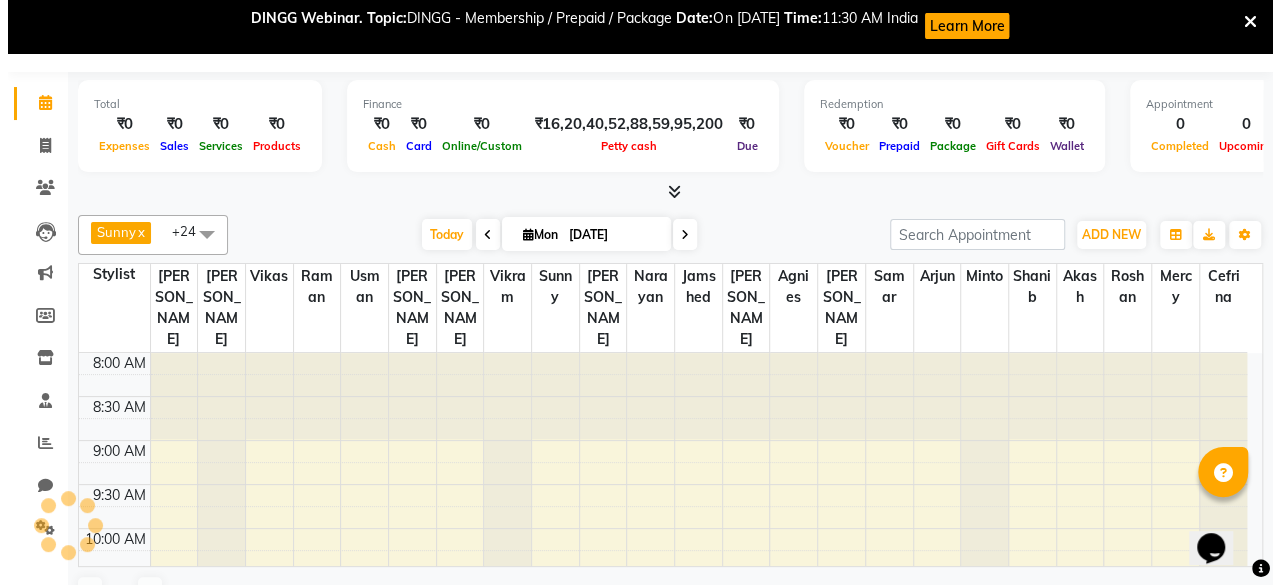 scroll, scrollTop: 0, scrollLeft: 0, axis: both 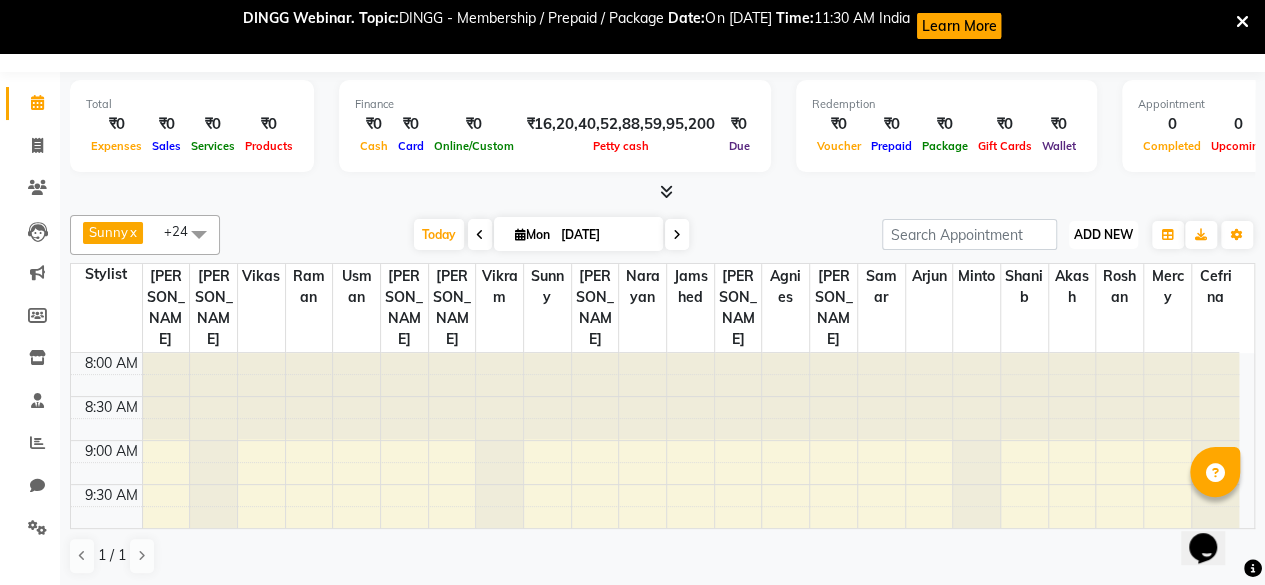 click on "ADD NEW Toggle Dropdown" at bounding box center [1103, 235] 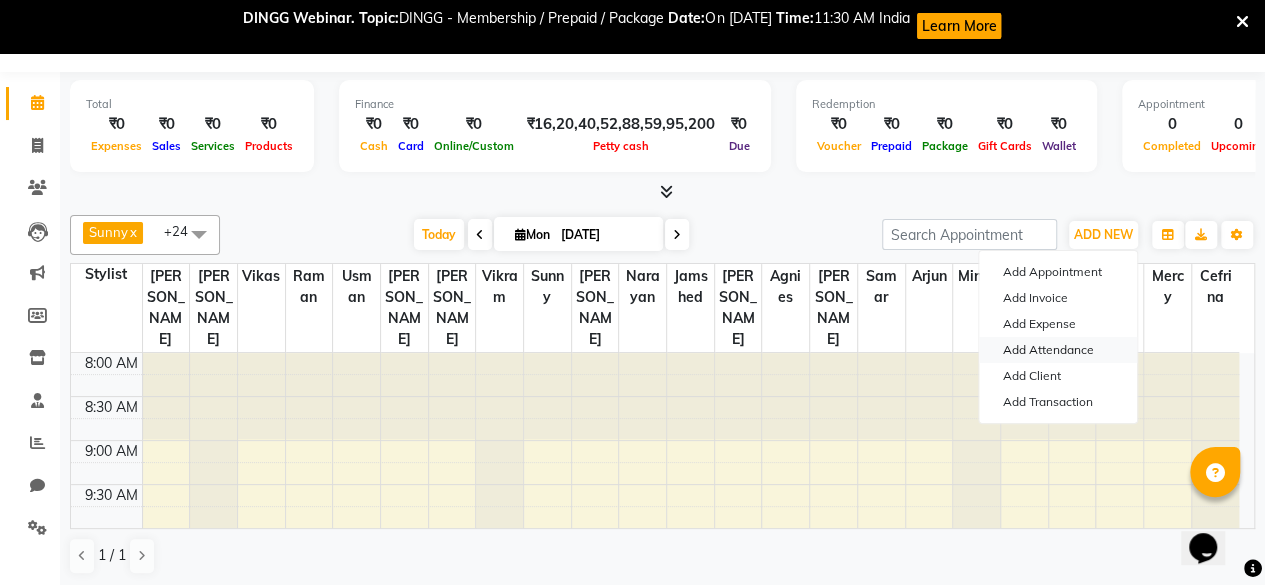 click on "Add Attendance" at bounding box center [1058, 350] 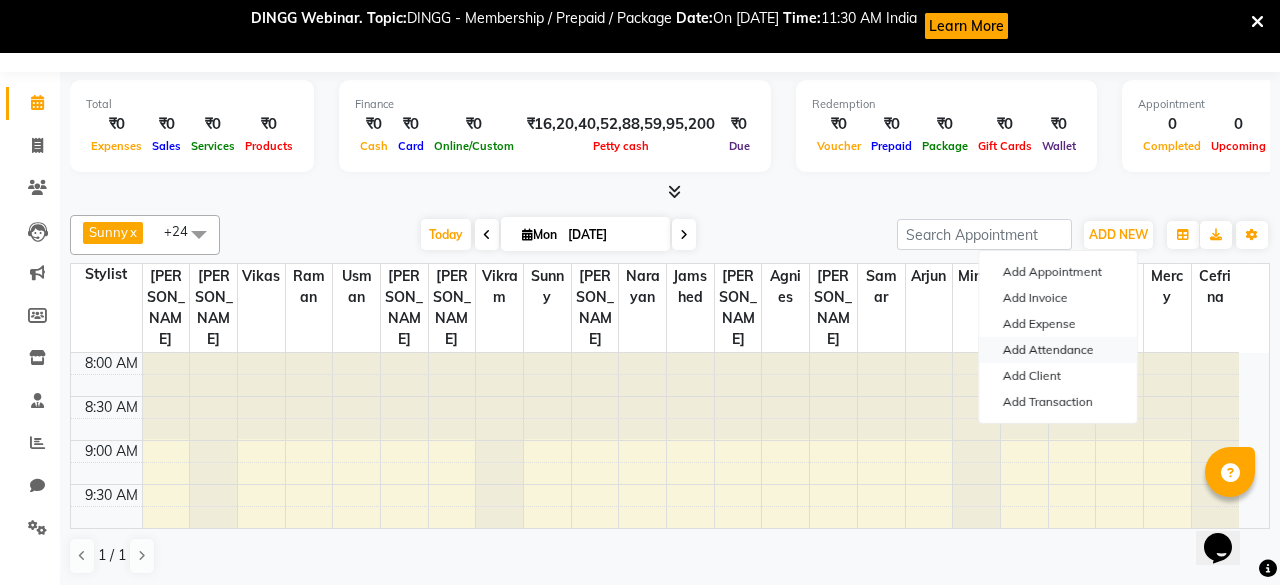 select on "W" 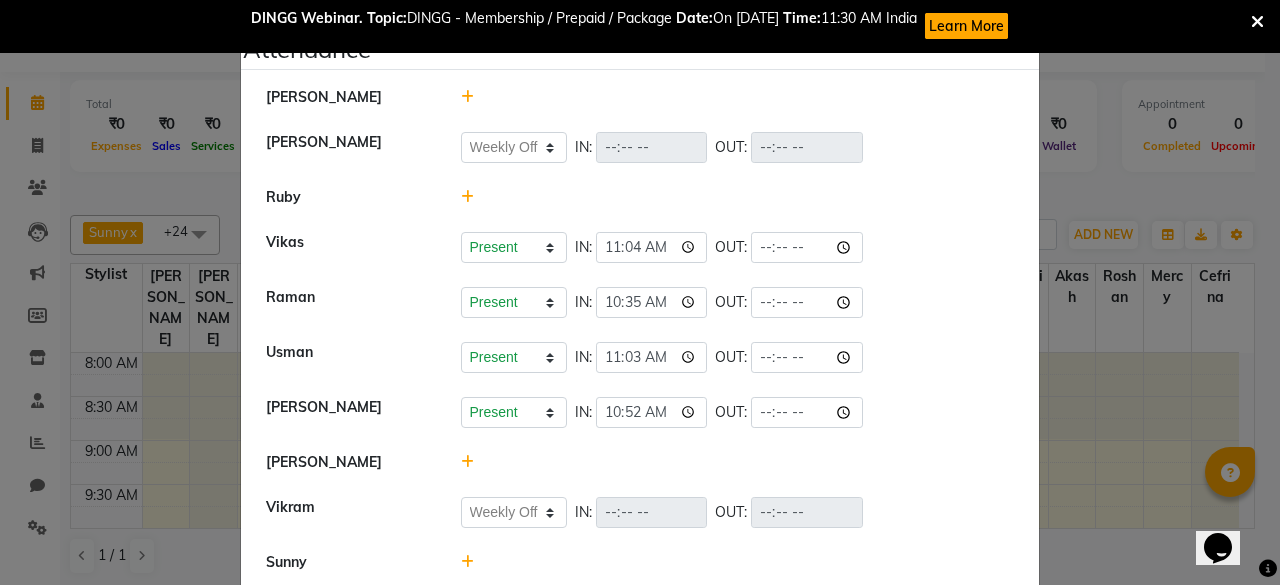click 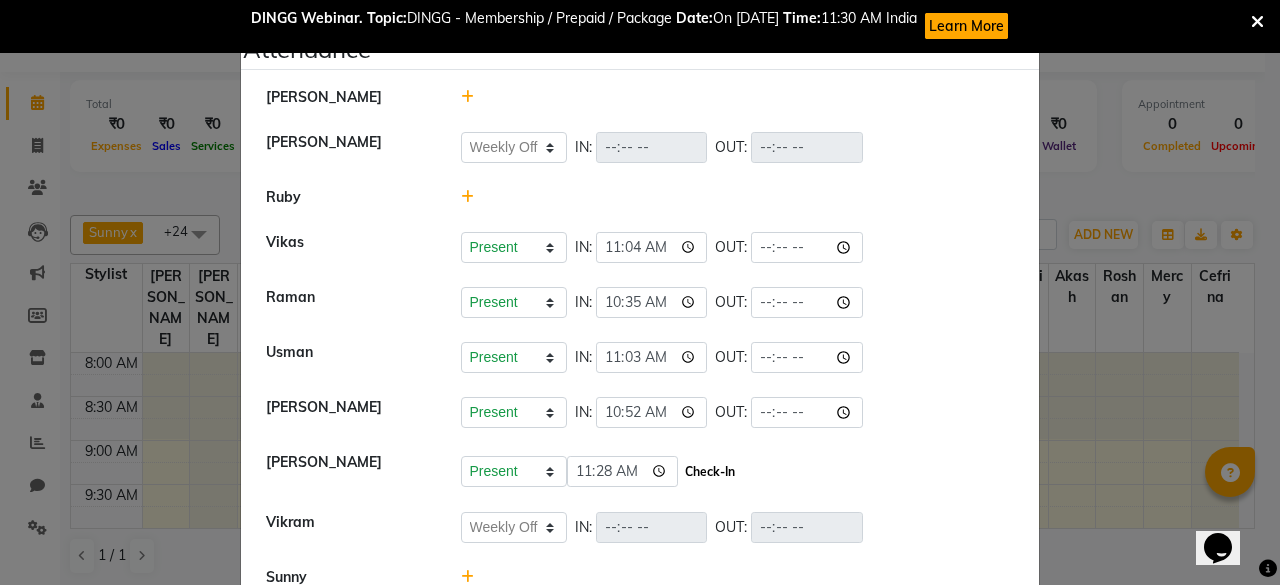 click on "Check-In" 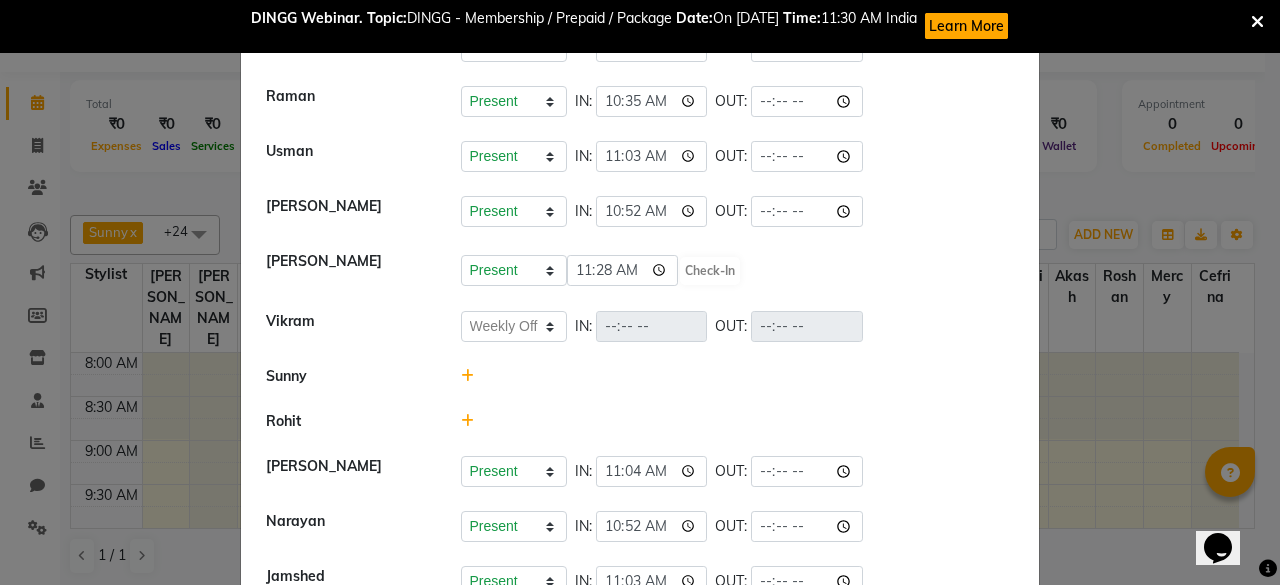 select on "W" 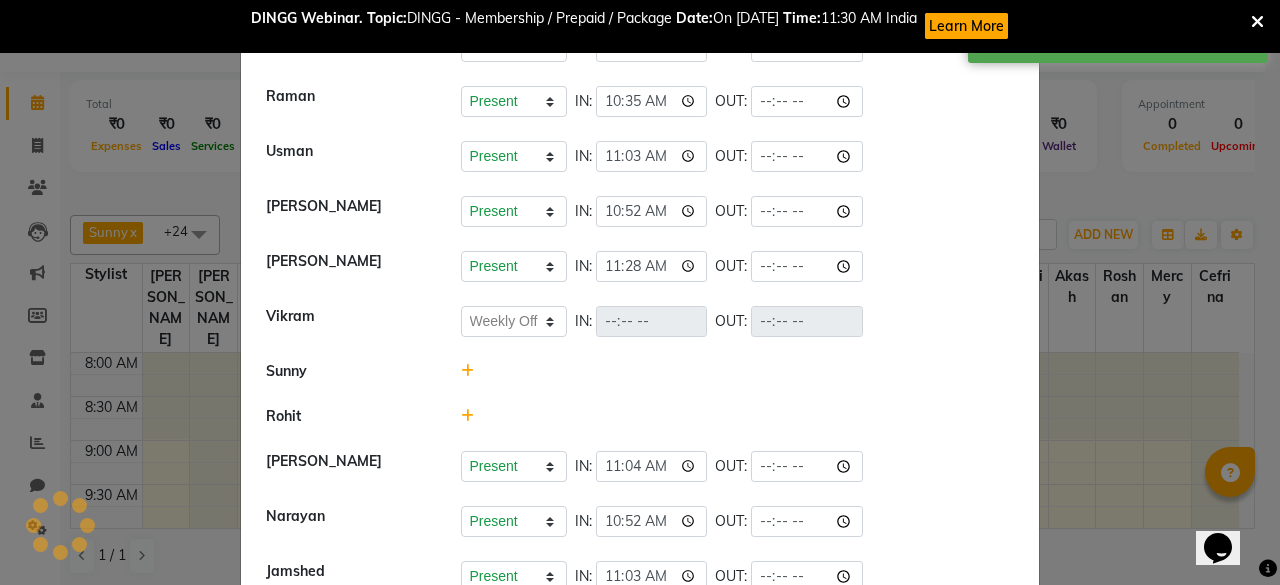 scroll, scrollTop: 206, scrollLeft: 0, axis: vertical 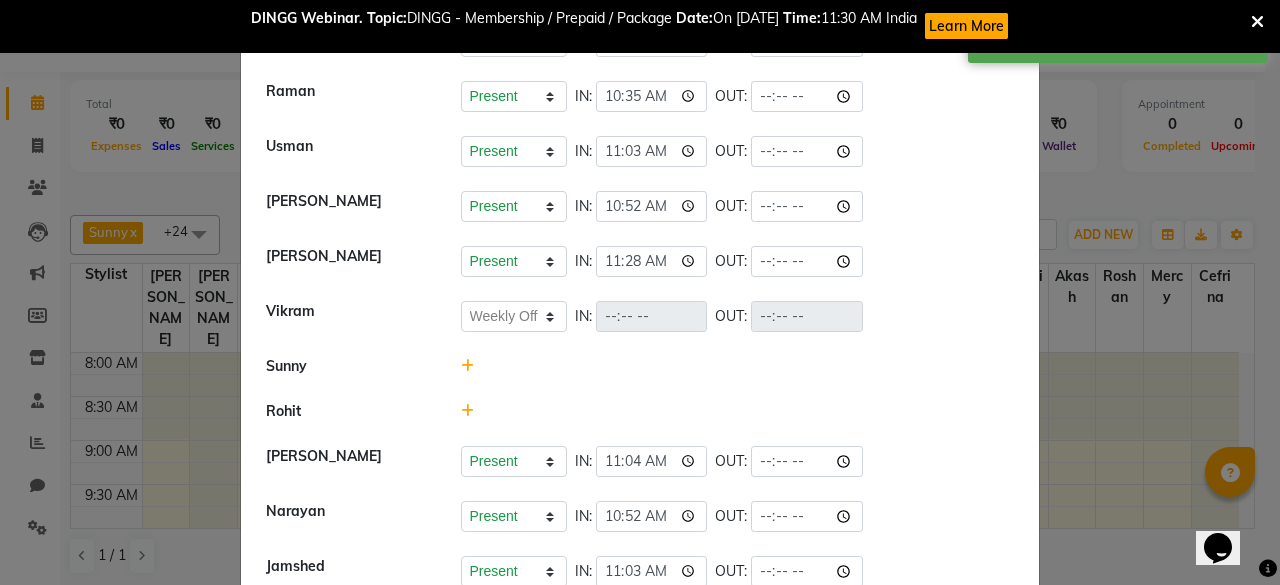 click 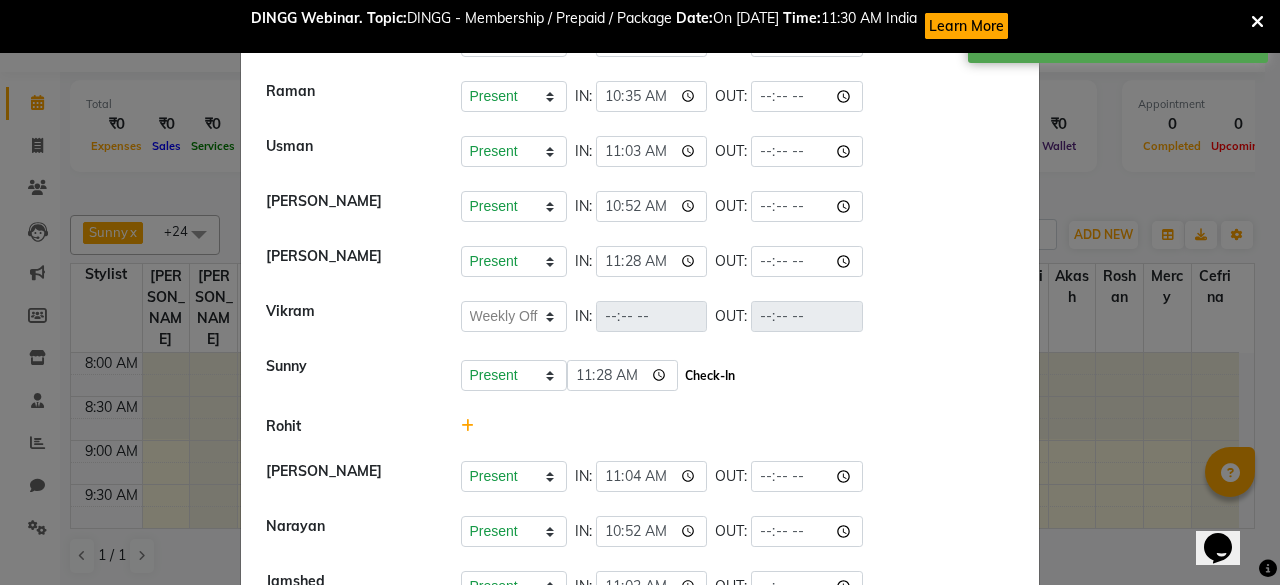 click on "Check-In" 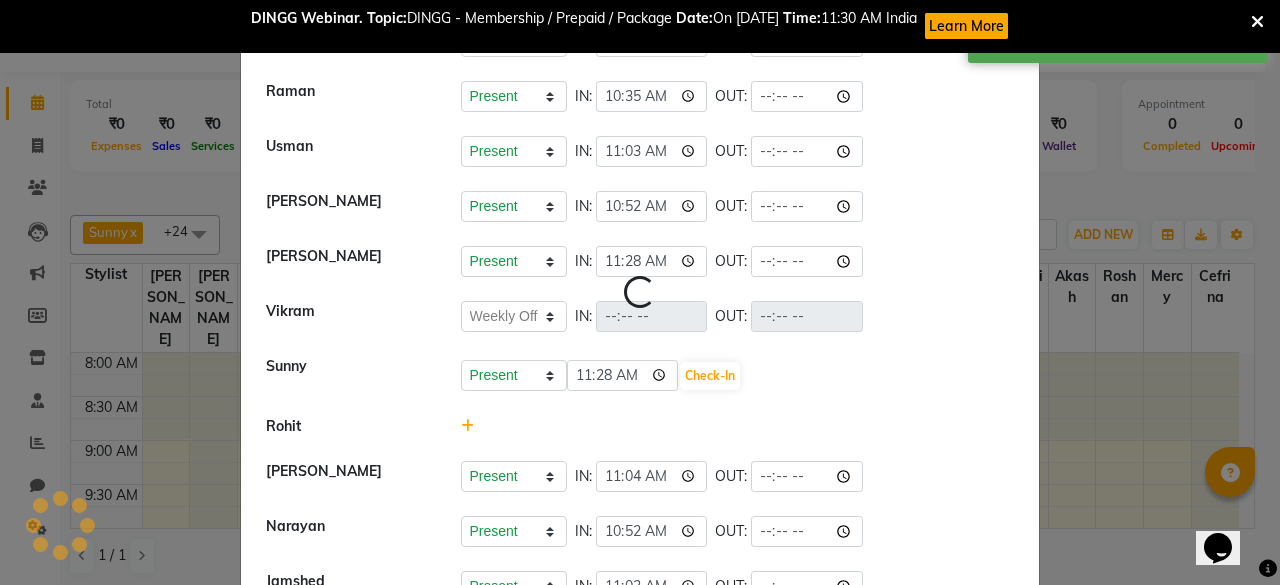 select on "W" 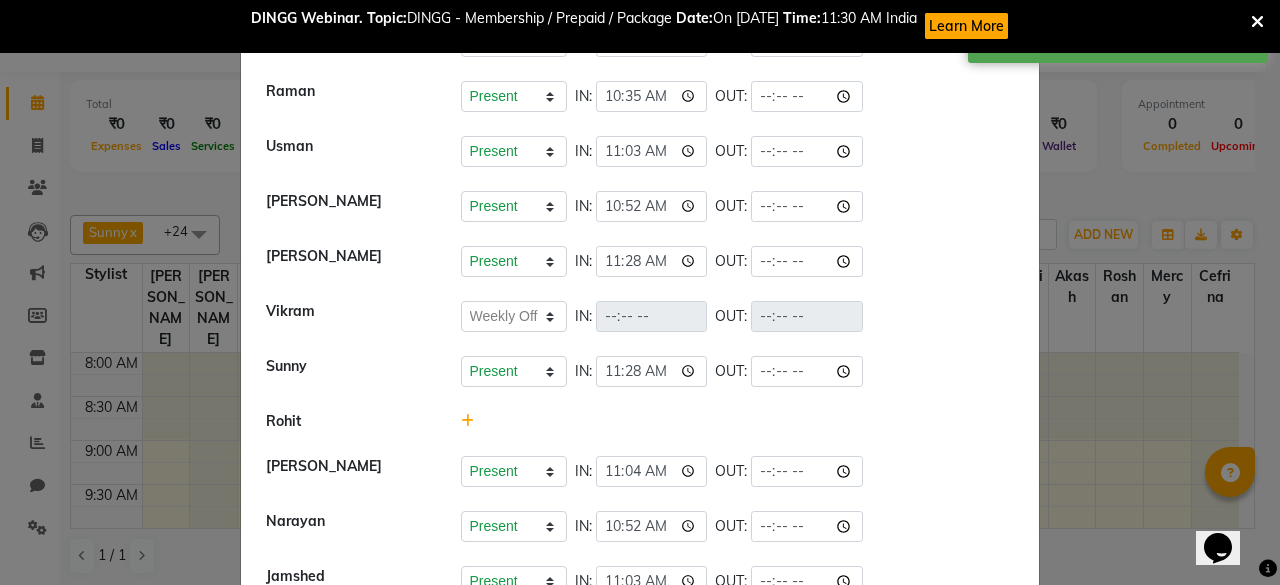 click 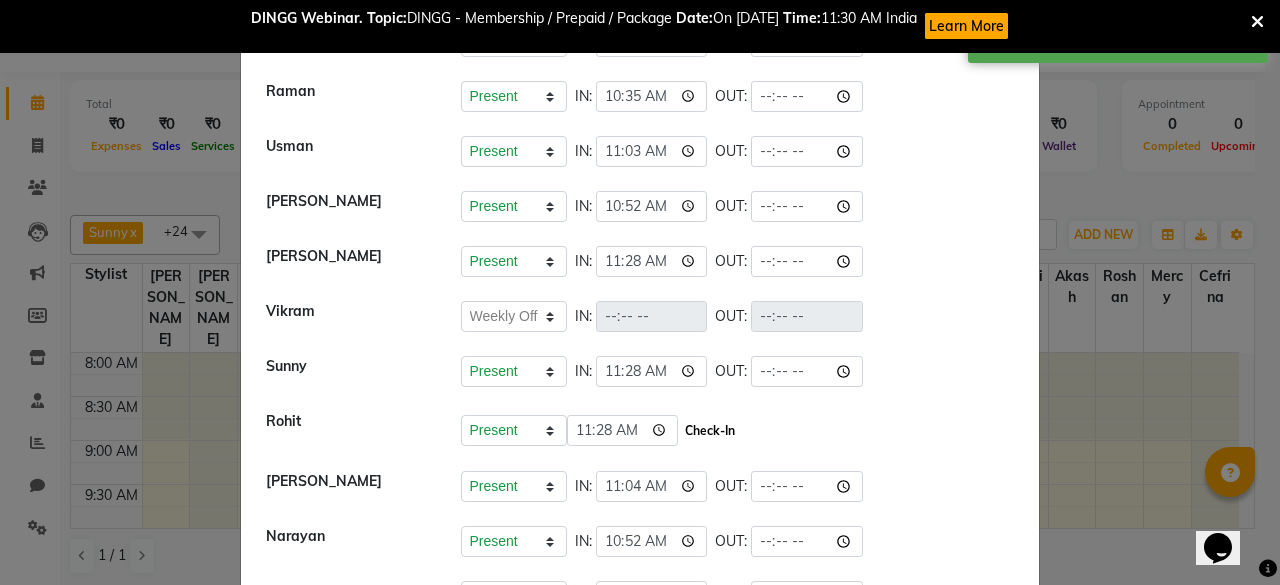 click on "Check-In" 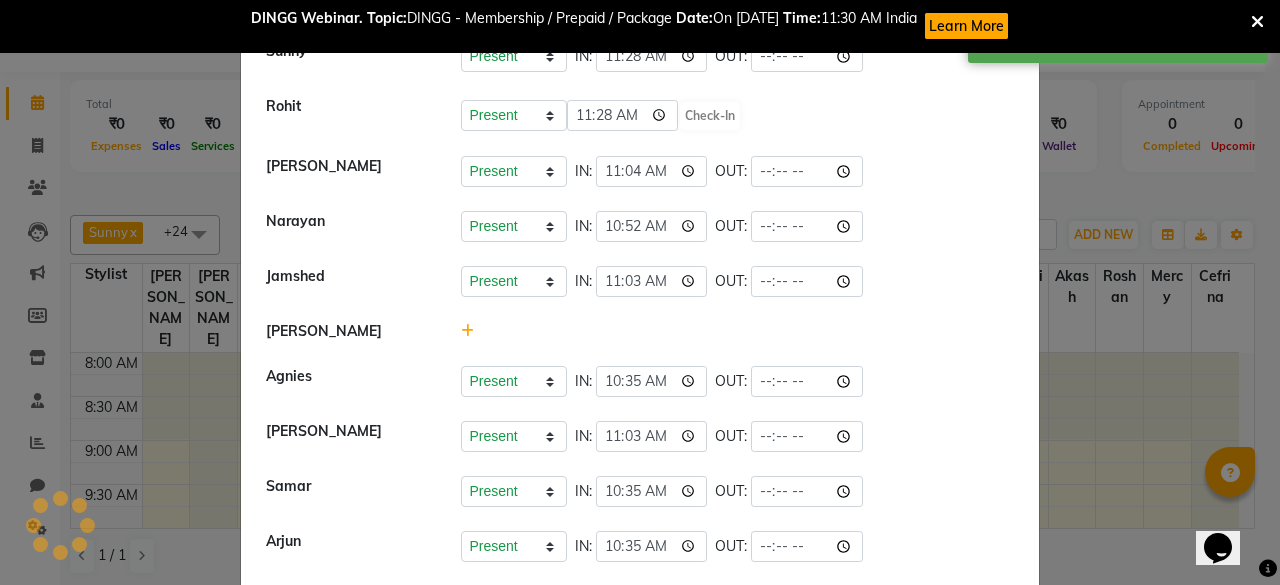 select on "W" 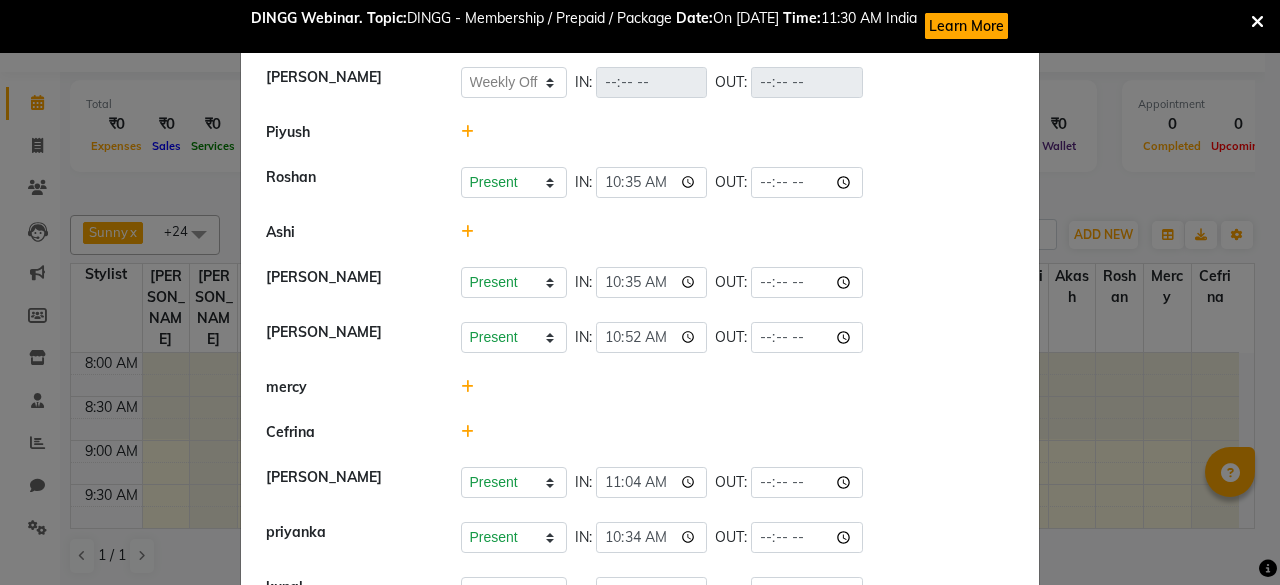 scroll, scrollTop: 1257, scrollLeft: 0, axis: vertical 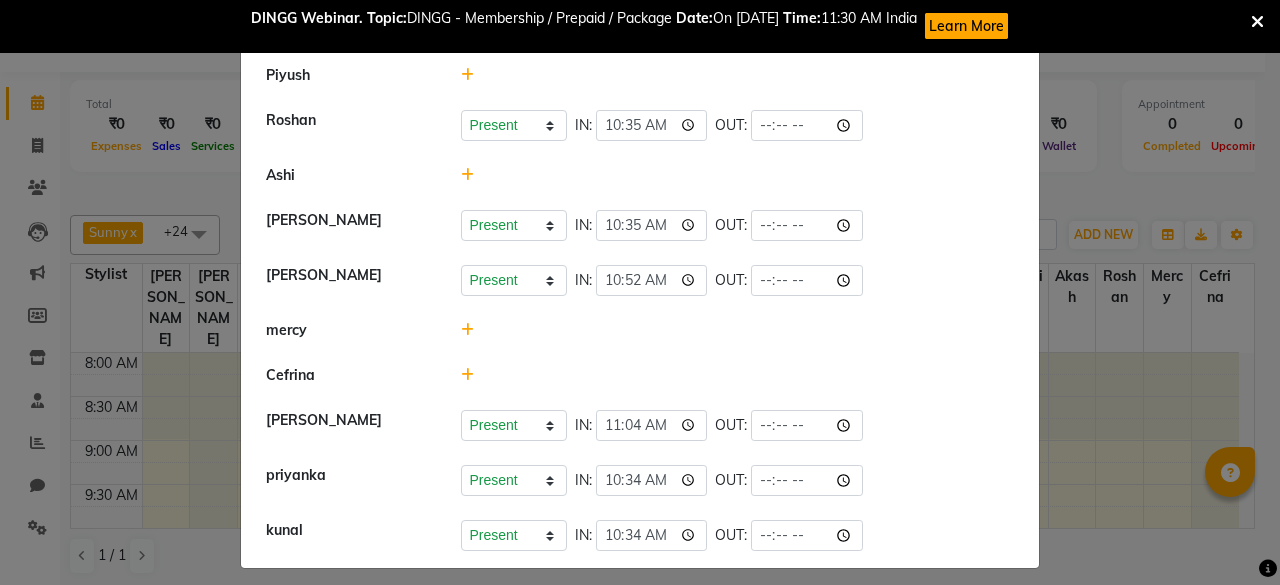 click 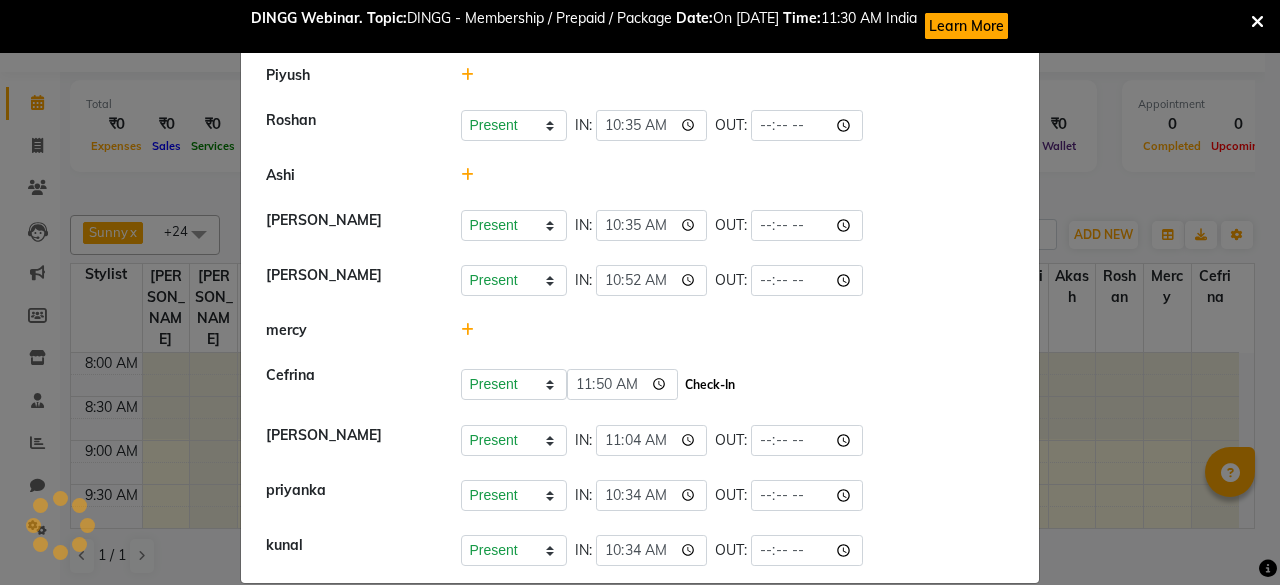 click on "Check-In" 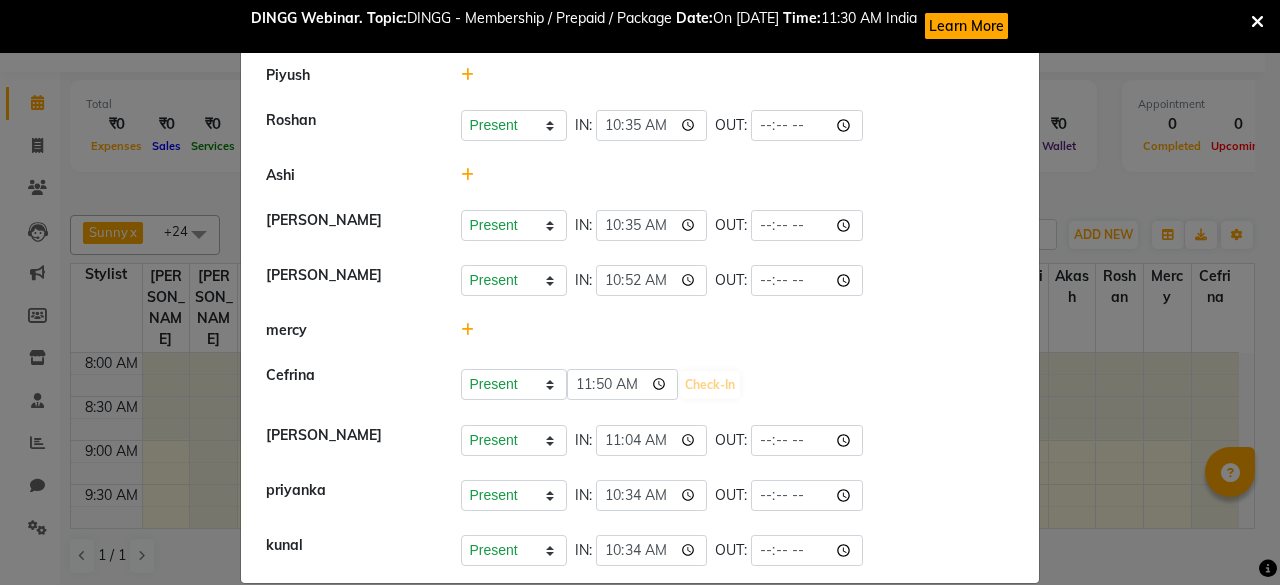 select on "W" 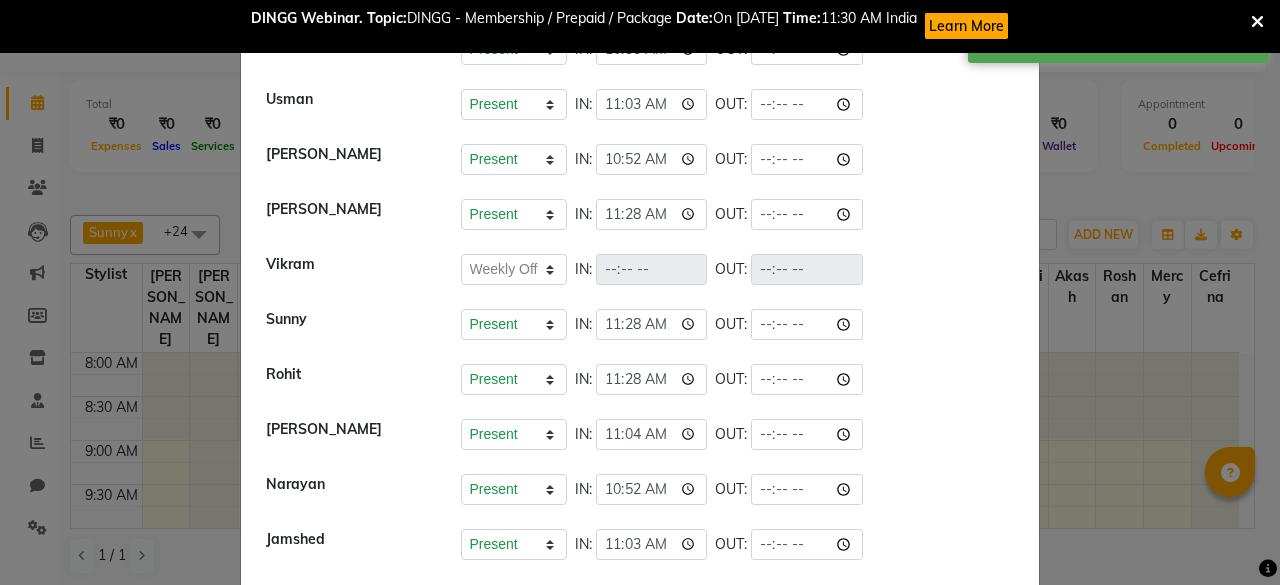 scroll, scrollTop: 0, scrollLeft: 0, axis: both 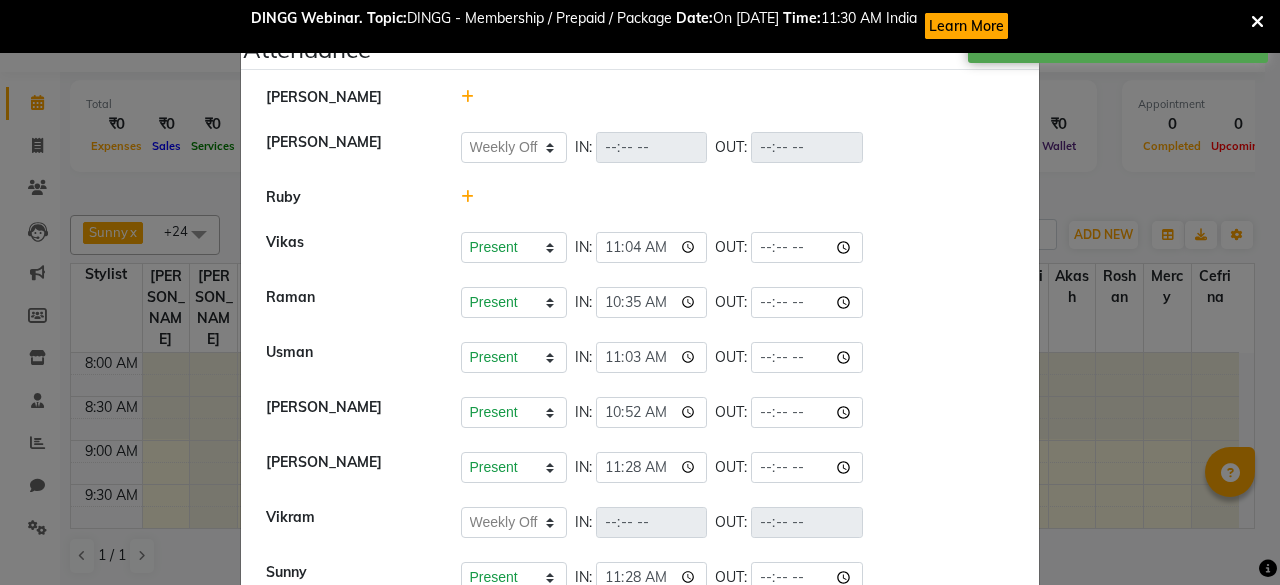 click 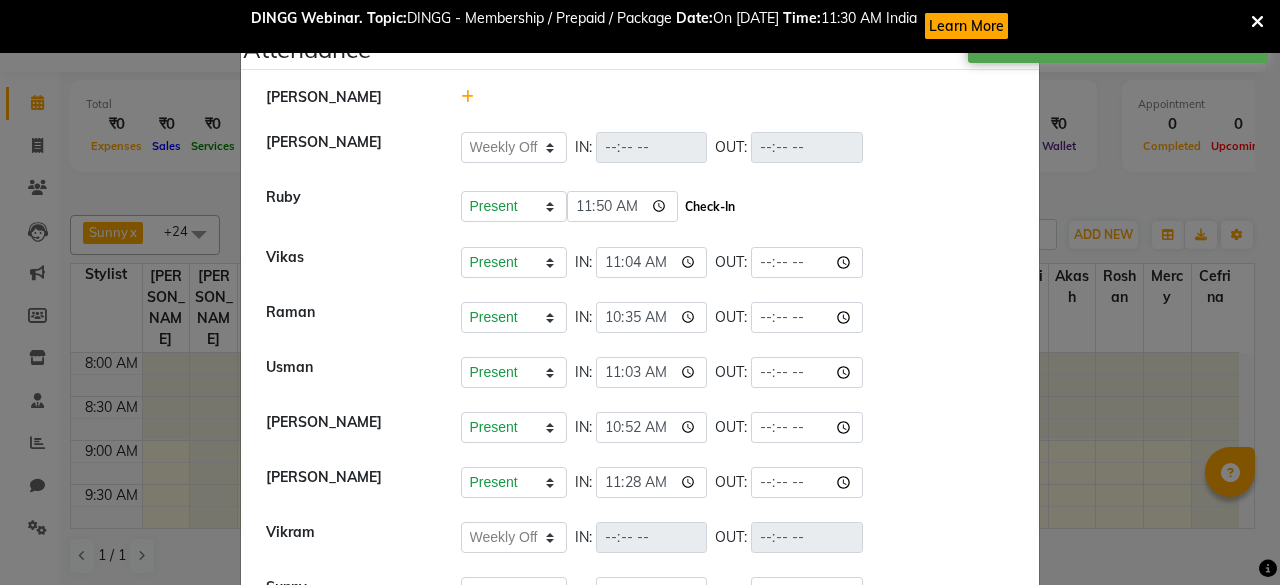 click on "Check-In" 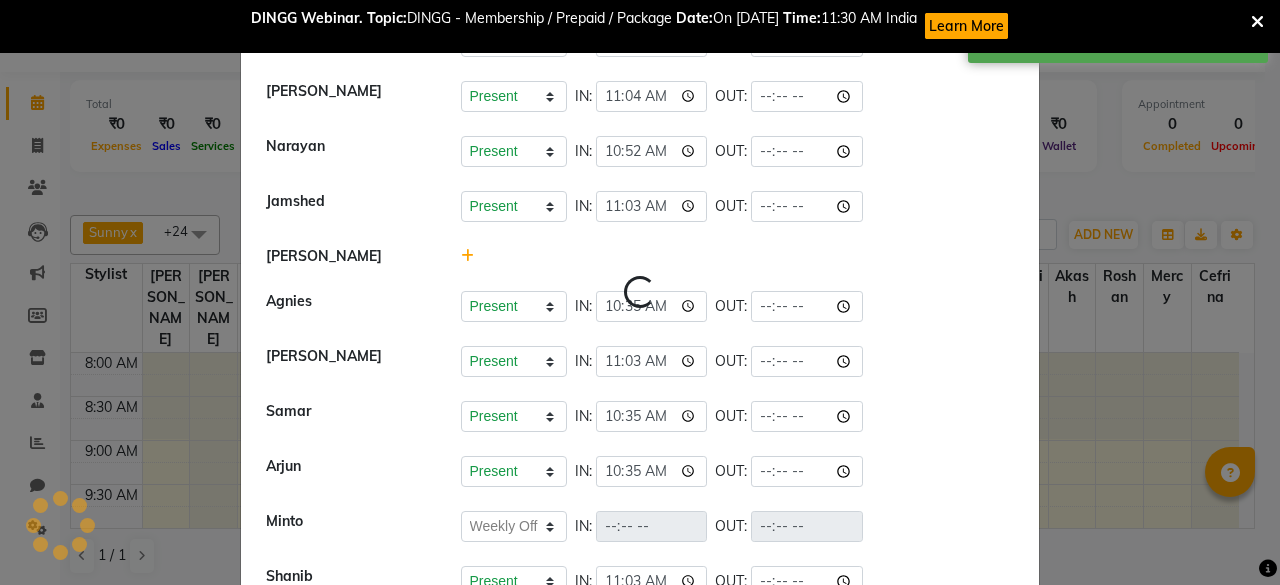 select on "W" 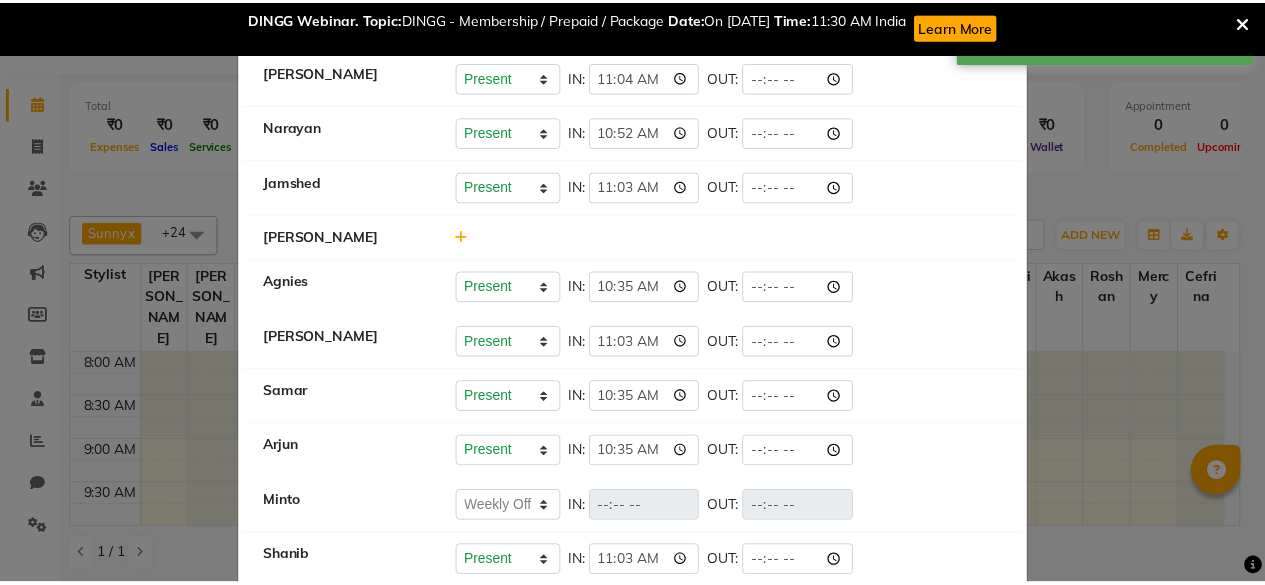 scroll, scrollTop: 1277, scrollLeft: 0, axis: vertical 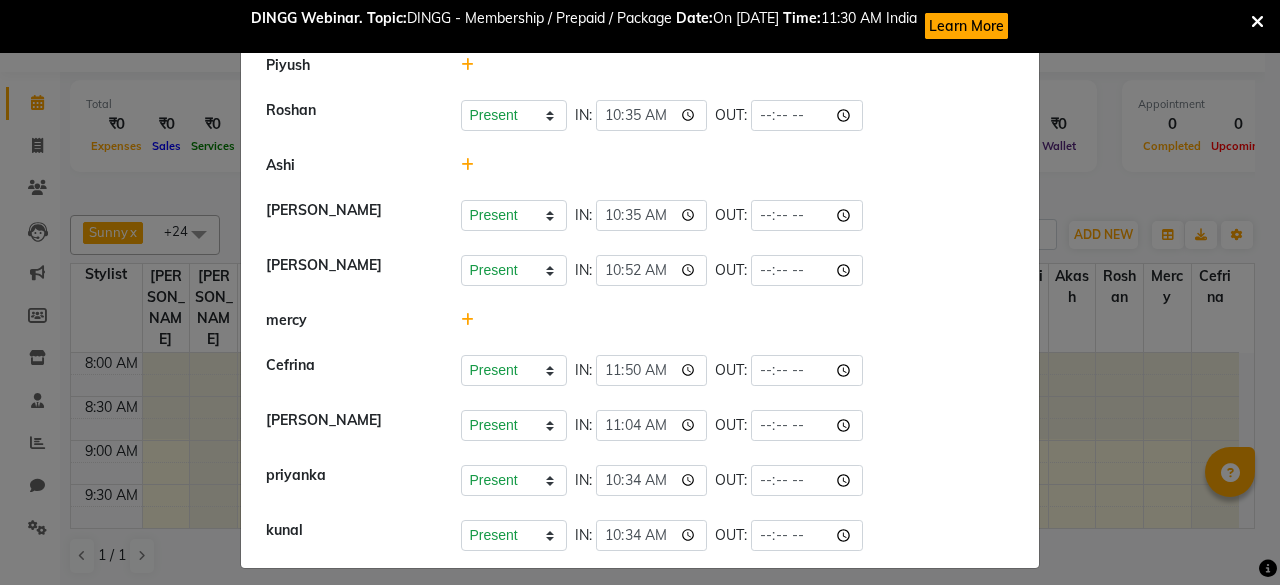 click on "Attendance ×   [PERSON_NAME]   Present   Absent   Late   Half Day   Weekly Off  IN:  OUT:   Ruby   Present   Absent   Late   Half Day   Weekly Off  IN:  11:50 OUT:   ⁠Vikas   Present   Absent   Late   Half Day   Weekly Off  IN:  11:04 OUT:   ⁠Raman   Present   Absent   Late   Half Day   Weekly Off  IN:  10:35 OUT:    ⁠Usman   Present   Absent   Late   Half Day   Weekly Off  IN:  11:03 OUT:   [PERSON_NAME]   Present   Absent   Late   Half Day   Weekly Off  IN:  10:52 OUT:   [PERSON_NAME]   Present   Absent   Late   Half Day   Weekly Off  IN:  11:28 OUT:   [PERSON_NAME]   Present   Absent   Late   Half Day   Weekly Off  IN:  OUT:    Sunny   Present   Absent   Late   Half Day   Weekly Off  IN:  11:28 OUT:   ⁠Rohit   Present   Absent   Late   Half Day   Weekly Off  IN:  11:28 OUT:   [PERSON_NAME]   Present   Absent   Late   Half Day   Weekly Off  IN:  11:04 OUT:   ⁠[PERSON_NAME]   Present   Absent   Late   Half Day   Weekly Off  IN:  10:52 OUT:   Jamshed   Present   Absent   Late   Half Day   Weekly Off  IN:  11:03 OUT:   [PERSON_NAME]   Present" 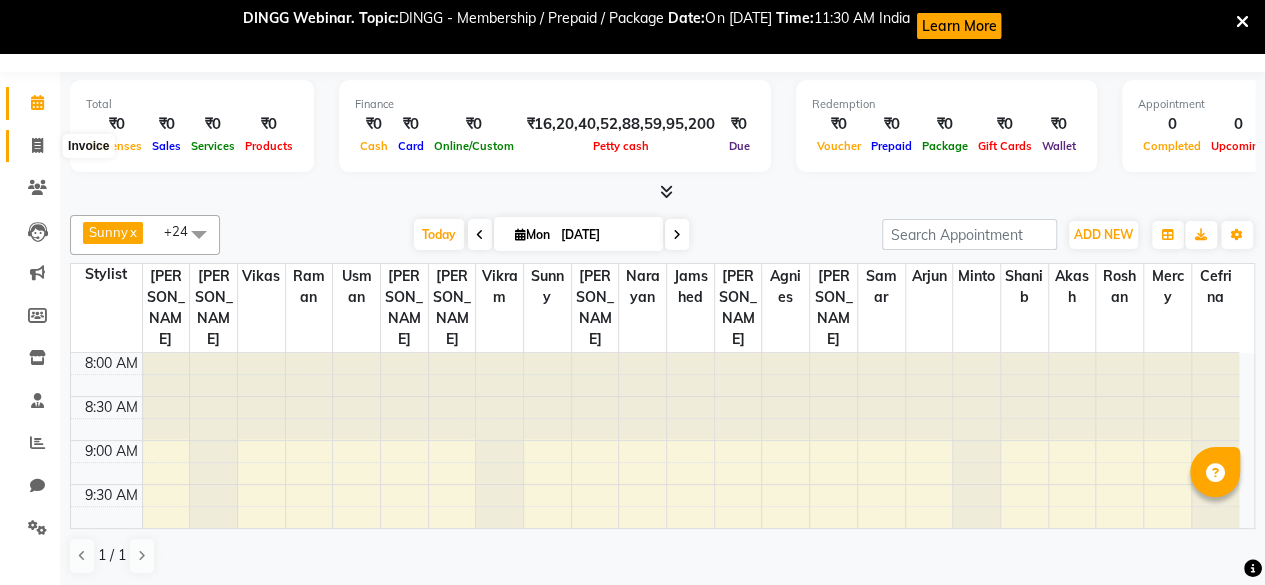 click 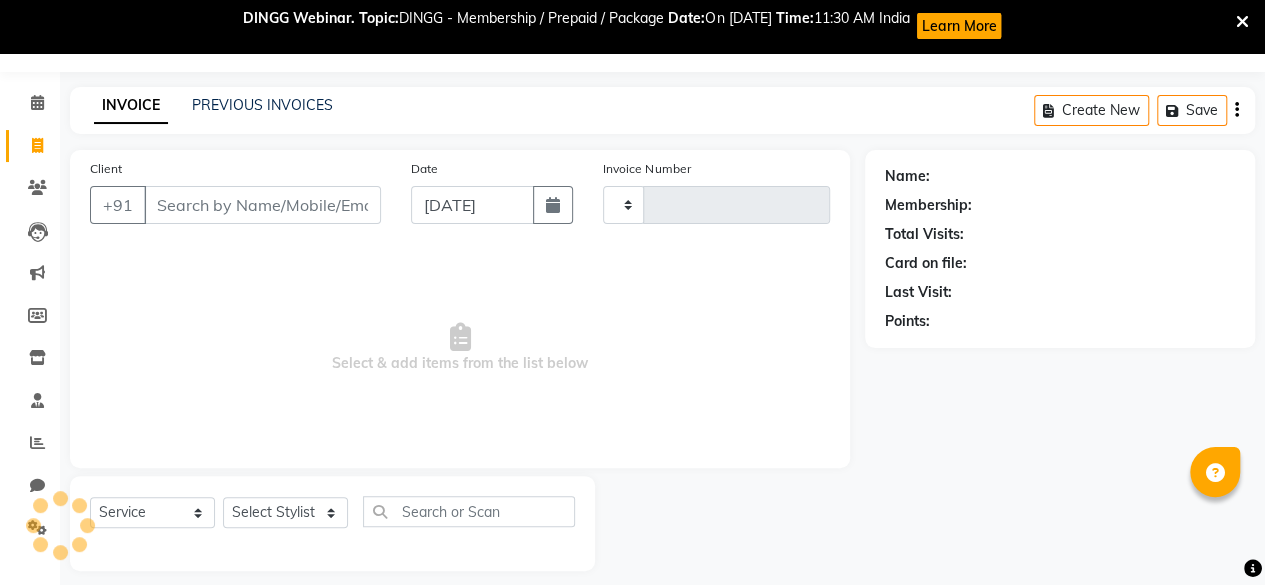 click on "Client" at bounding box center [262, 205] 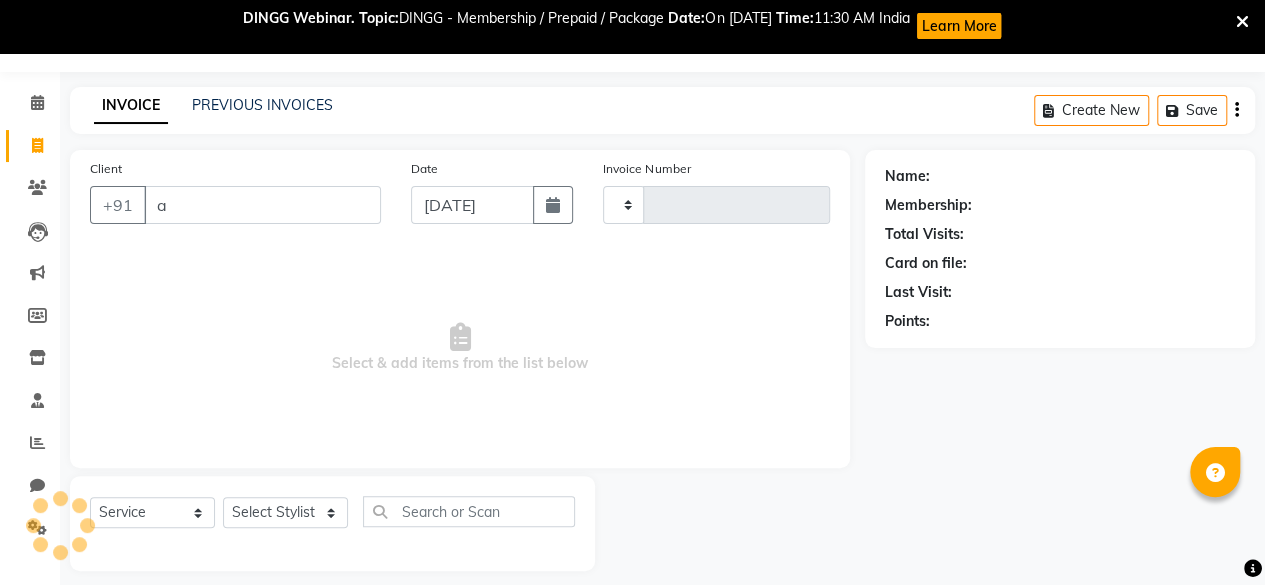 type on "ar" 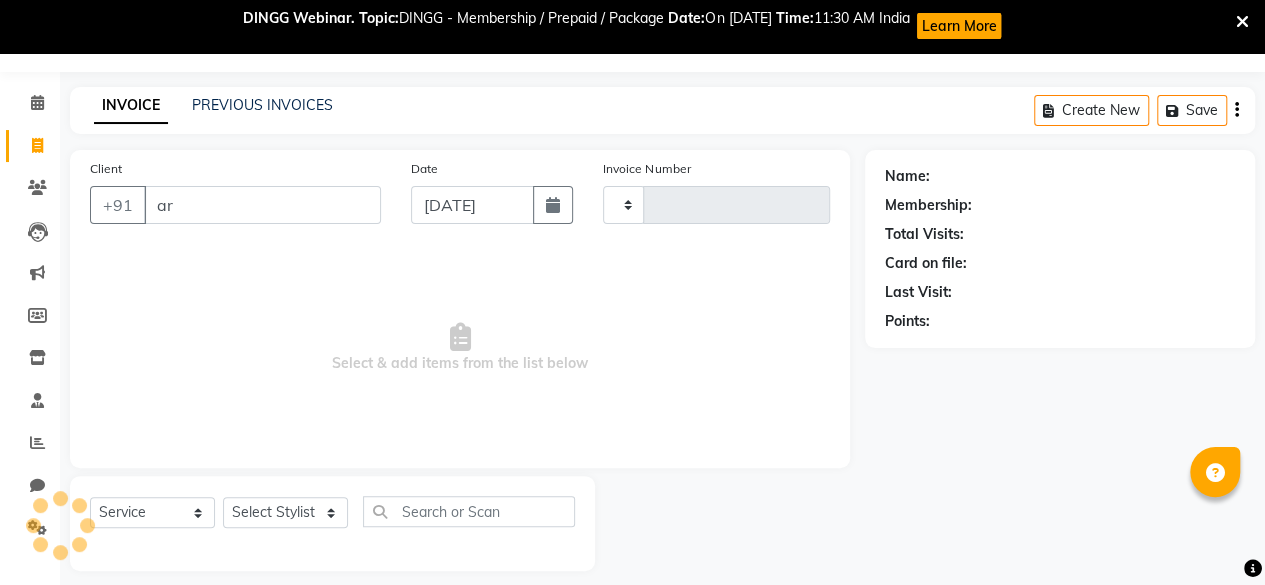 type on "3743" 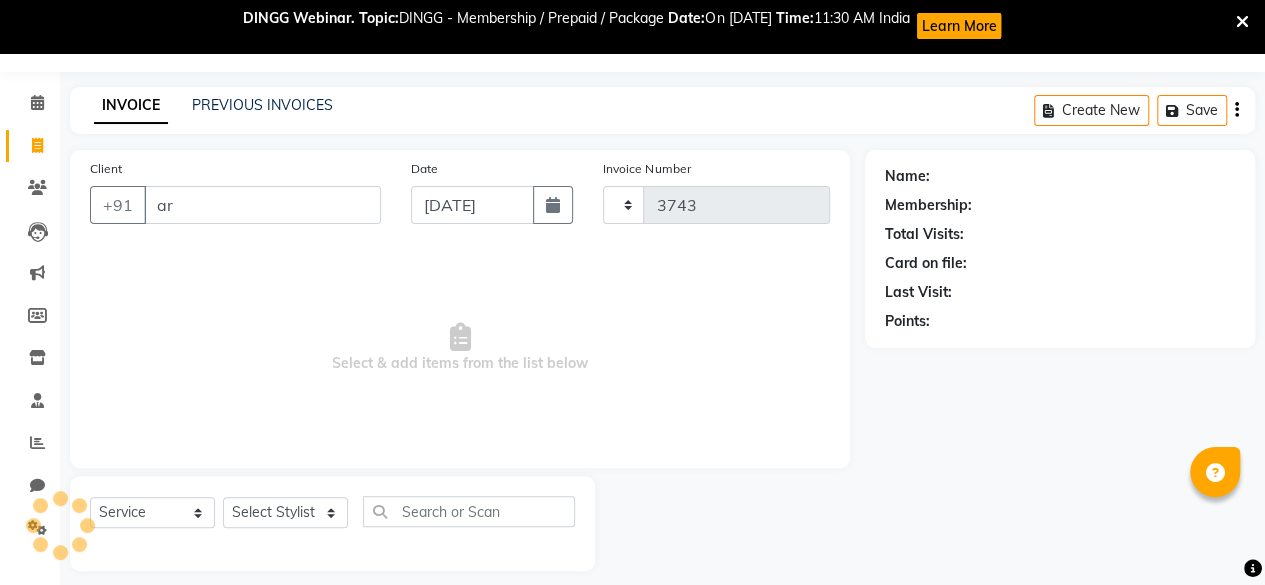 select on "7719" 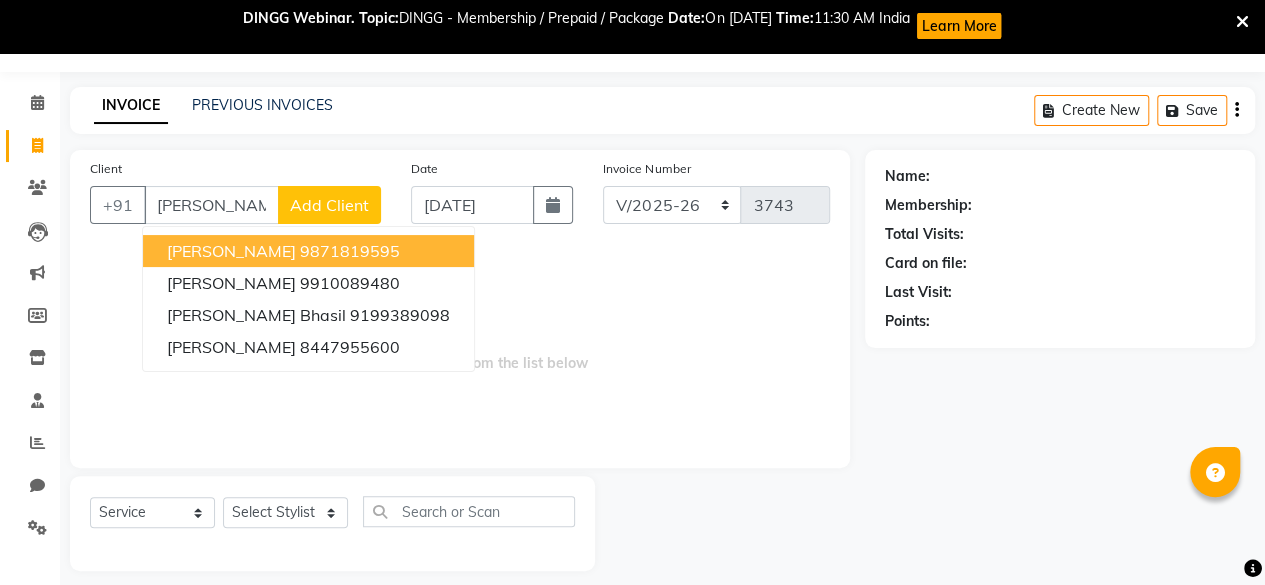 click on "9871819595" at bounding box center (350, 251) 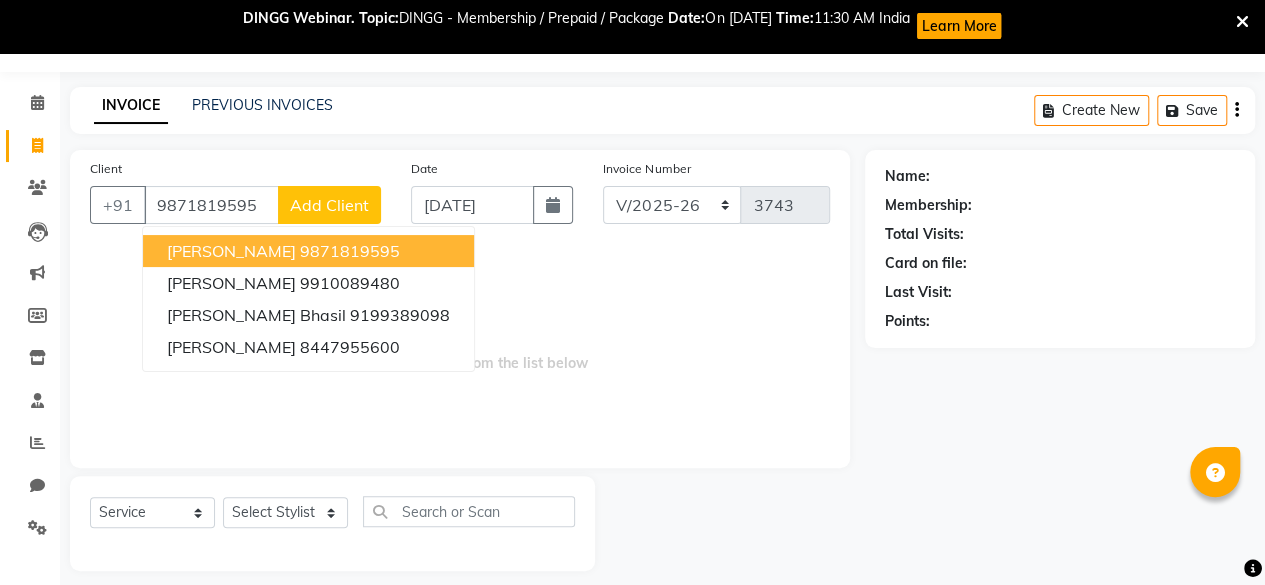 type on "9871819595" 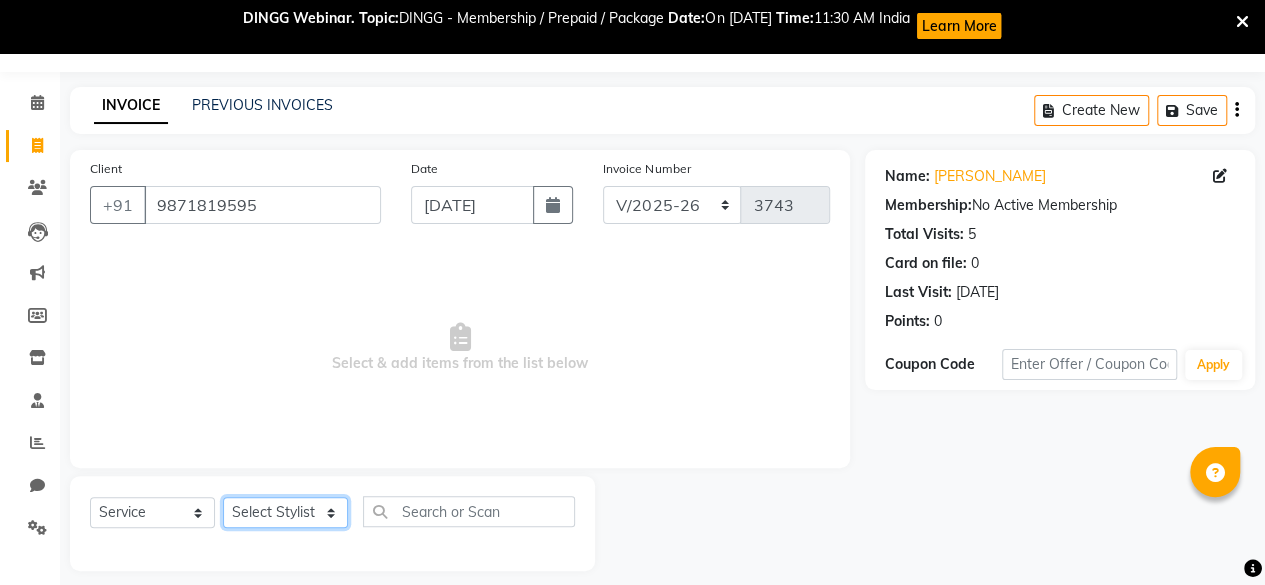 click on "Select Stylist ⁠Agnies ⁠[PERSON_NAME] [PERSON_NAME] [PERSON_NAME] kunal [PERSON_NAME] mercy ⁠Minto ⁠[PERSON_NAME]  [PERSON_NAME] priyanka [PERSON_NAME] ⁠[PERSON_NAME] ⁠[PERSON_NAME] [PERSON_NAME] [PERSON_NAME]  Sunny ⁠[PERSON_NAME] ⁠[PERSON_NAME]" 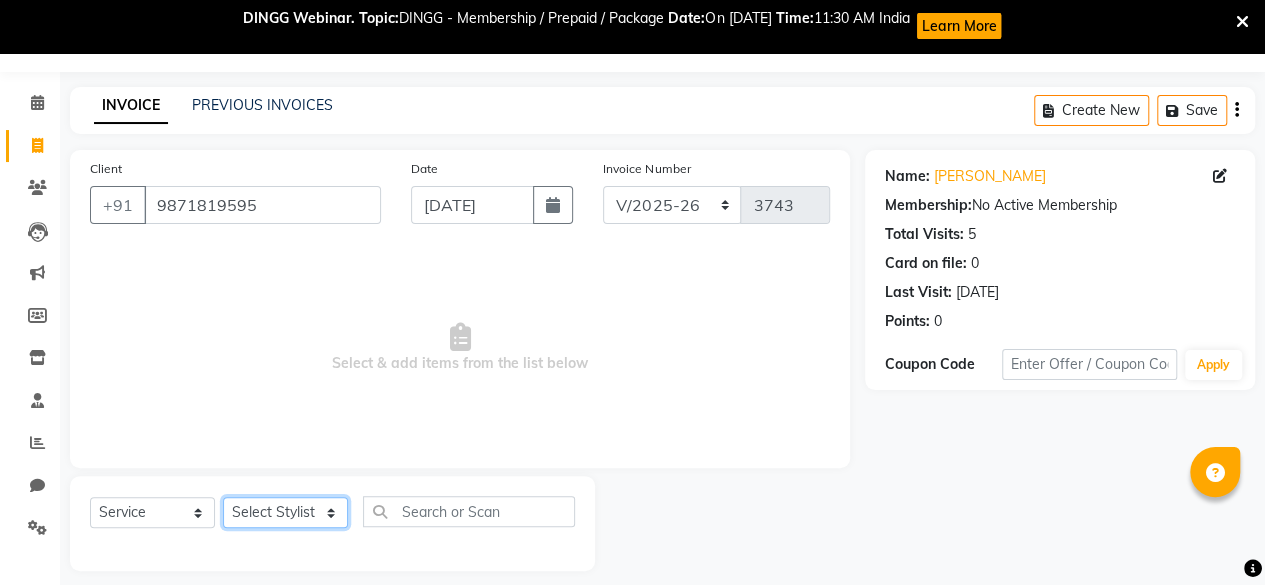 select on "69083" 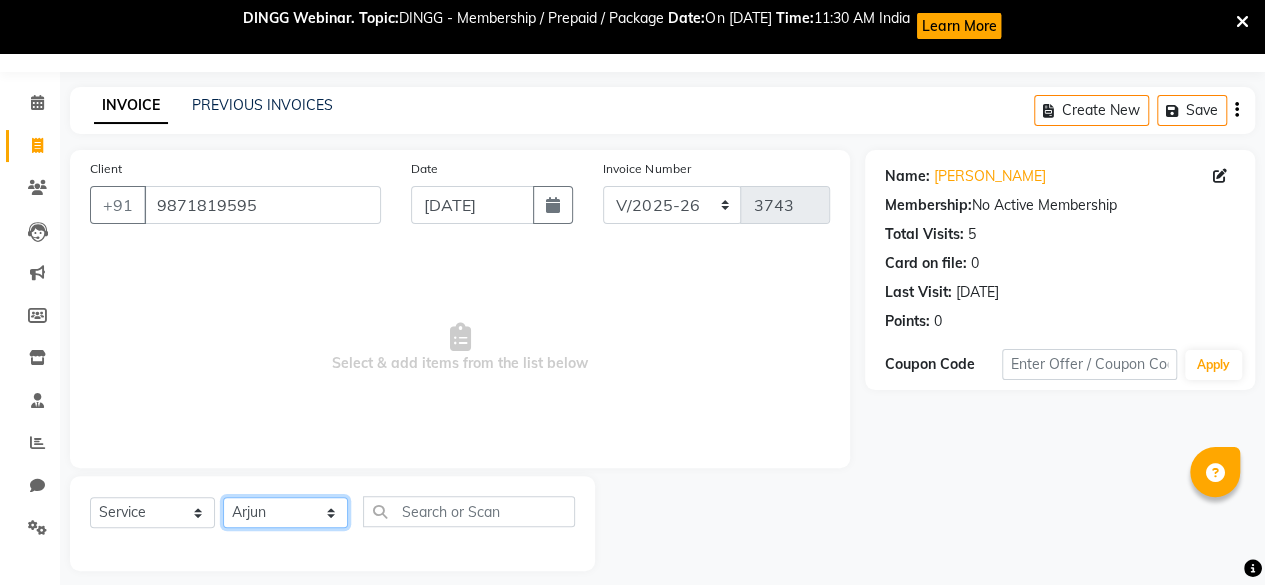 click on "Select Stylist ⁠Agnies ⁠[PERSON_NAME] [PERSON_NAME] [PERSON_NAME] kunal [PERSON_NAME] mercy ⁠Minto ⁠[PERSON_NAME]  [PERSON_NAME] priyanka [PERSON_NAME] ⁠[PERSON_NAME] ⁠[PERSON_NAME] [PERSON_NAME] [PERSON_NAME]  Sunny ⁠[PERSON_NAME] ⁠[PERSON_NAME]" 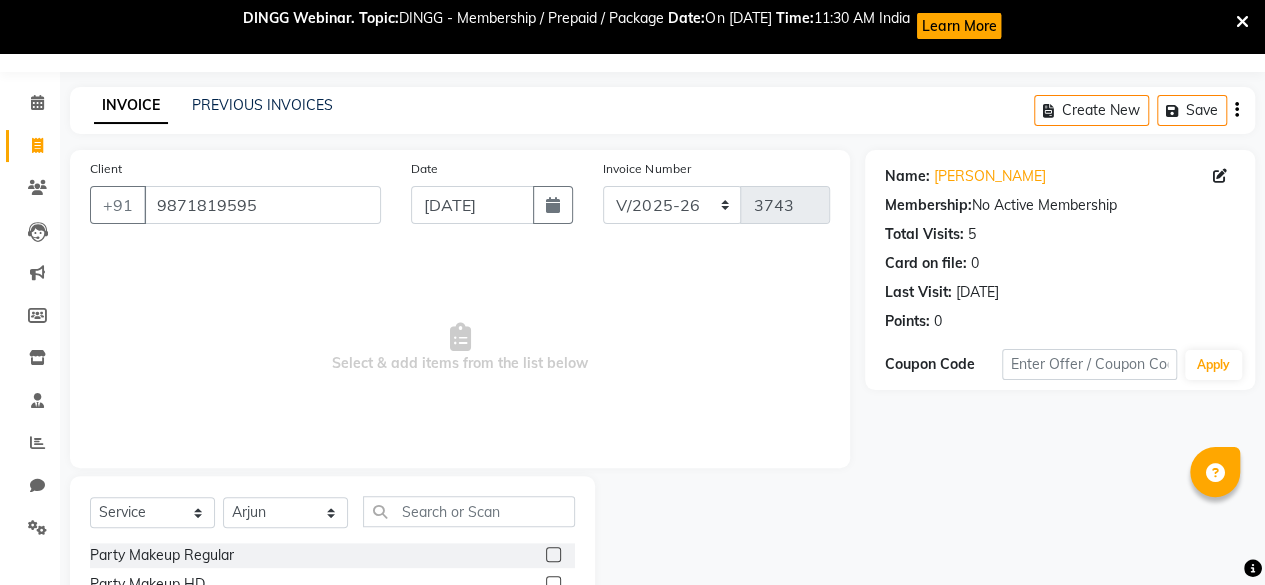 click on "Select  Service  Product  Membership  Package Voucher Prepaid Gift Card  Select Stylist ⁠Agnies ⁠[PERSON_NAME] [PERSON_NAME] [PERSON_NAME] kunal [PERSON_NAME] mercy ⁠Minto ⁠[PERSON_NAME]  [PERSON_NAME] priyanka [PERSON_NAME] ⁠[PERSON_NAME] ⁠[PERSON_NAME] [PERSON_NAME] [PERSON_NAME]  Sunny ⁠[PERSON_NAME]  ⁠Usman ⁠[PERSON_NAME]" 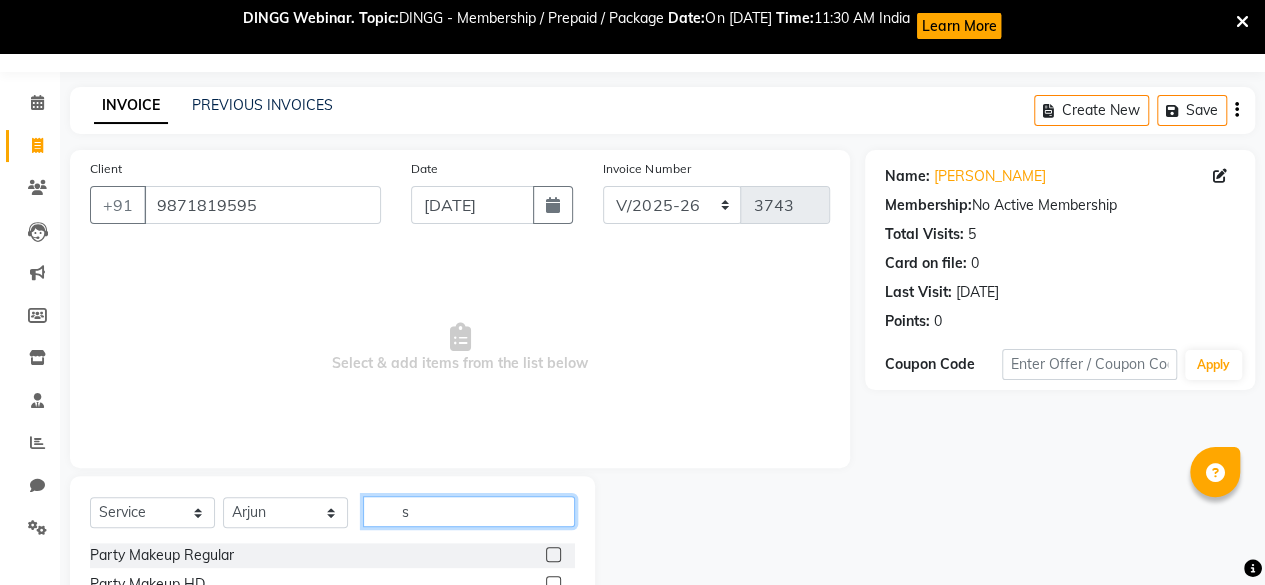 click on "s" 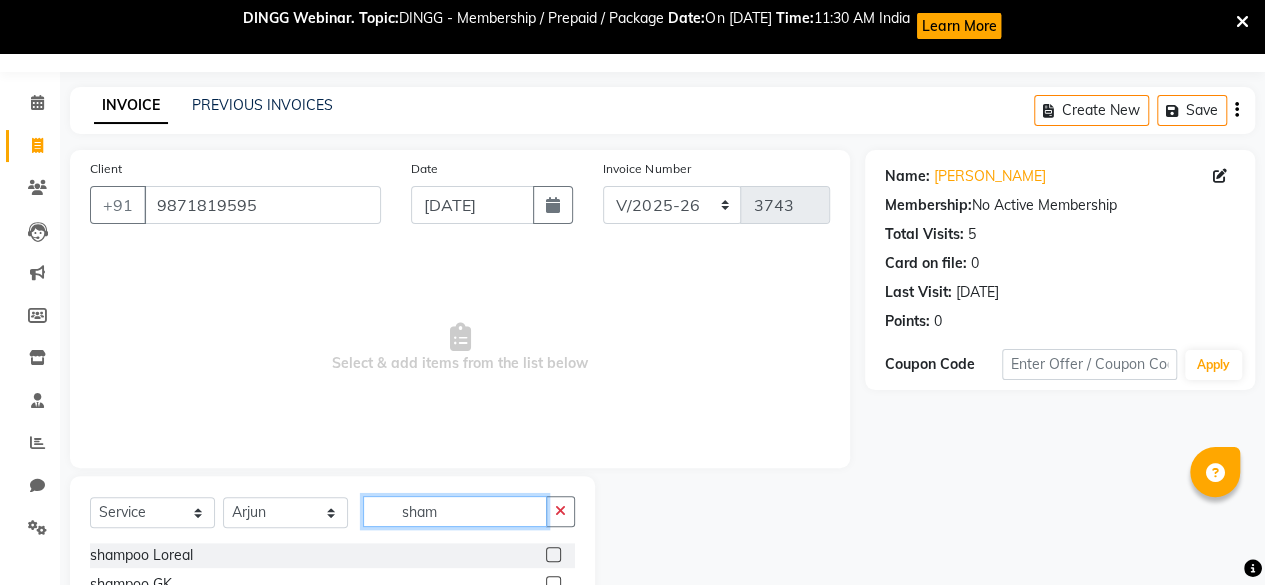 scroll, scrollTop: 268, scrollLeft: 0, axis: vertical 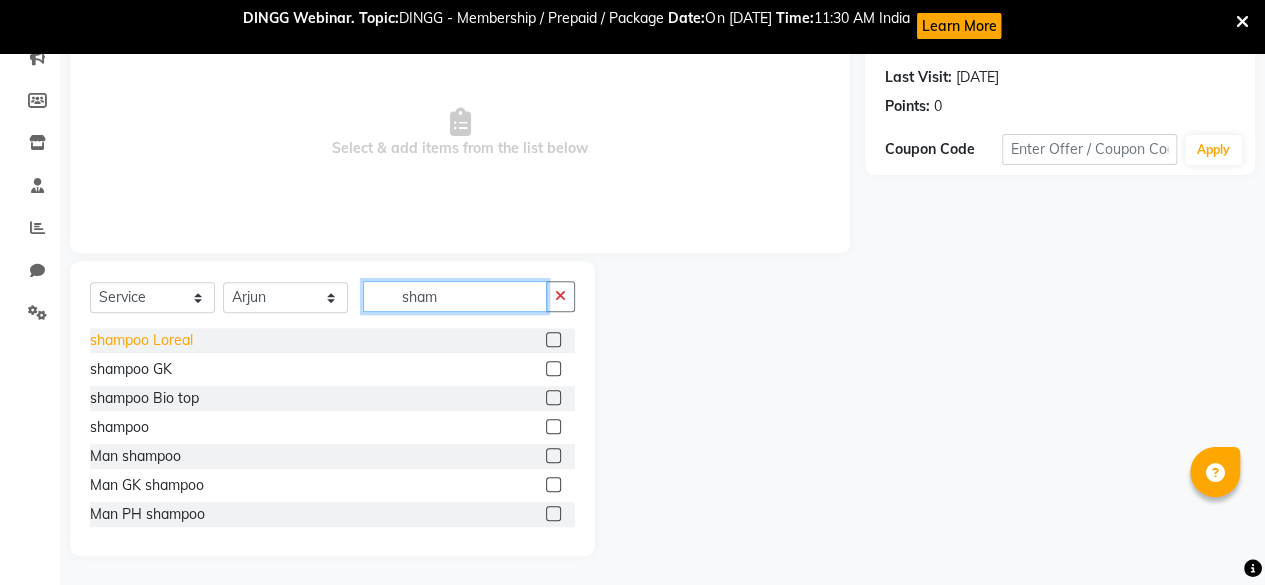 type on "sham" 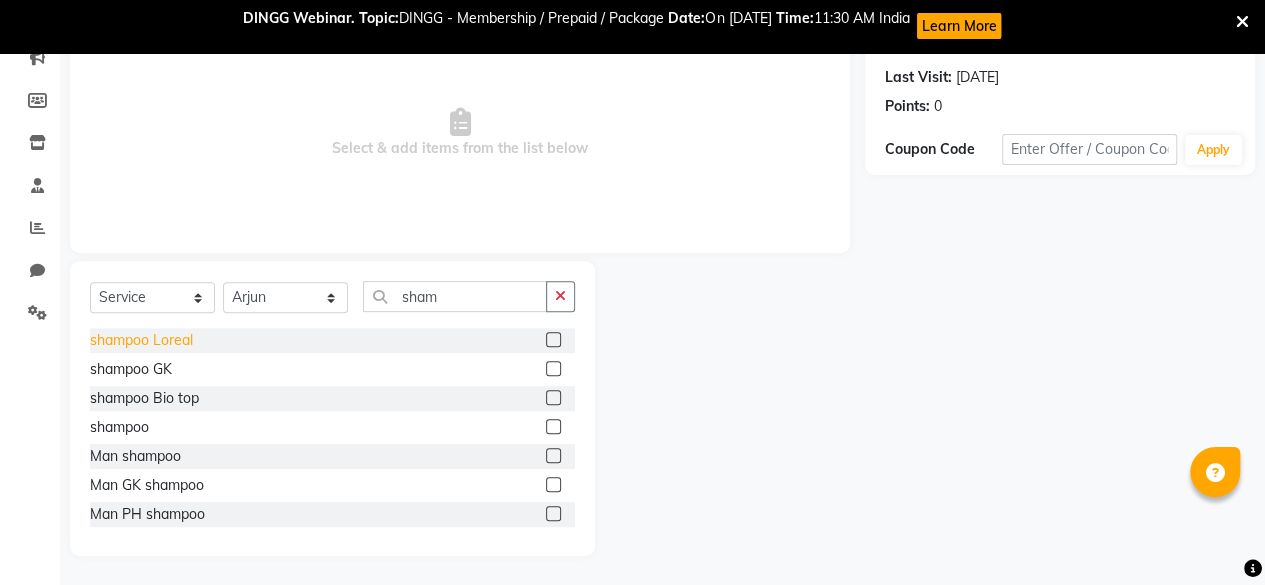 click on "shampoo Loreal" 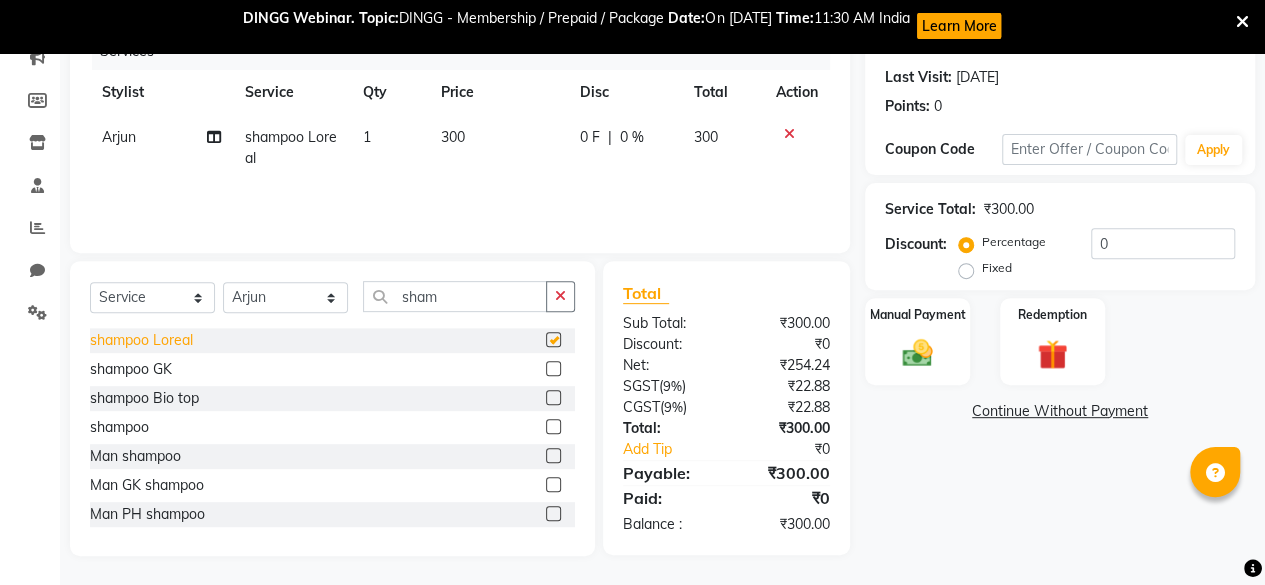 scroll, scrollTop: 3, scrollLeft: 0, axis: vertical 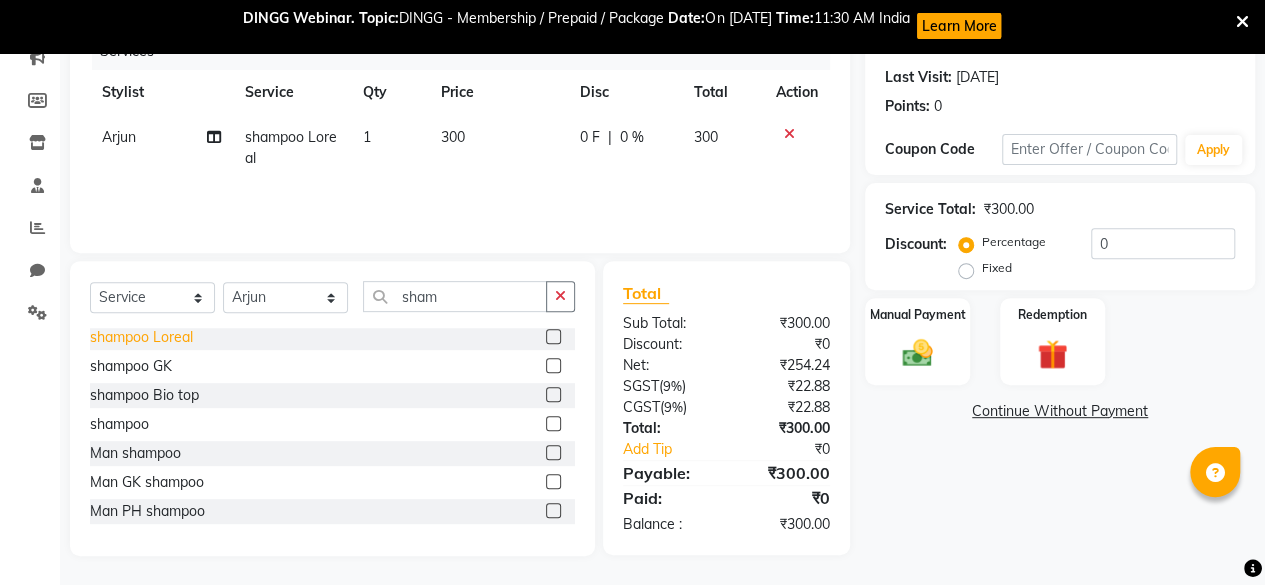 checkbox on "false" 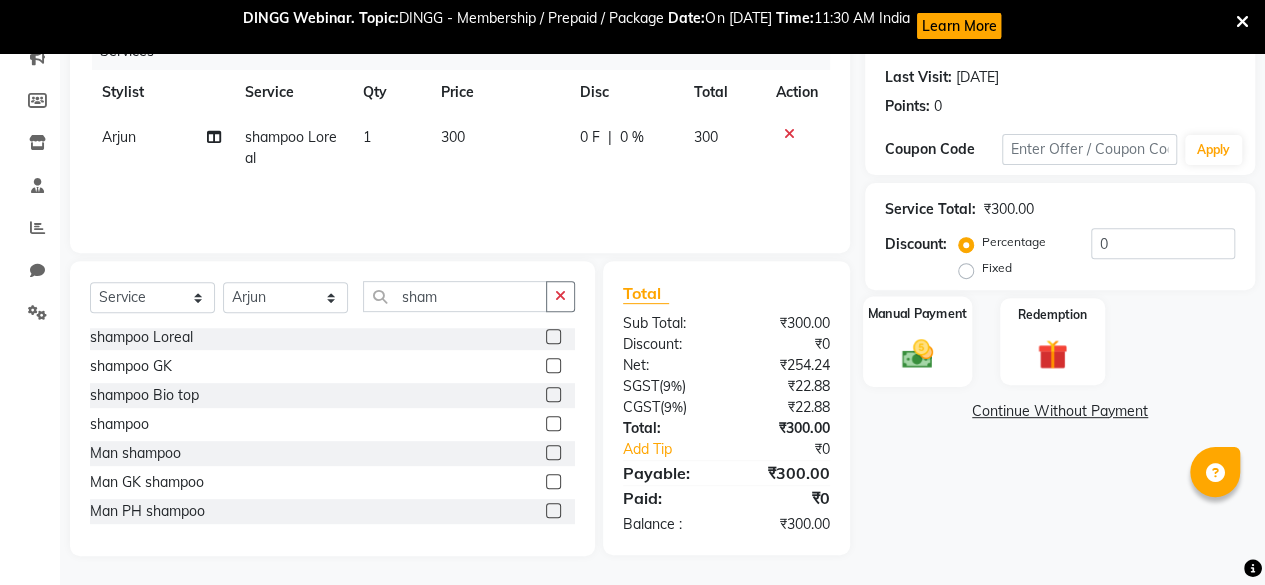 click 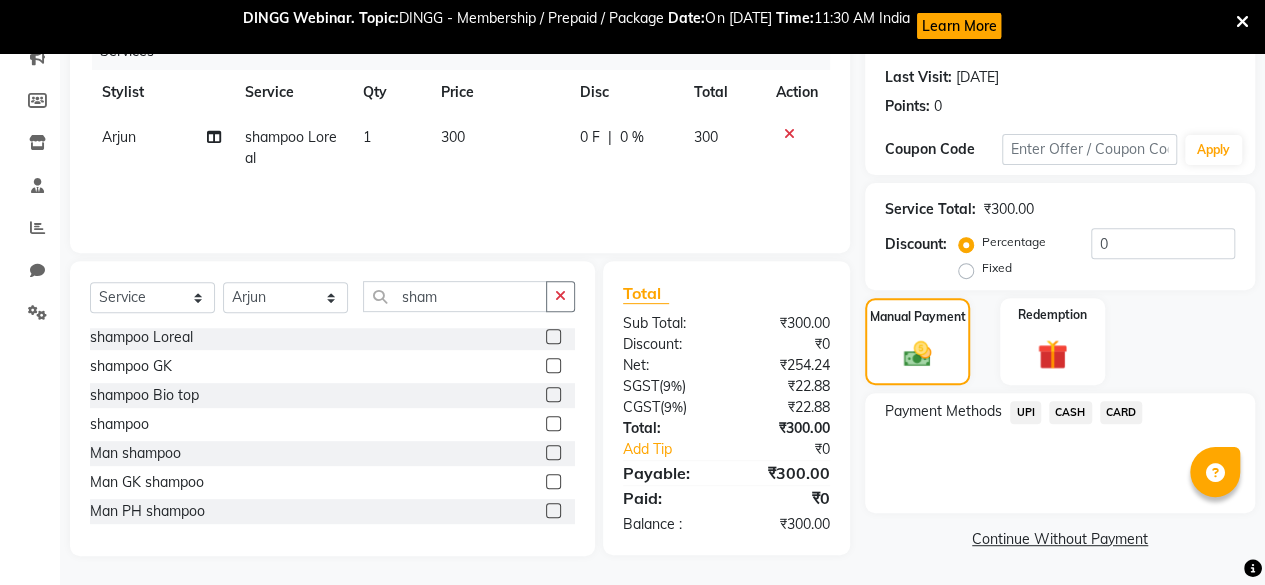 click on "UPI" 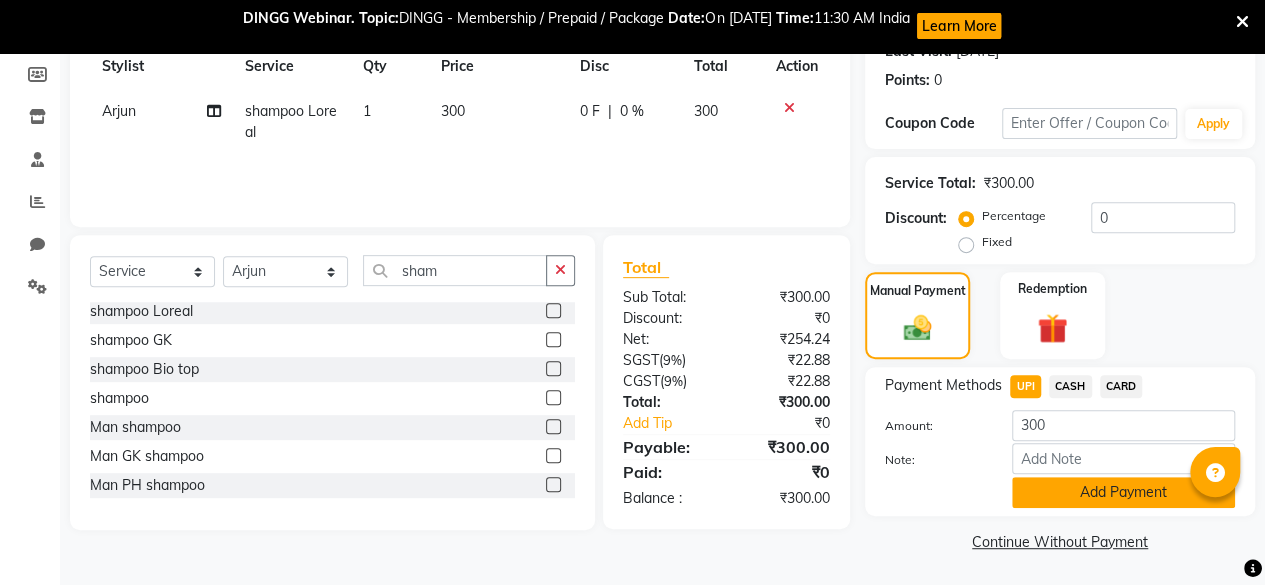 click on "Add Payment" 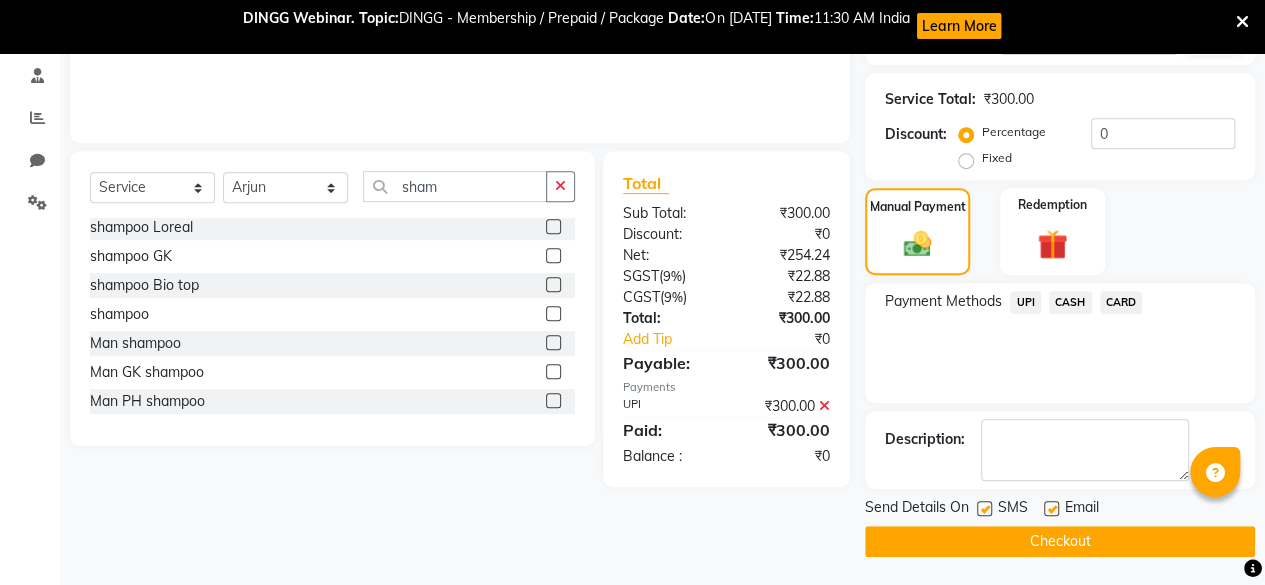 click 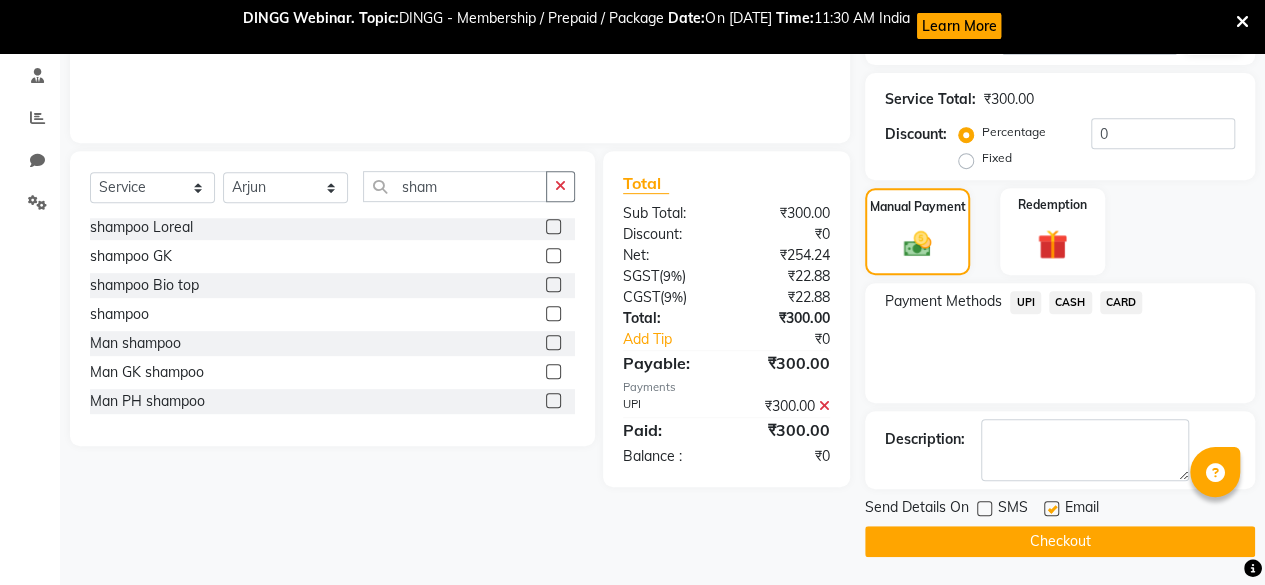 click on "Checkout" 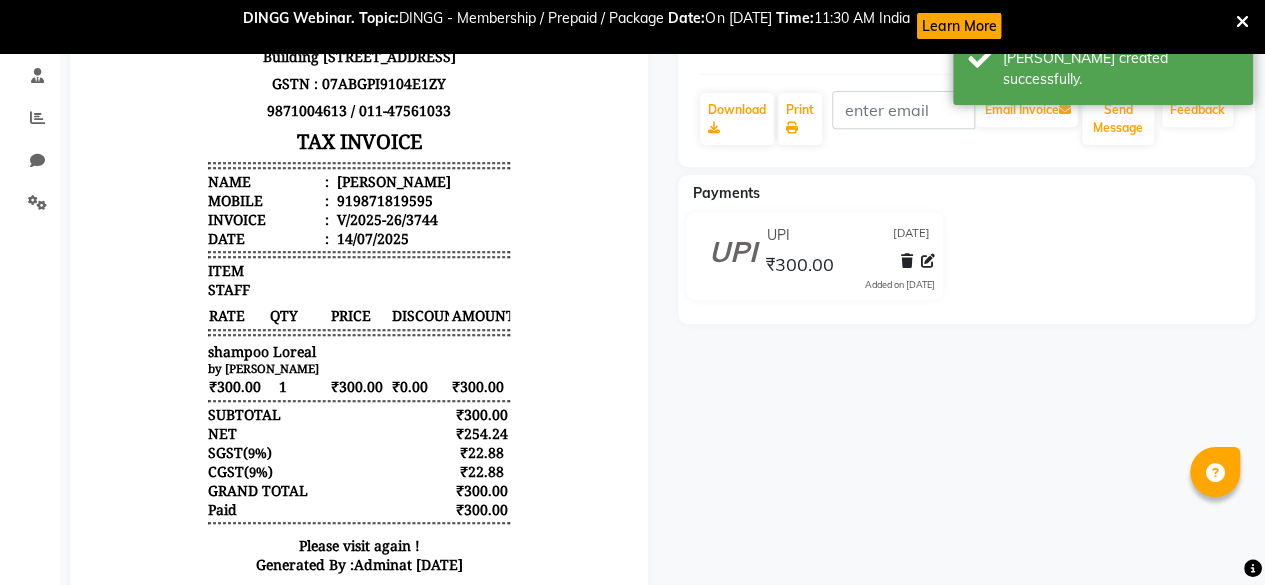 scroll, scrollTop: 0, scrollLeft: 0, axis: both 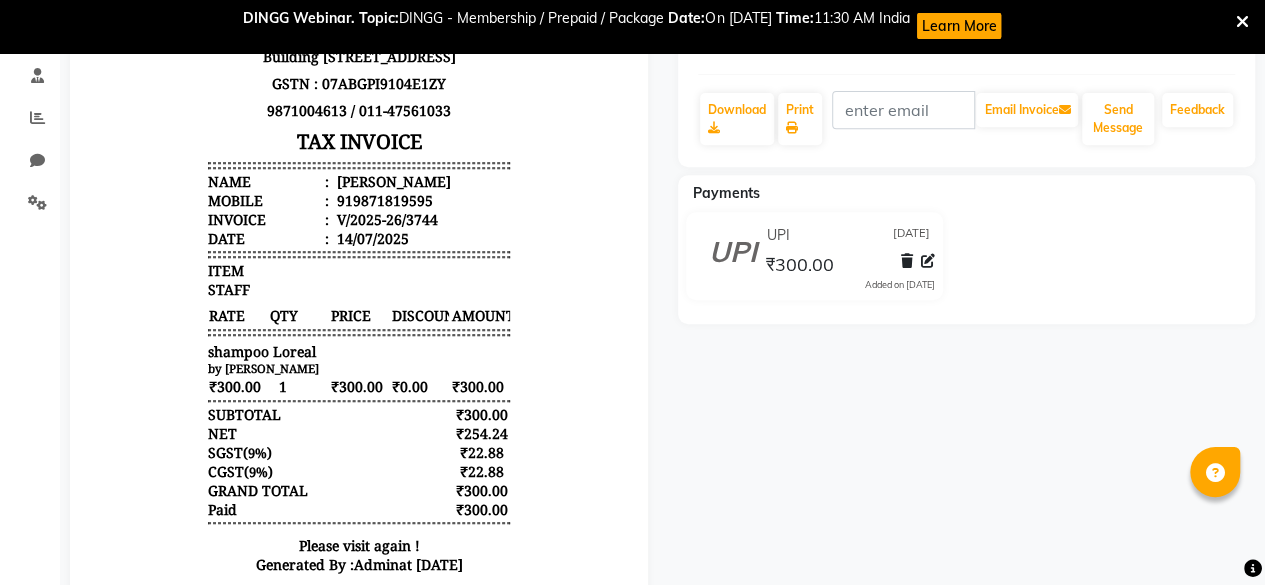click at bounding box center [1242, 21] 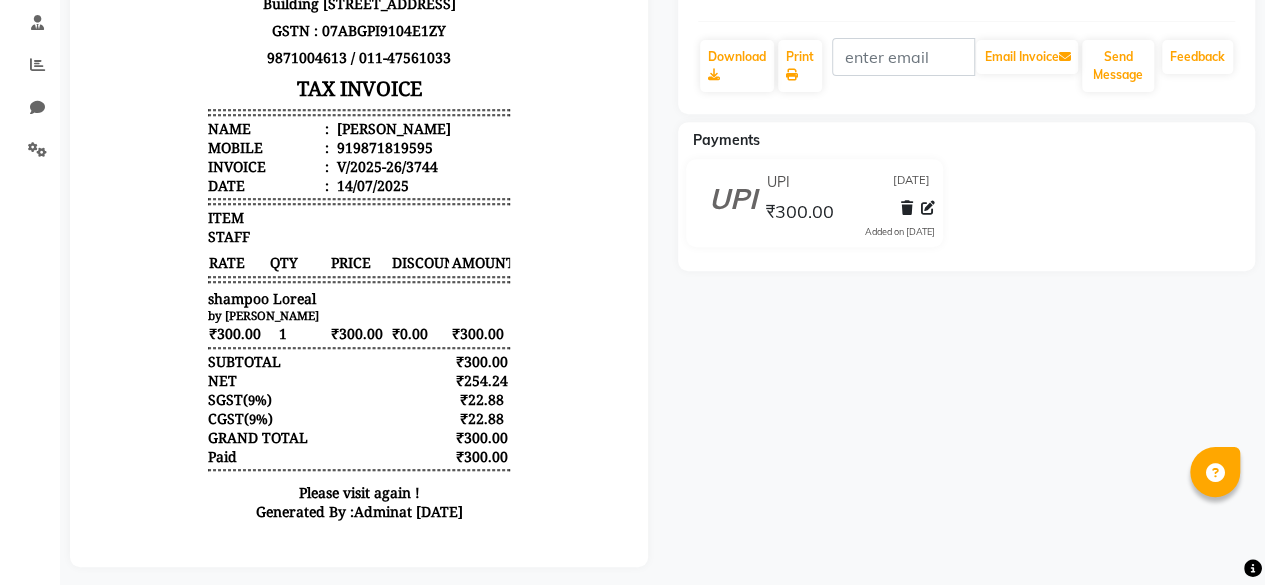 scroll, scrollTop: 0, scrollLeft: 0, axis: both 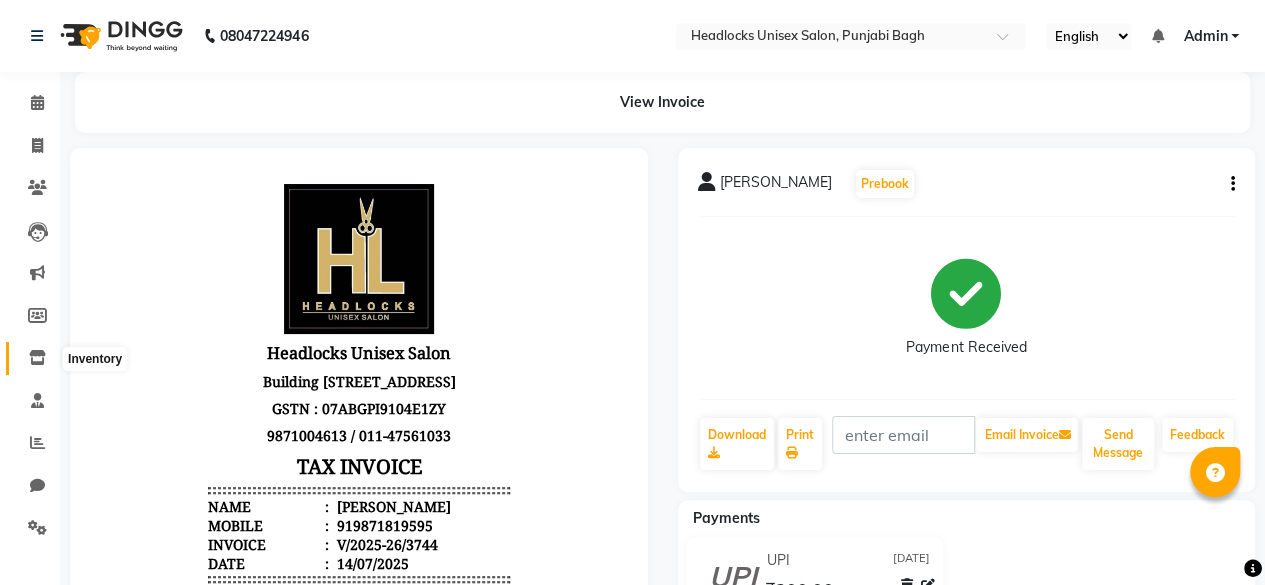 click 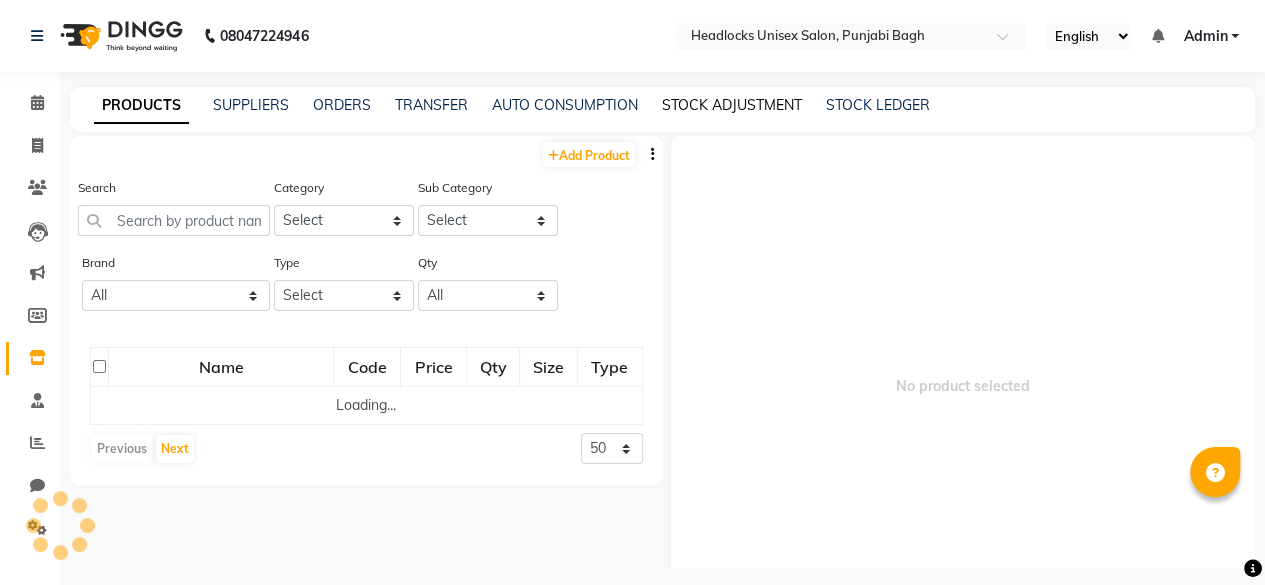 click on "STOCK ADJUSTMENT" 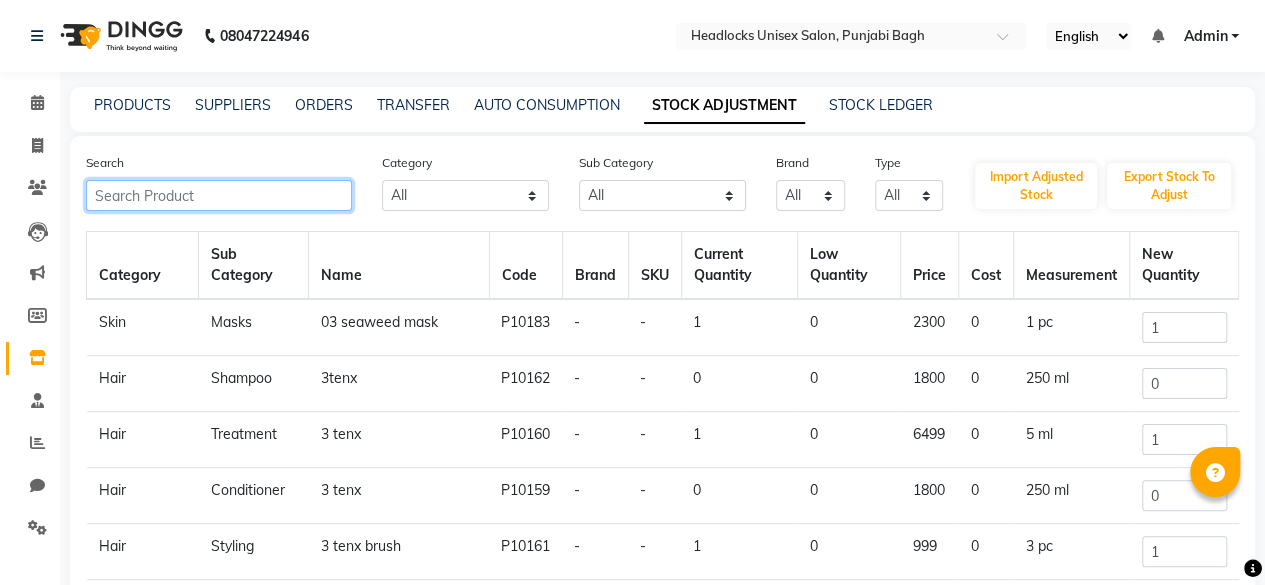 click 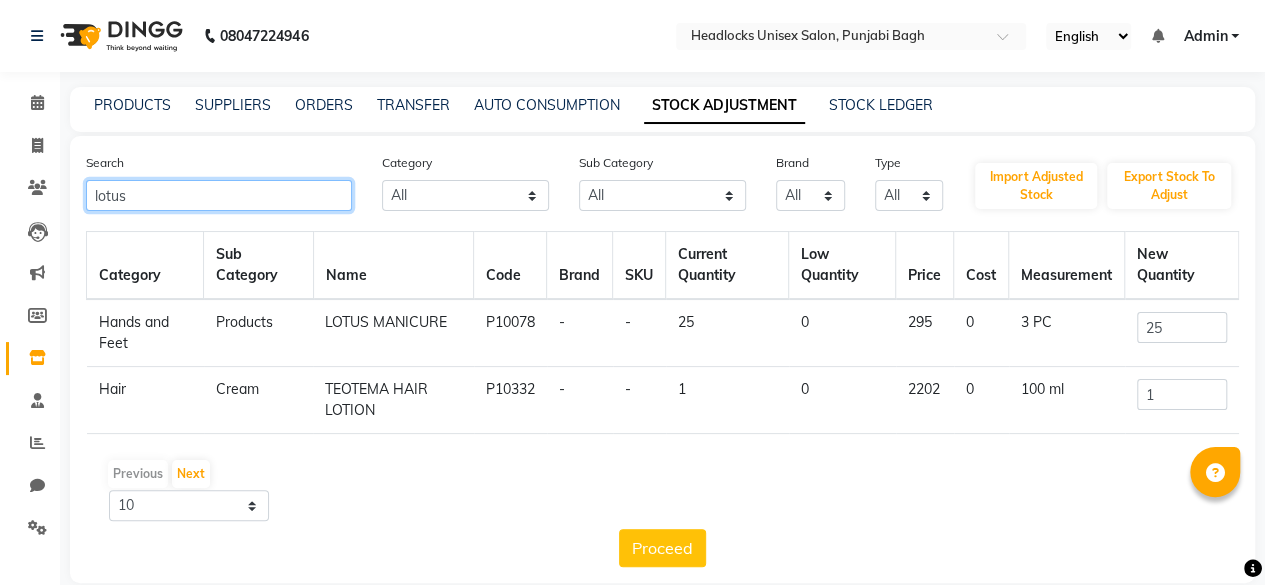 type on "lotus" 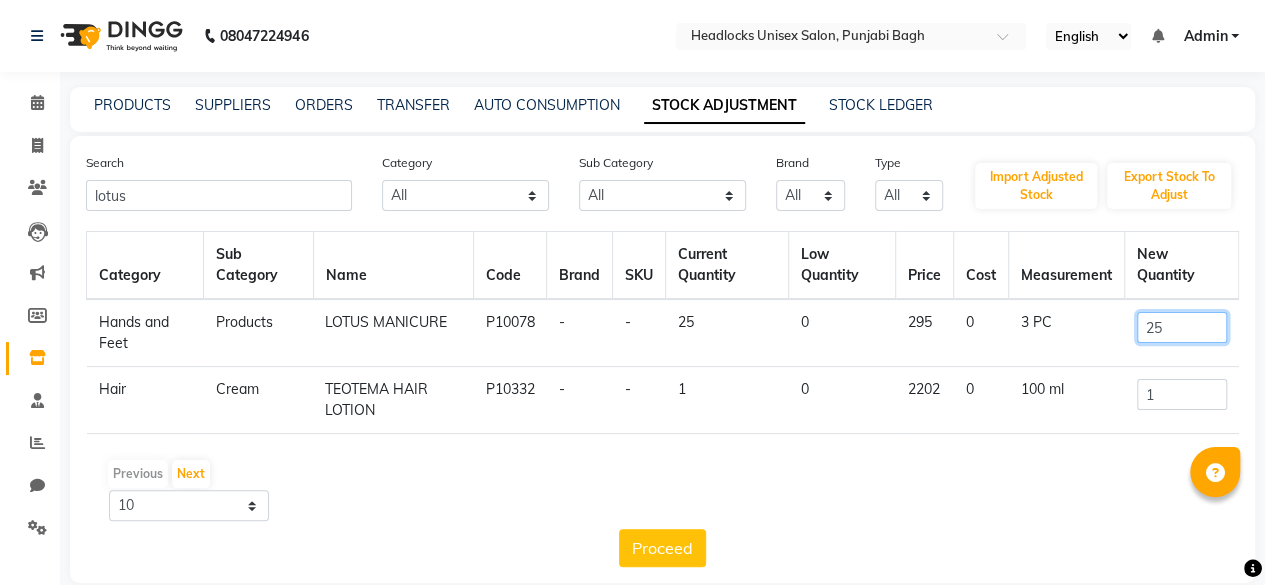 click on "25" 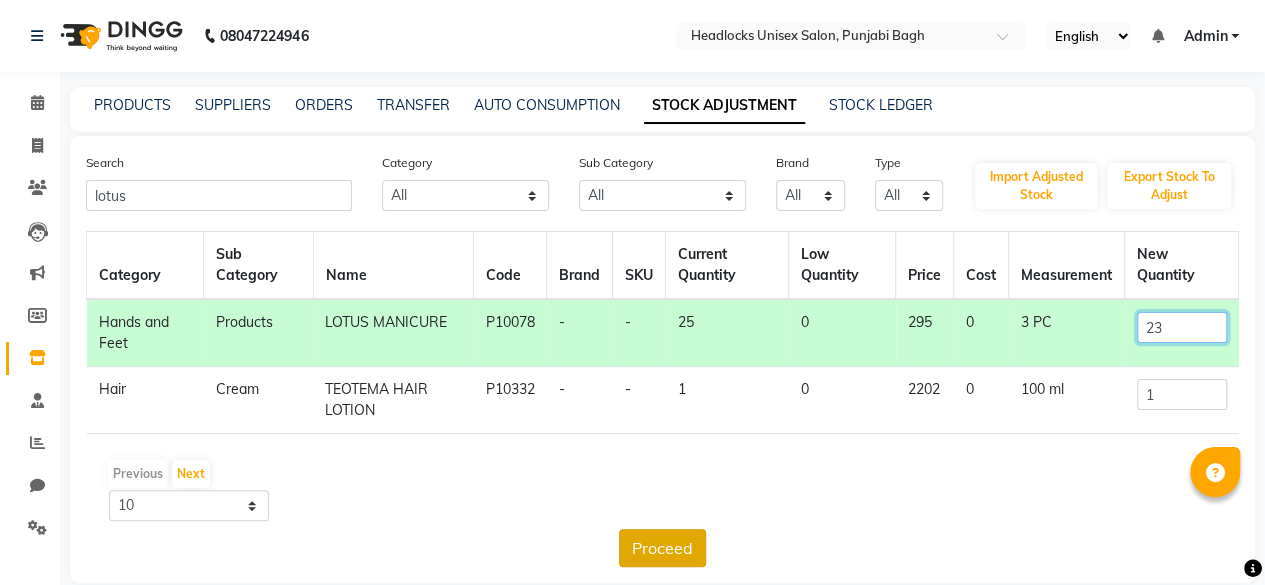 type on "23" 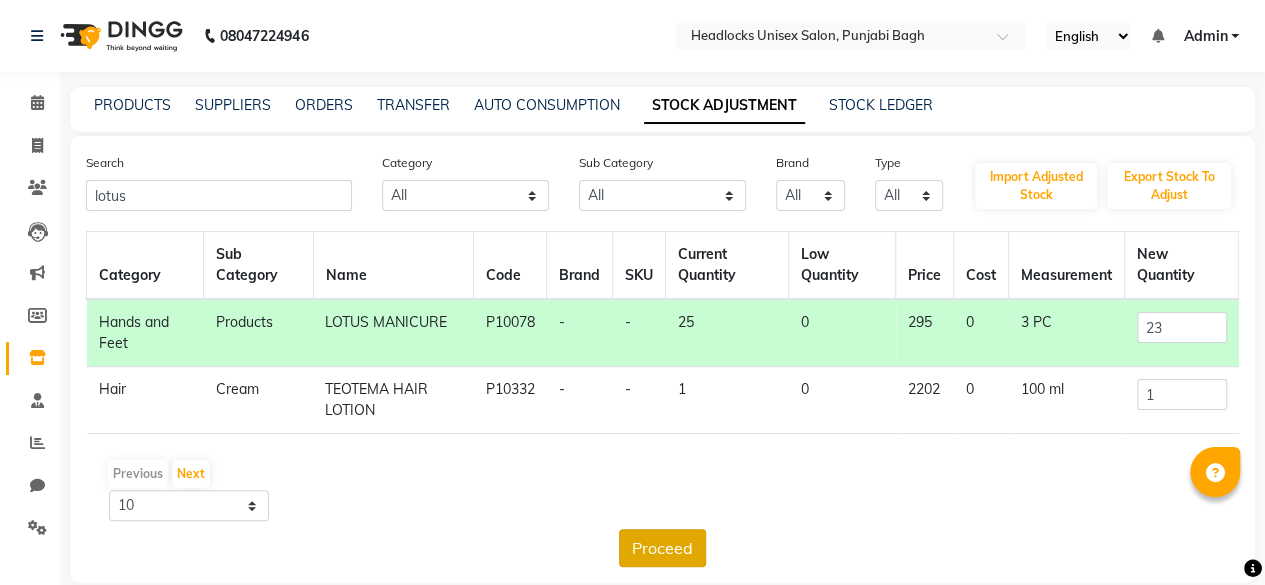 click on "Proceed" 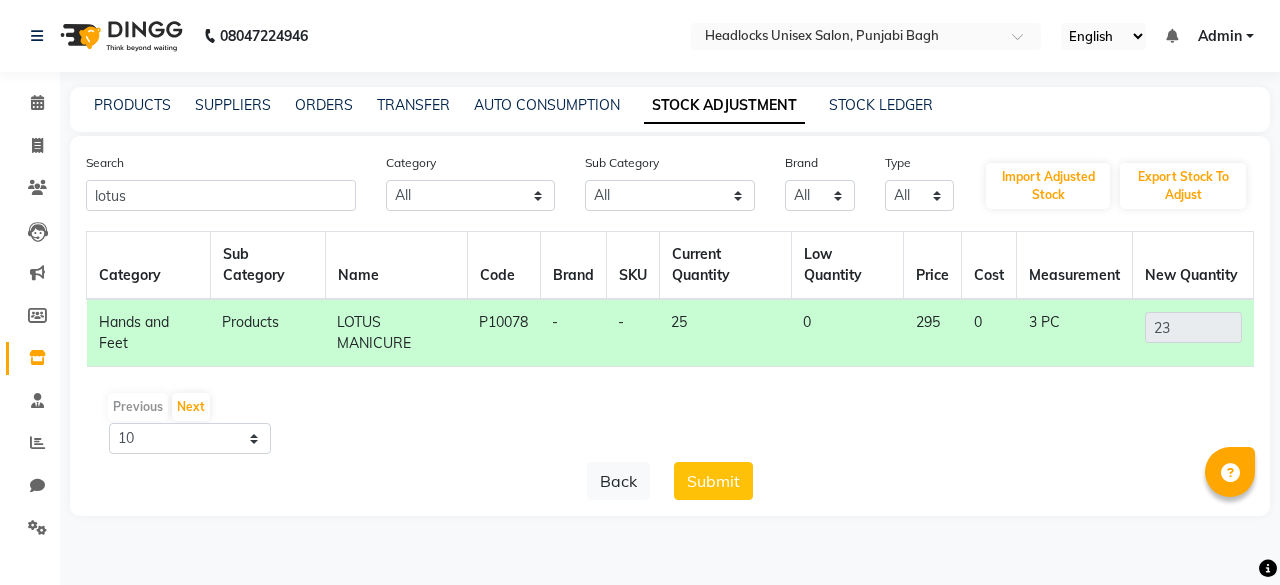 click on "08047224946 Select Location × Headlocks Unisex Salon, Punjabi Bagh English ENGLISH Español العربية मराठी हिंदी ગુજરાતી தமிழ் 中文 Notifications nothing to show Admin Manage Profile Change Password Sign out  Version:3.15.4  ☀ Headlocks Unisex Salon, Punjabi Bagh  Calendar  Invoice  Clients  Leads   Marketing  Members  Inventory  Staff  Reports  Chat  Settings Completed InProgress Upcoming Dropped Tentative Check-In Confirm Bookings Generate Report Segments Page Builder PRODUCTS SUPPLIERS ORDERS TRANSFER AUTO CONSUMPTION STOCK ADJUSTMENT STOCK LEDGER Search lotus Category All Hair Skin Makeup Personal Care Appliances [PERSON_NAME] Waxing Disposable Threading Hands and Feet Beauty Planet [MEDICAL_DATA] Cadiveu Casmara Cheryls Loreal Olaplex Other Sub Category All Cream Houskeeping Loreal Retail Cheryls Retail Casmara Retail Cleanser Rill Keratin Retail [MEDICAL_DATA] Salon Use Beauty & Other Salon Use Honey Lips Shampoo Products Appron Bath & Body Olaplex Salon Use Hair Soap" at bounding box center [640, 292] 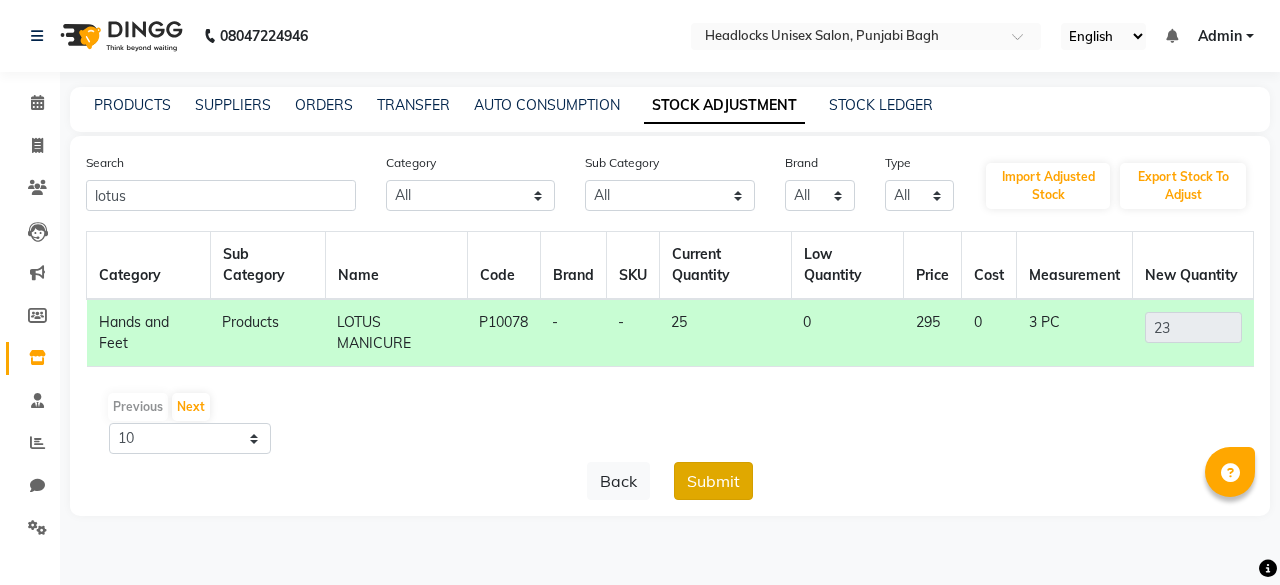 click on "Submit" 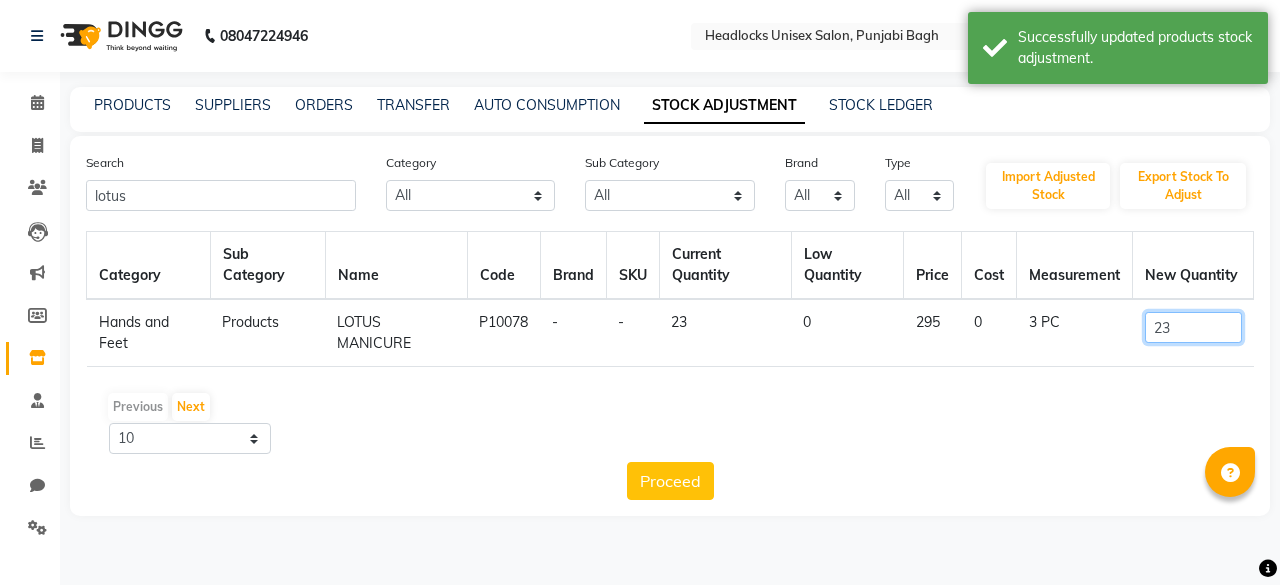click on "23" 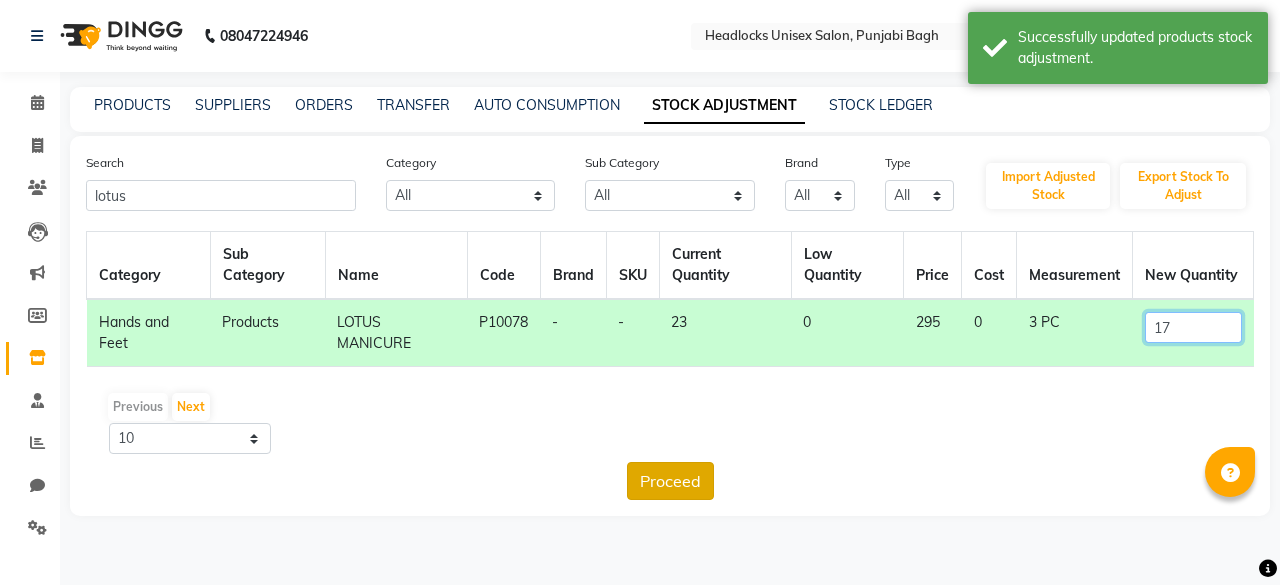 type on "17" 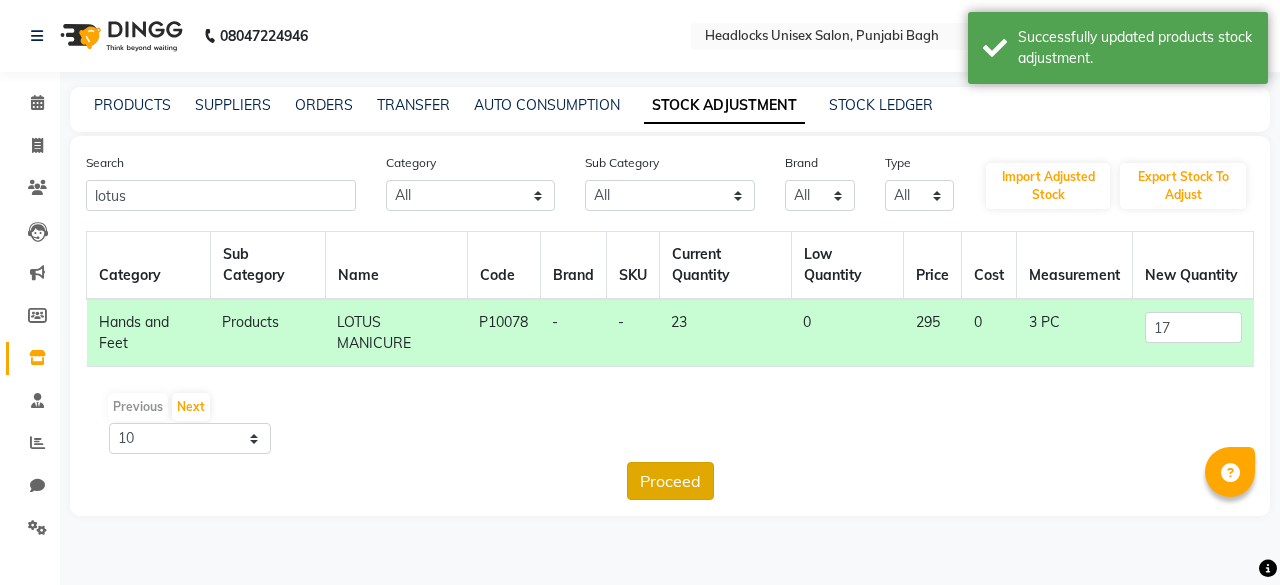 click on "Proceed" 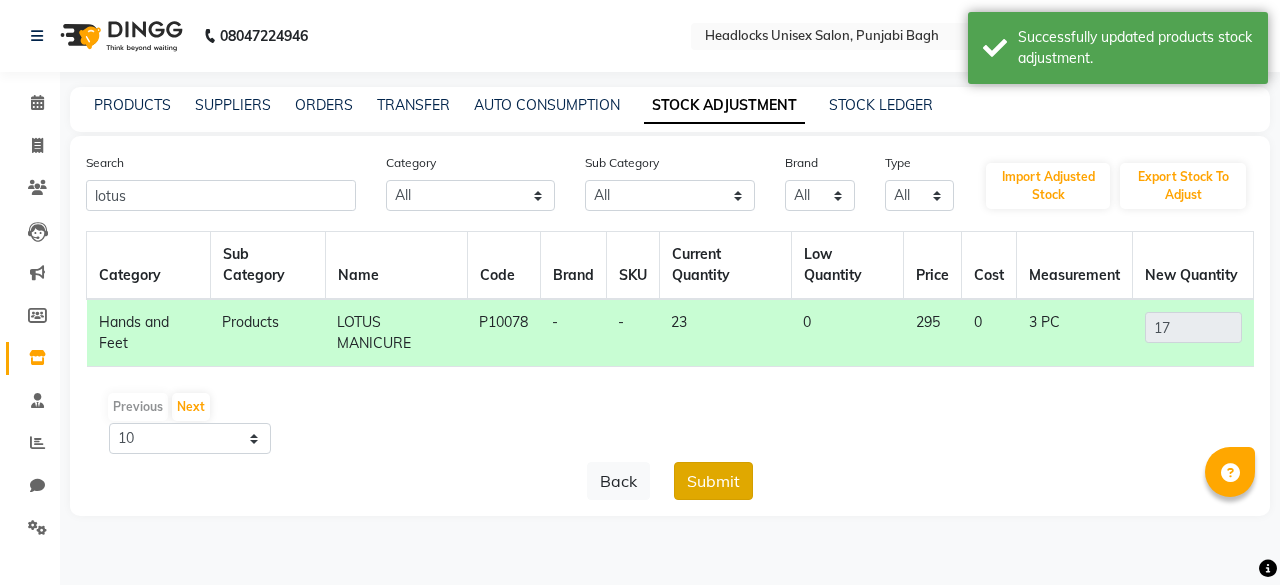 click on "Submit" 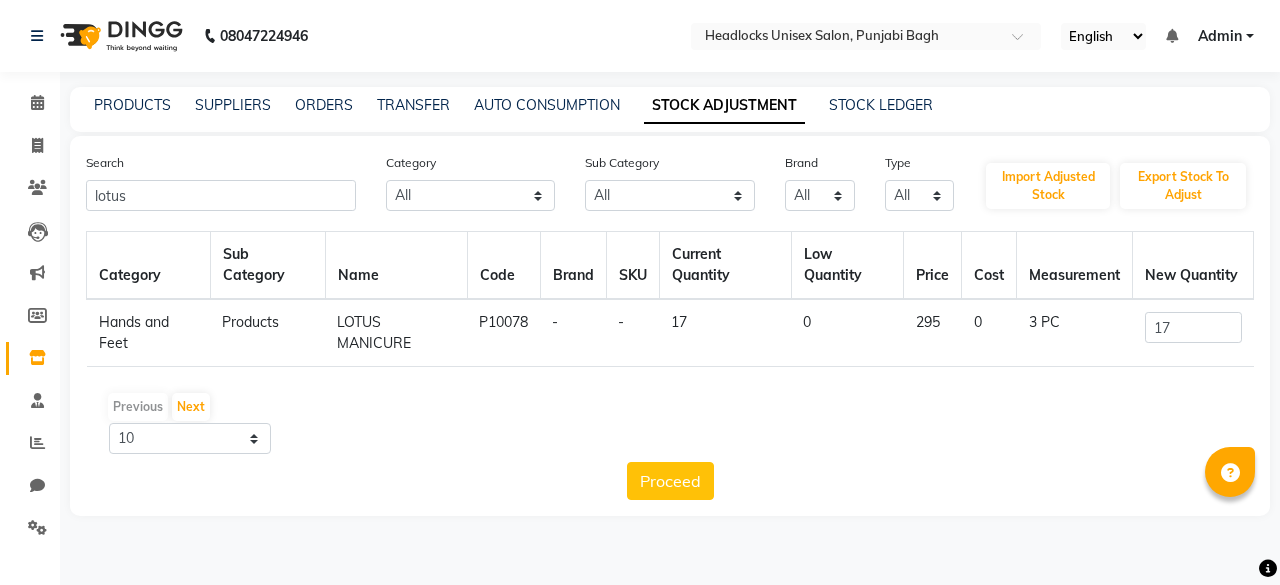 click on "Previous   Next  10 50 100" 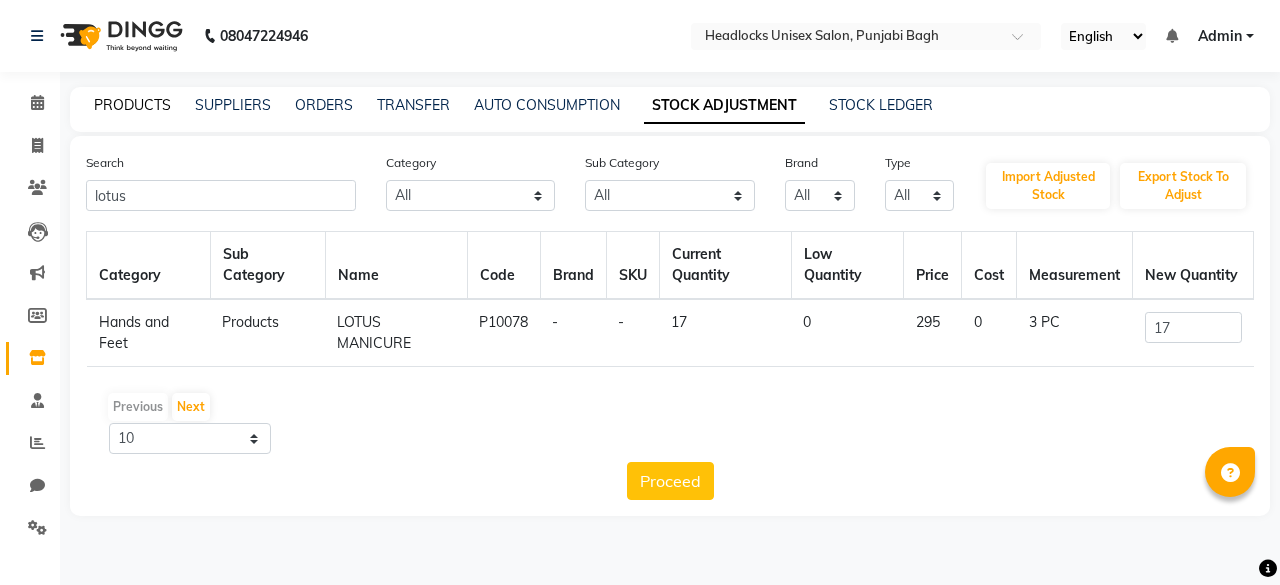 click on "PRODUCTS" 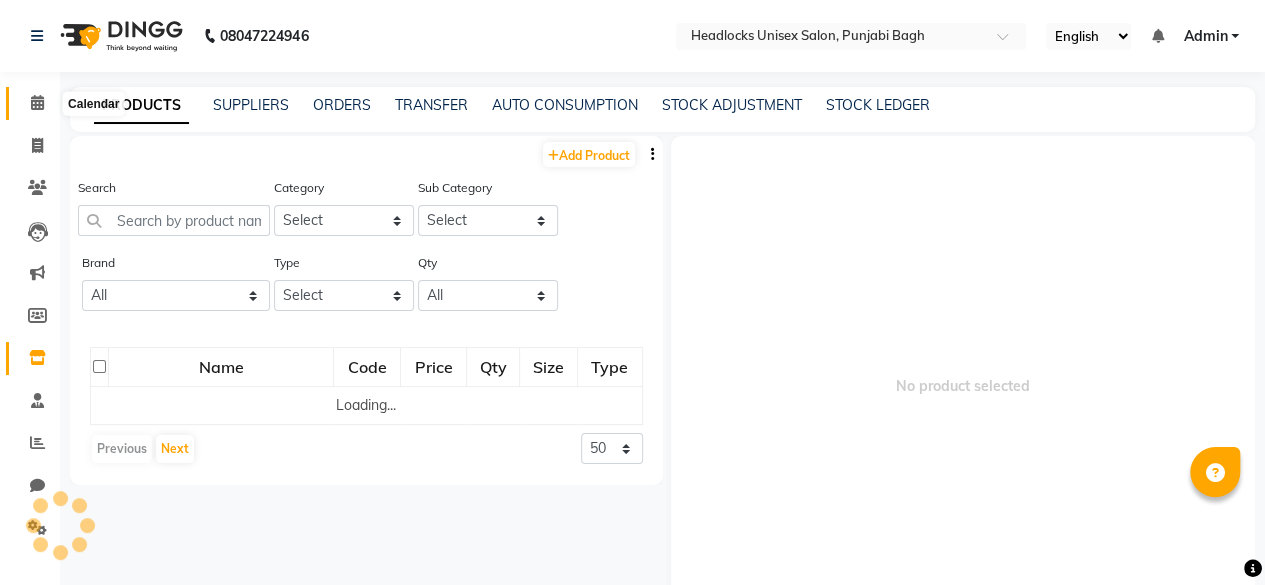 click 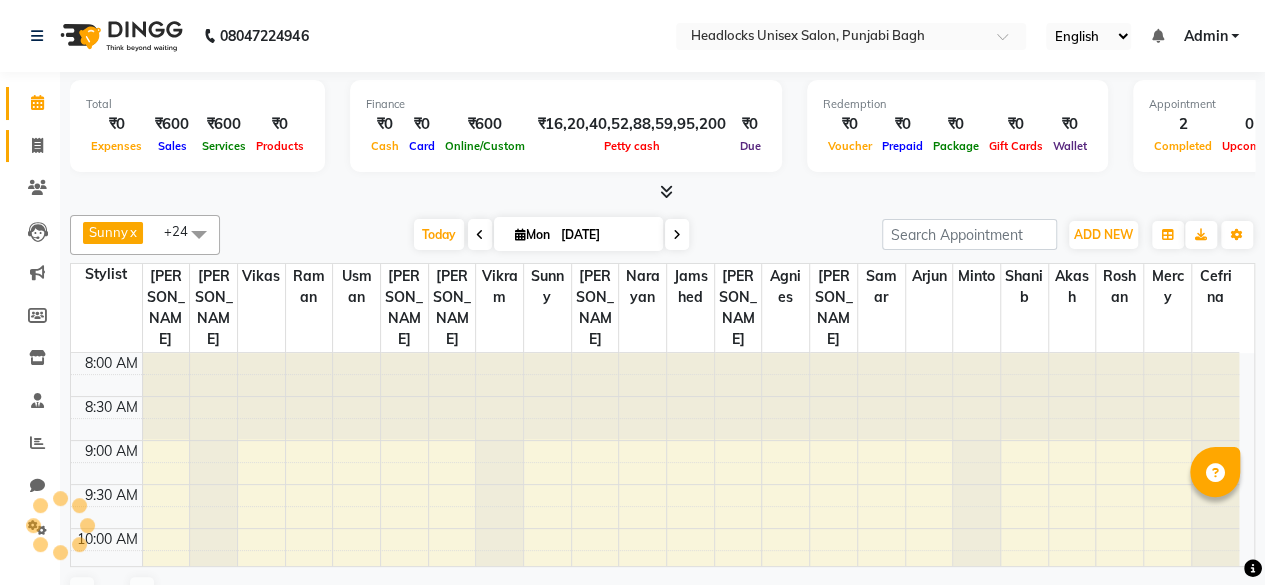 scroll, scrollTop: 348, scrollLeft: 0, axis: vertical 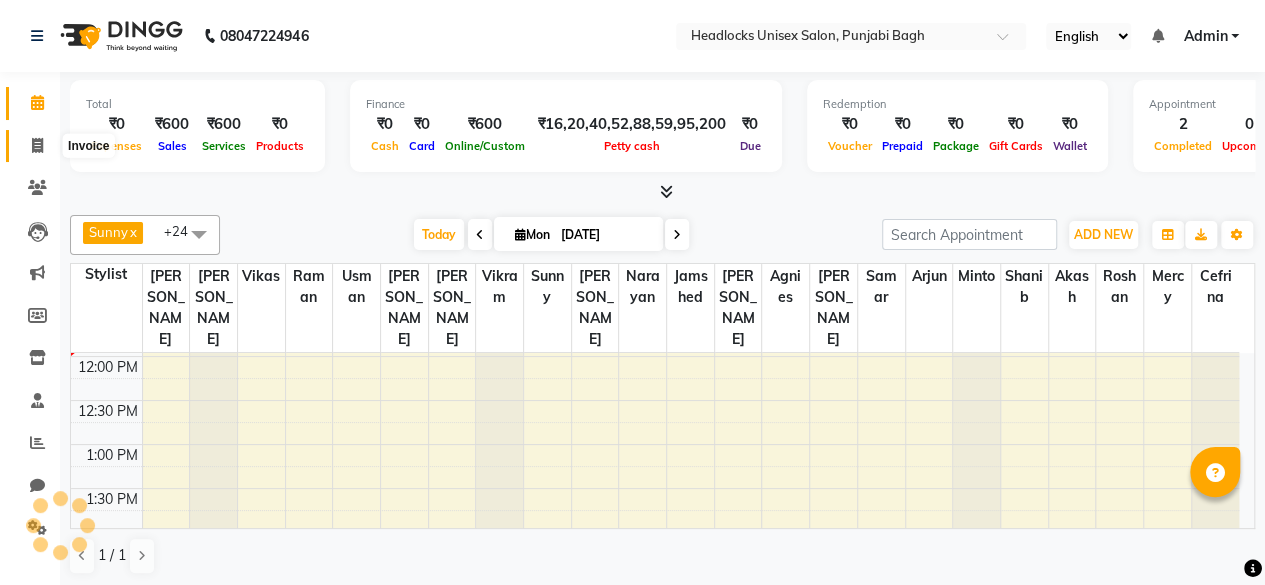 click 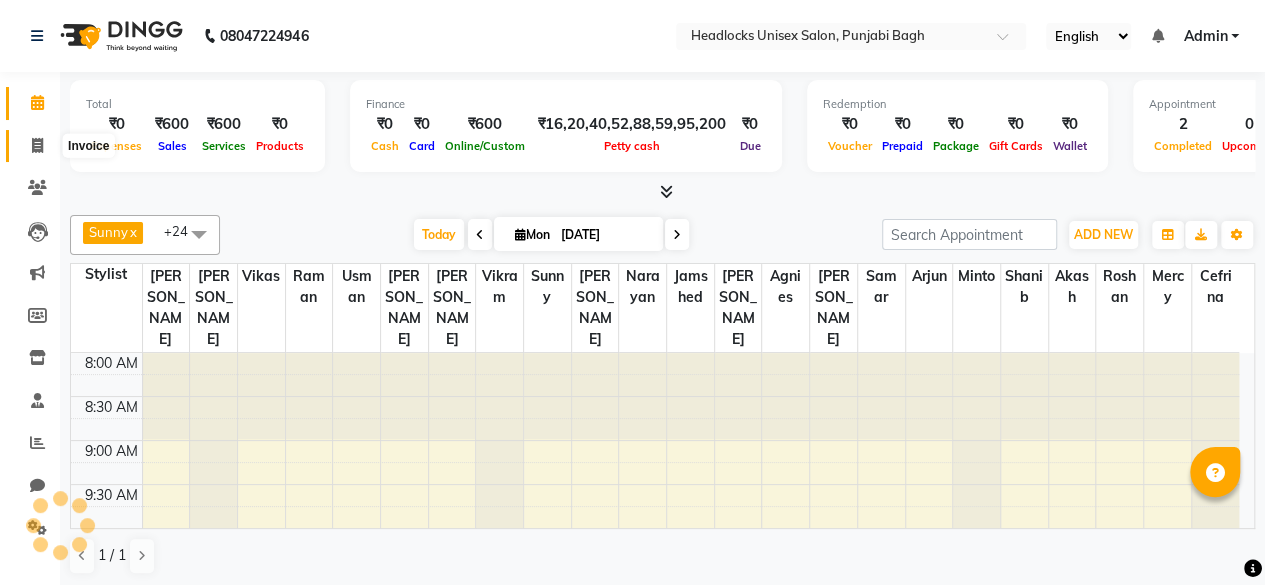 select on "service" 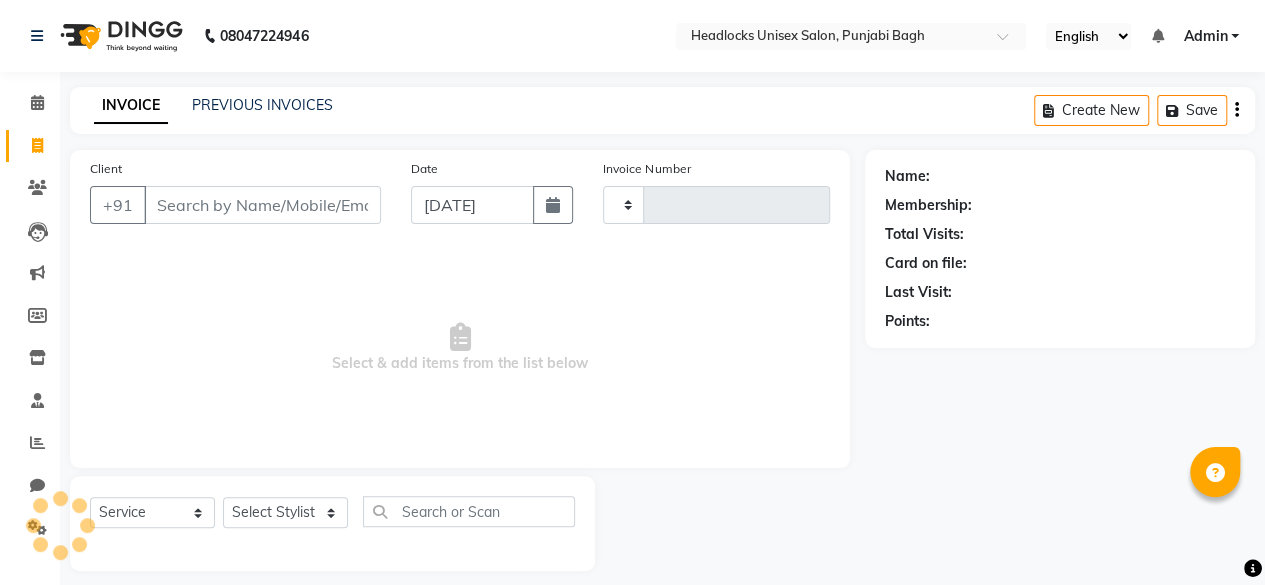 type on "3745" 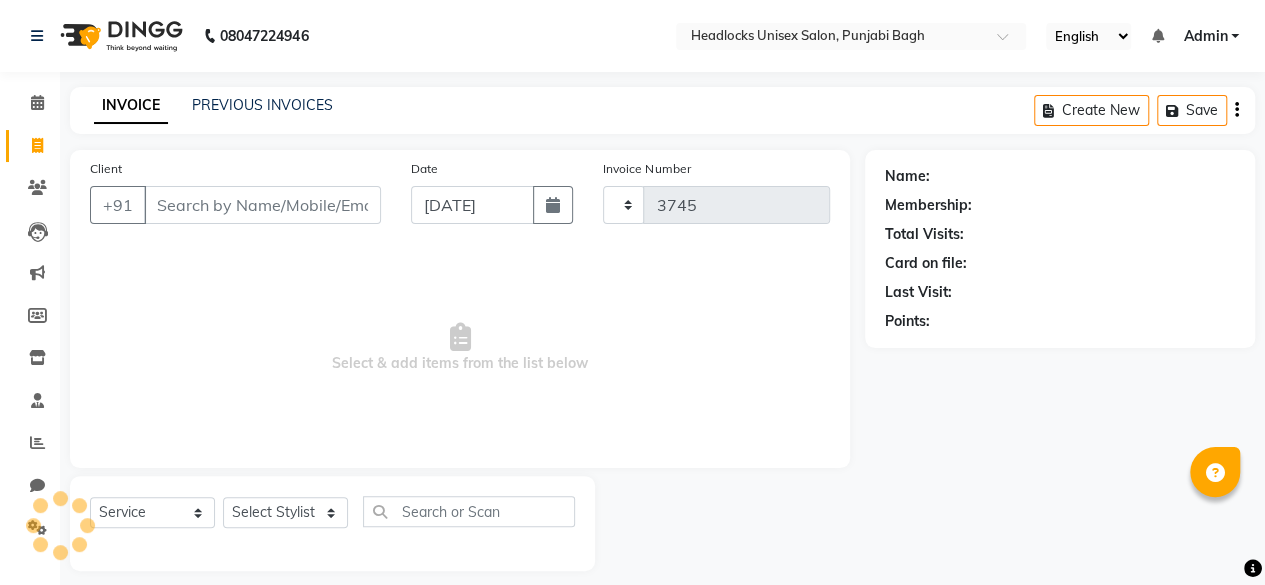 select on "7719" 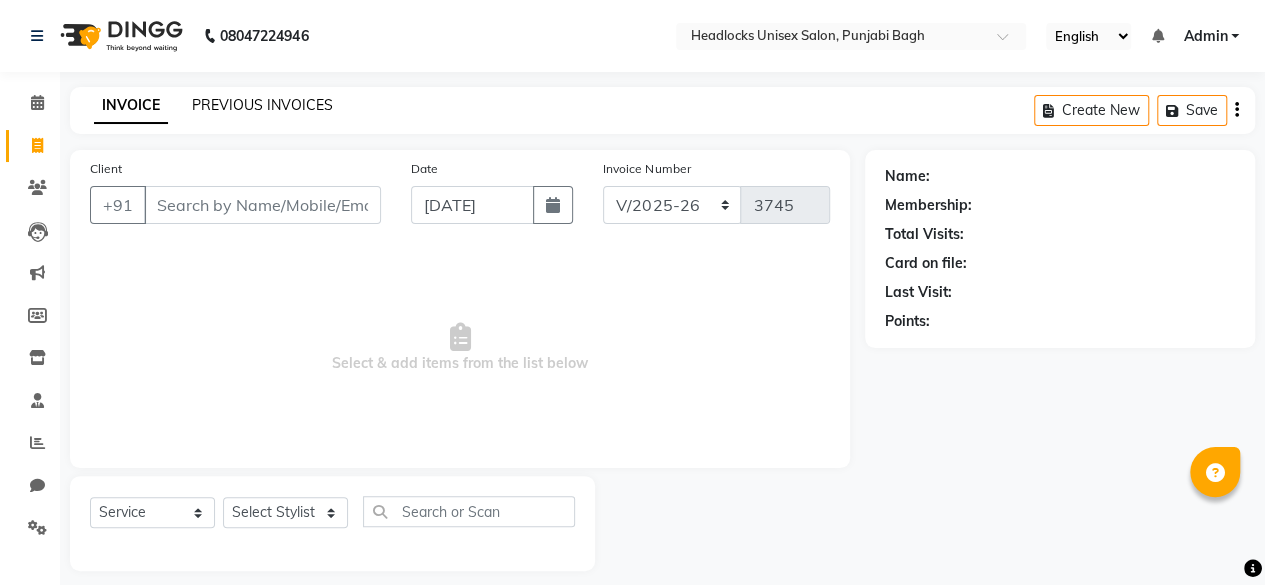 click on "PREVIOUS INVOICES" 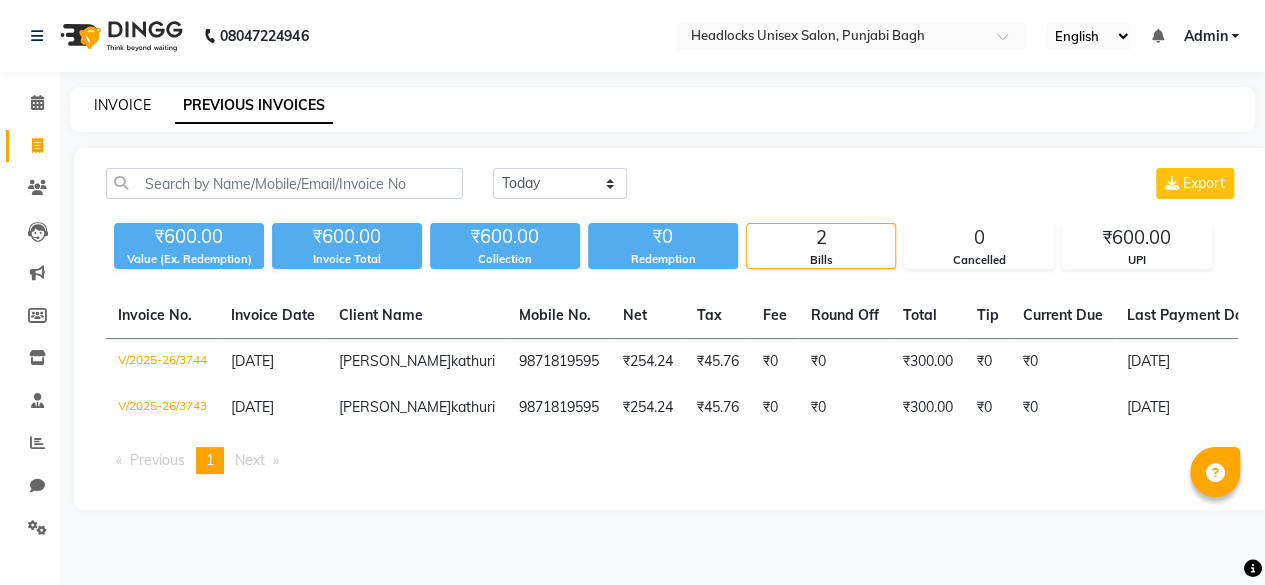 click on "INVOICE" 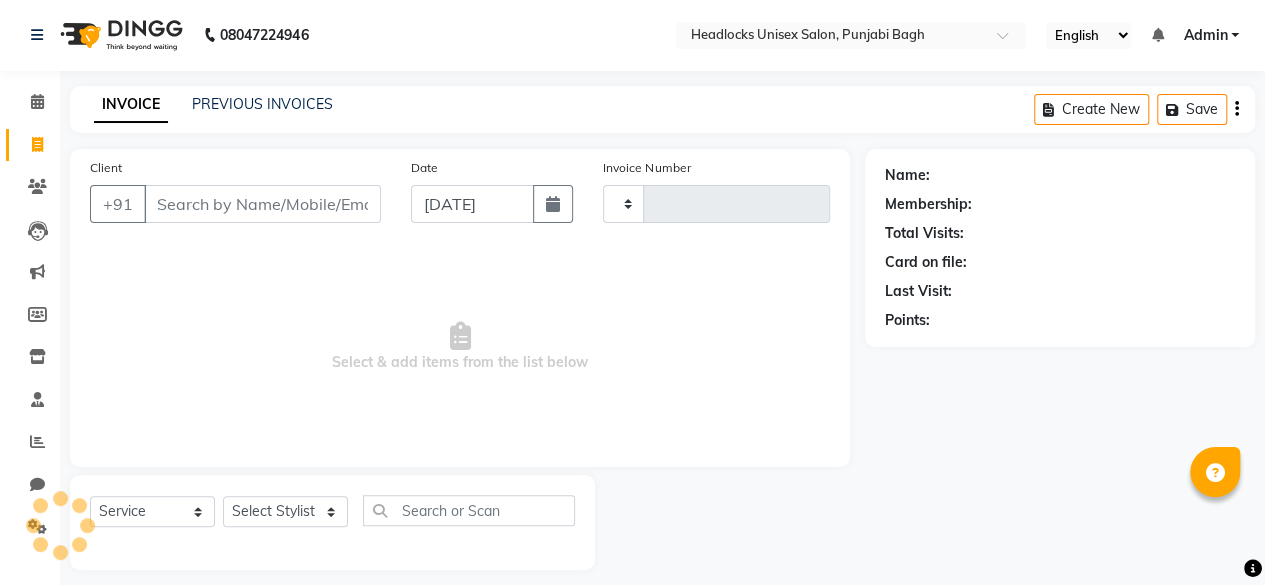 scroll, scrollTop: 15, scrollLeft: 0, axis: vertical 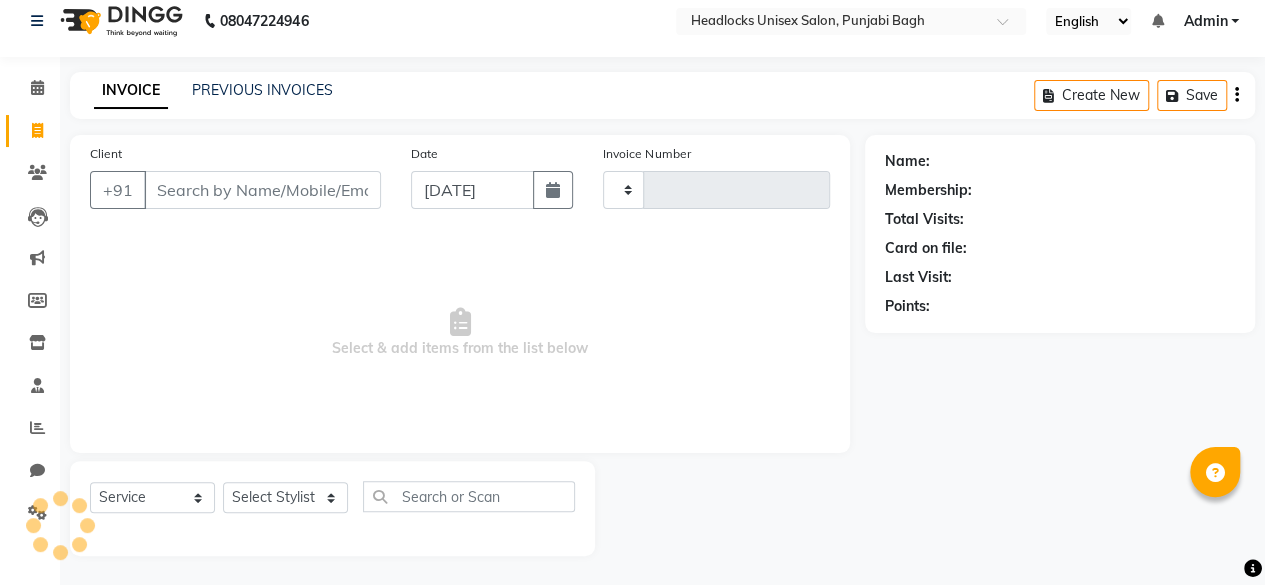 type on "3745" 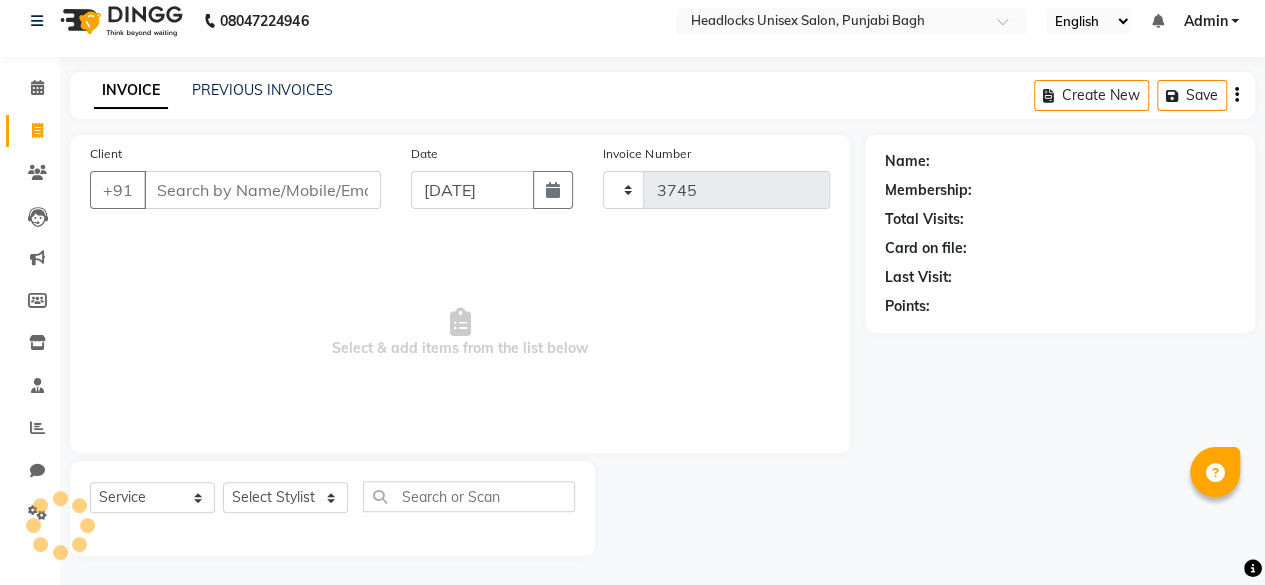 select on "7719" 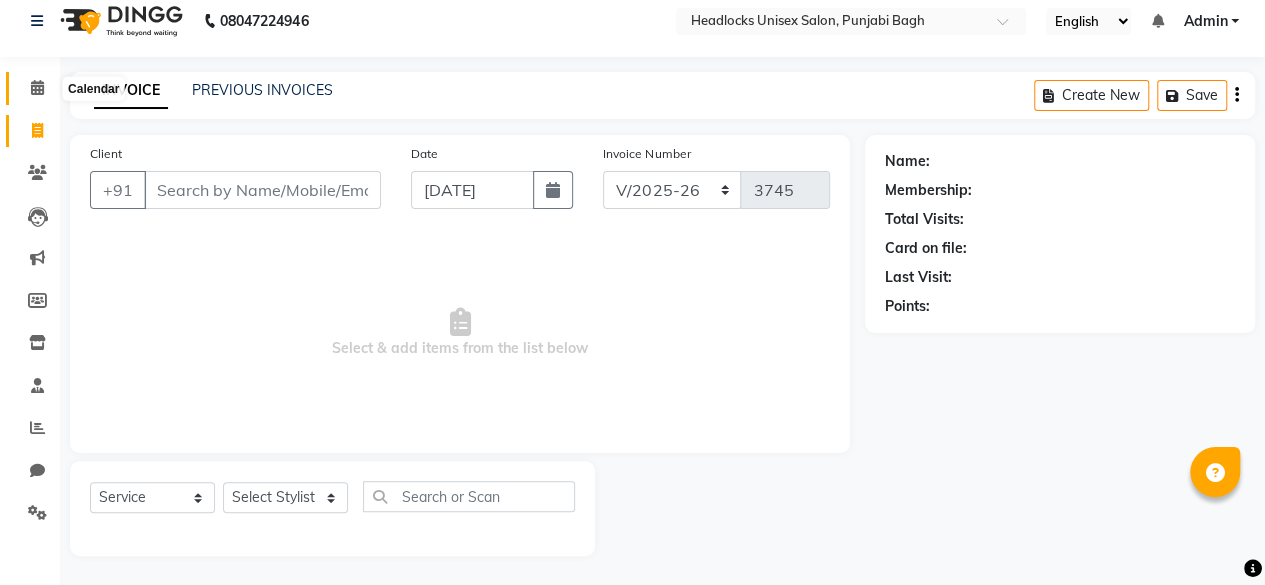 click 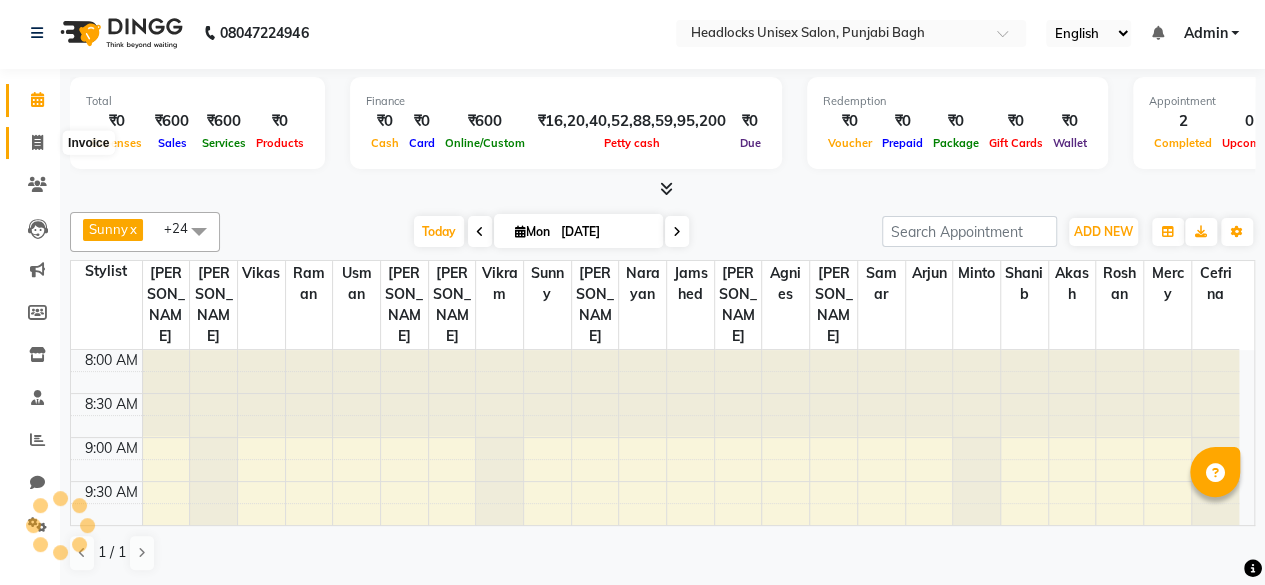 scroll, scrollTop: 0, scrollLeft: 0, axis: both 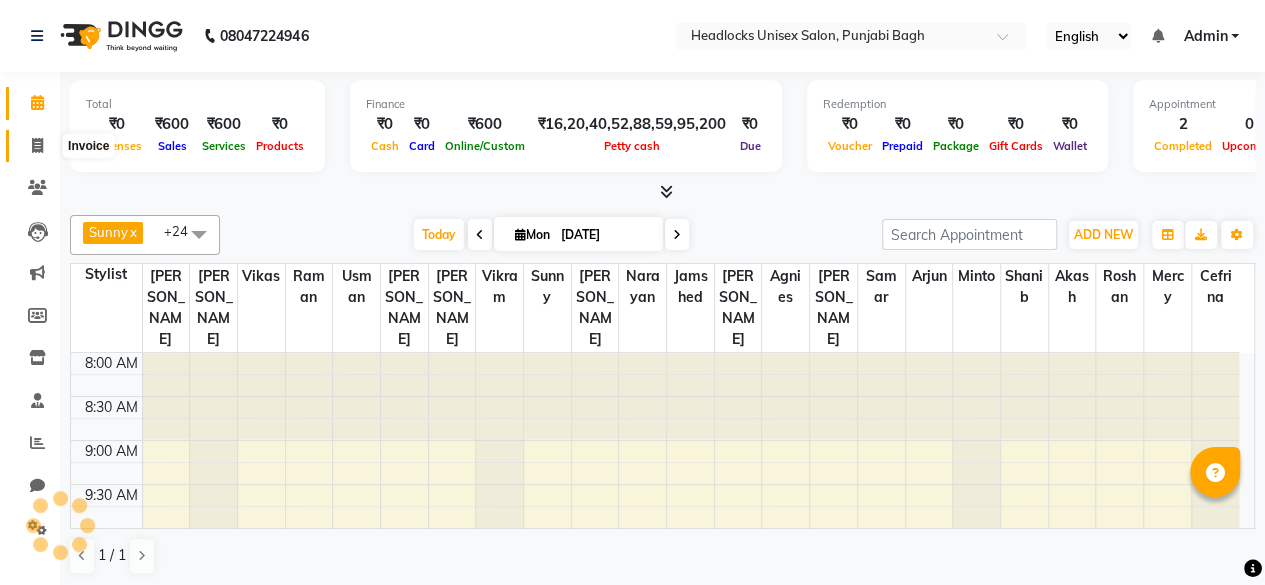 click 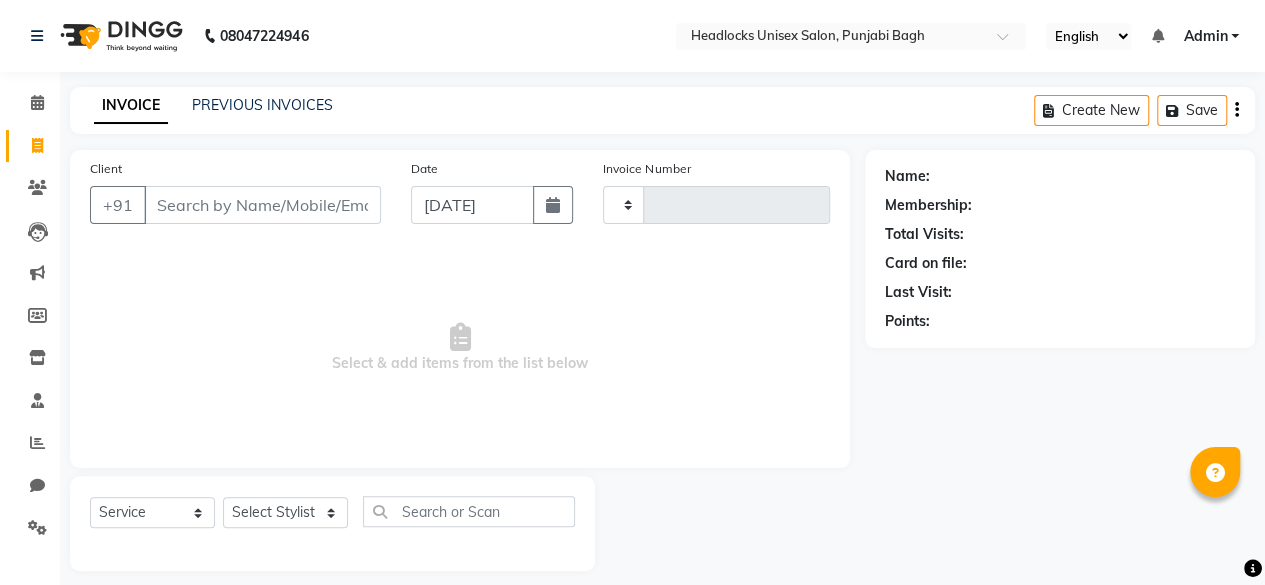 type on "3745" 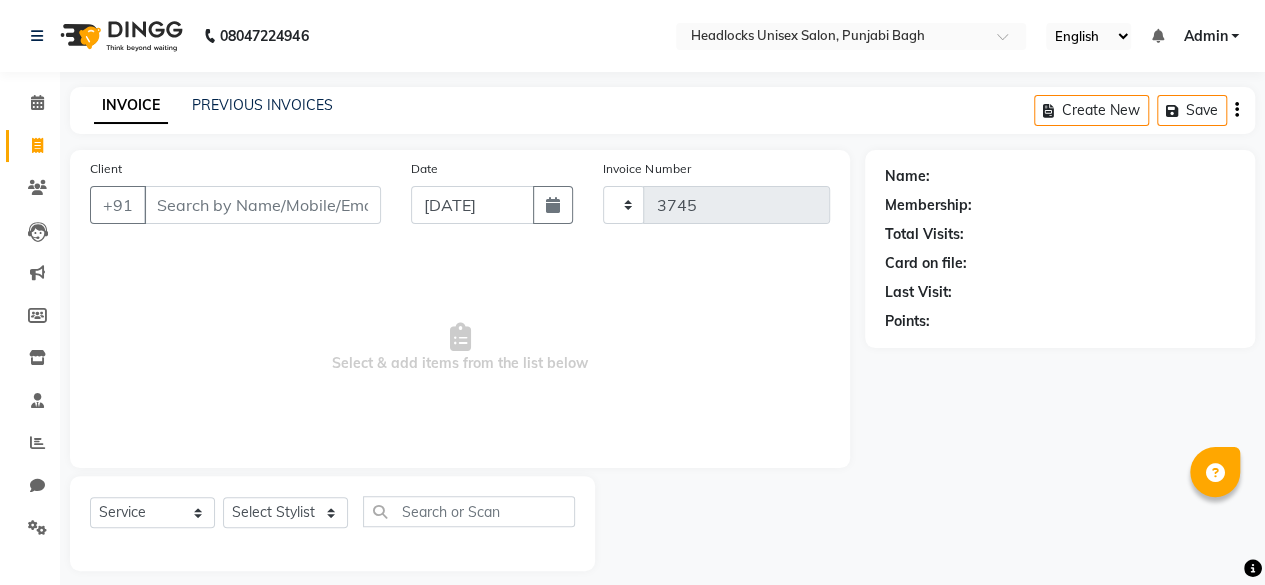 select on "7719" 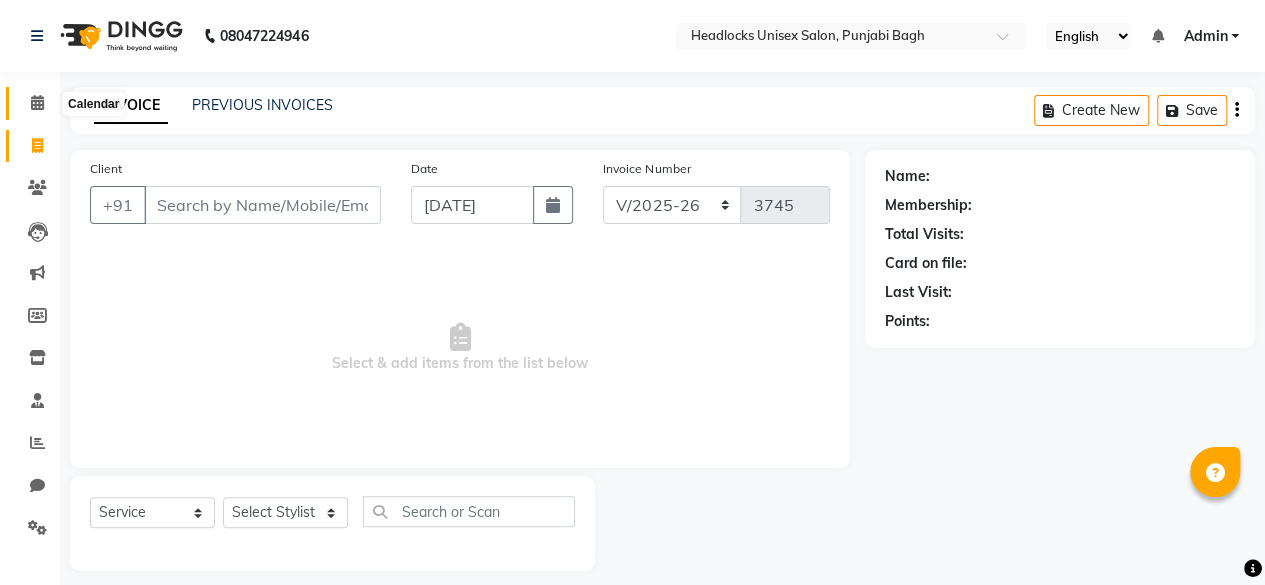 click 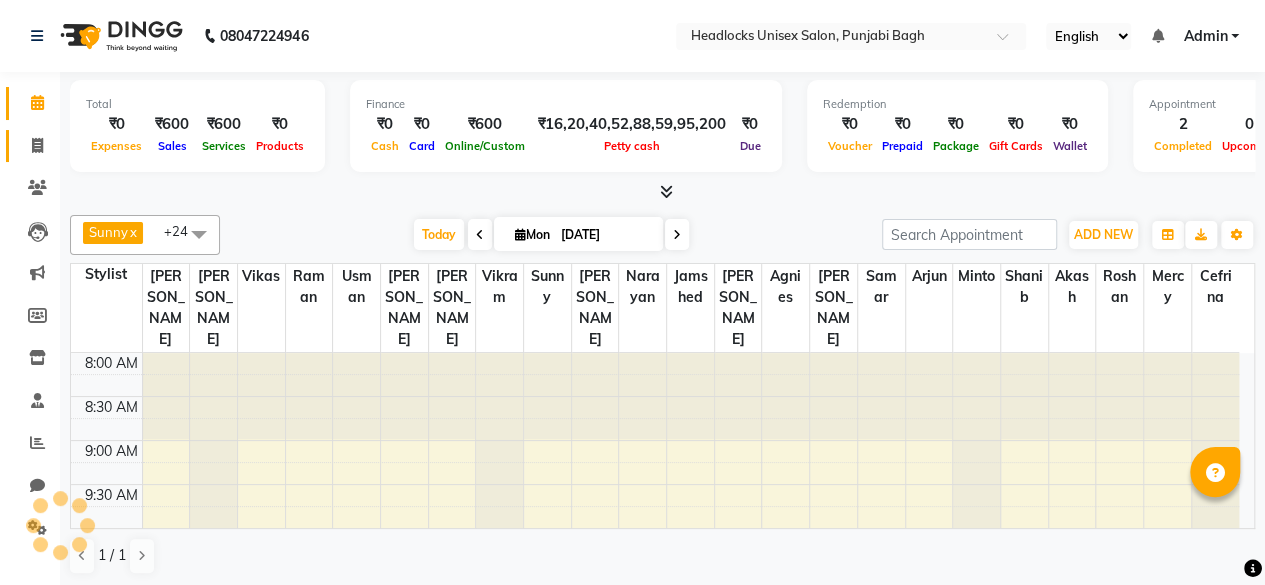scroll, scrollTop: 0, scrollLeft: 0, axis: both 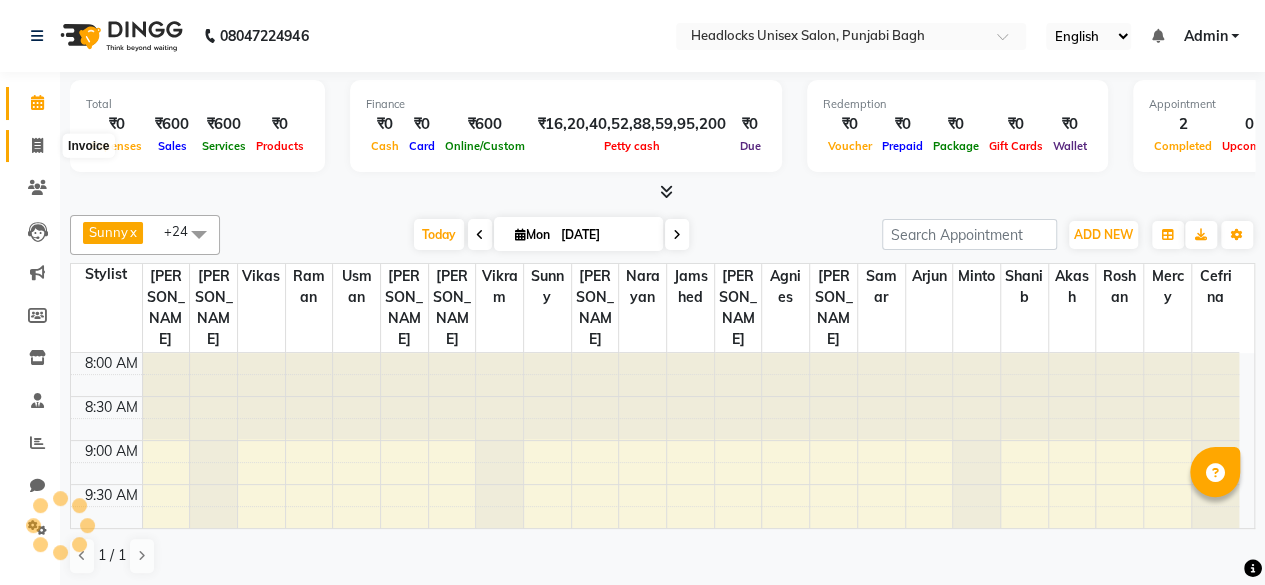 click 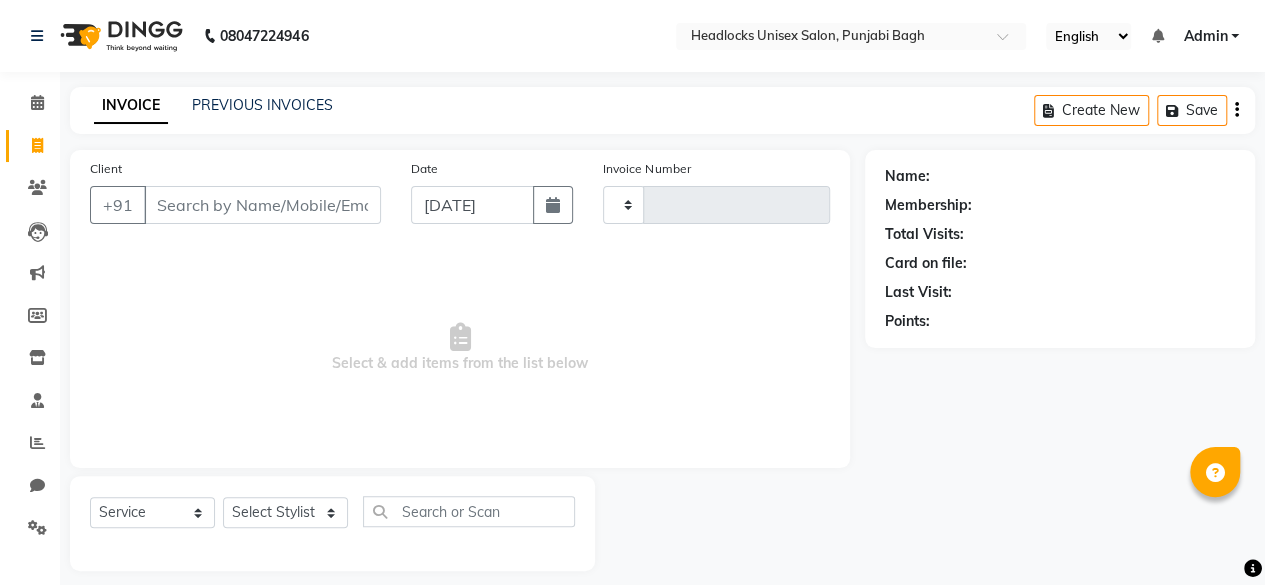 click 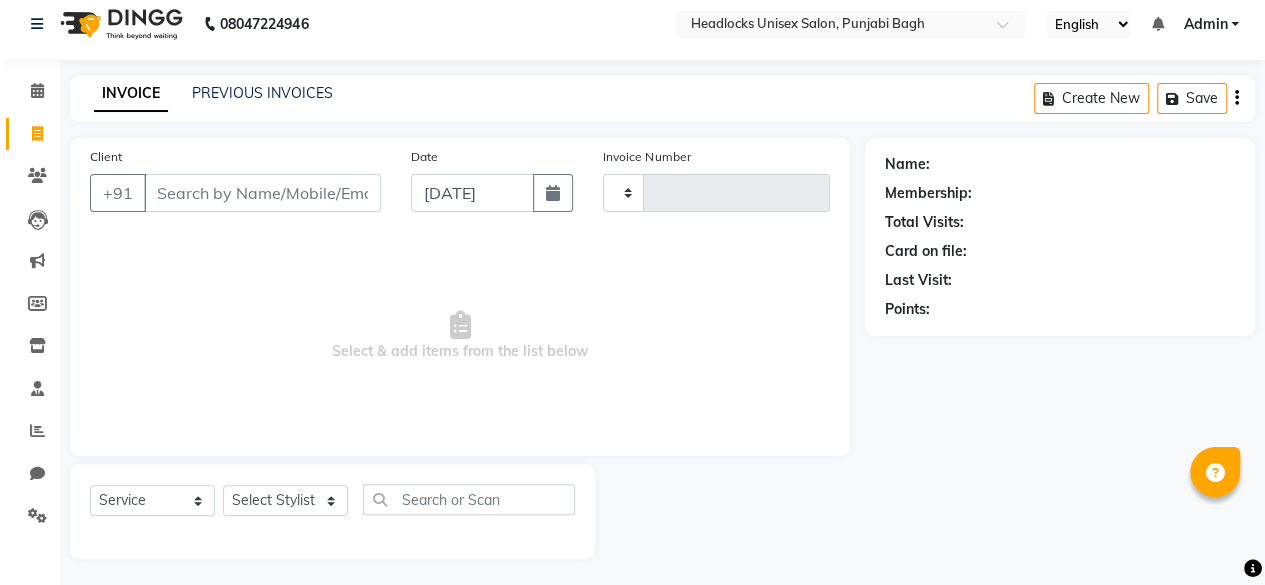 type on "3745" 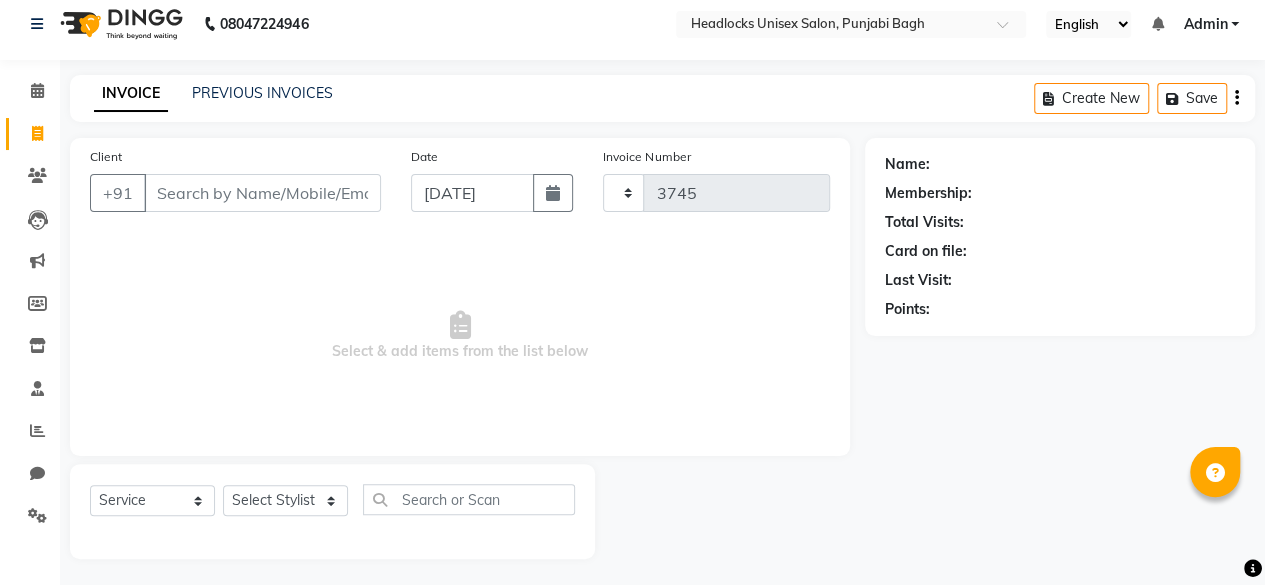 select on "7719" 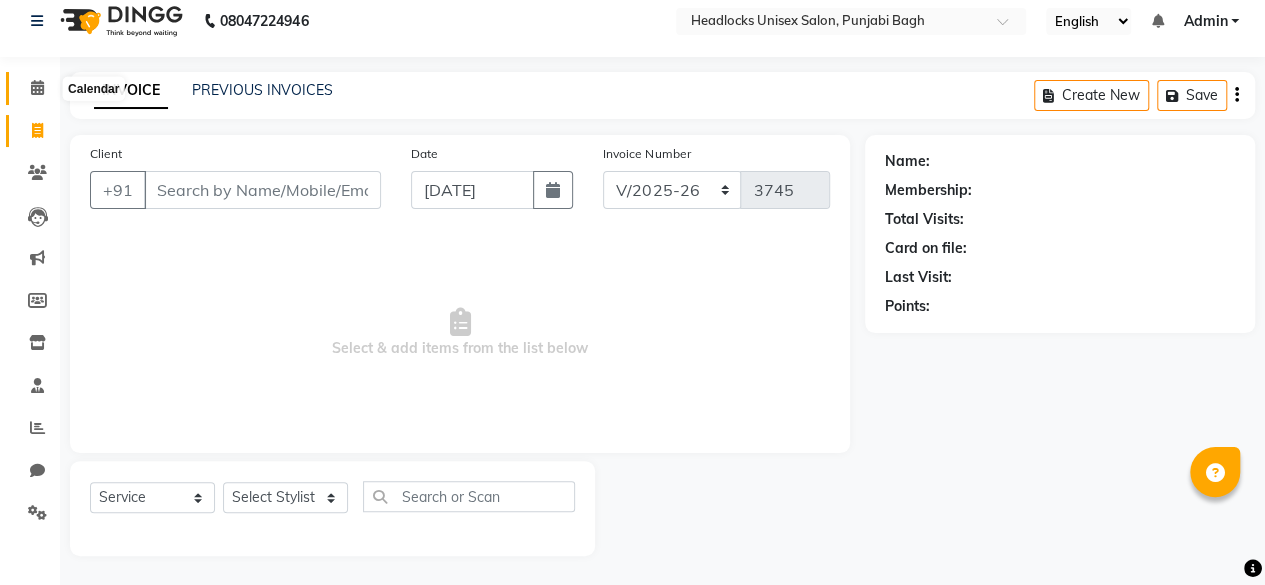 click 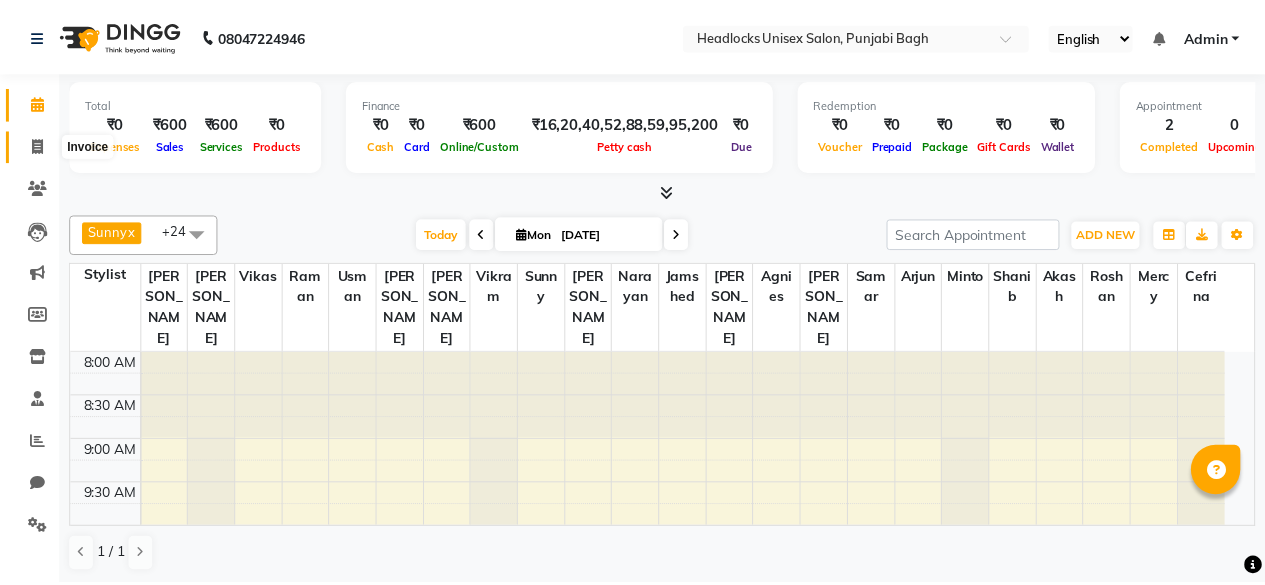 scroll, scrollTop: 0, scrollLeft: 0, axis: both 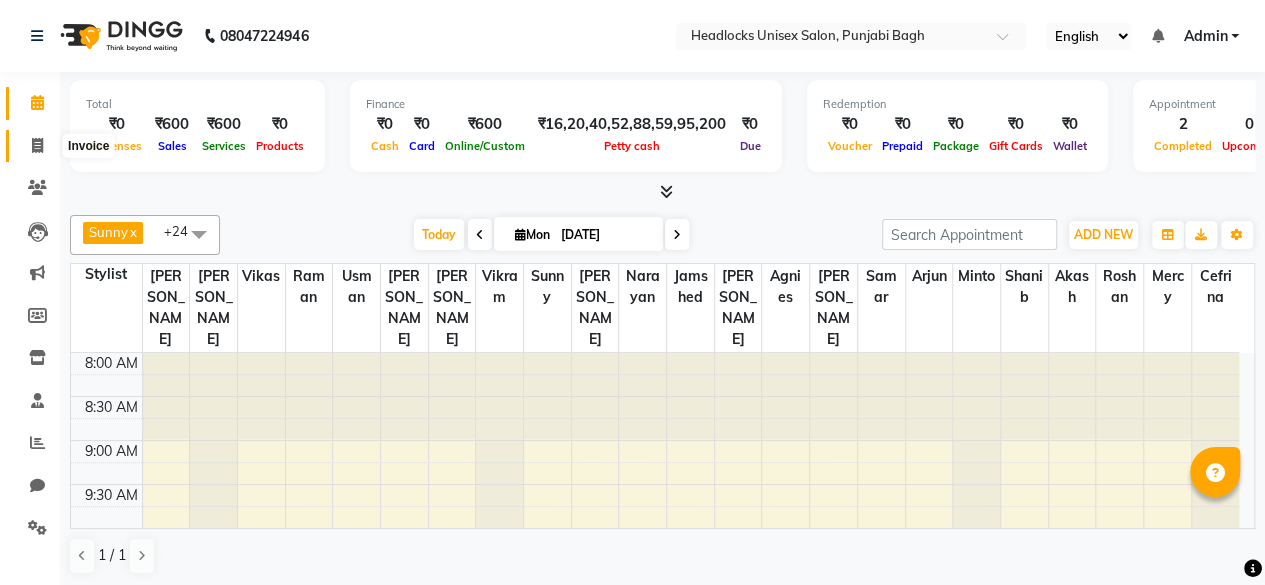 click 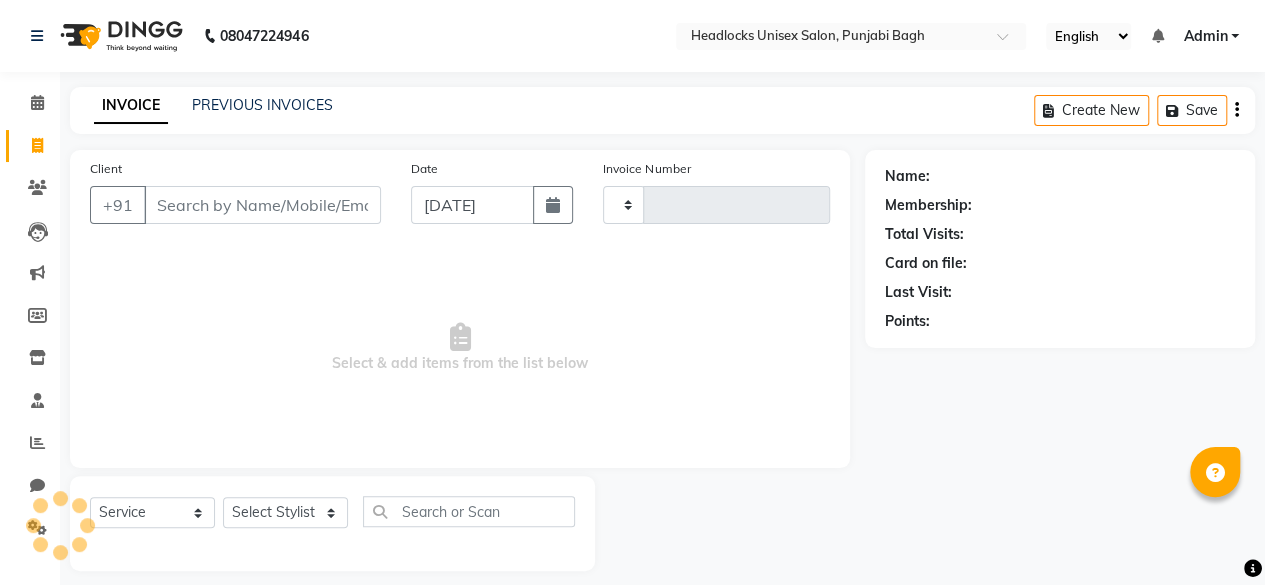 type on "3745" 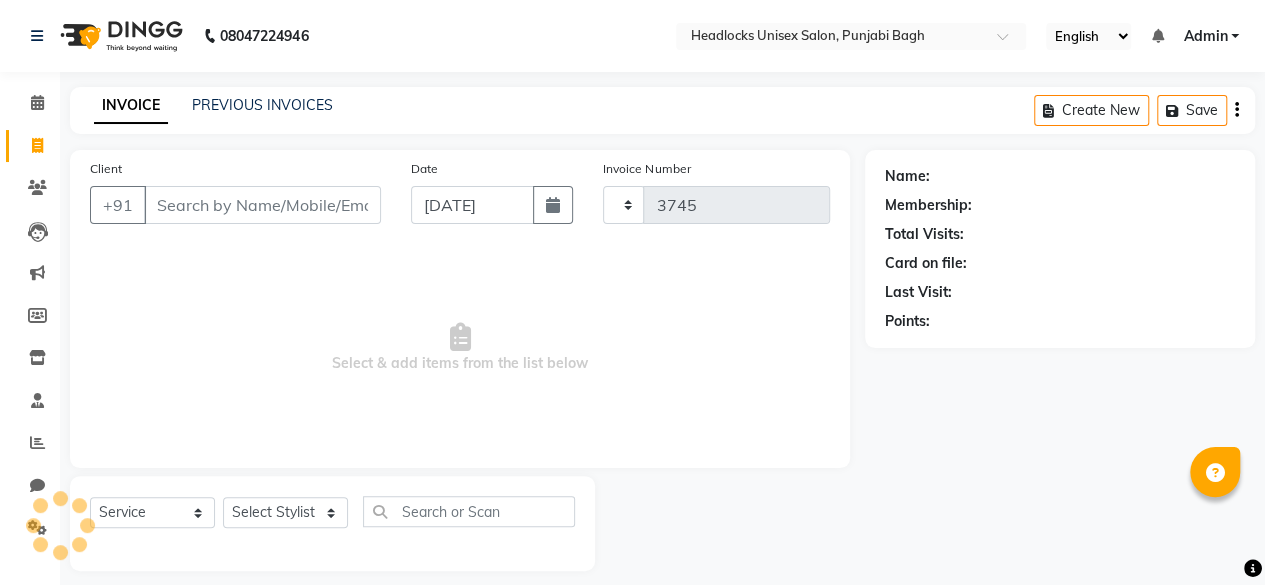 select on "7719" 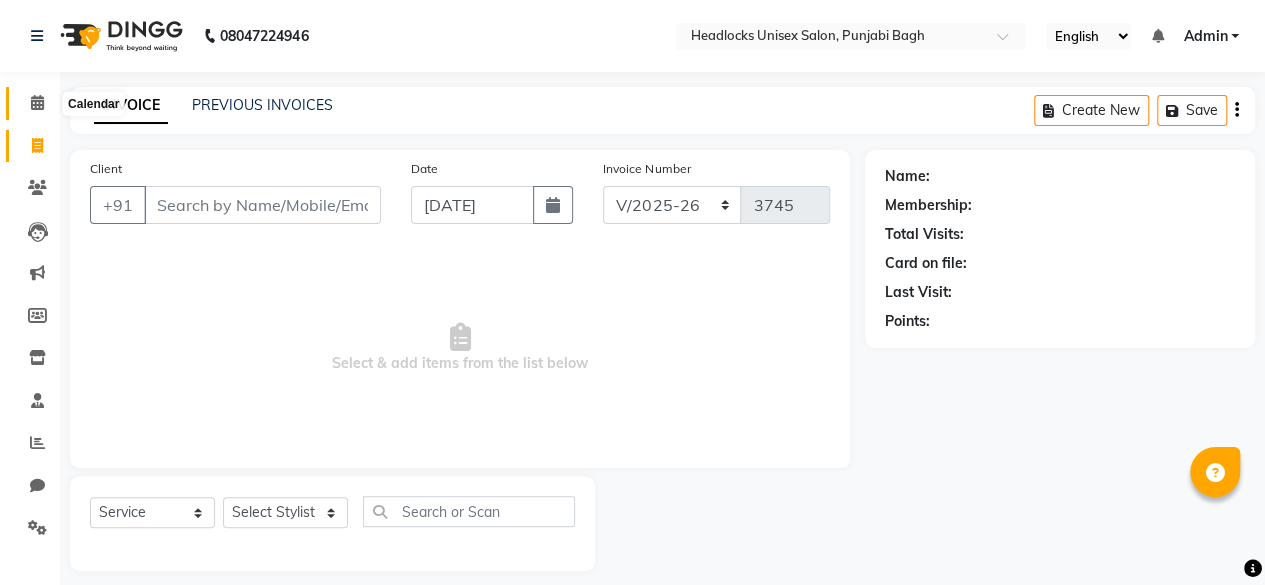 click 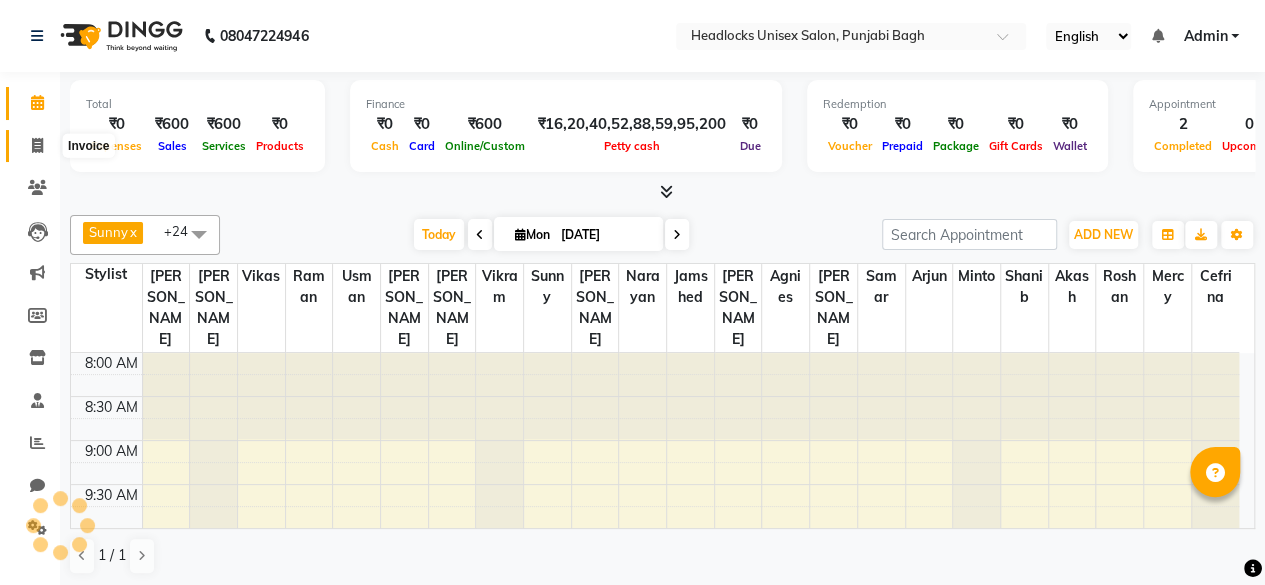 scroll, scrollTop: 0, scrollLeft: 0, axis: both 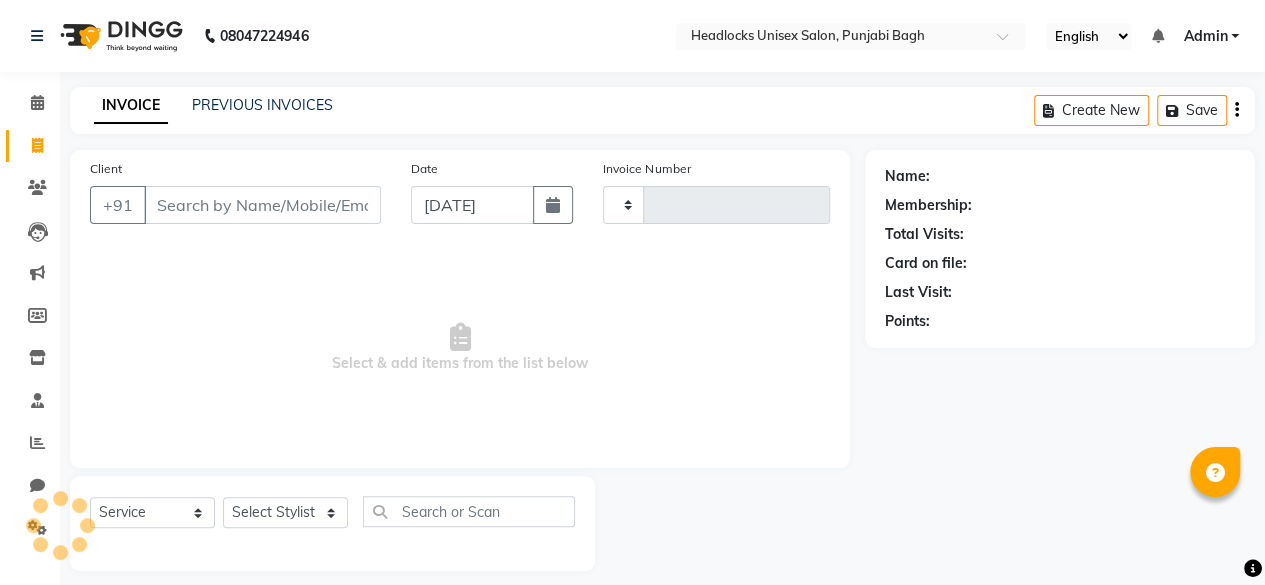 type on "3745" 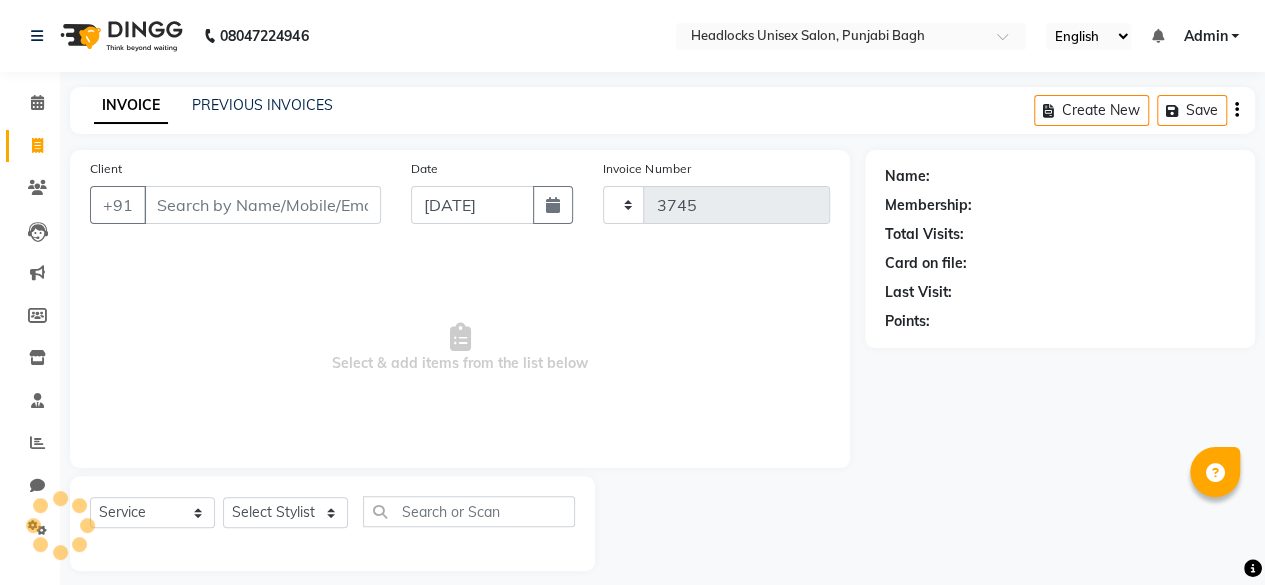 select on "7719" 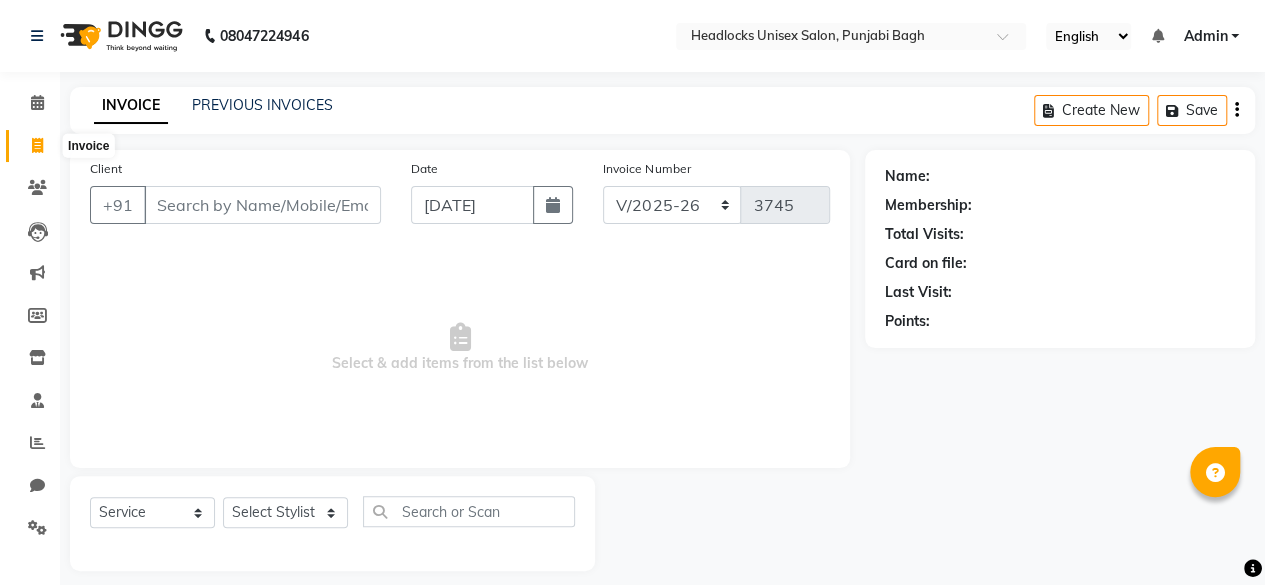 click 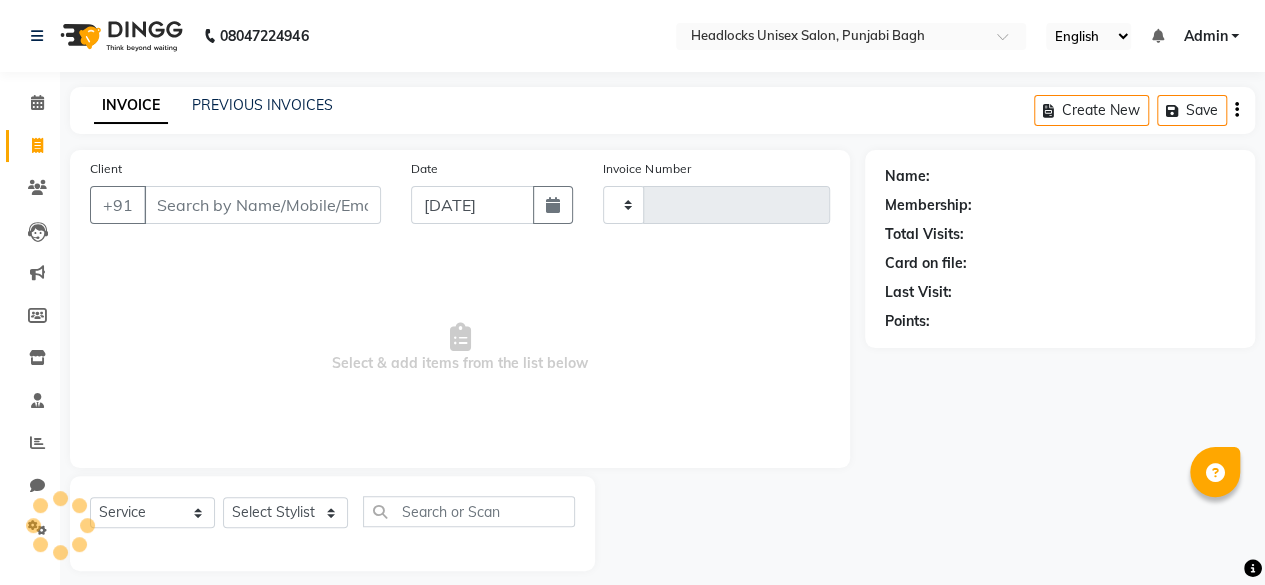scroll, scrollTop: 15, scrollLeft: 0, axis: vertical 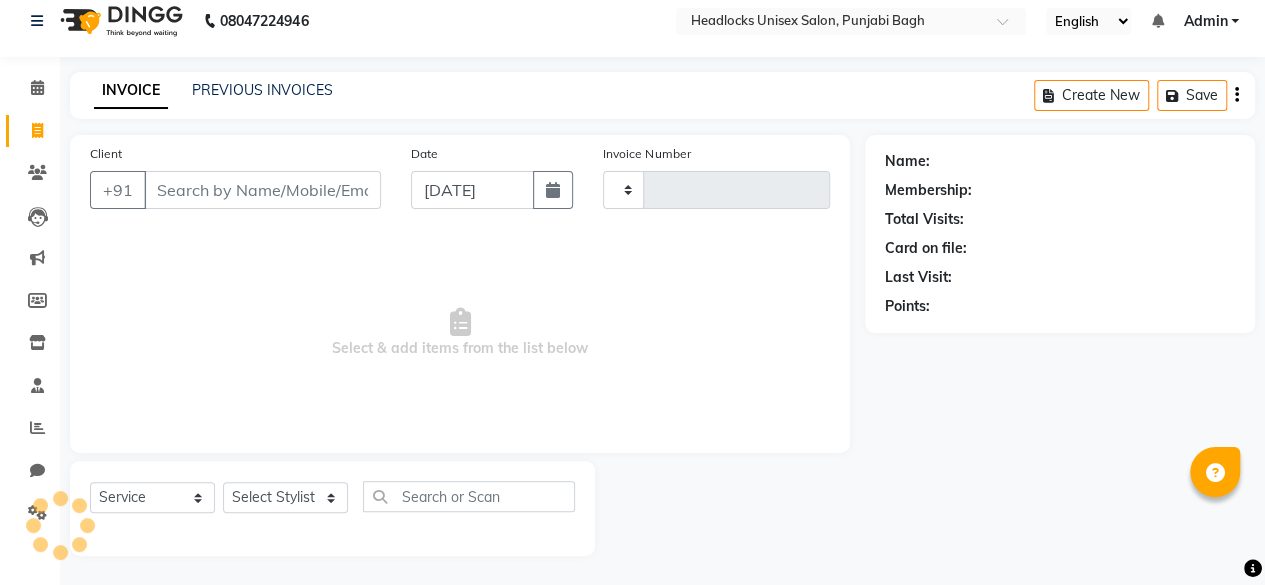 type on "3745" 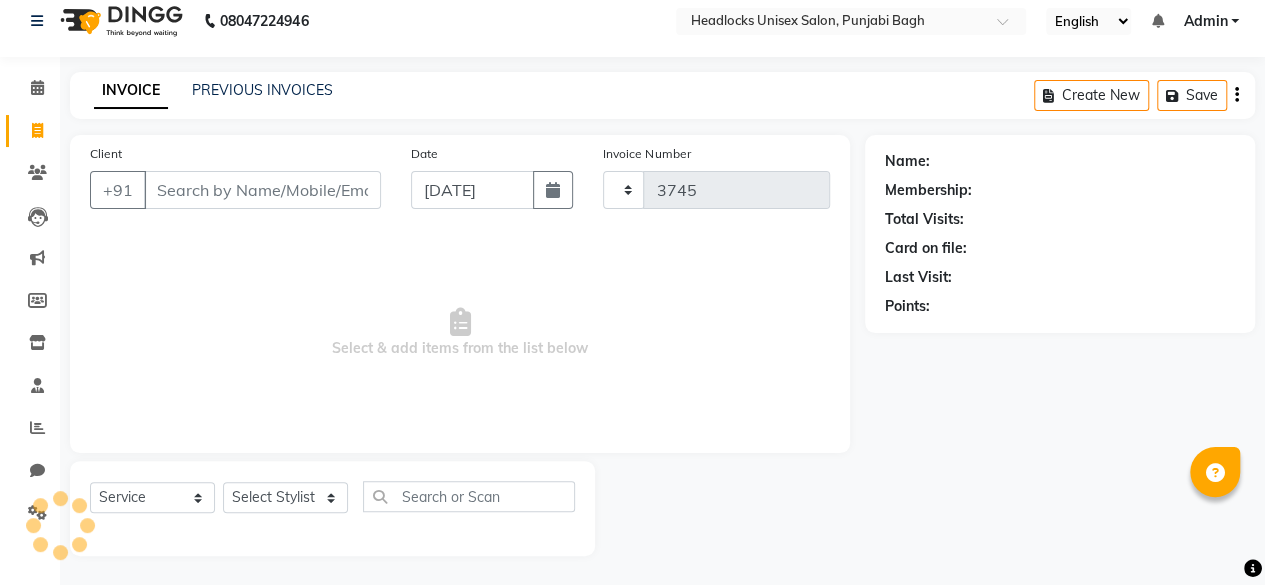 select on "7719" 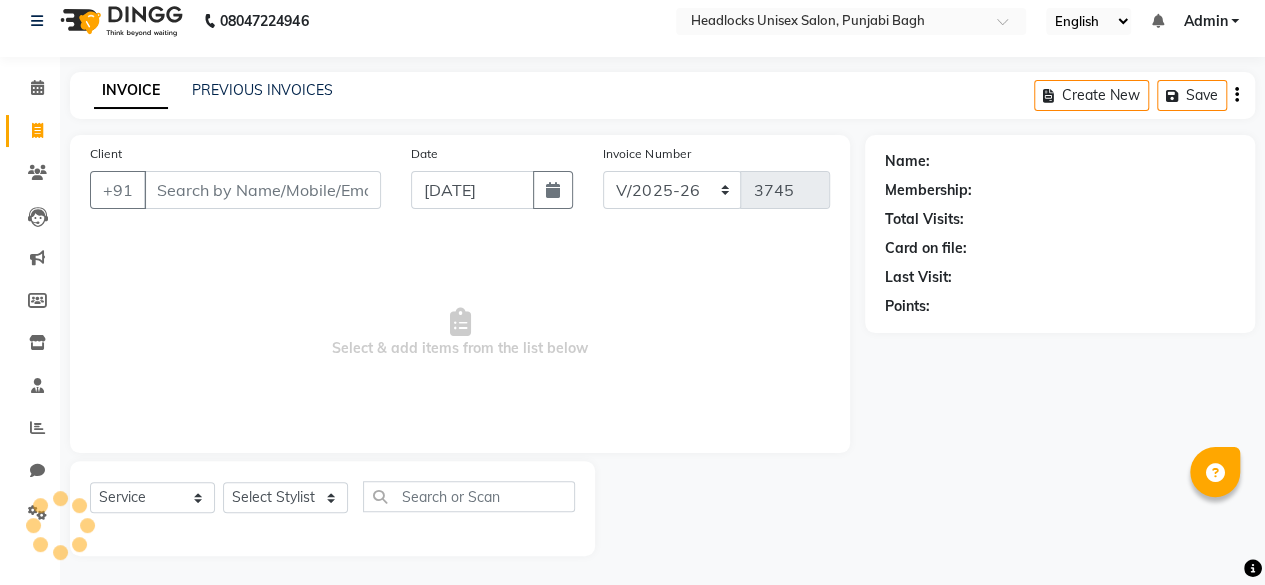 click on "Client" at bounding box center (262, 190) 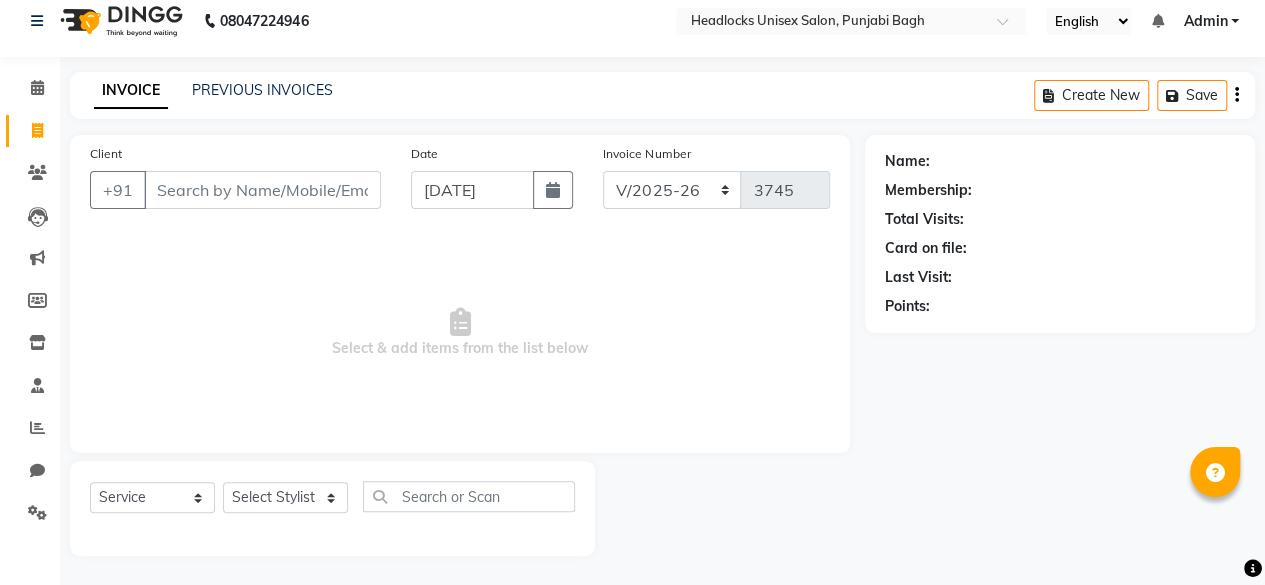 click on "Client" at bounding box center [262, 190] 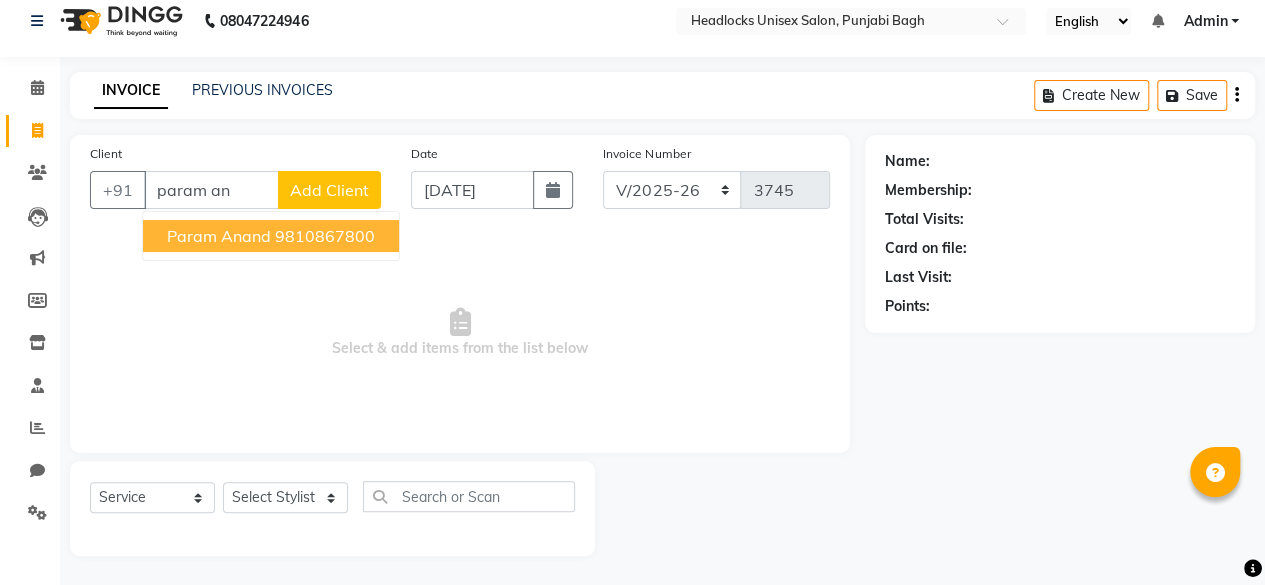 click on "param anand" at bounding box center [219, 236] 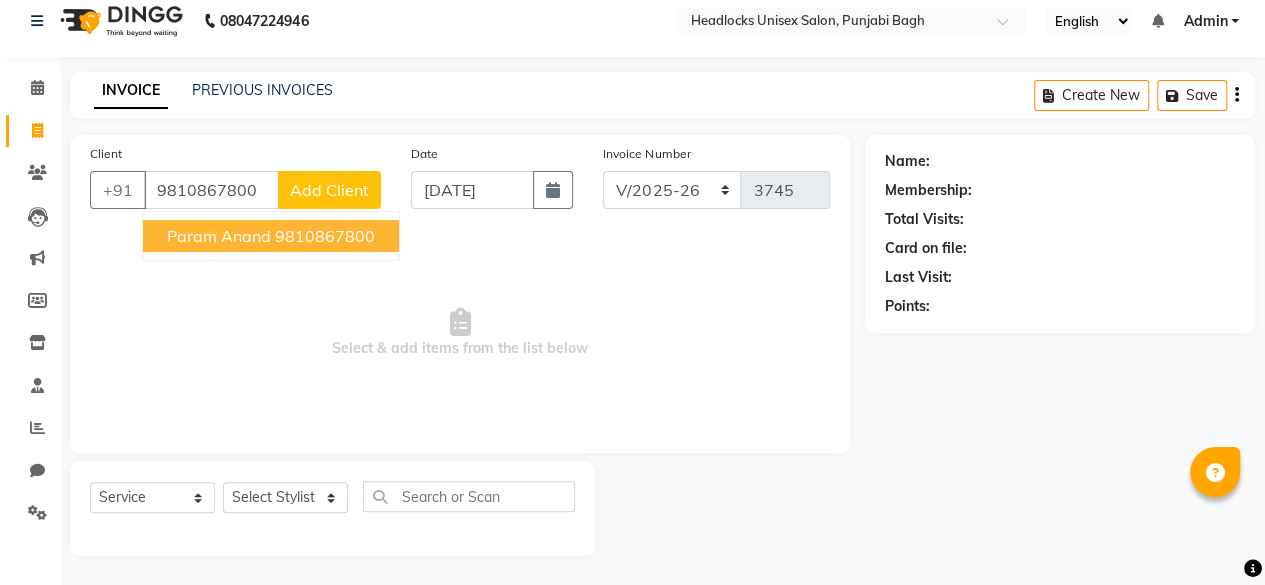 type on "9810867800" 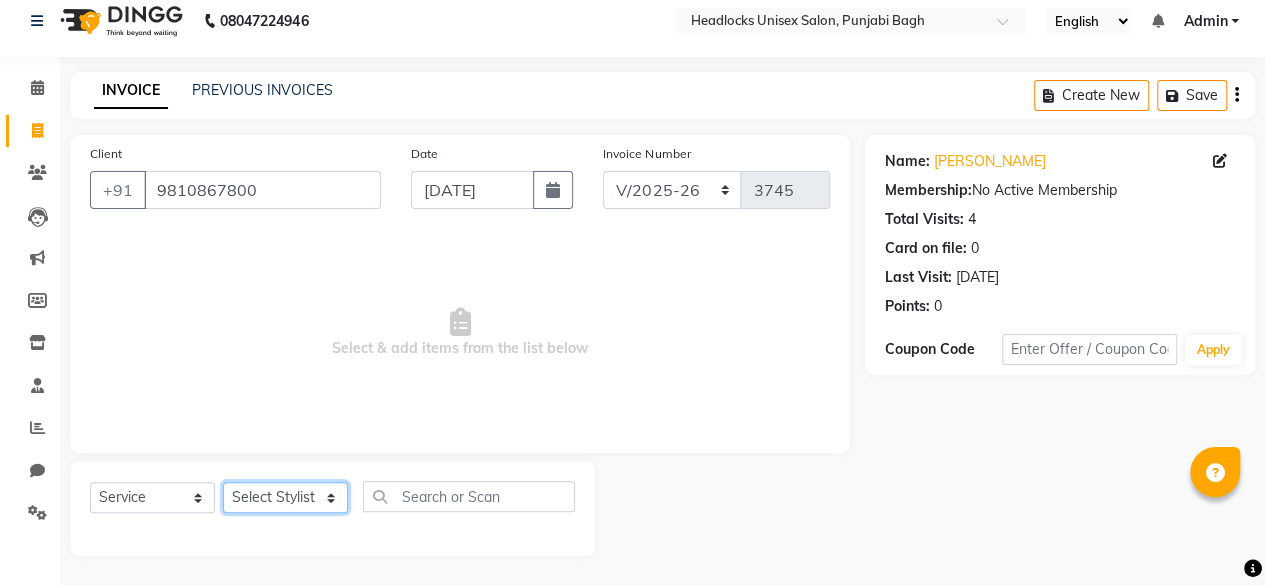 click on "Select Stylist ⁠Agnies ⁠[PERSON_NAME] [PERSON_NAME] [PERSON_NAME] kunal [PERSON_NAME] mercy ⁠Minto ⁠[PERSON_NAME]  [PERSON_NAME] priyanka [PERSON_NAME] ⁠[PERSON_NAME] ⁠[PERSON_NAME] [PERSON_NAME] [PERSON_NAME]  Sunny ⁠[PERSON_NAME] ⁠[PERSON_NAME]" 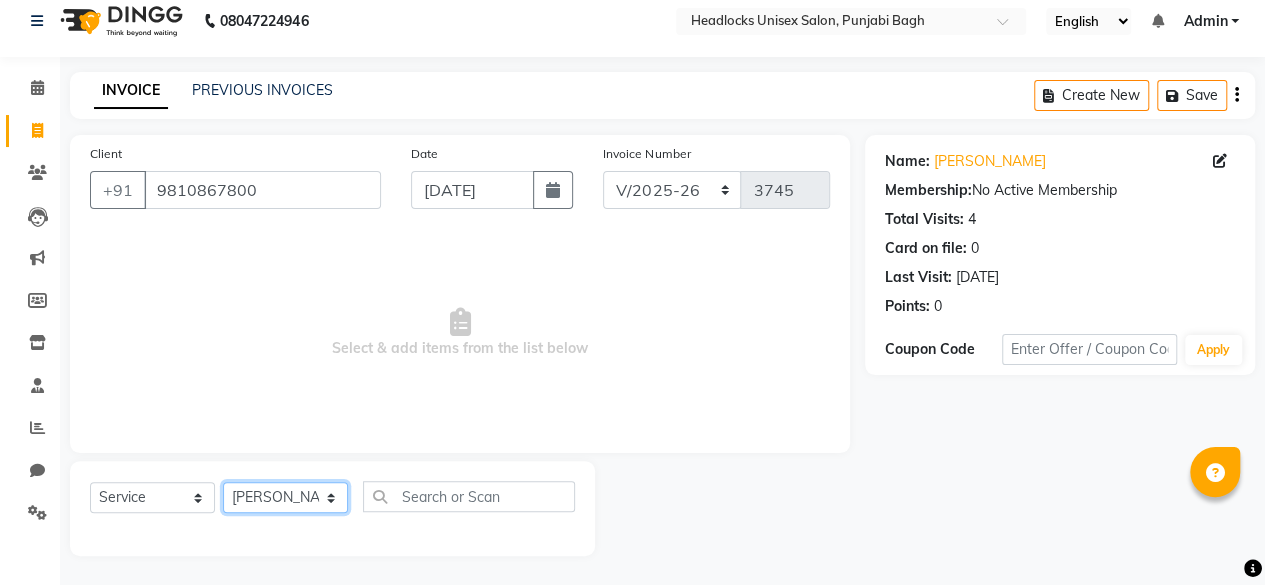 click on "Select Stylist ⁠Agnies ⁠[PERSON_NAME] [PERSON_NAME] [PERSON_NAME] kunal [PERSON_NAME] mercy ⁠Minto ⁠[PERSON_NAME]  [PERSON_NAME] priyanka [PERSON_NAME] ⁠[PERSON_NAME] ⁠[PERSON_NAME] [PERSON_NAME] [PERSON_NAME]  Sunny ⁠[PERSON_NAME] ⁠[PERSON_NAME]" 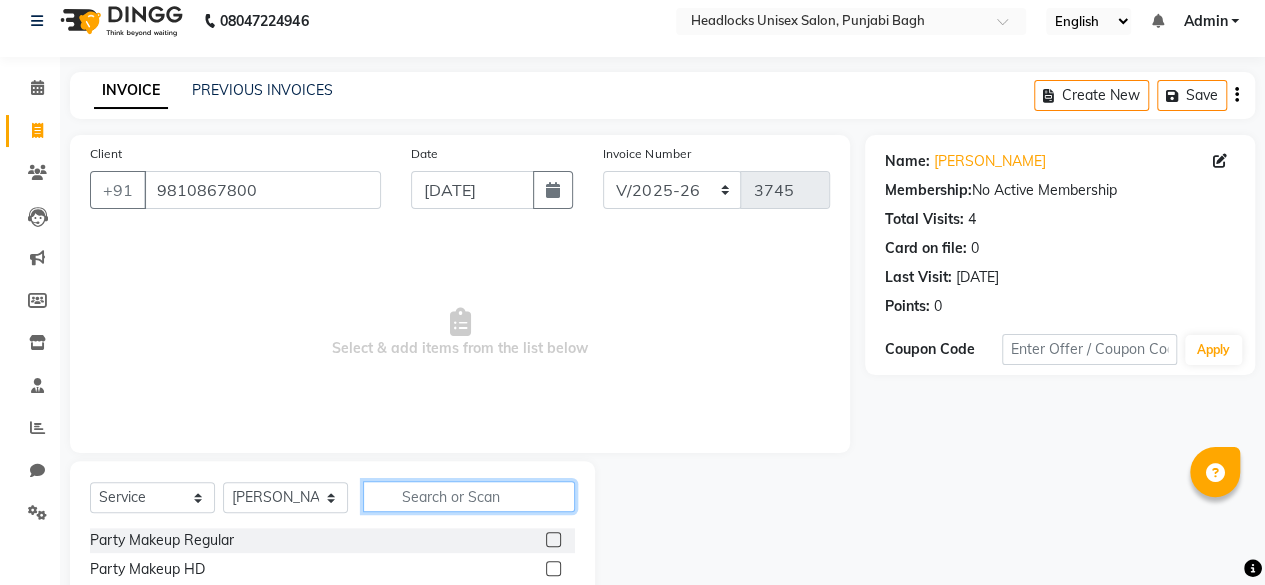 click 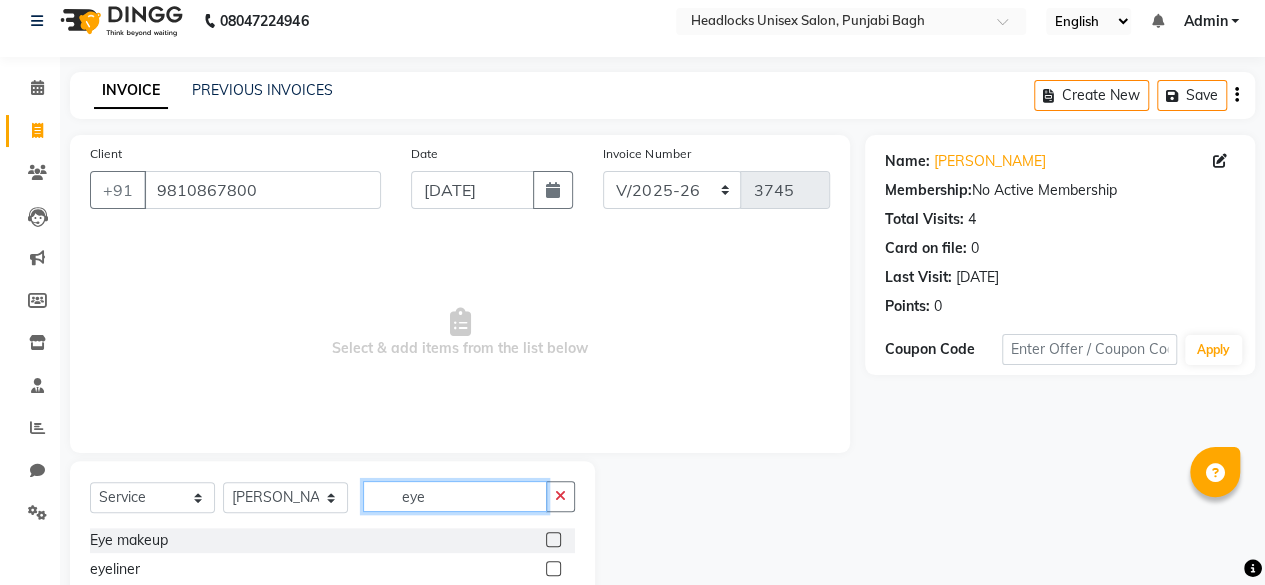 scroll, scrollTop: 160, scrollLeft: 0, axis: vertical 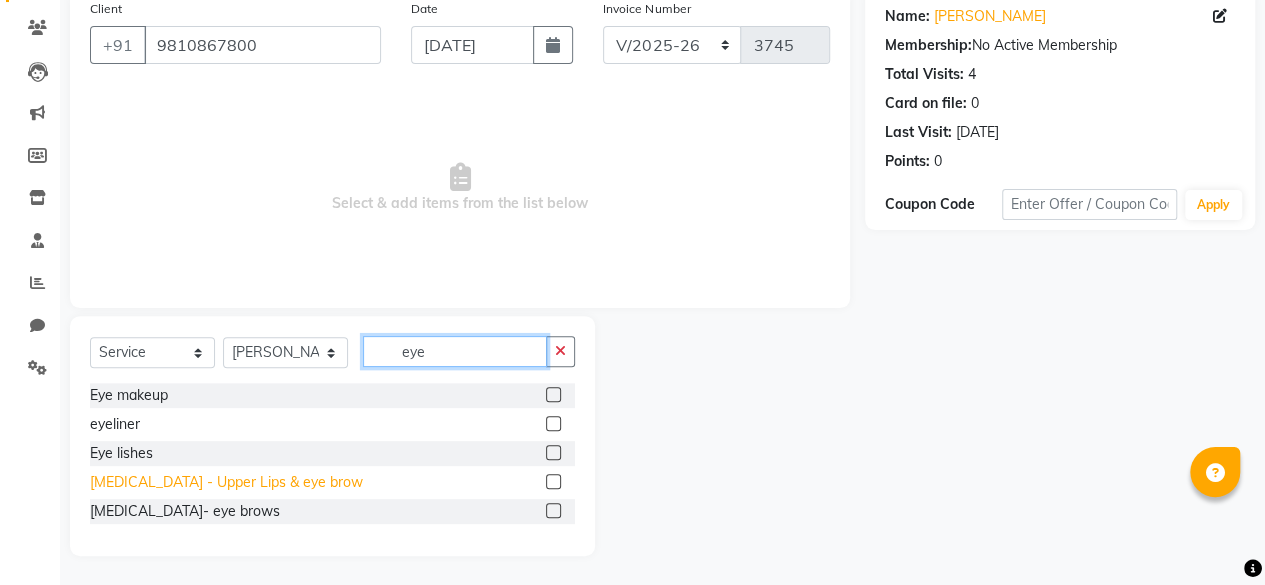 type on "eye" 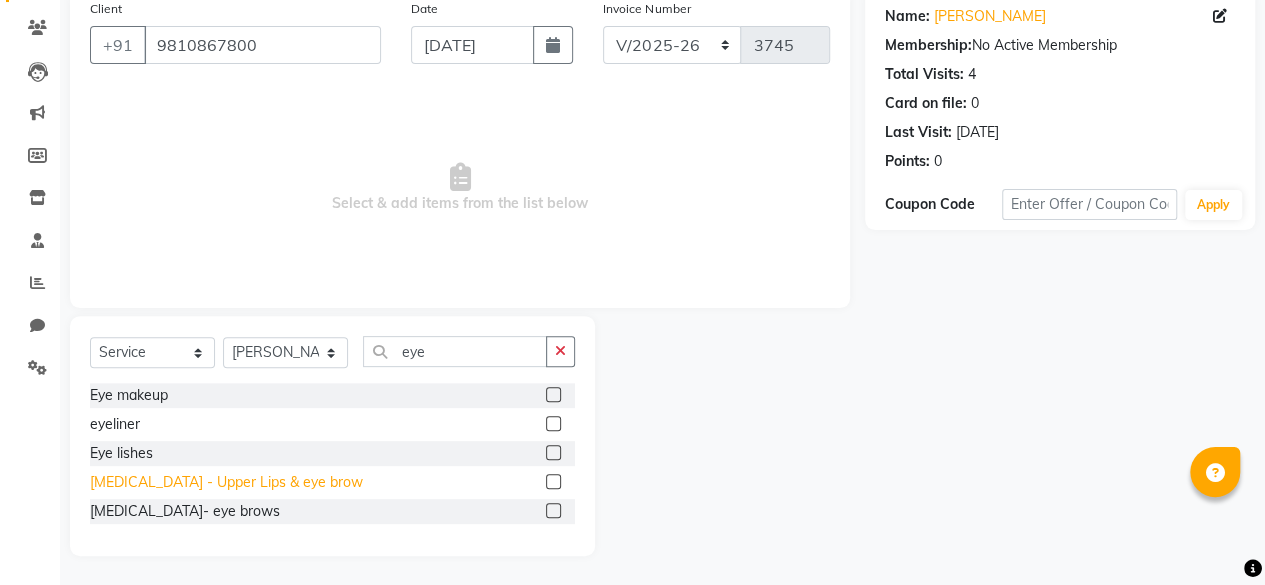 click on "[MEDICAL_DATA] - Upper Lips & eye brow" 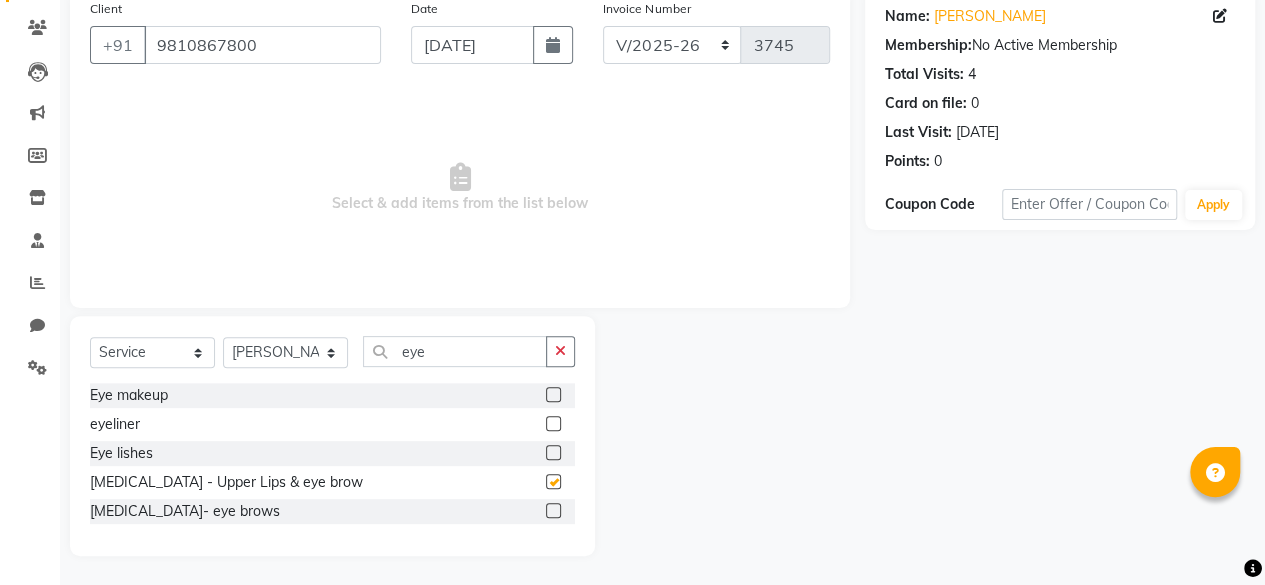 checkbox on "false" 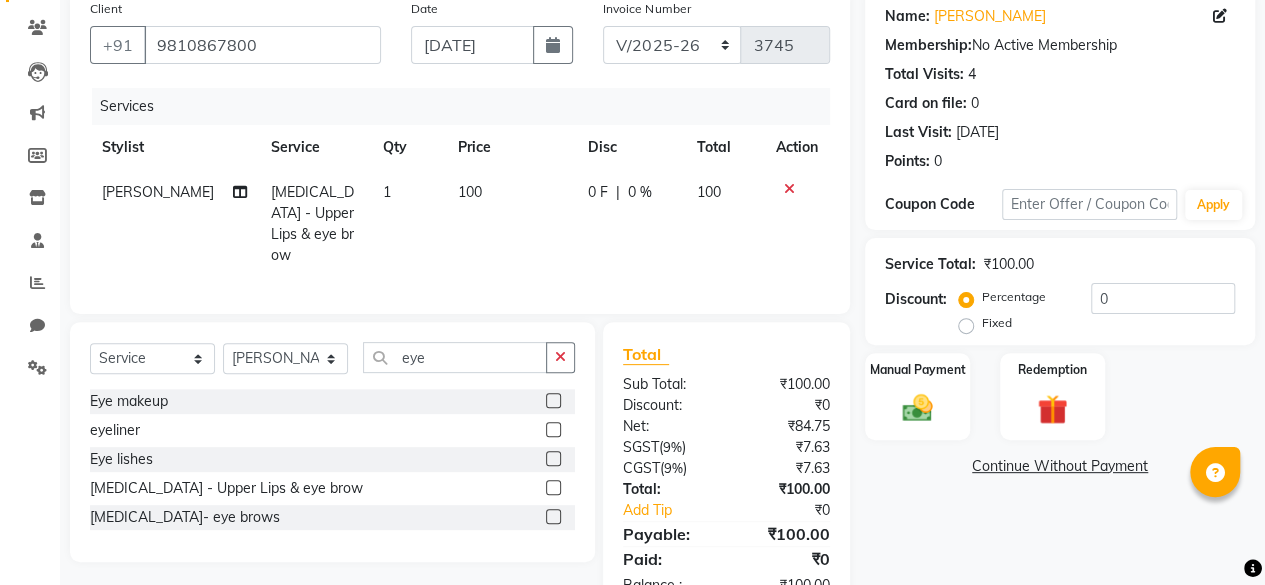 click on "100" 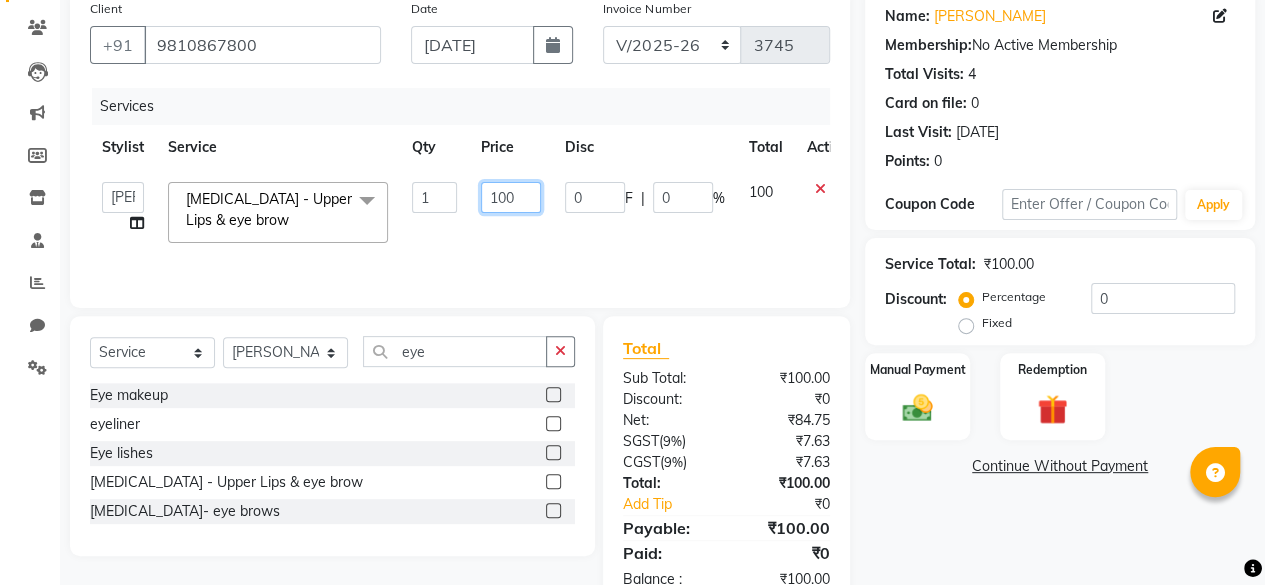click on "100" 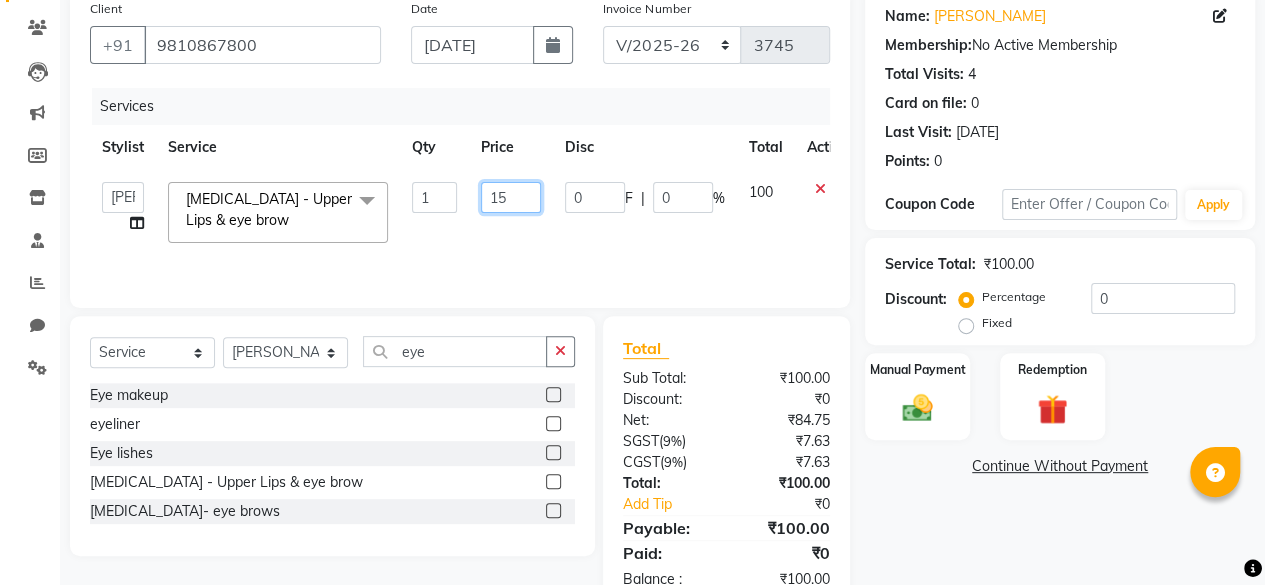 type on "150" 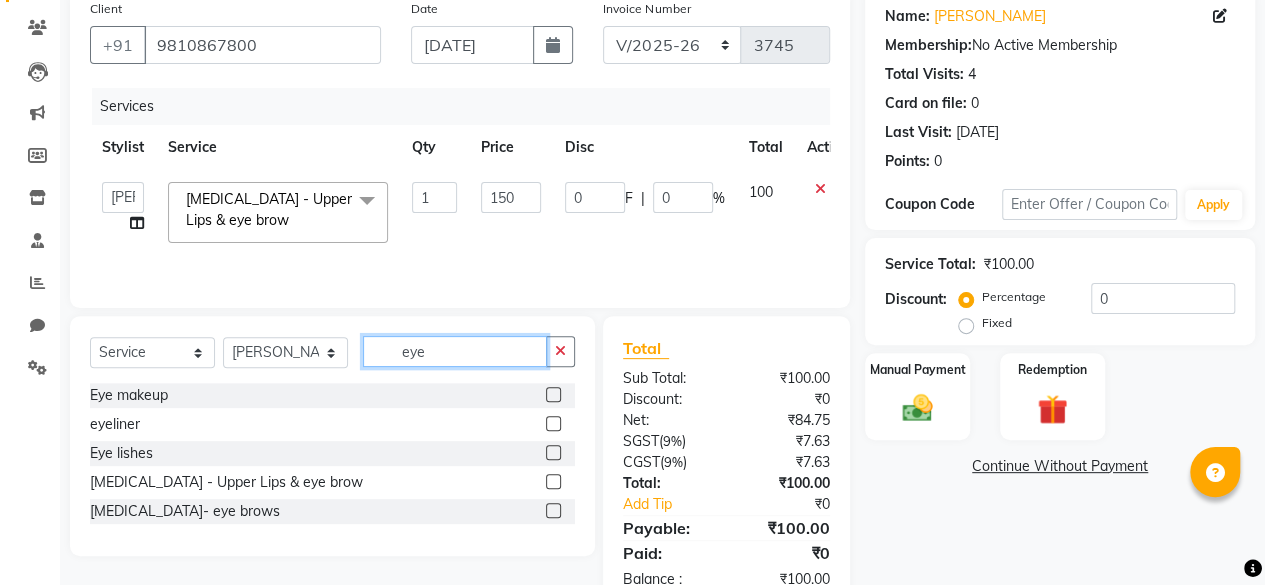 click on "eye" 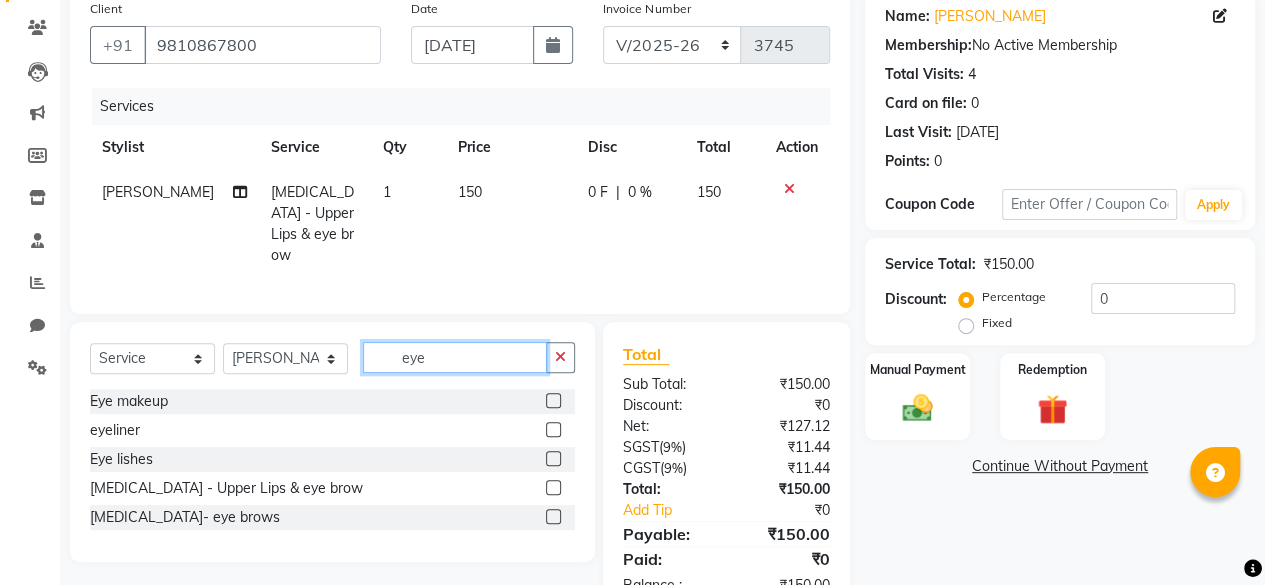 click on "eye" 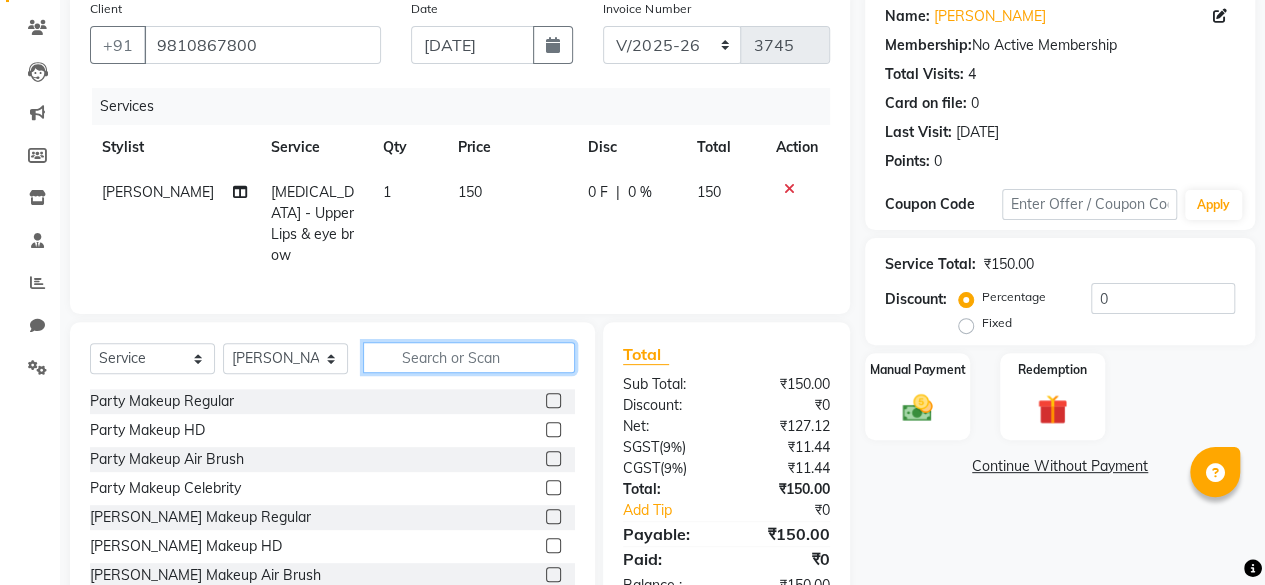 click 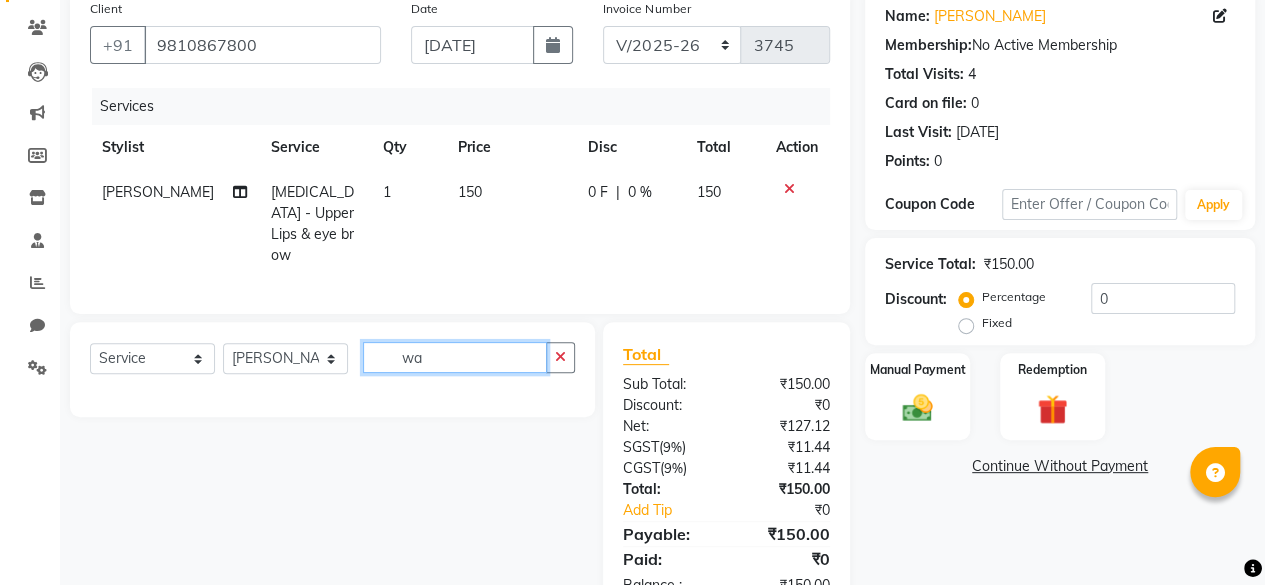 type on "w" 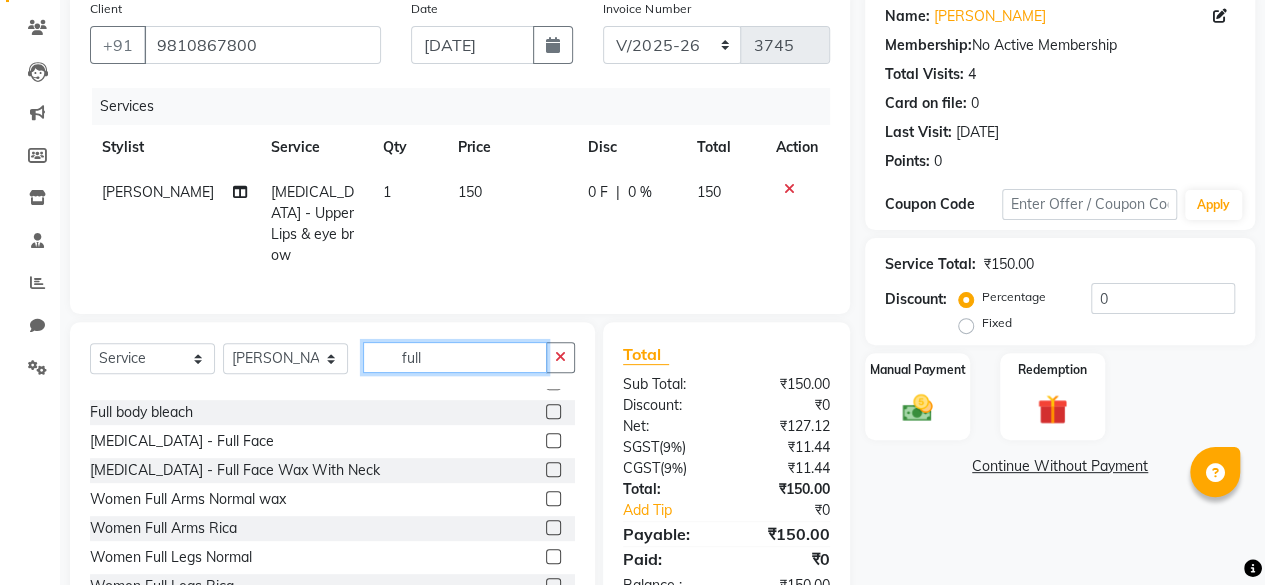 scroll, scrollTop: 108, scrollLeft: 0, axis: vertical 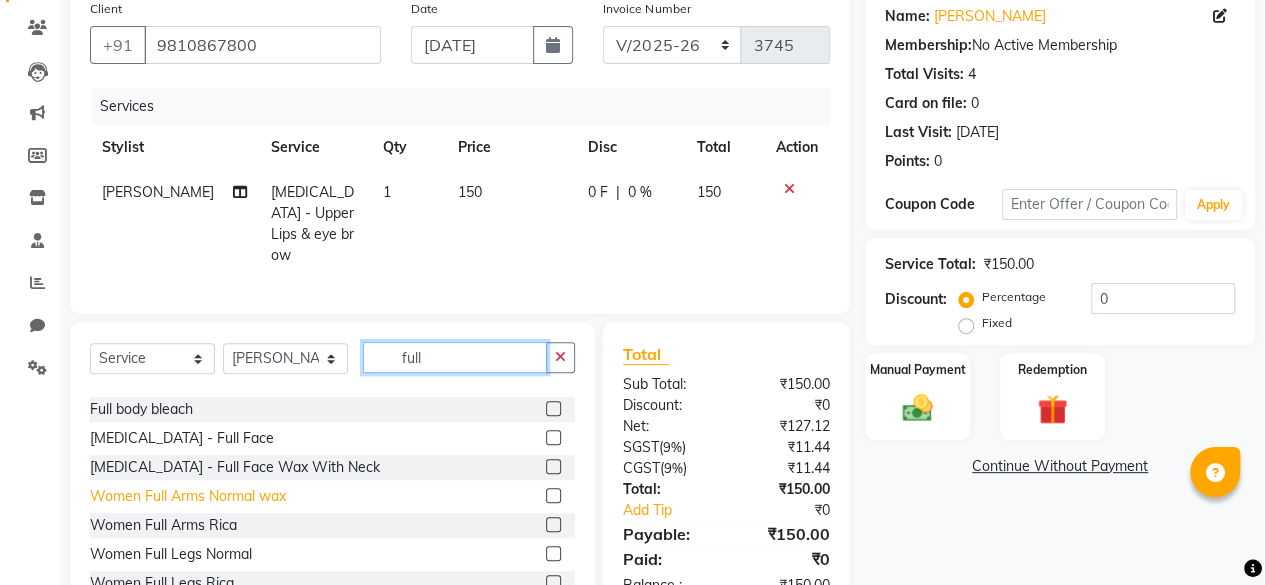 type on "full" 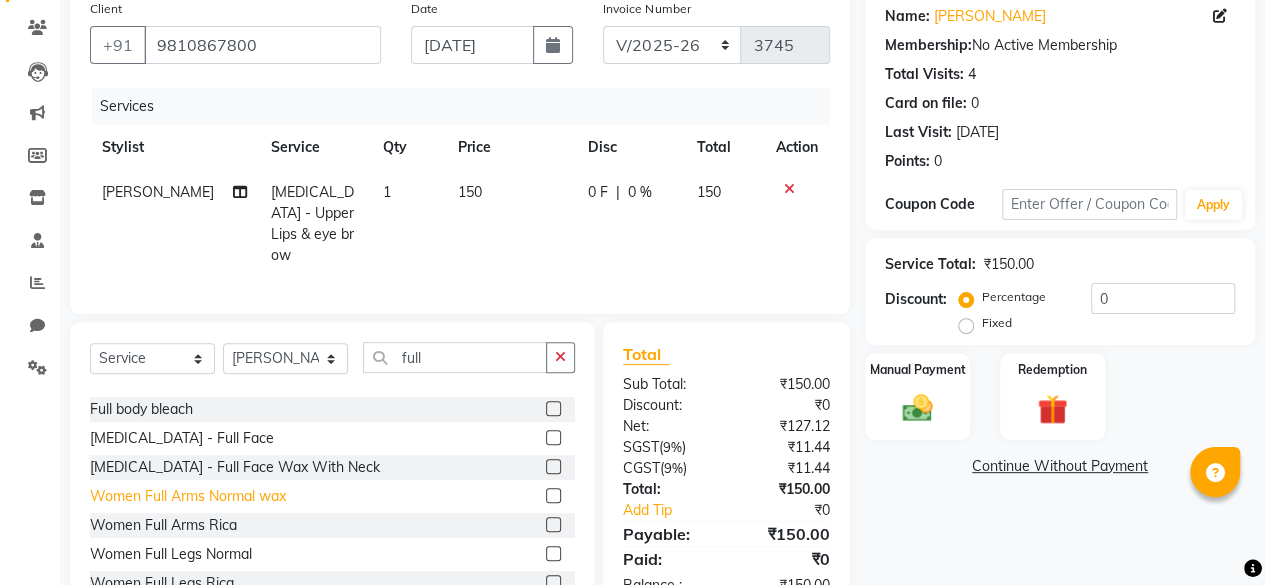click on "Women Full Arms Normal wax" 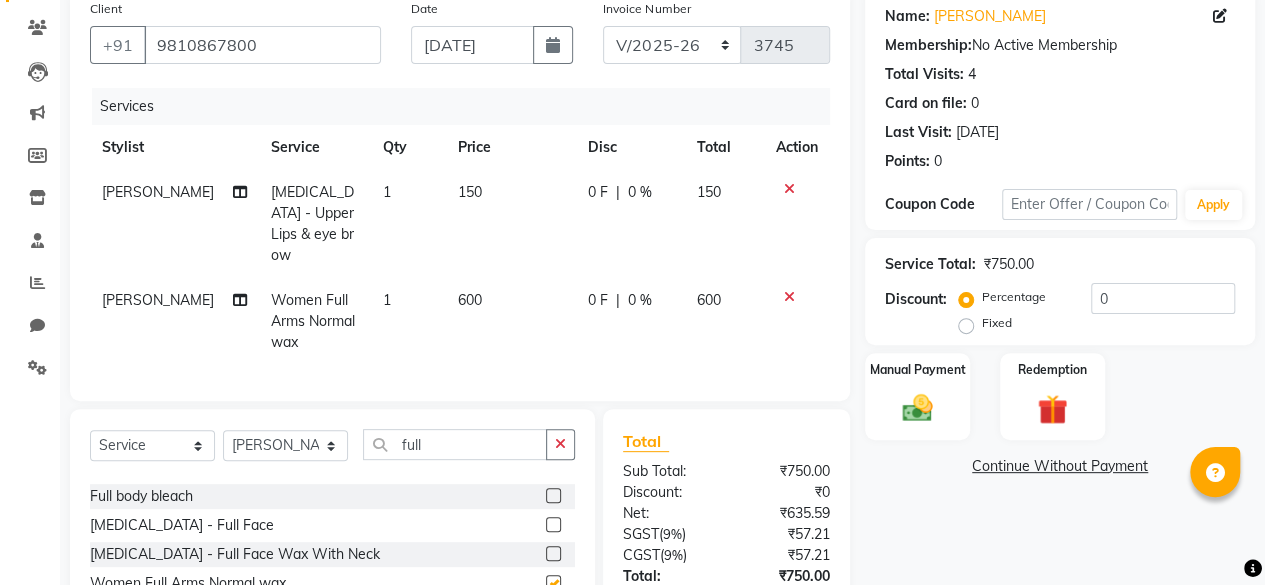 checkbox on "false" 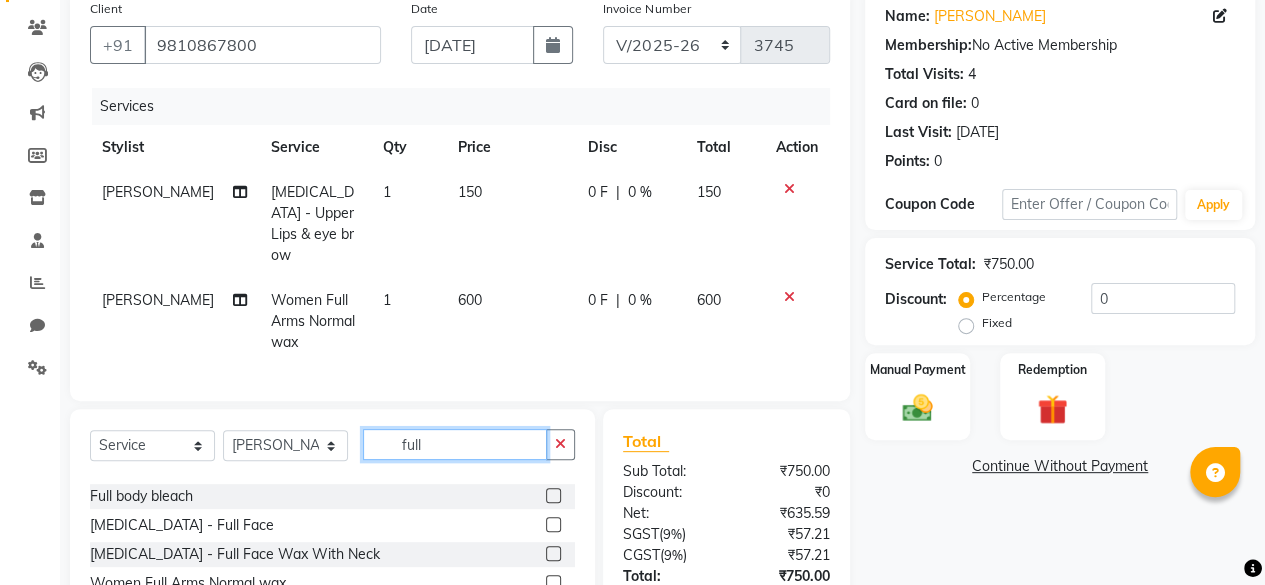 click on "full" 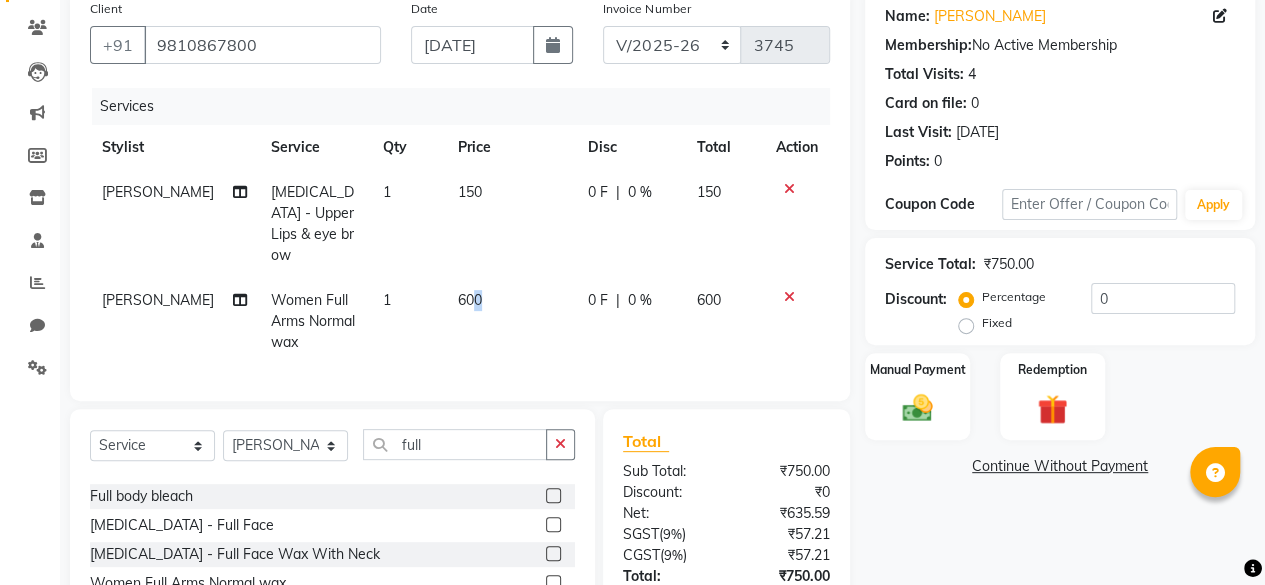 drag, startPoint x: 454, startPoint y: 289, endPoint x: 478, endPoint y: 277, distance: 26.832815 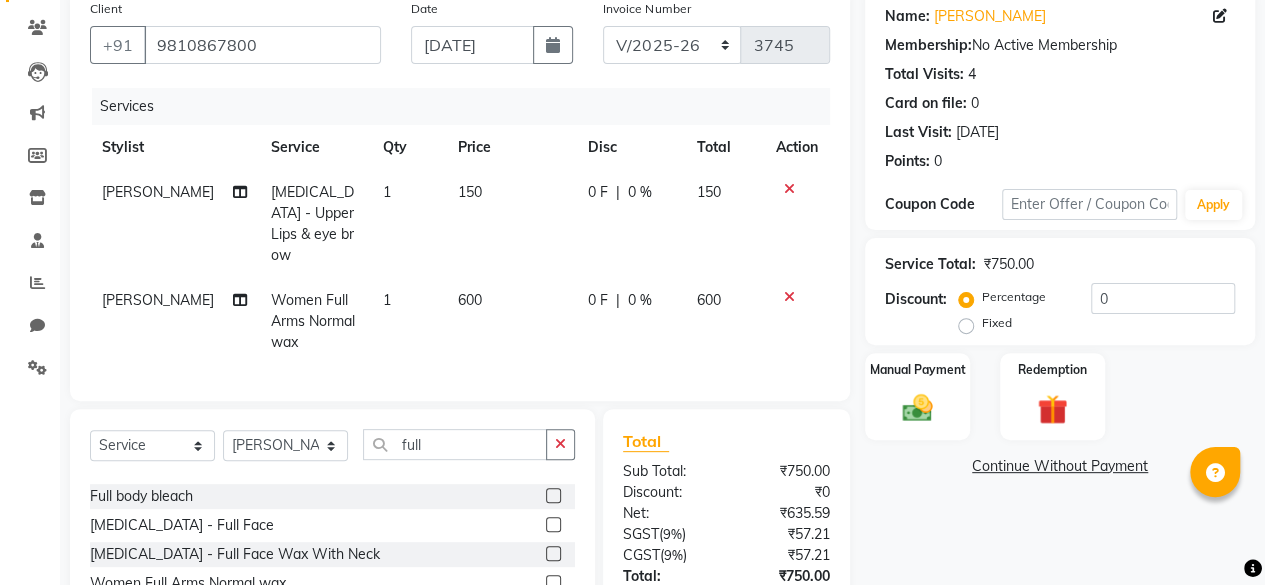 select on "69081" 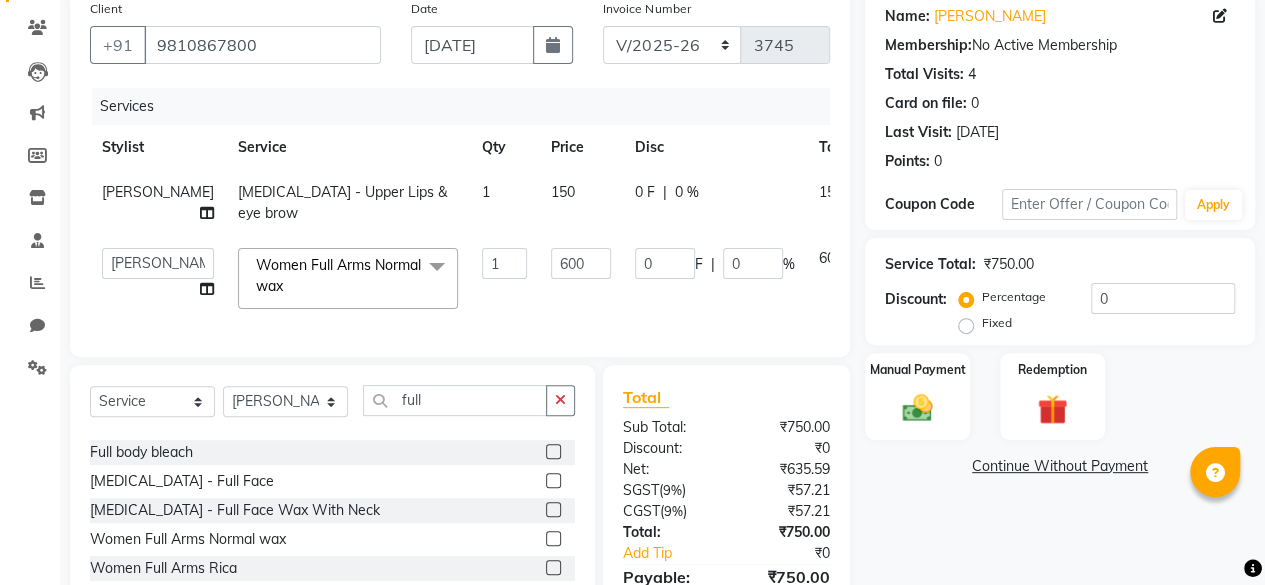 click on "600" 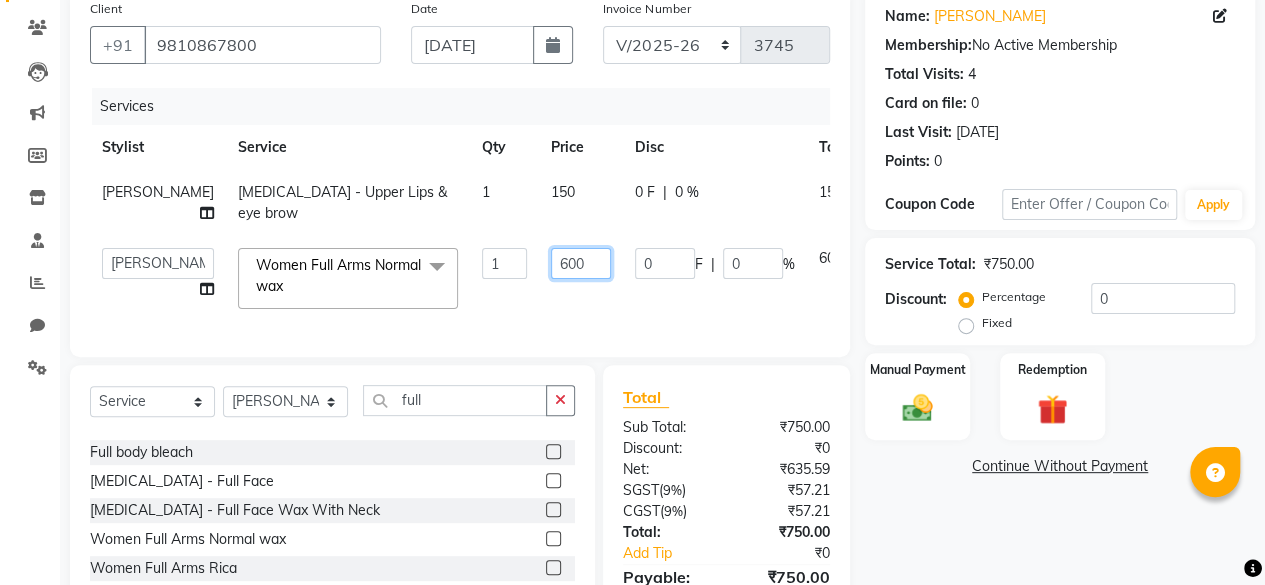 click on "600" 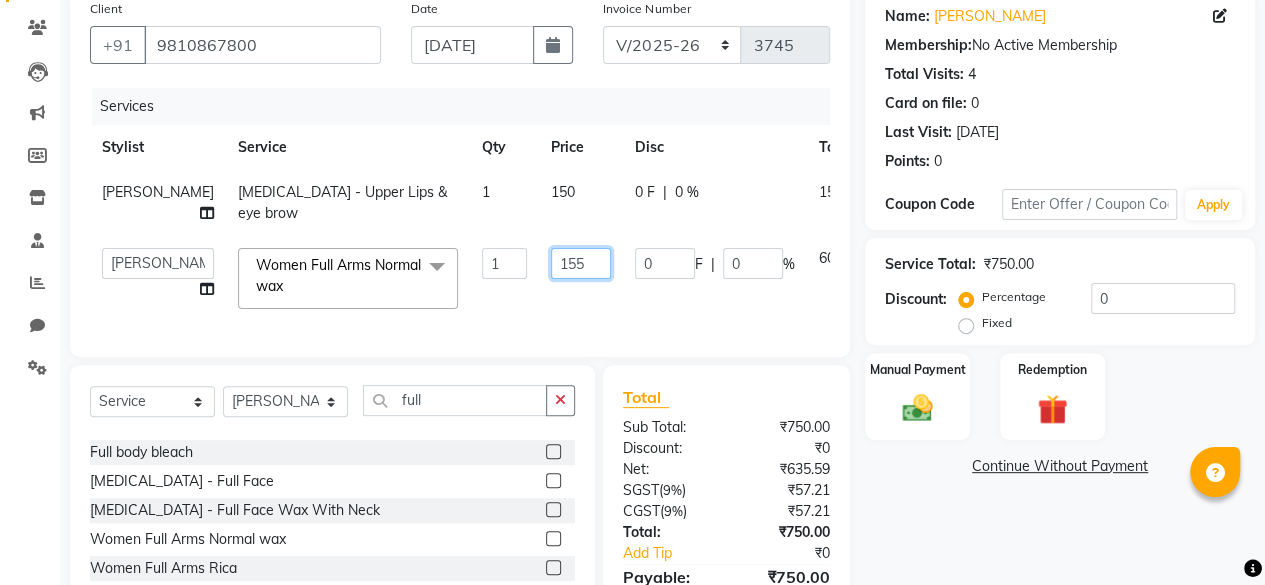 type on "1550" 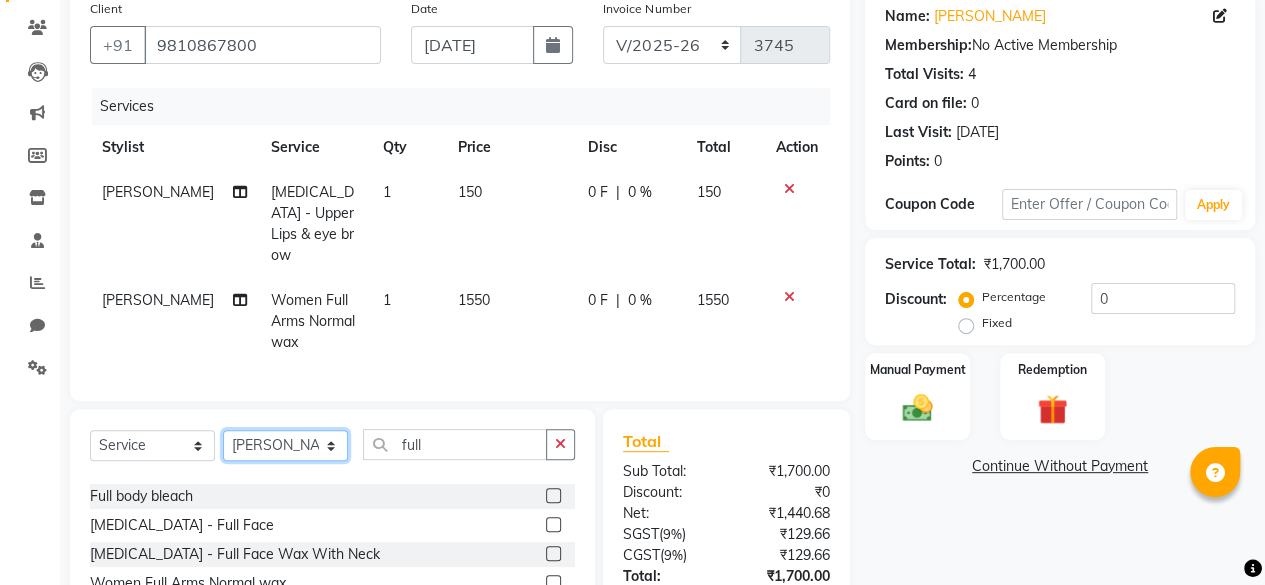 click on "Select  Service  Product  Membership  Package Voucher Prepaid Gift Card  Select Stylist ⁠Agnies ⁠Akash Arjun  Ashi Cefrina  [PERSON_NAME] [PERSON_NAME] [PERSON_NAME] kunal [PERSON_NAME] mercy ⁠Minto ⁠[PERSON_NAME]  [PERSON_NAME] priyanka [PERSON_NAME] ⁠[PERSON_NAME] ⁠[PERSON_NAME] [PERSON_NAME] [PERSON_NAME]  Sunny ⁠[PERSON_NAME]  ⁠Usman ⁠Vikas Vikram full Full Body Bleach  full legs bleach   Full arms bleach  Full front bleach   Full body bleach   [MEDICAL_DATA] - Full Face  [MEDICAL_DATA] - Full Face Wax With Neck  Women Full Arms Normal wax  Women  Full Arms Rica  Women Full Legs Normal  Women Full Legs Rica  Women Full Body Normal  Women Full Body Rica  Women Full back wax  Women Full front wax  Women Full body wax normal  Women Full body Rica   Man Full legs  Man Full legs  rica  Man Full body  Man full Body rica   Man Full body trim" 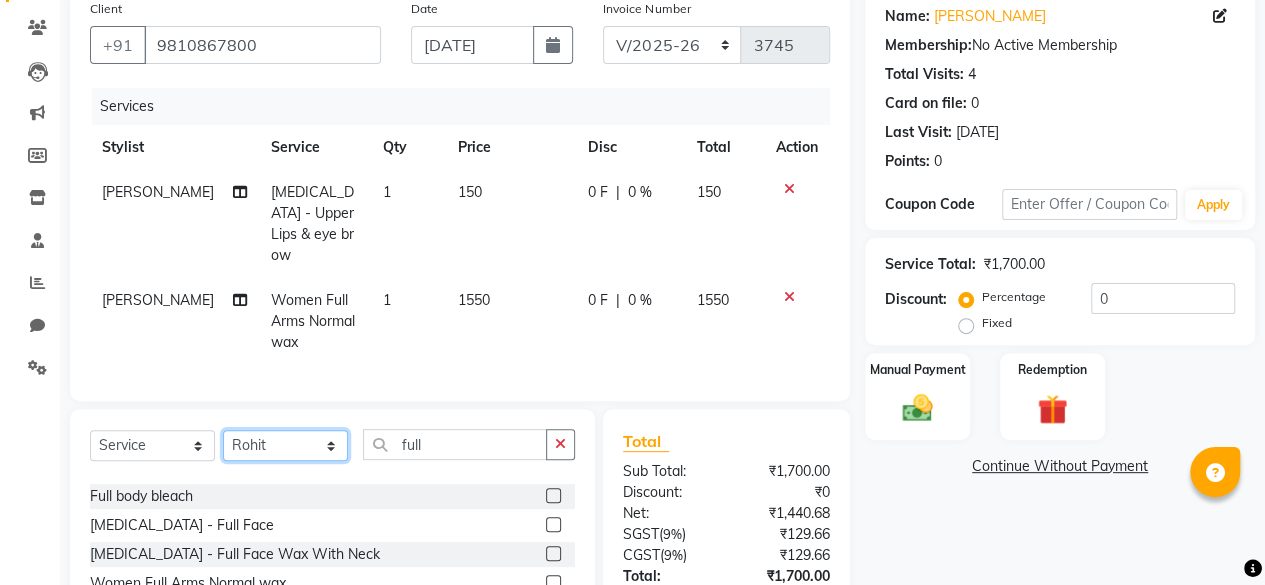 click on "Select Stylist ⁠Agnies ⁠[PERSON_NAME] [PERSON_NAME] [PERSON_NAME] kunal [PERSON_NAME] mercy ⁠Minto ⁠[PERSON_NAME]  [PERSON_NAME] priyanka [PERSON_NAME] ⁠[PERSON_NAME] ⁠[PERSON_NAME] [PERSON_NAME] [PERSON_NAME]  Sunny ⁠[PERSON_NAME] ⁠[PERSON_NAME]" 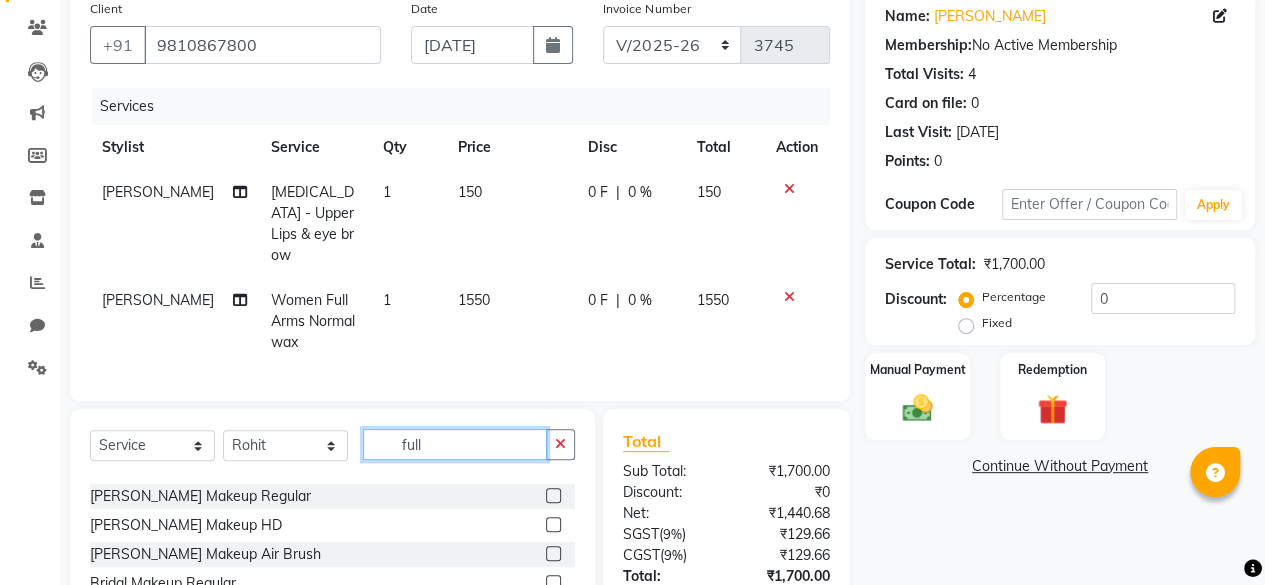 click on "full" 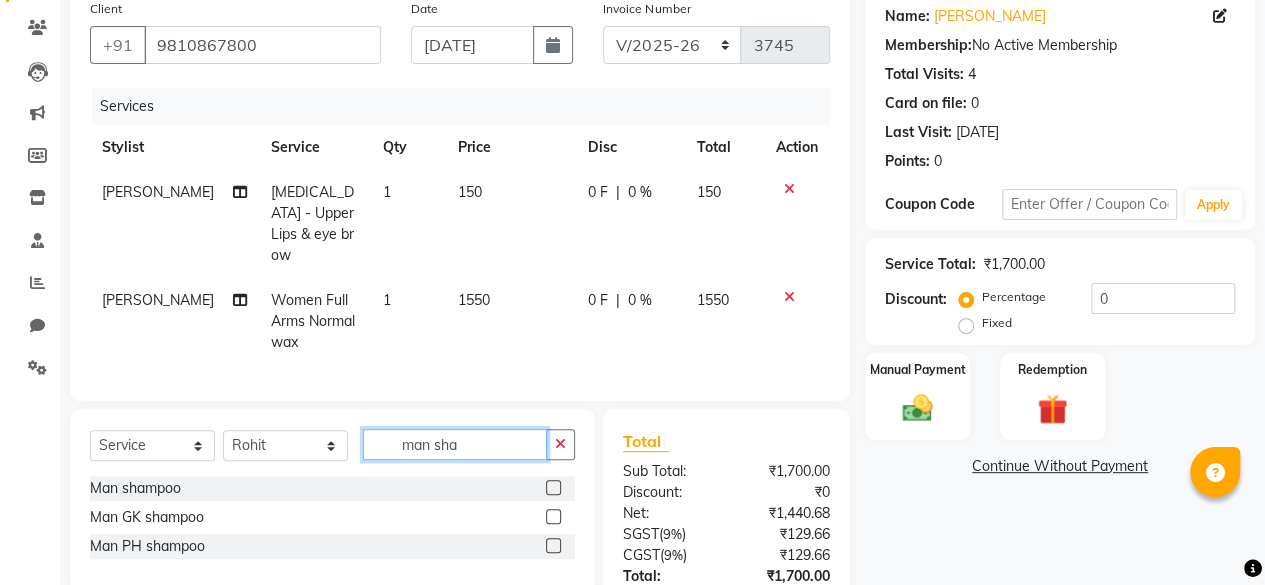 scroll, scrollTop: 0, scrollLeft: 0, axis: both 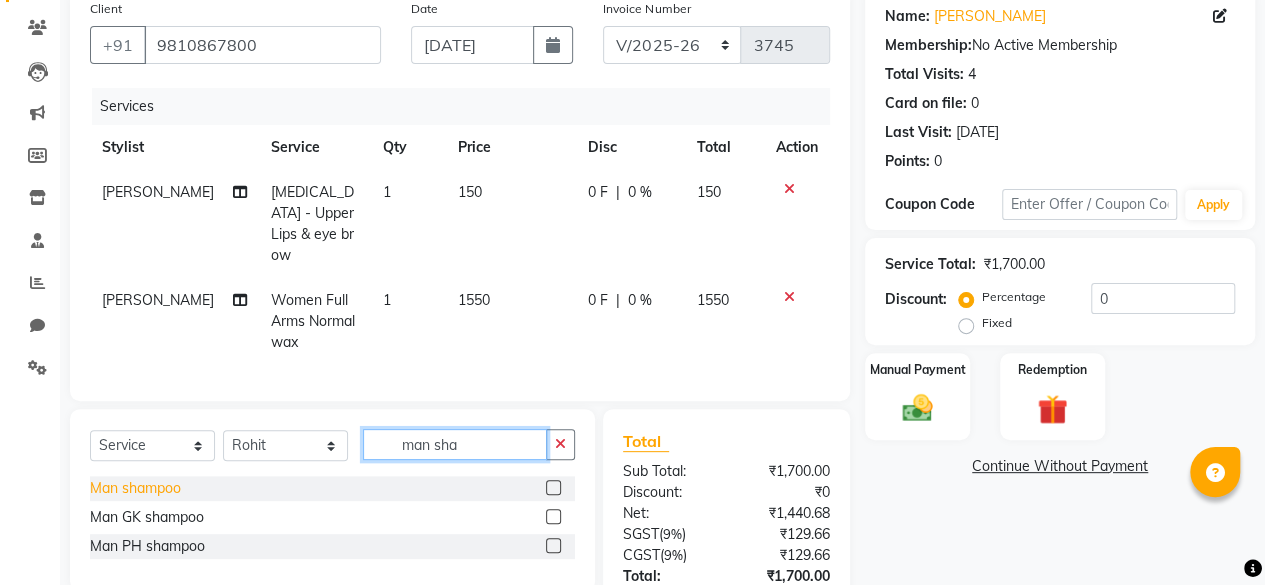 type on "man sha" 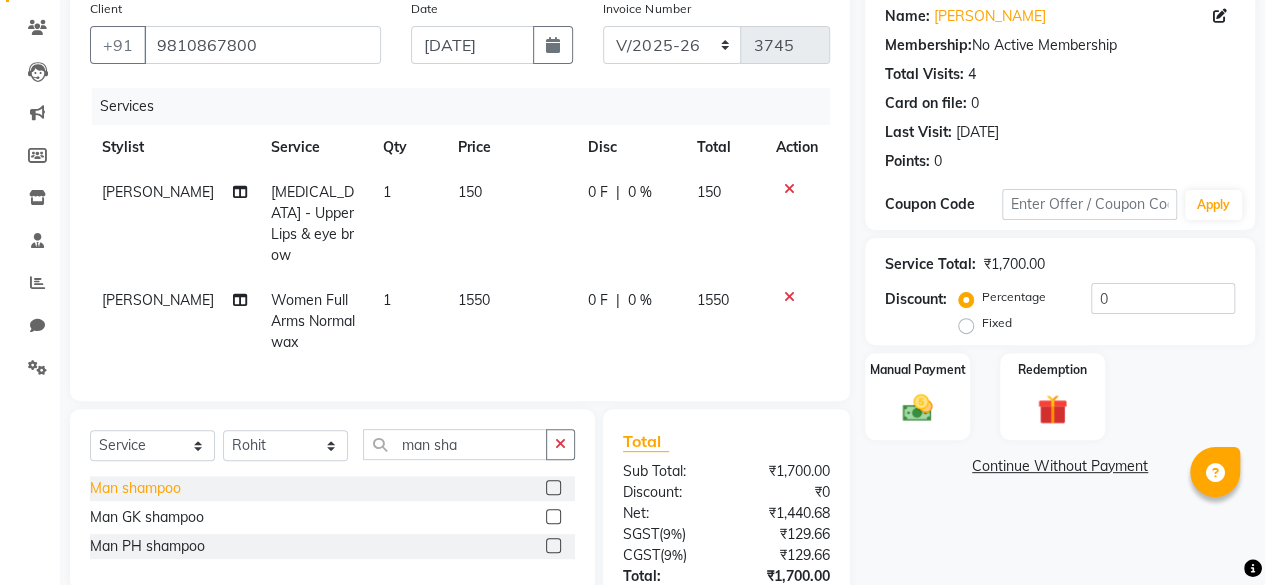 click on "Man shampoo" 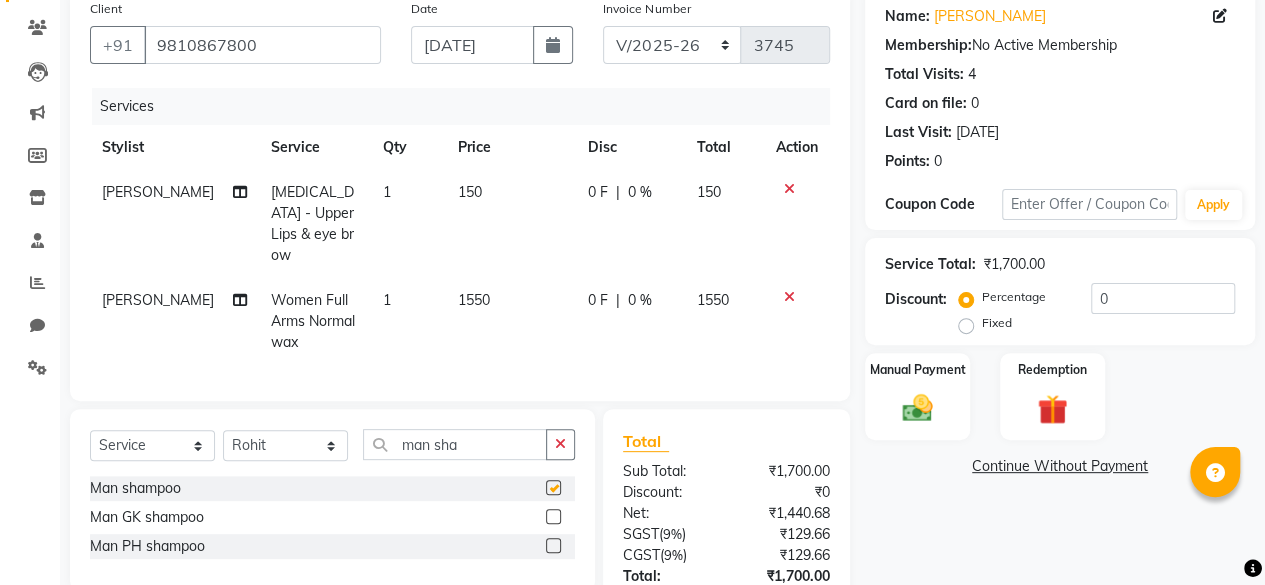 checkbox on "false" 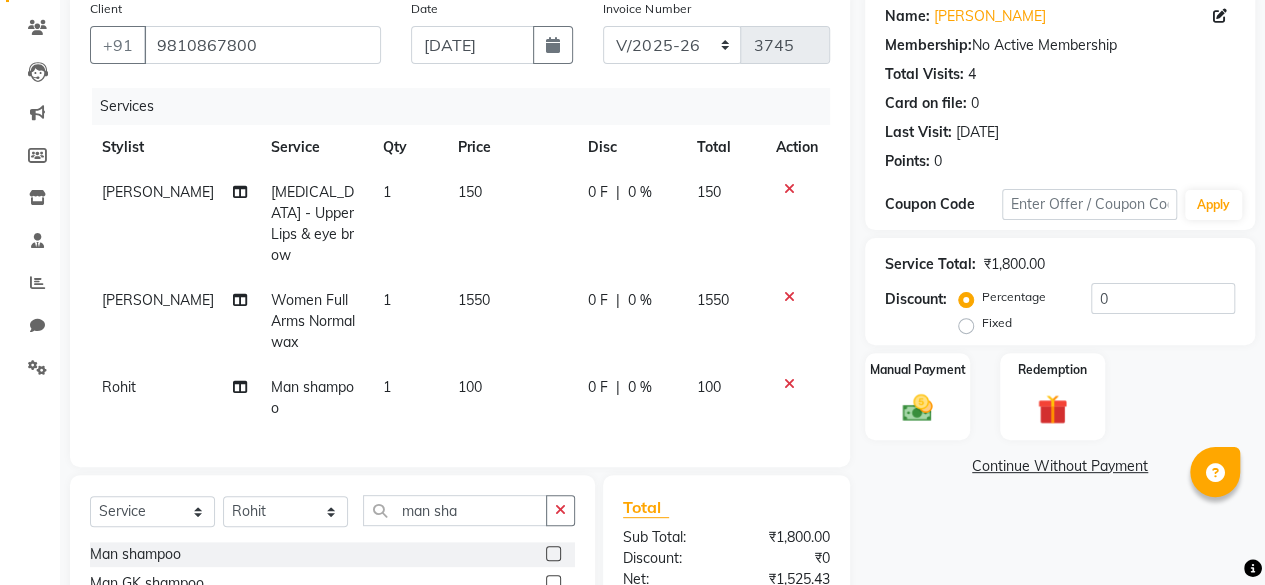 scroll, scrollTop: 346, scrollLeft: 0, axis: vertical 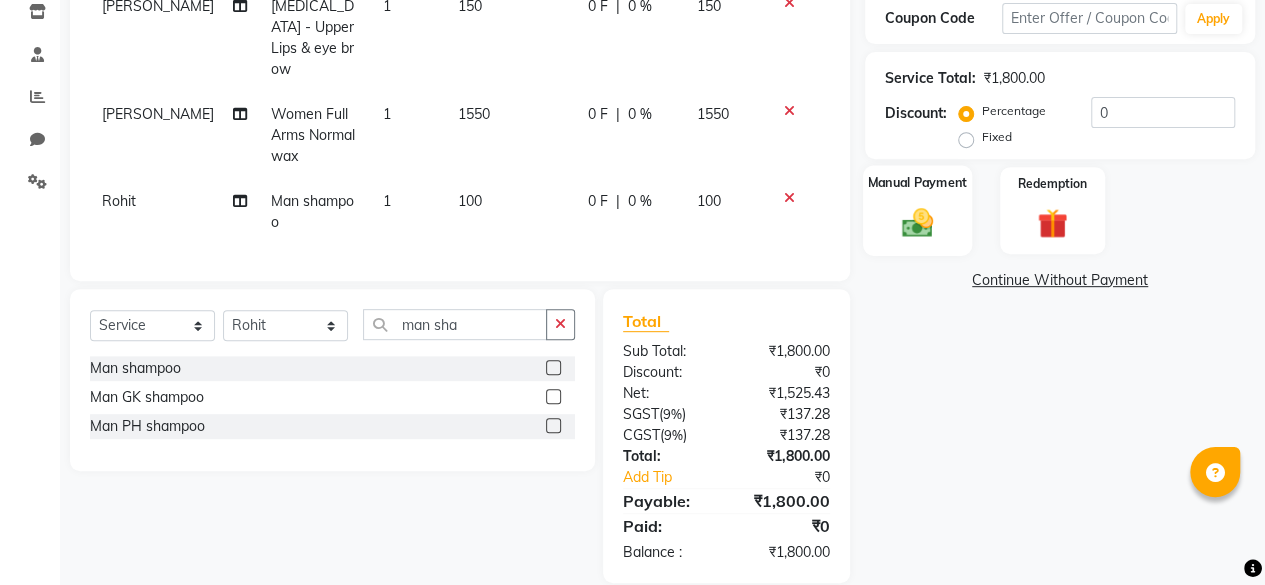 click 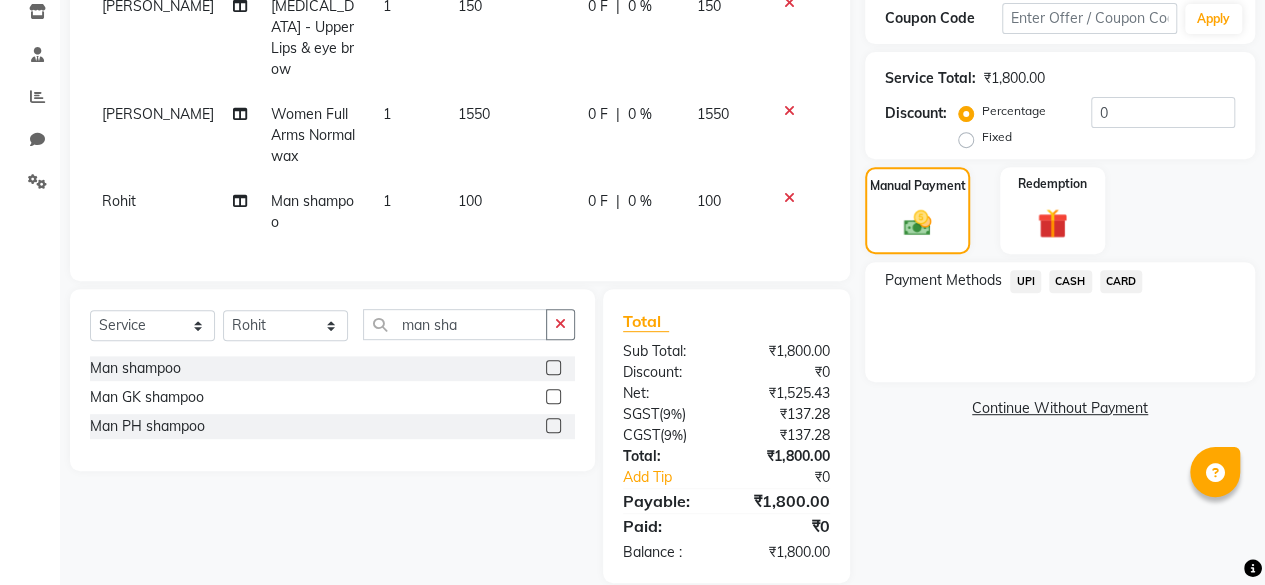 click on "CARD" 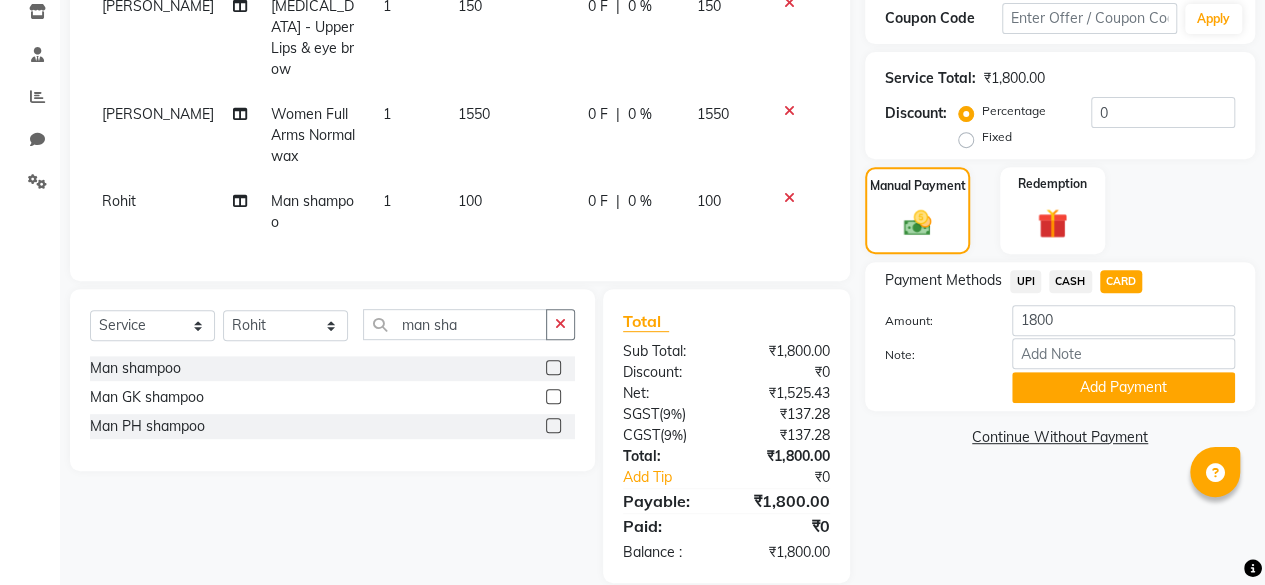 click on "Payment Methods  UPI   CASH   CARD  Amount: 1800 Note: Add Payment" 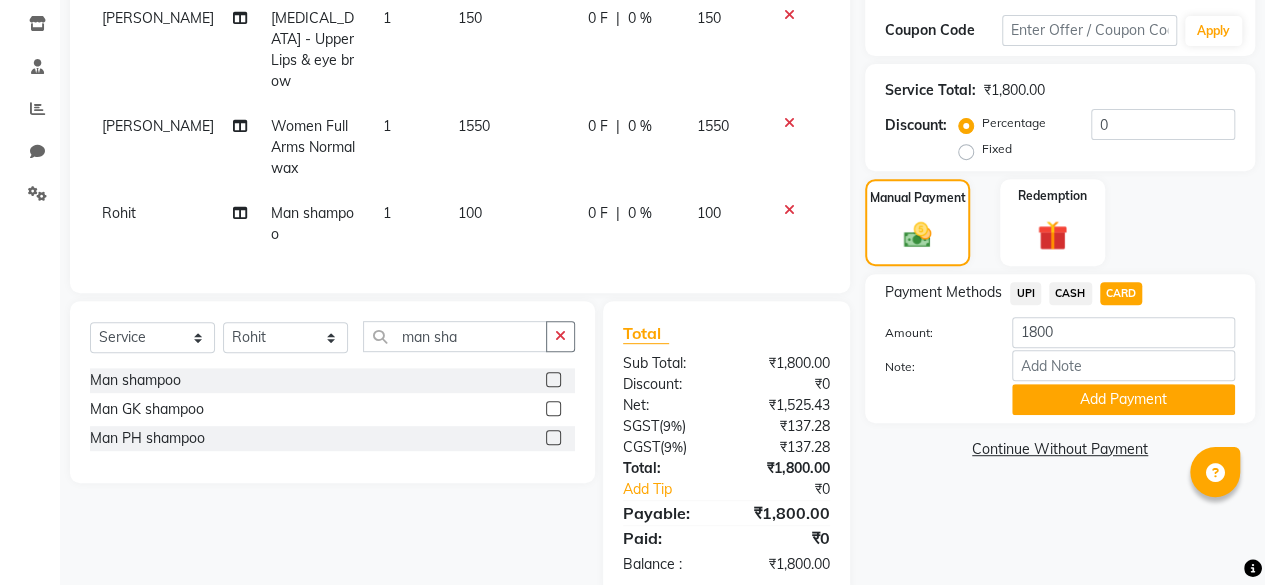 select on "69057" 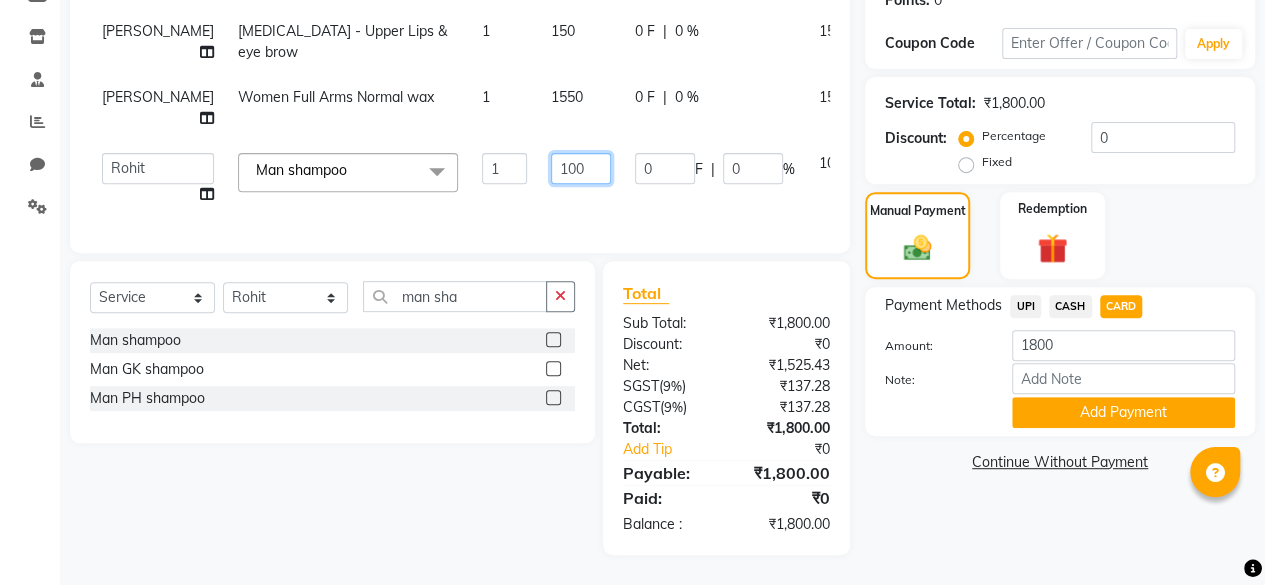 click on "100" 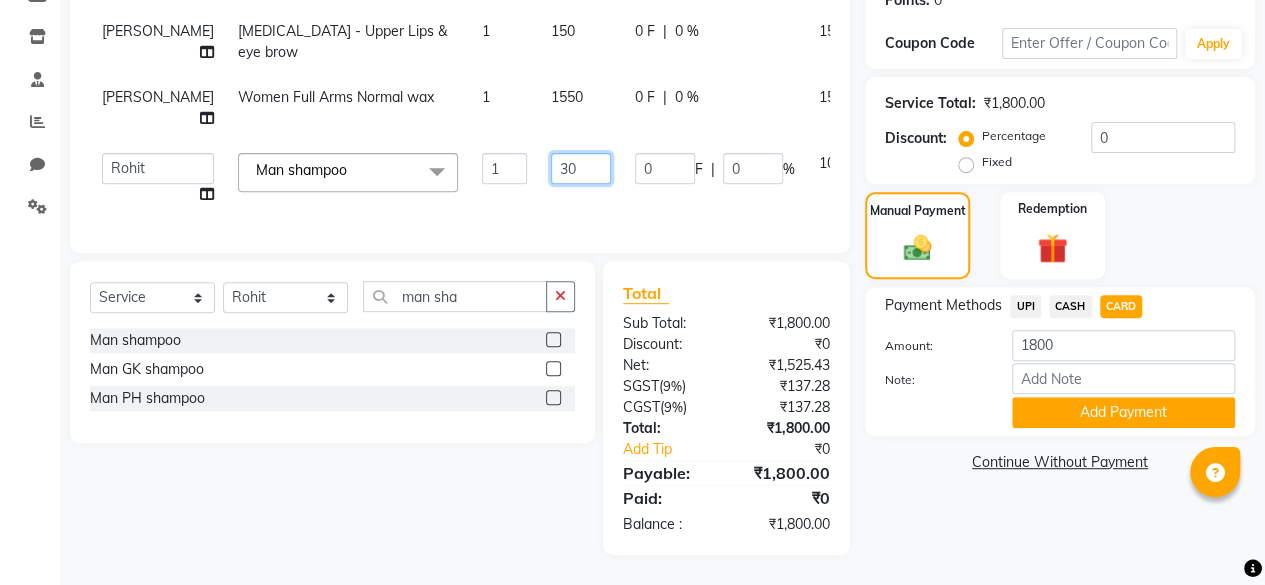 type on "300" 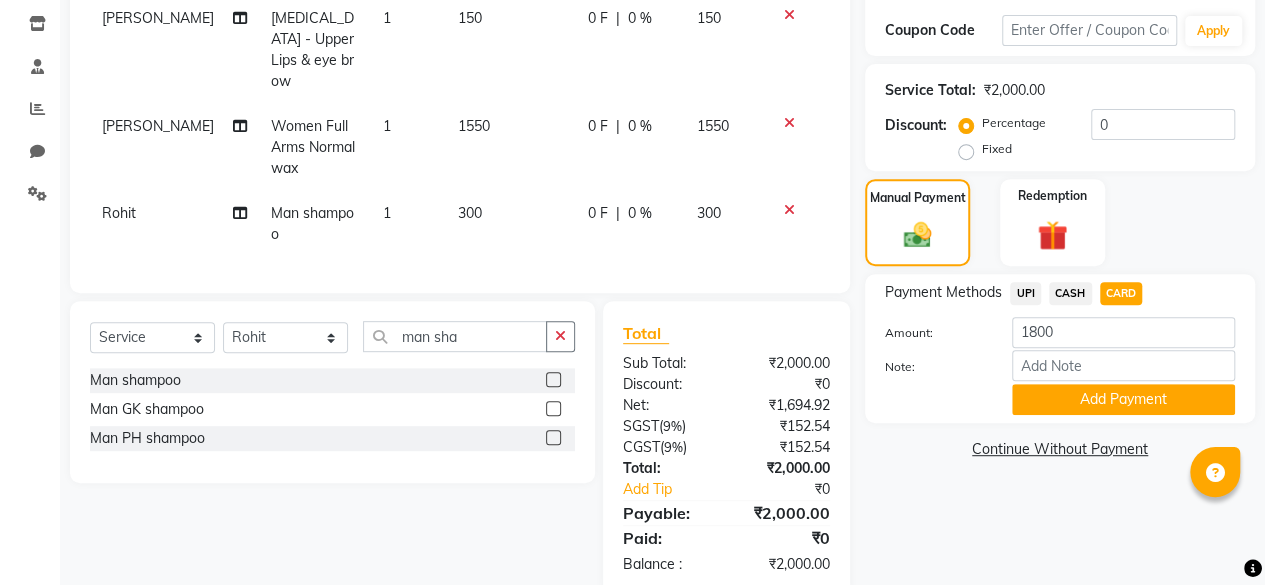 click on "Services Stylist Service Qty Price Disc Total Action [PERSON_NAME] [MEDICAL_DATA] - Upper Lips & eye brow 1 150 0 F | 0 % 150 [PERSON_NAME] Women Full Arms Normal wax 1 1550 0 F | 0 % 1550 ⁠Rohit Man shampoo 1 300 0 F | 0 % 300" 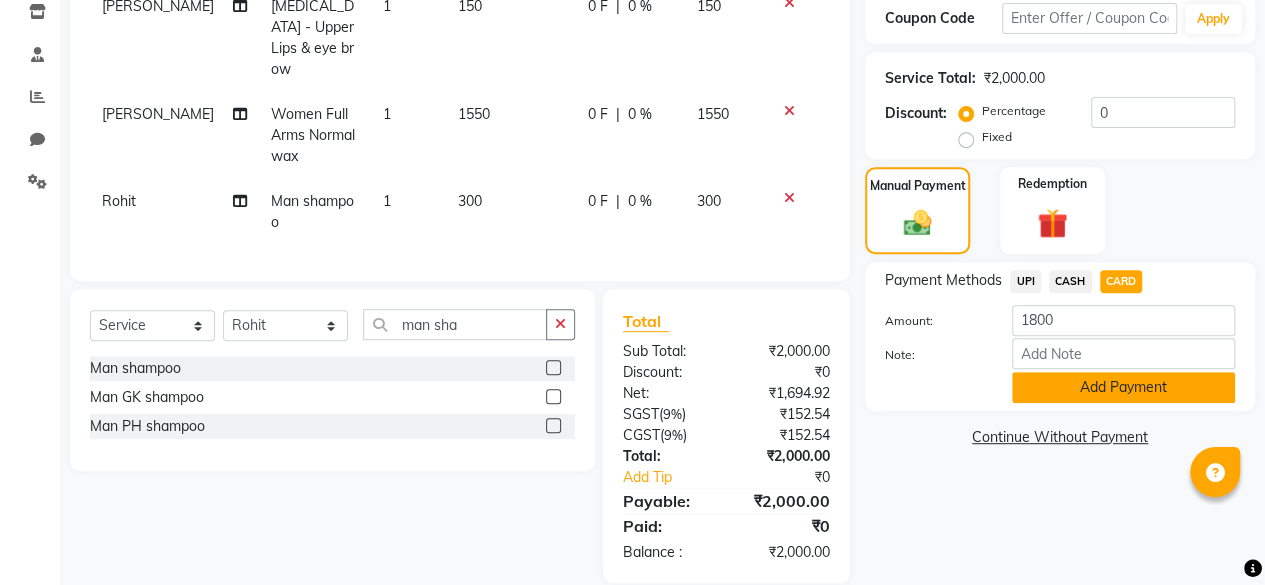 click on "Add Payment" 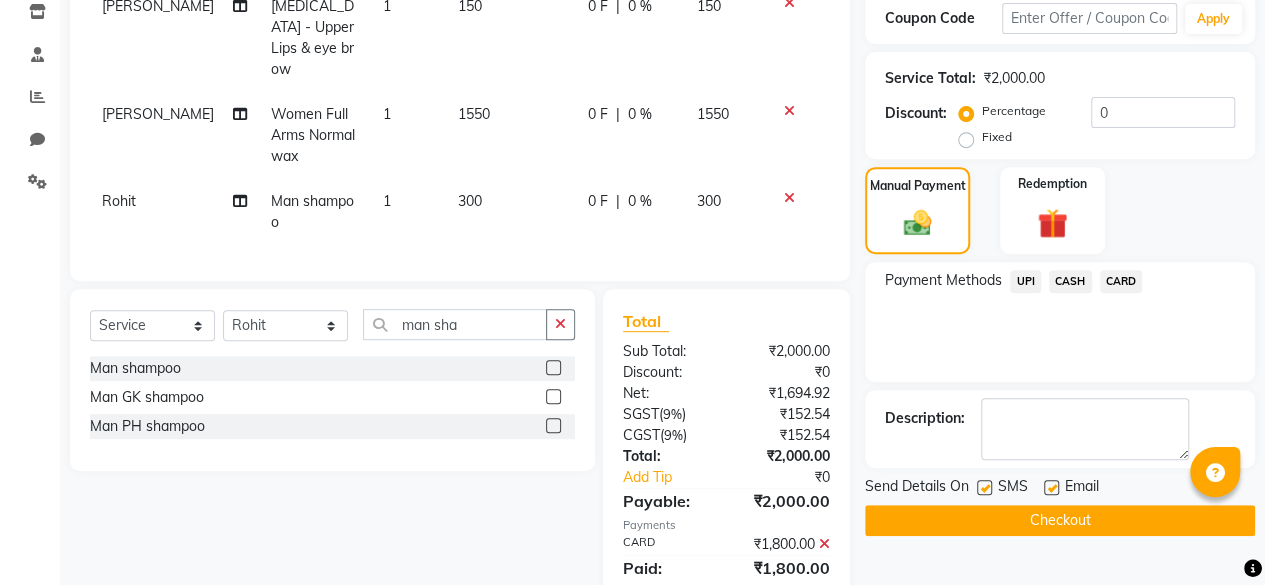 click on "CARD" 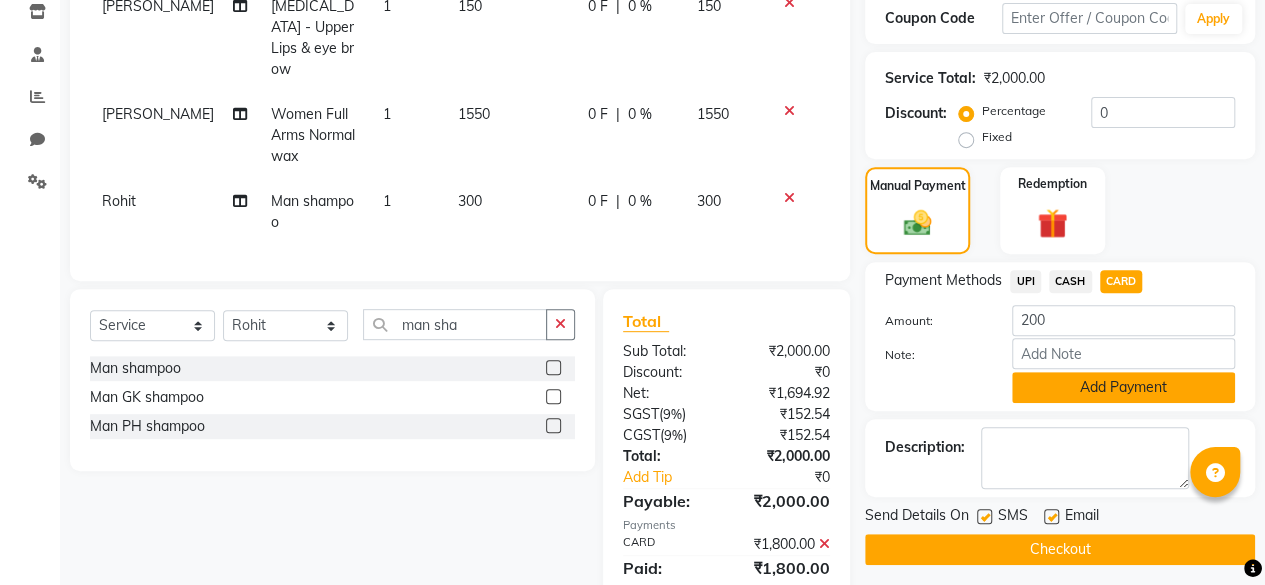 click on "Add Payment" 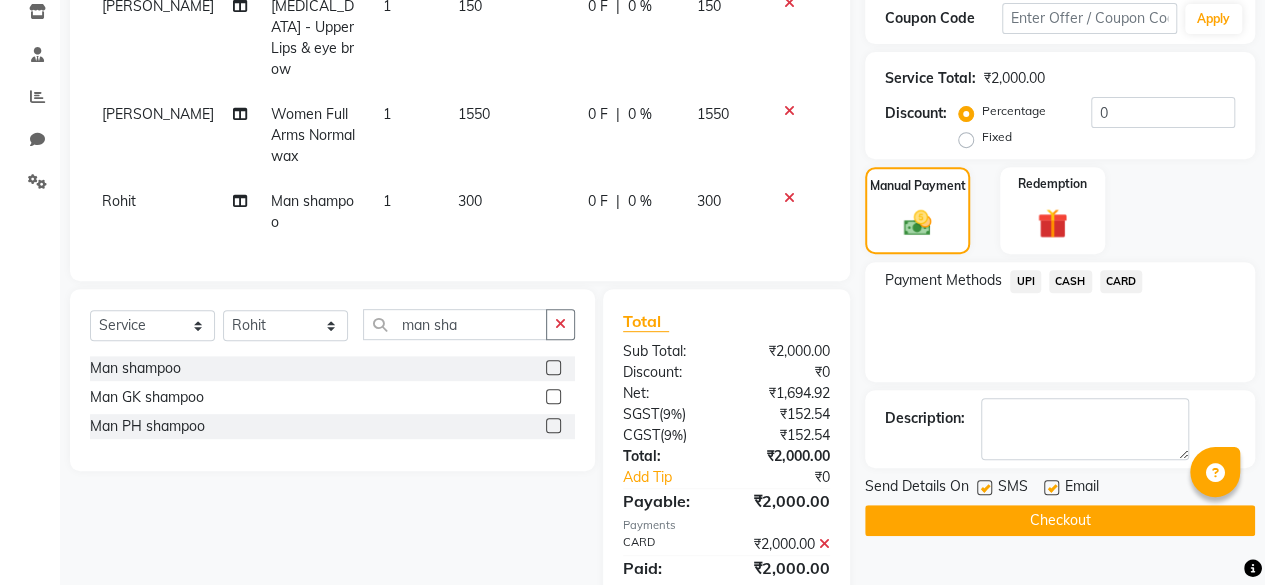 scroll, scrollTop: 387, scrollLeft: 0, axis: vertical 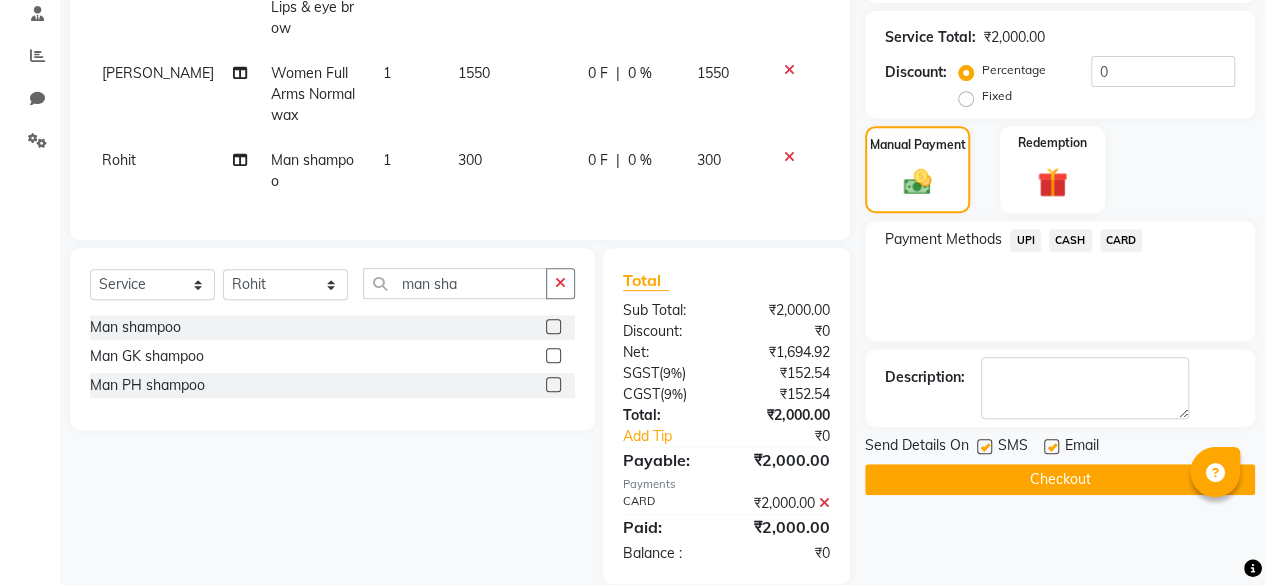click 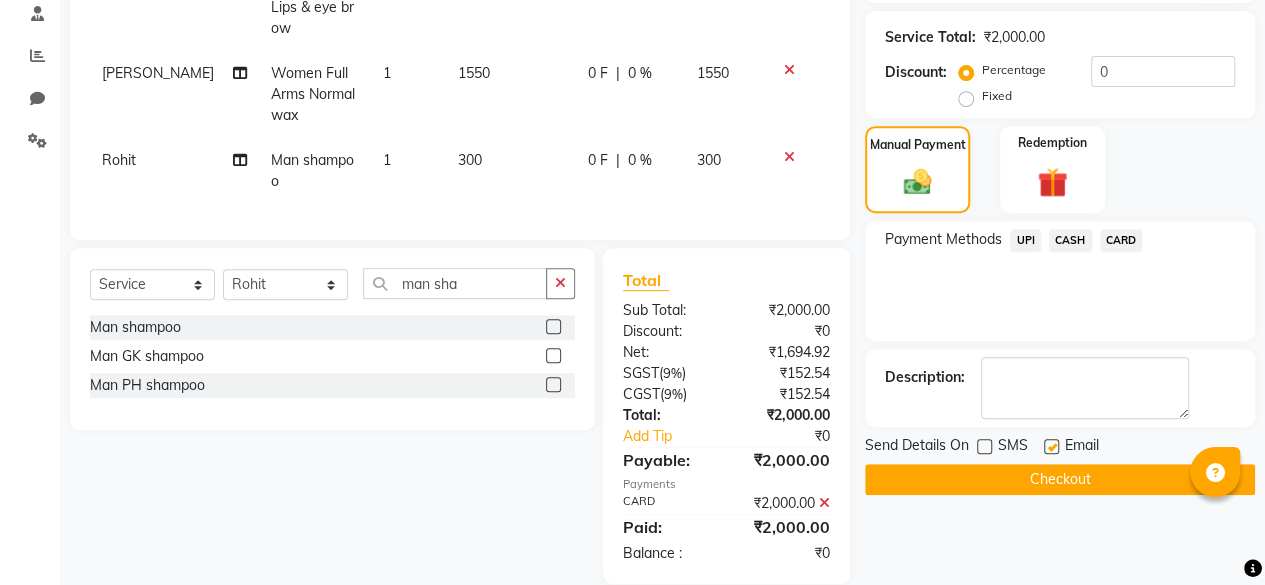click on "Checkout" 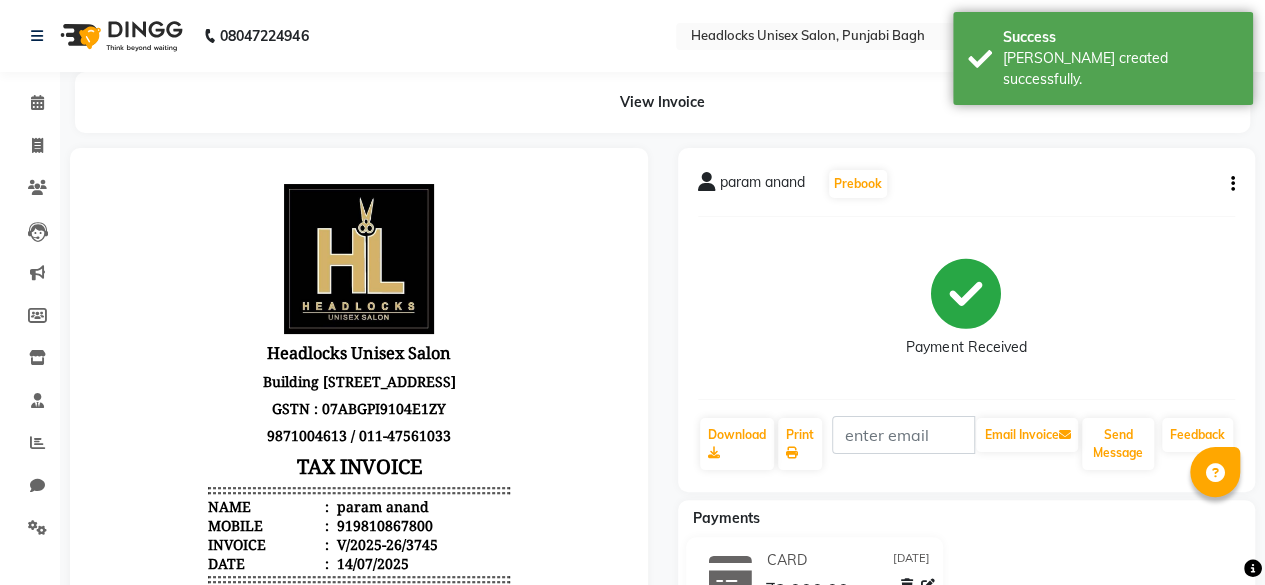 scroll, scrollTop: 0, scrollLeft: 0, axis: both 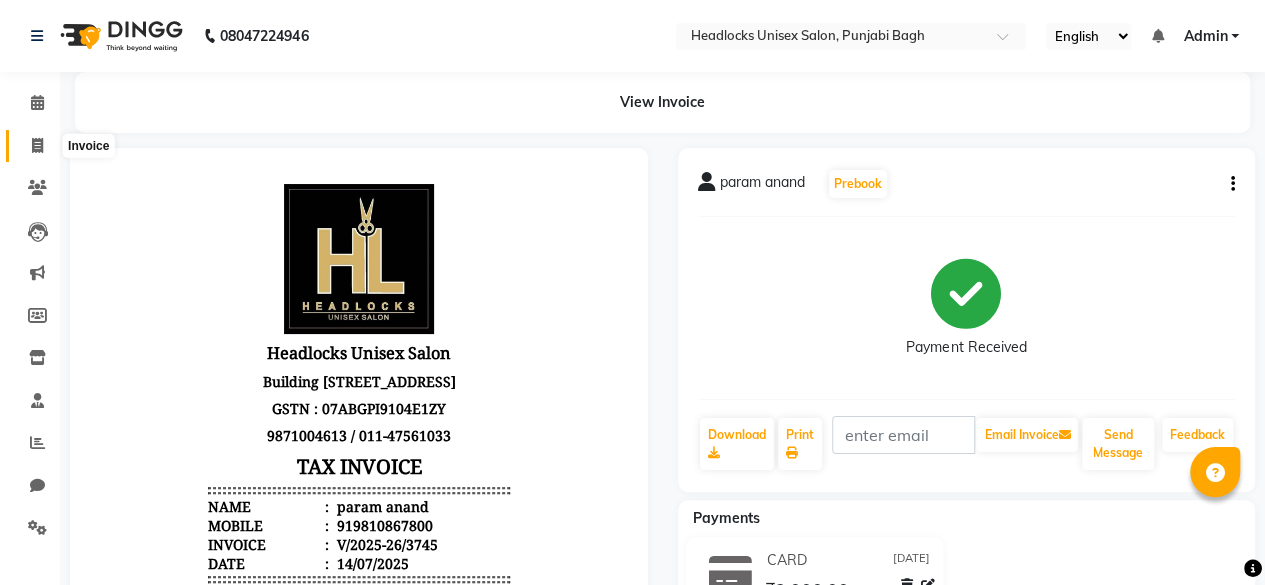 click 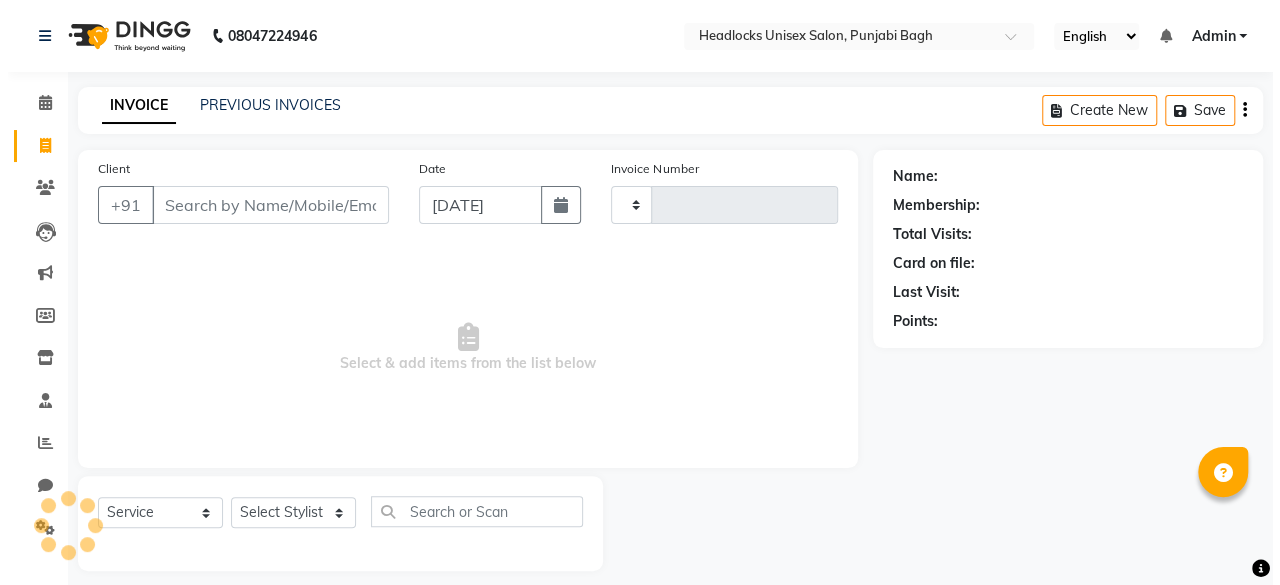scroll, scrollTop: 15, scrollLeft: 0, axis: vertical 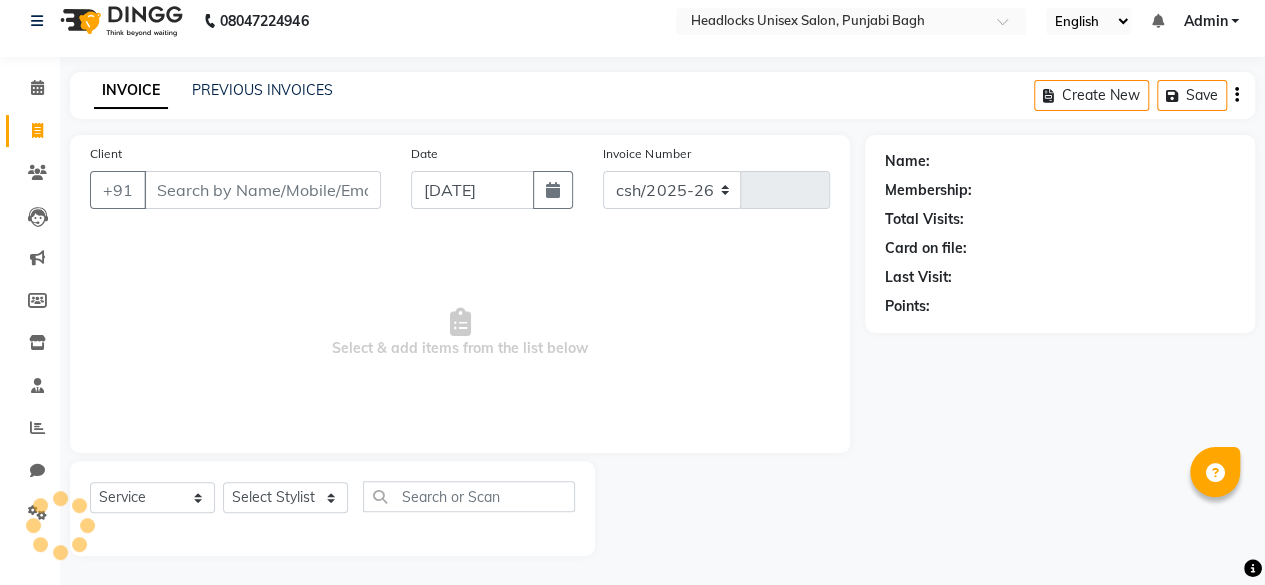 select on "7719" 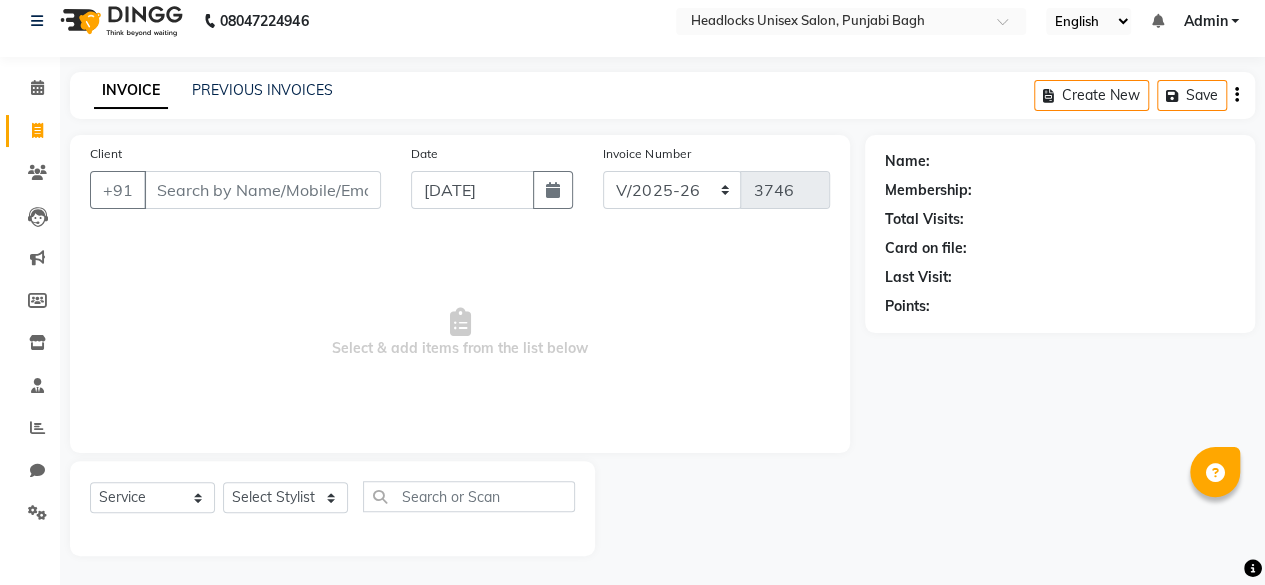 click on "Client" at bounding box center (262, 190) 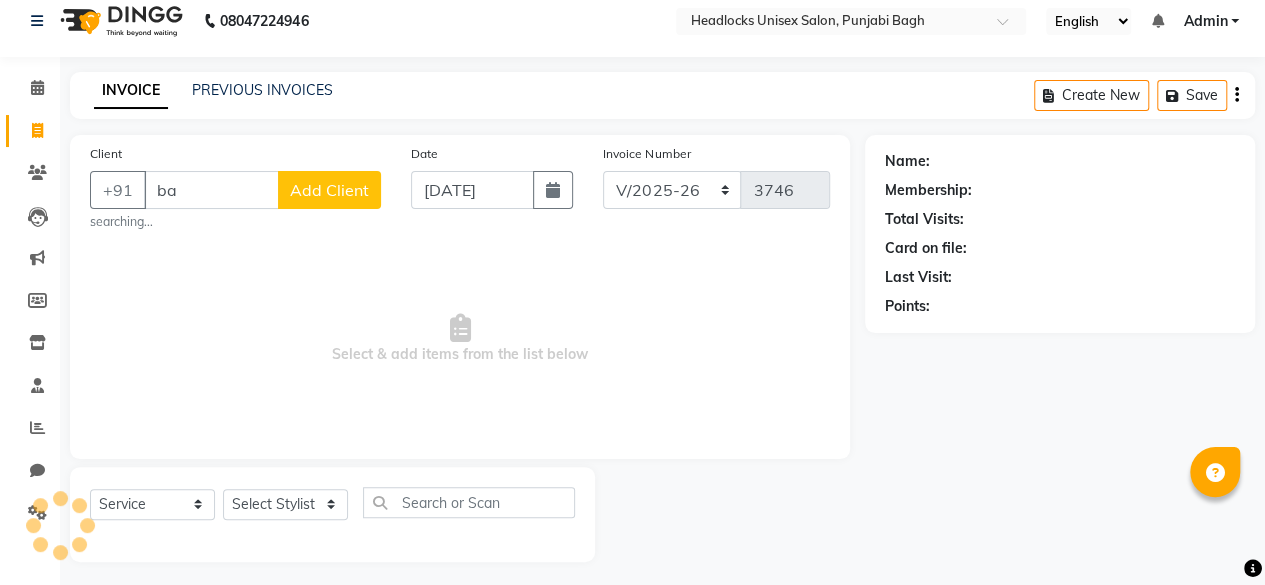 type on "b" 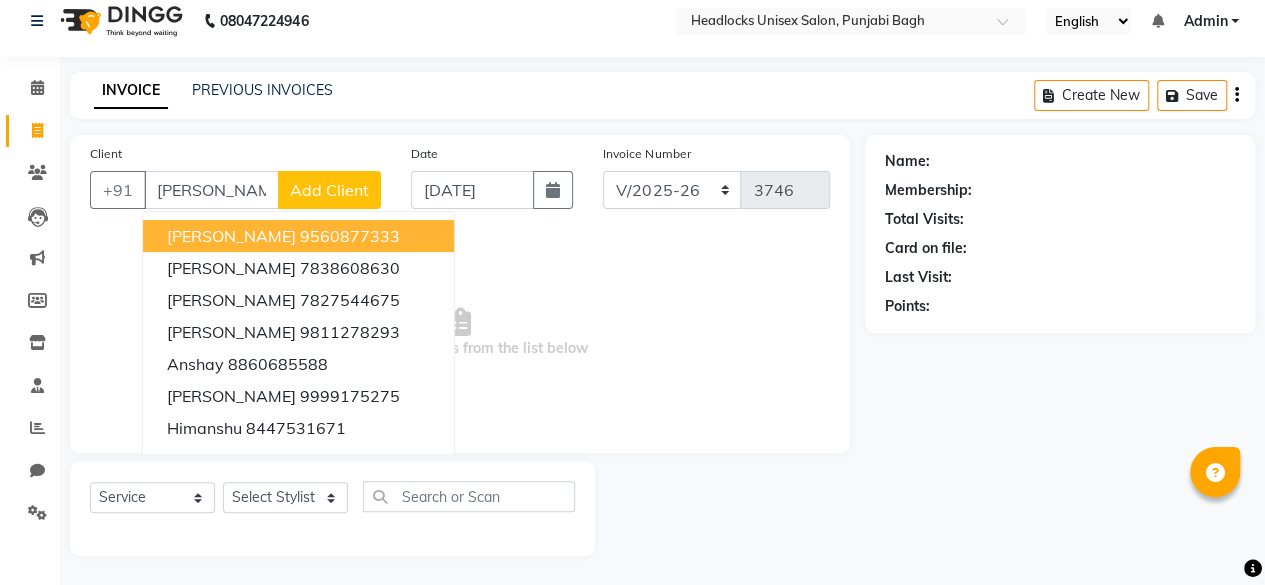 type on "[PERSON_NAME]" 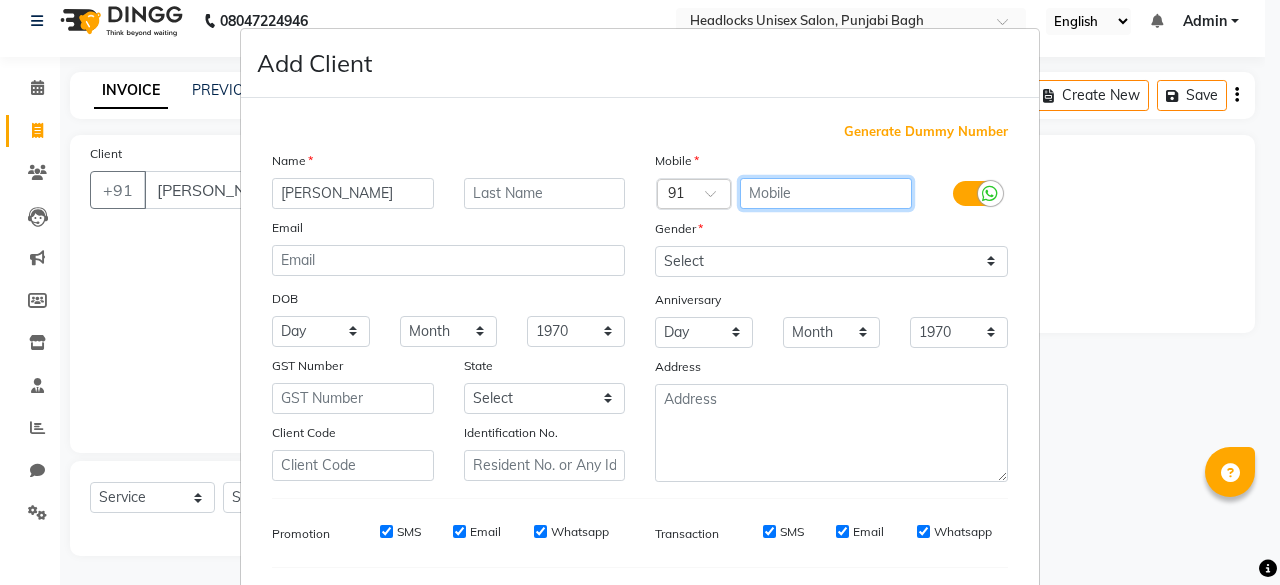 click at bounding box center [826, 193] 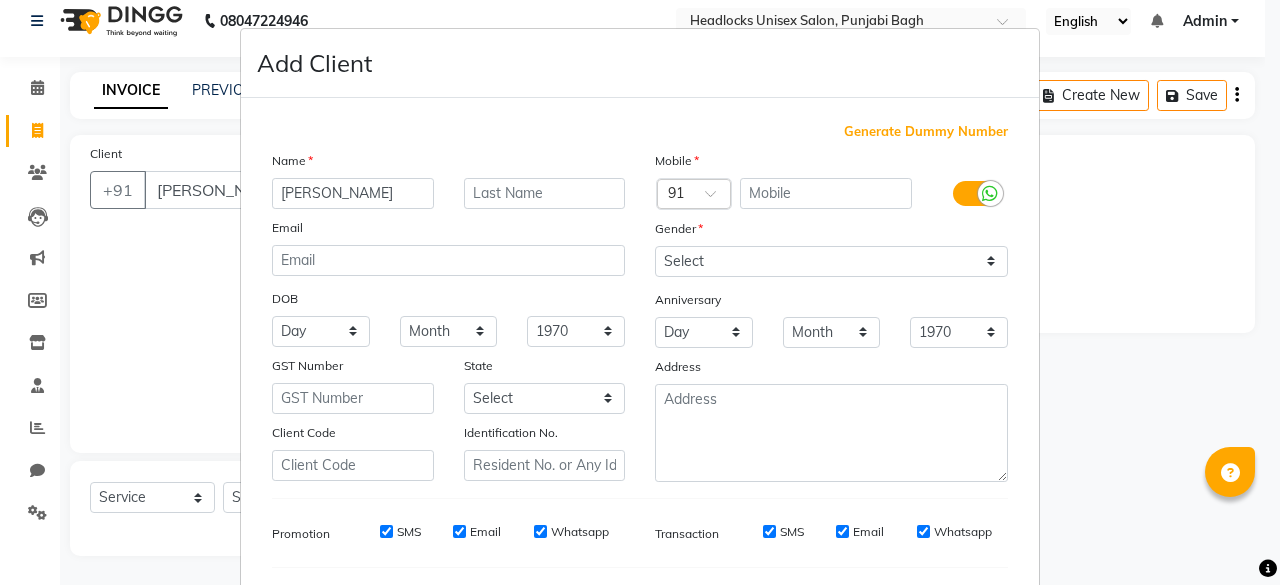 click on "Generate Dummy Number" at bounding box center [926, 132] 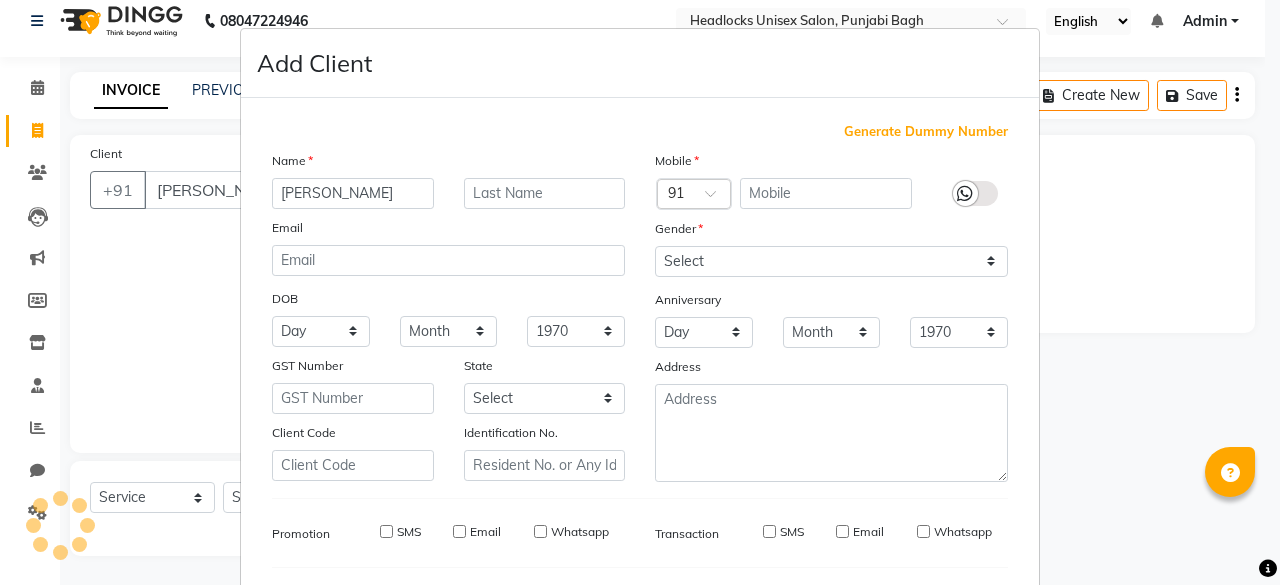 type on "1341800000172" 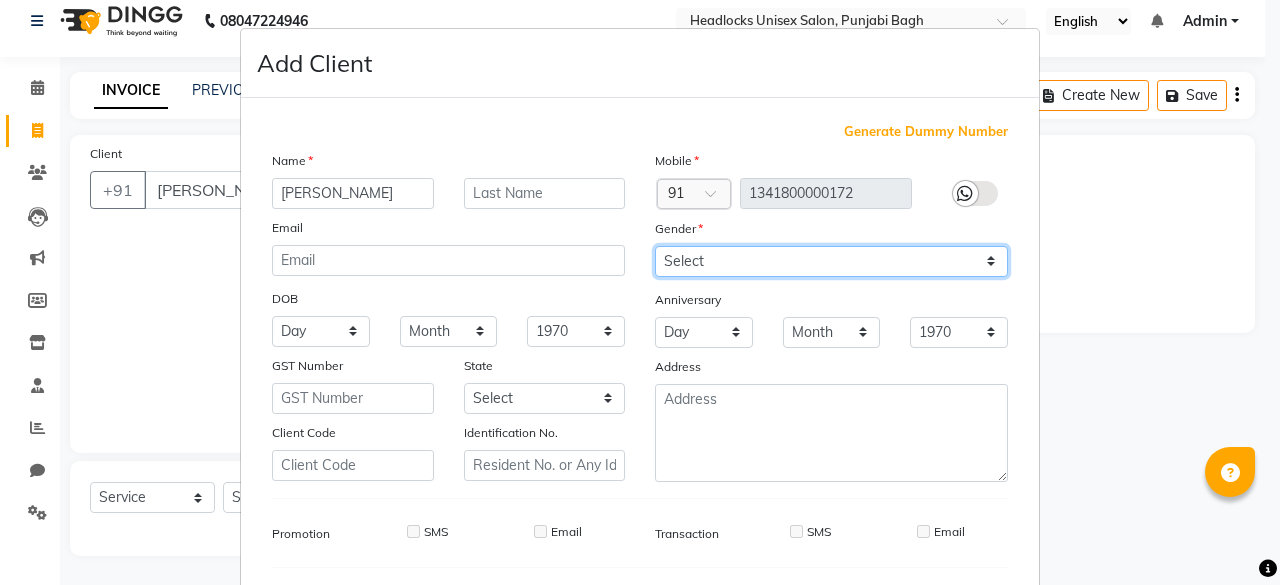 click on "Select [DEMOGRAPHIC_DATA] [DEMOGRAPHIC_DATA] Other Prefer Not To Say" at bounding box center (831, 261) 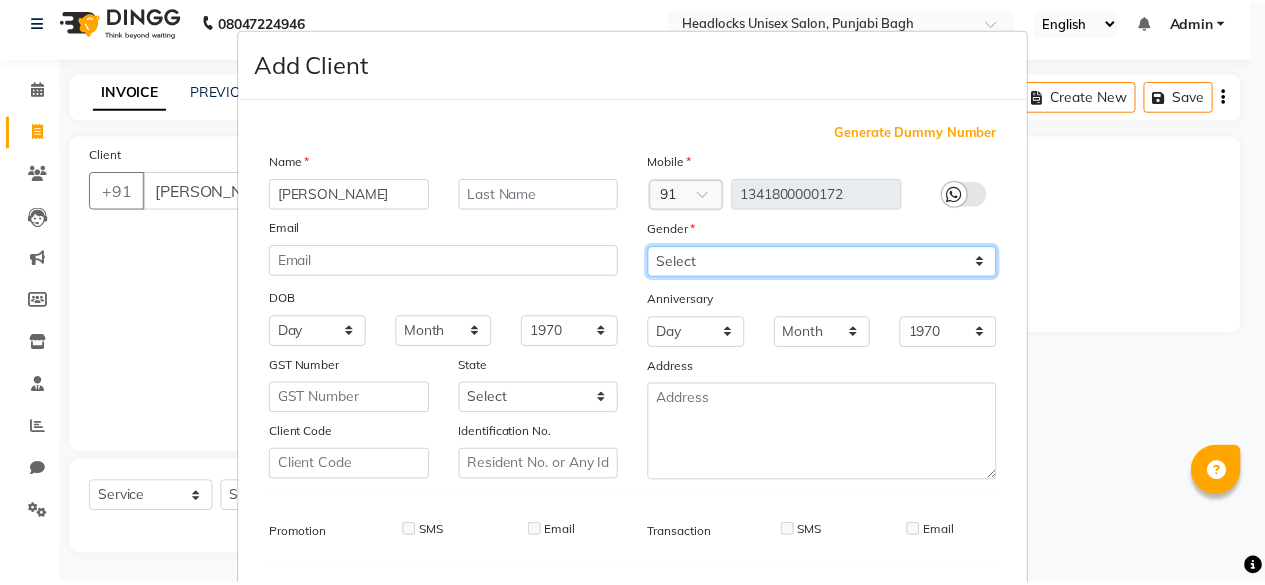 scroll, scrollTop: 260, scrollLeft: 0, axis: vertical 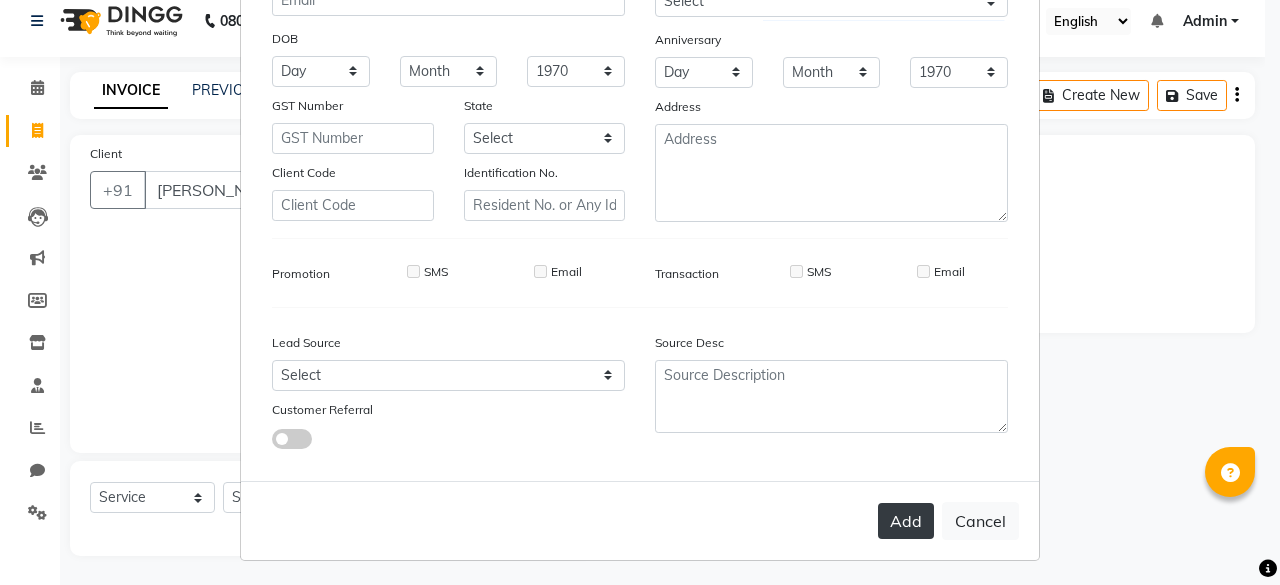 click on "Add" at bounding box center [906, 521] 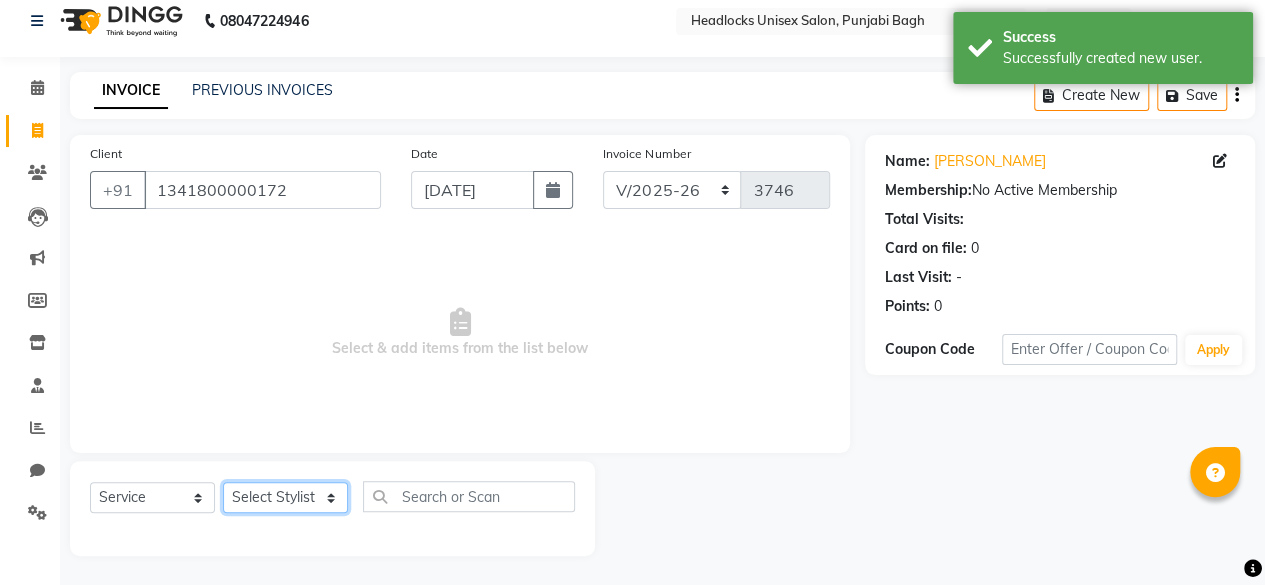 click on "Select Stylist ⁠Agnies ⁠[PERSON_NAME] [PERSON_NAME] [PERSON_NAME] kunal [PERSON_NAME] mercy ⁠Minto ⁠[PERSON_NAME]  [PERSON_NAME] priyanka [PERSON_NAME] ⁠[PERSON_NAME] ⁠[PERSON_NAME] [PERSON_NAME] [PERSON_NAME]  Sunny ⁠[PERSON_NAME] ⁠[PERSON_NAME]" 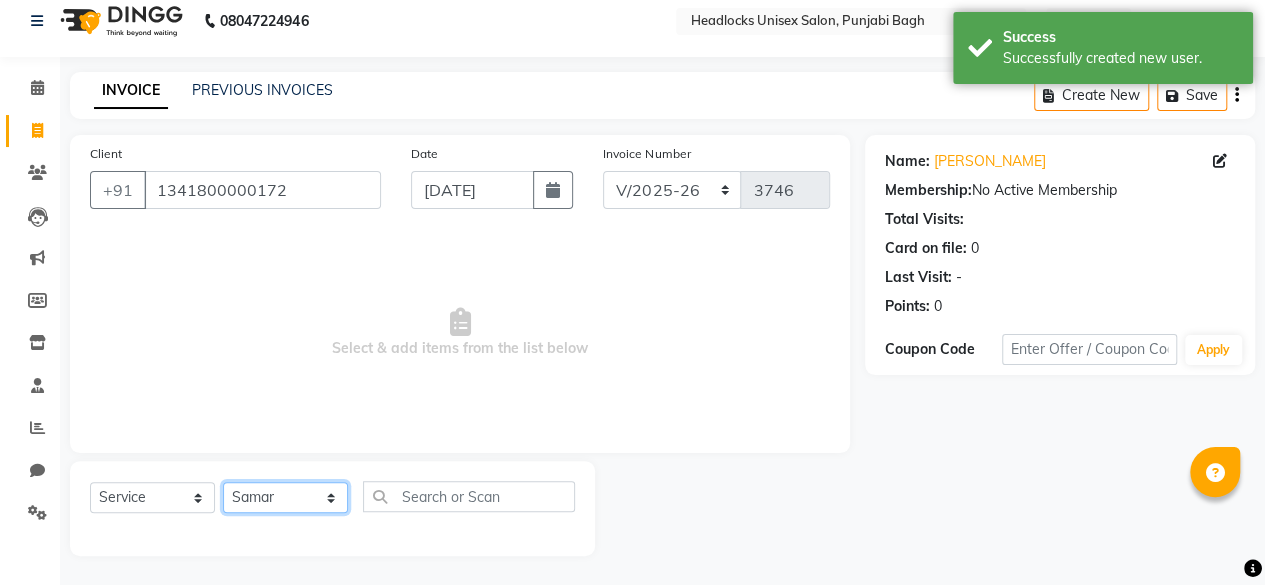 click on "Select Stylist ⁠Agnies ⁠[PERSON_NAME] [PERSON_NAME] [PERSON_NAME] kunal [PERSON_NAME] mercy ⁠Minto ⁠[PERSON_NAME]  [PERSON_NAME] priyanka [PERSON_NAME] ⁠[PERSON_NAME] ⁠[PERSON_NAME] [PERSON_NAME] [PERSON_NAME]  Sunny ⁠[PERSON_NAME] ⁠[PERSON_NAME]" 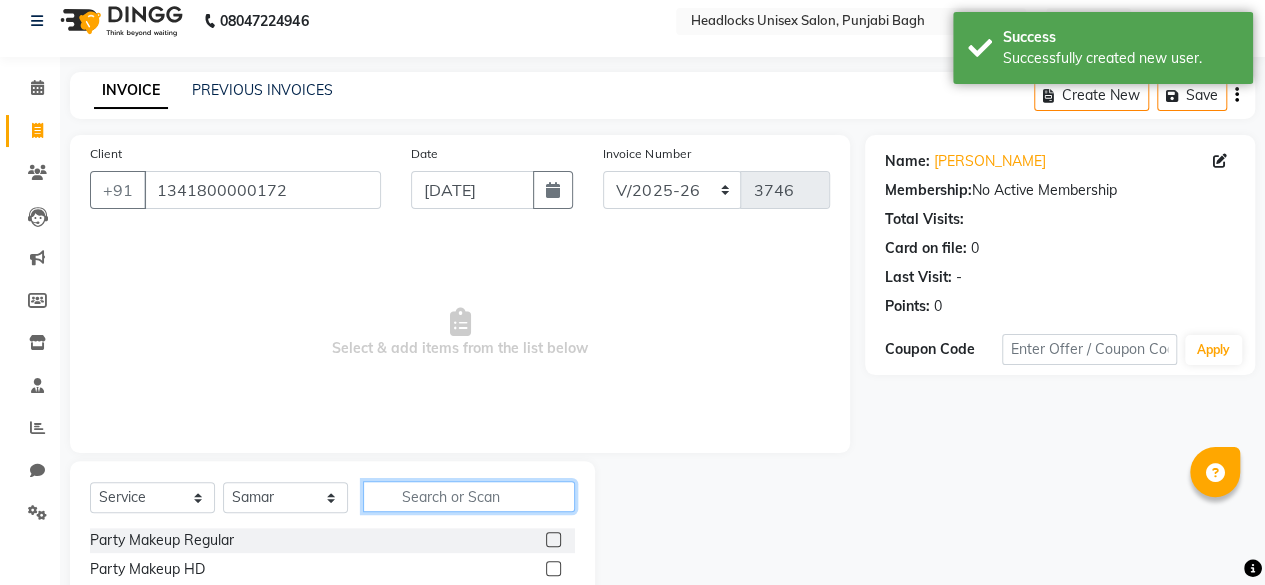 click 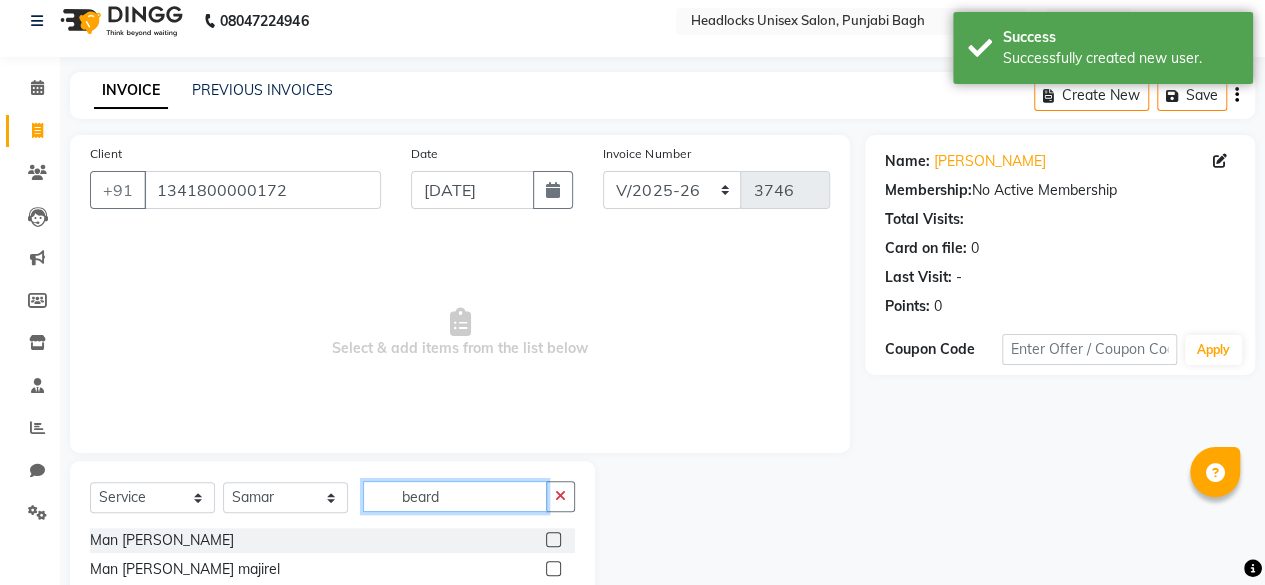 type on "beard" 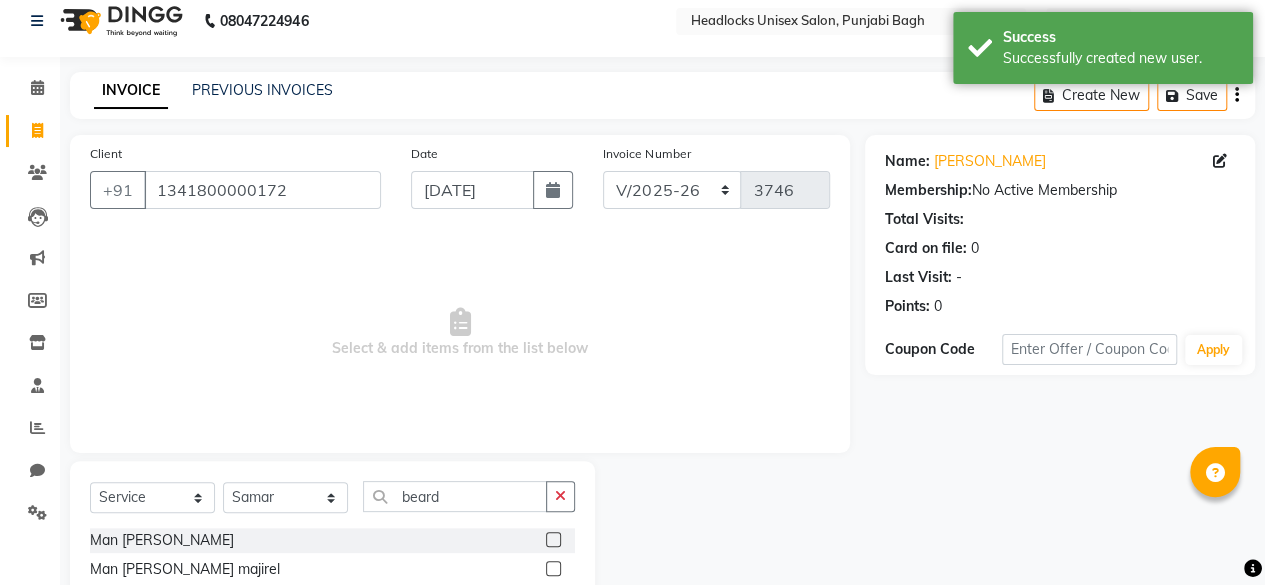 click on "Man [PERSON_NAME]" 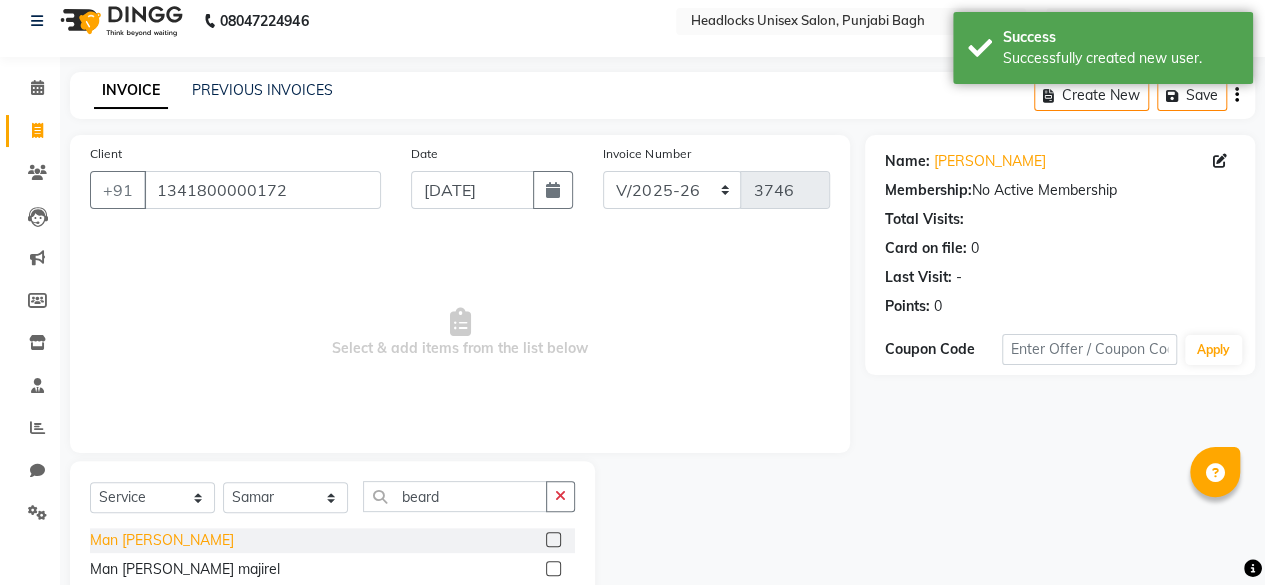 click on "Man [PERSON_NAME]" 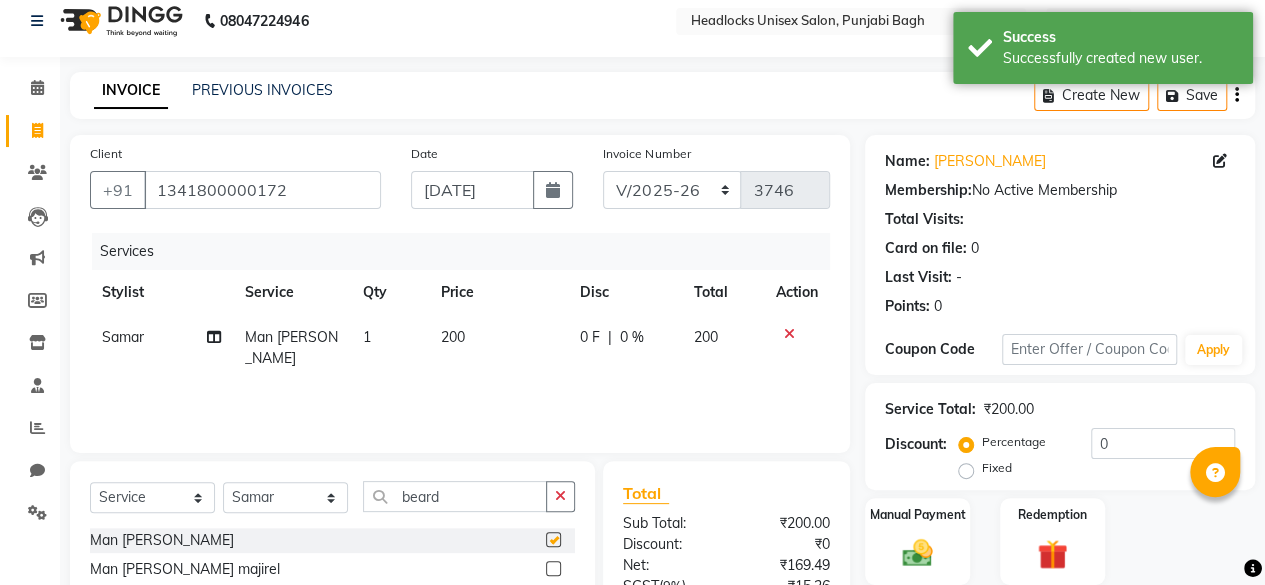 checkbox on "false" 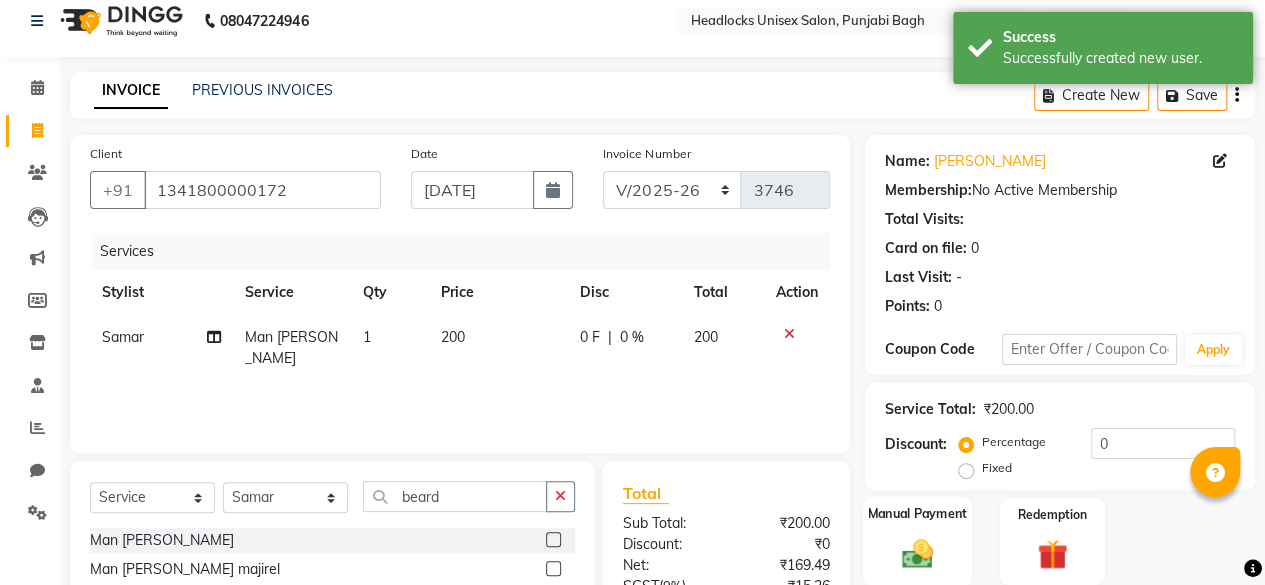 click on "Manual Payment" 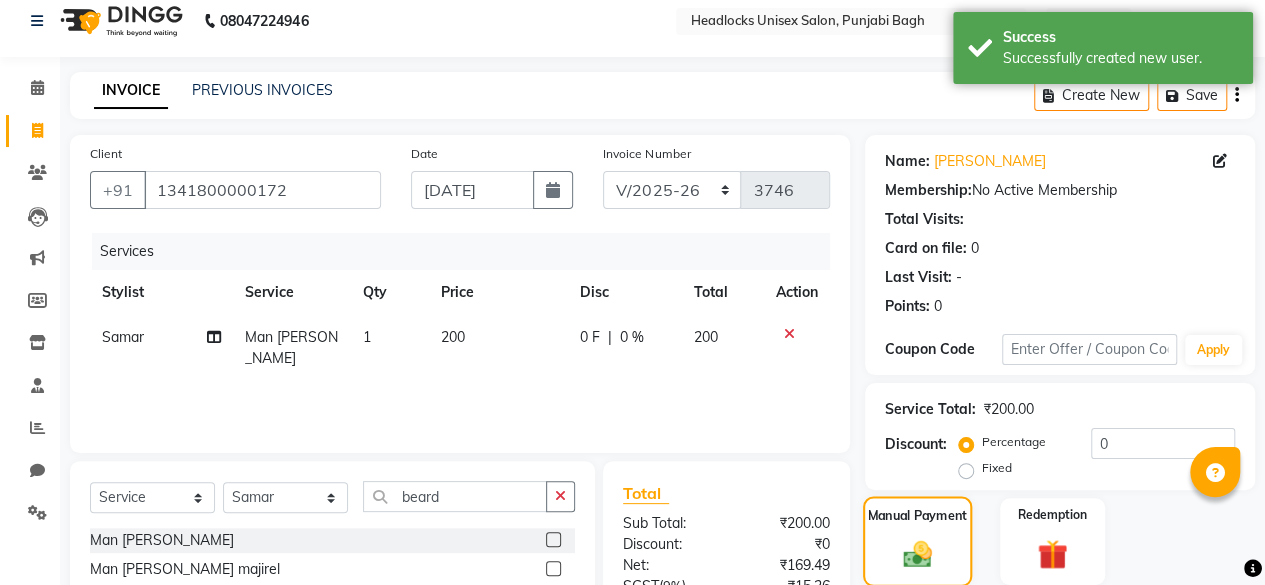 scroll, scrollTop: 213, scrollLeft: 0, axis: vertical 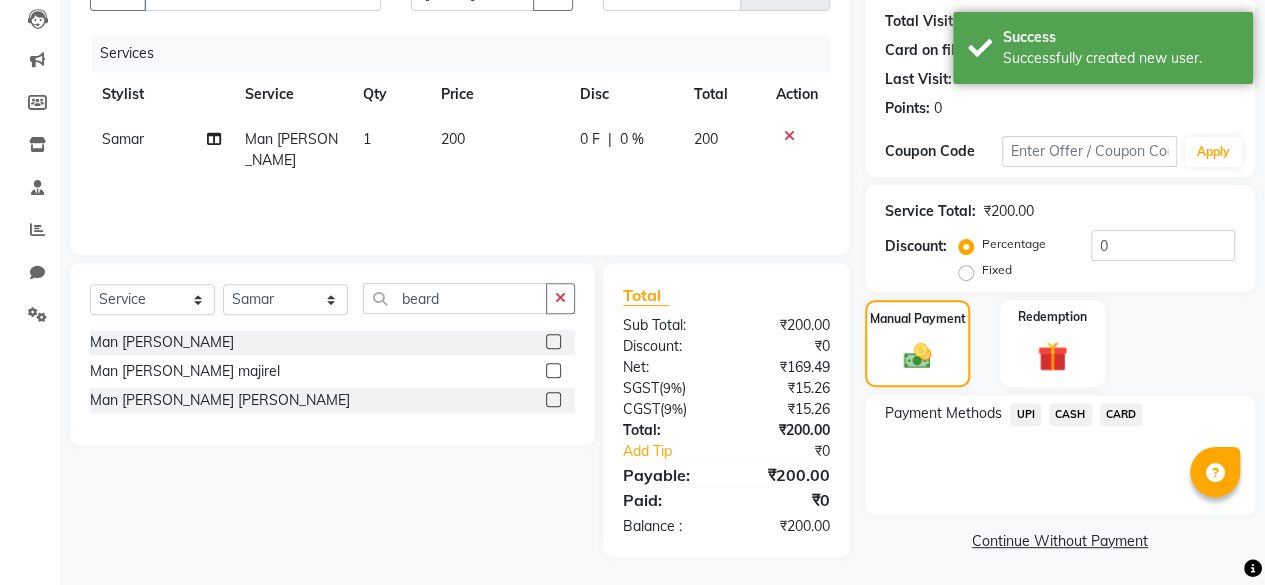 click on "CASH" 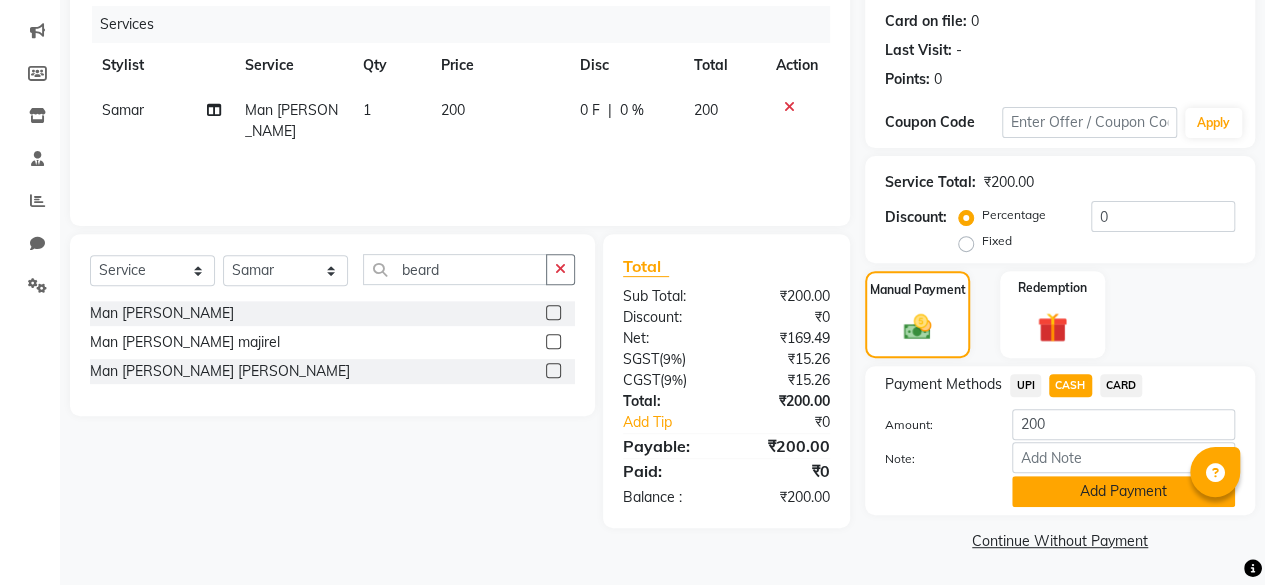 click on "Add Payment" 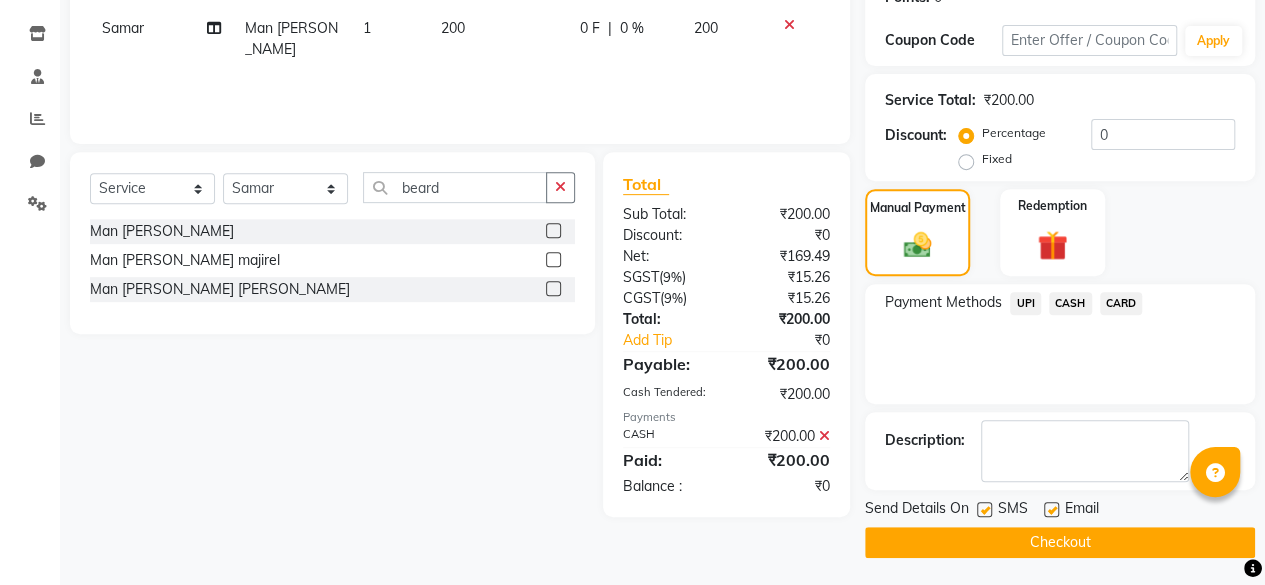 click 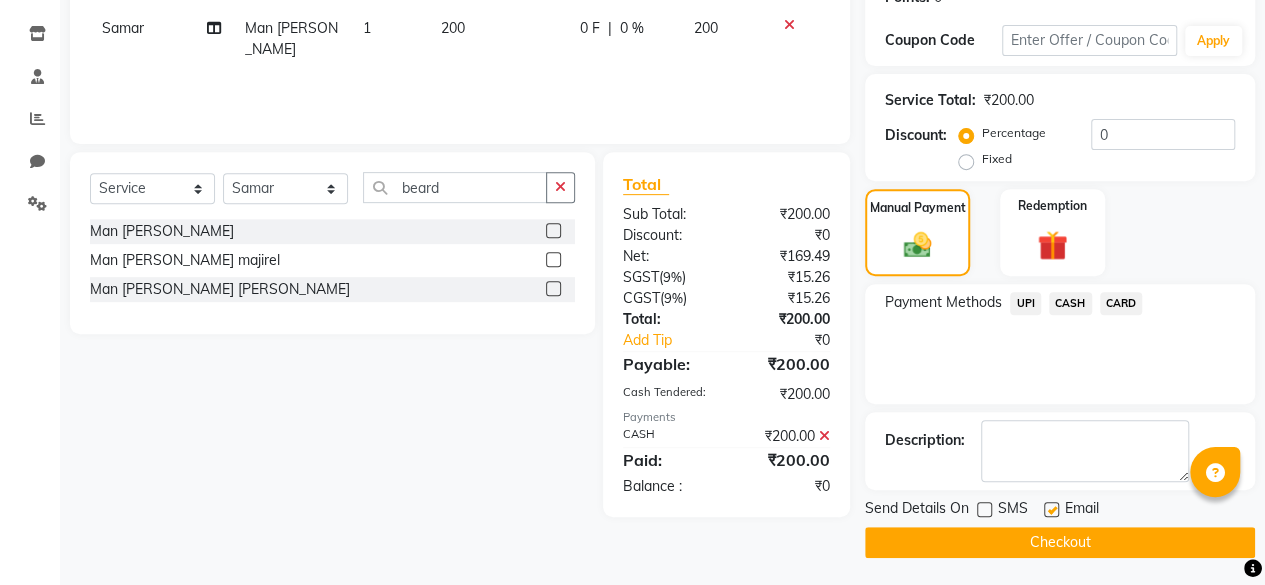 click on "INVOICE PREVIOUS INVOICES Create New   Save  Client [PHONE_NUMBER][TECHNICAL_ID] Date [DATE] Invoice Number csh/2025-26 V/2025 V/[PHONE_NUMBER] Services Stylist Service Qty Price Disc Total Action Samar Man [PERSON_NAME] 1 200 0 F | 0 % 200 Select  Service  Product  Membership  Package Voucher Prepaid Gift Card  Select Stylist ⁠Agnies ⁠Akash Arjun  Ashi Cefrina  [PERSON_NAME] [PERSON_NAME] [PERSON_NAME] kunal [PERSON_NAME] mercy ⁠Minto ⁠[PERSON_NAME]  [PERSON_NAME] priyanka [PERSON_NAME] ⁠[PERSON_NAME] ⁠[PERSON_NAME] [PERSON_NAME] [PERSON_NAME]  Sunny ⁠[PERSON_NAME]  ⁠Usman ⁠Vikas [PERSON_NAME] Man [PERSON_NAME]  Man [PERSON_NAME] majirel  Man [PERSON_NAME] [PERSON_NAME]  Total Sub Total: ₹200.00 Discount: ₹0 Net: ₹169.49 SGST  ( 9% ) ₹15.26 CGST  ( 9% ) ₹15.26 Total: ₹200.00 Add Tip ₹0 Payable: ₹200.00 Cash Tendered: ₹200.00 Payments CASH ₹200.00  Paid: ₹200.00 Balance   : ₹0 Name: [PERSON_NAME]  Membership:  No Active Membership  Total Visits:   Card on file:  0 Last Visit:   - Points:   0  Coupon Code Apply Service Total:  ₹200.00  Discount:  Fixed  0" 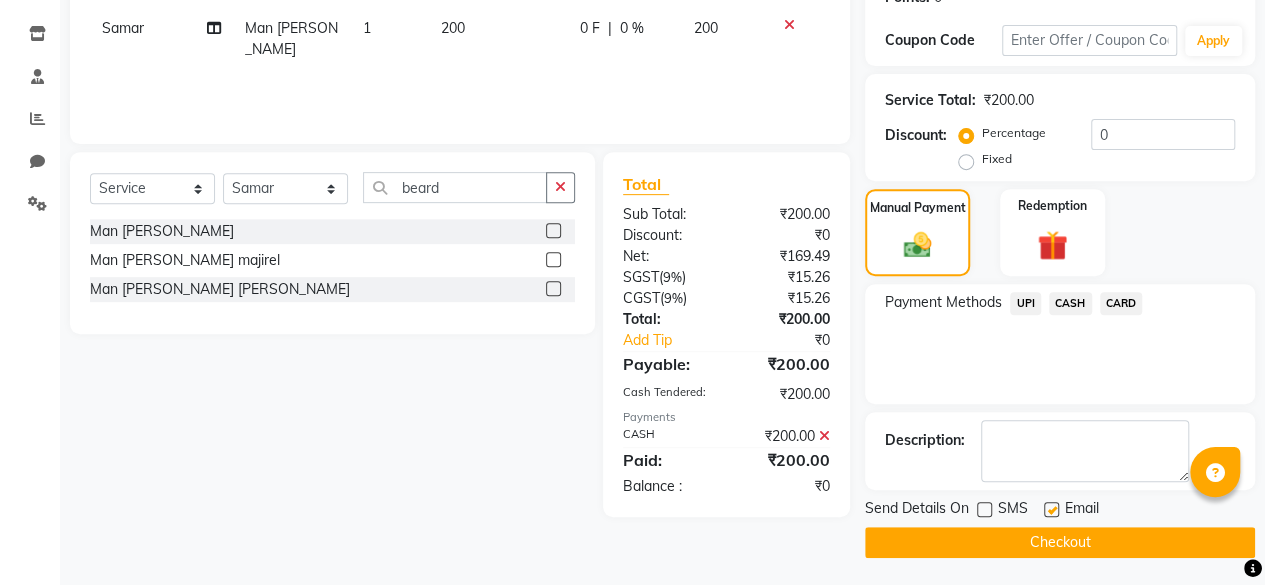 click on "Checkout" 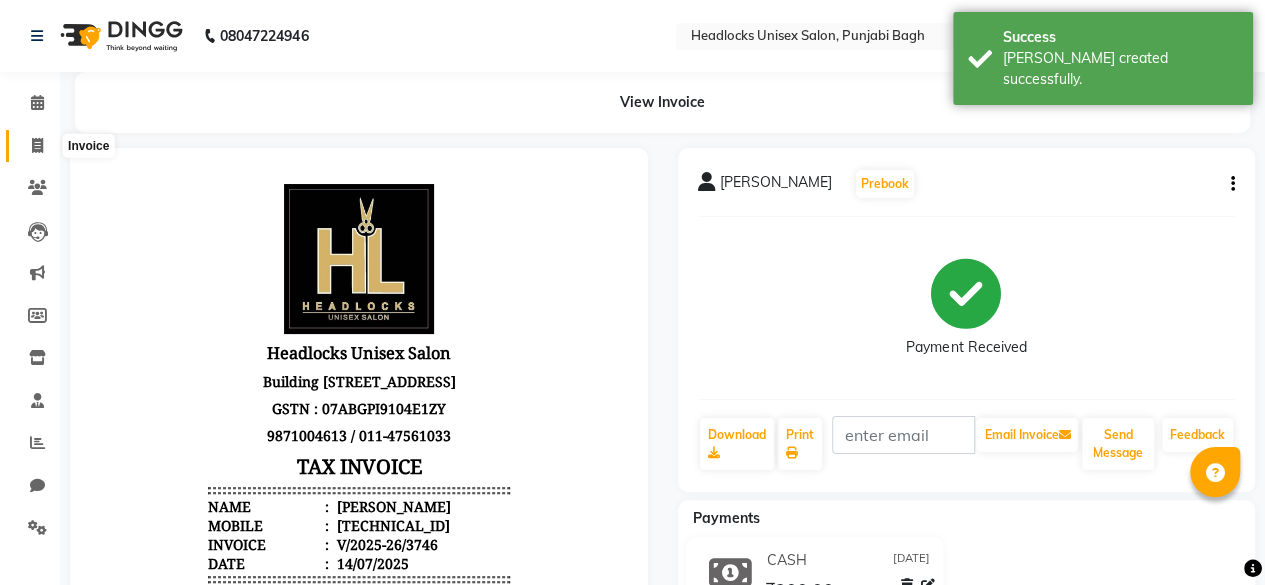 scroll, scrollTop: 0, scrollLeft: 0, axis: both 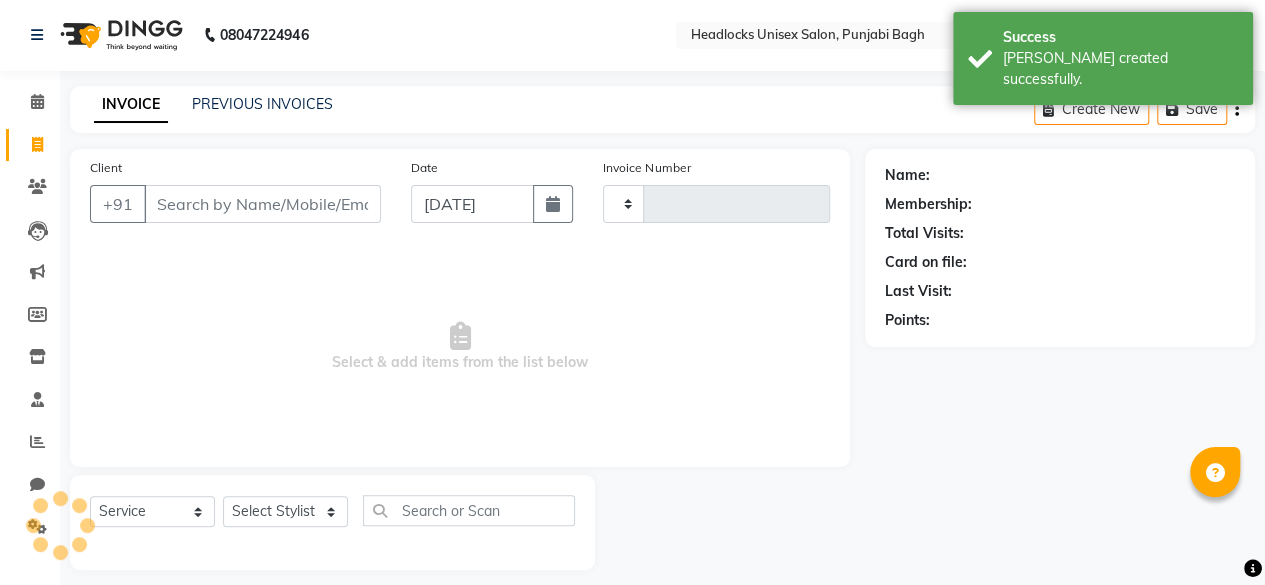 type on "3747" 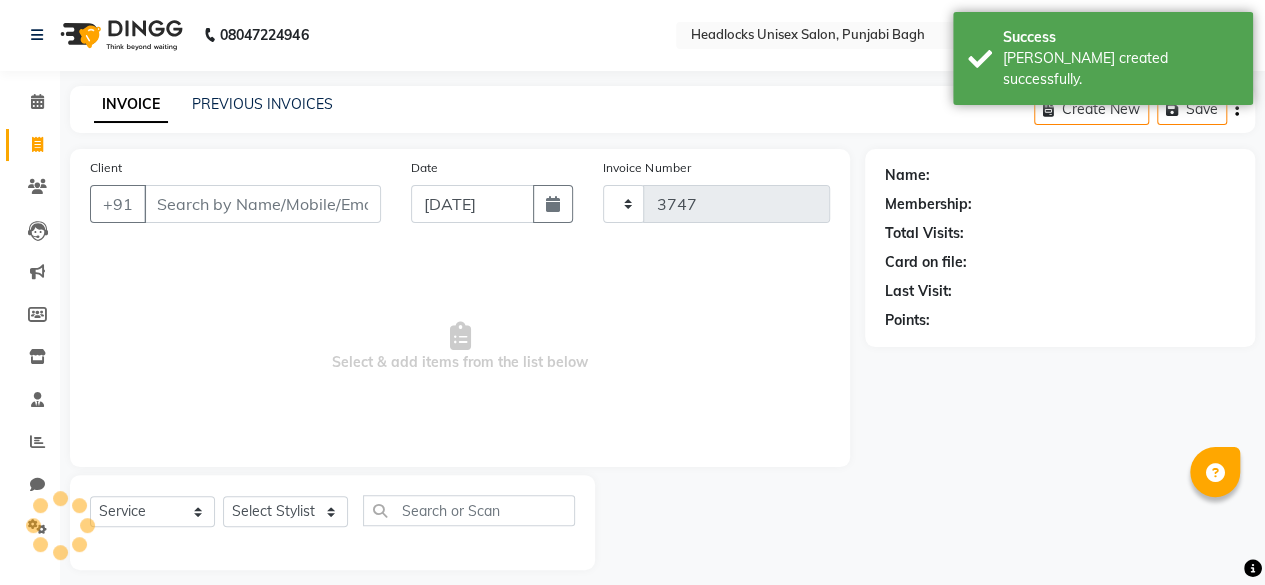 scroll, scrollTop: 15, scrollLeft: 0, axis: vertical 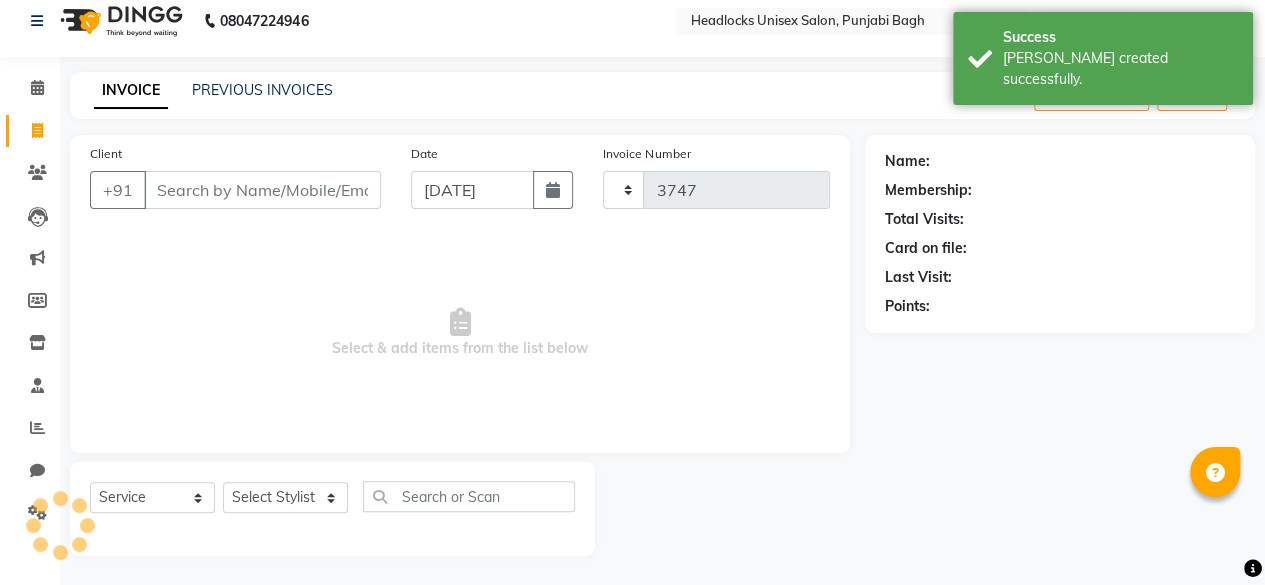 select on "7719" 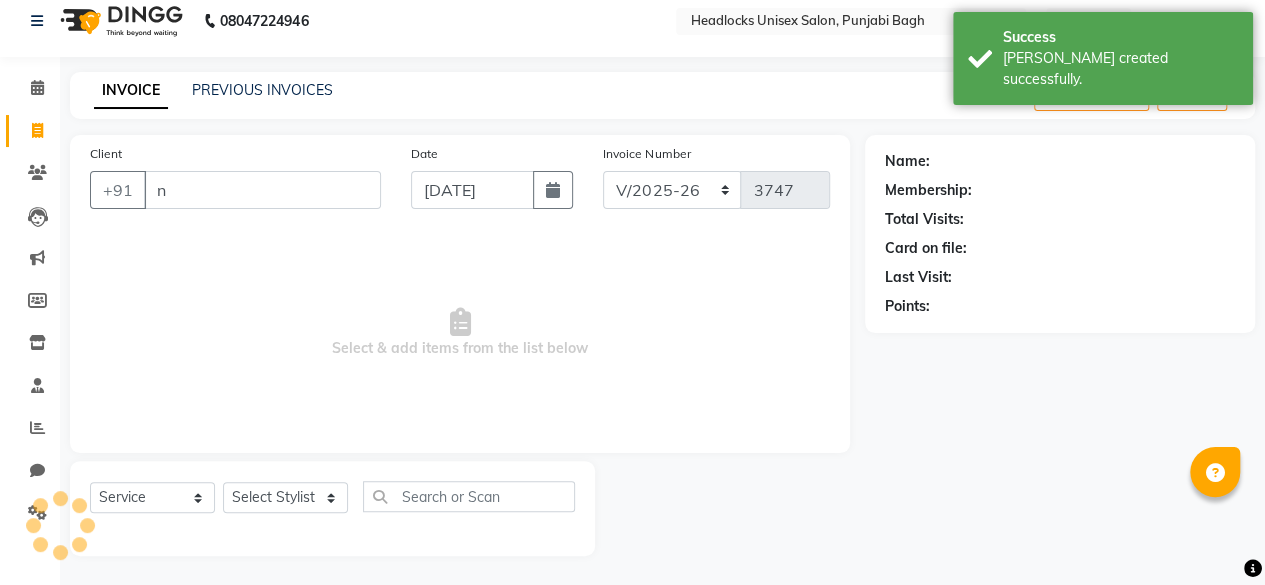 click on "n" at bounding box center (262, 190) 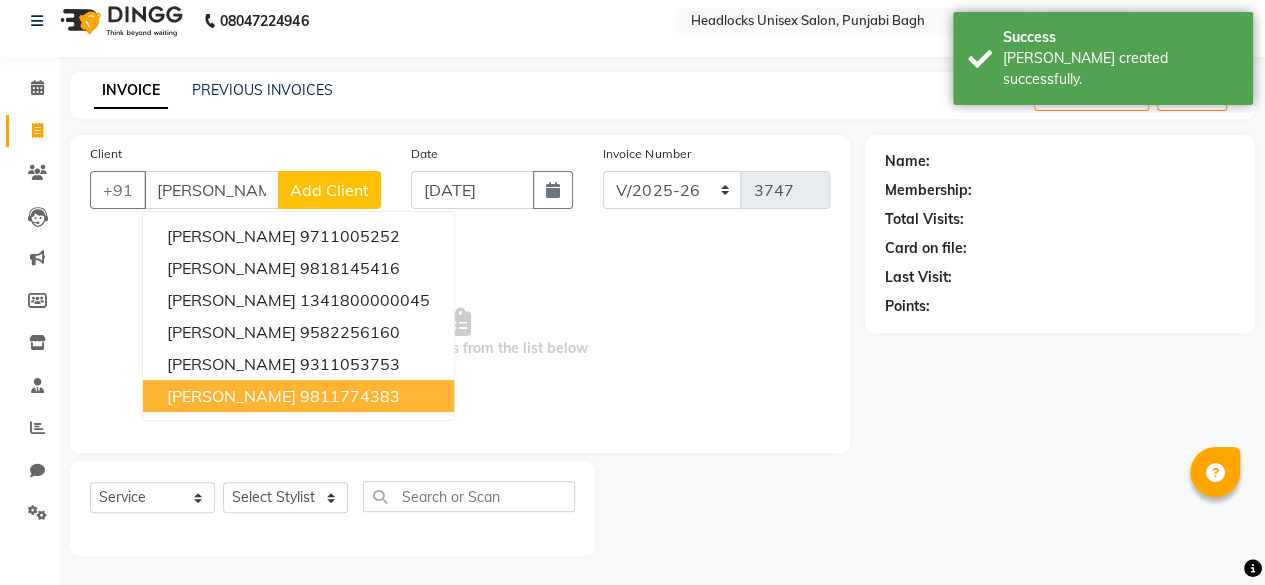 click on "[PERSON_NAME]  9811774383" at bounding box center (298, 396) 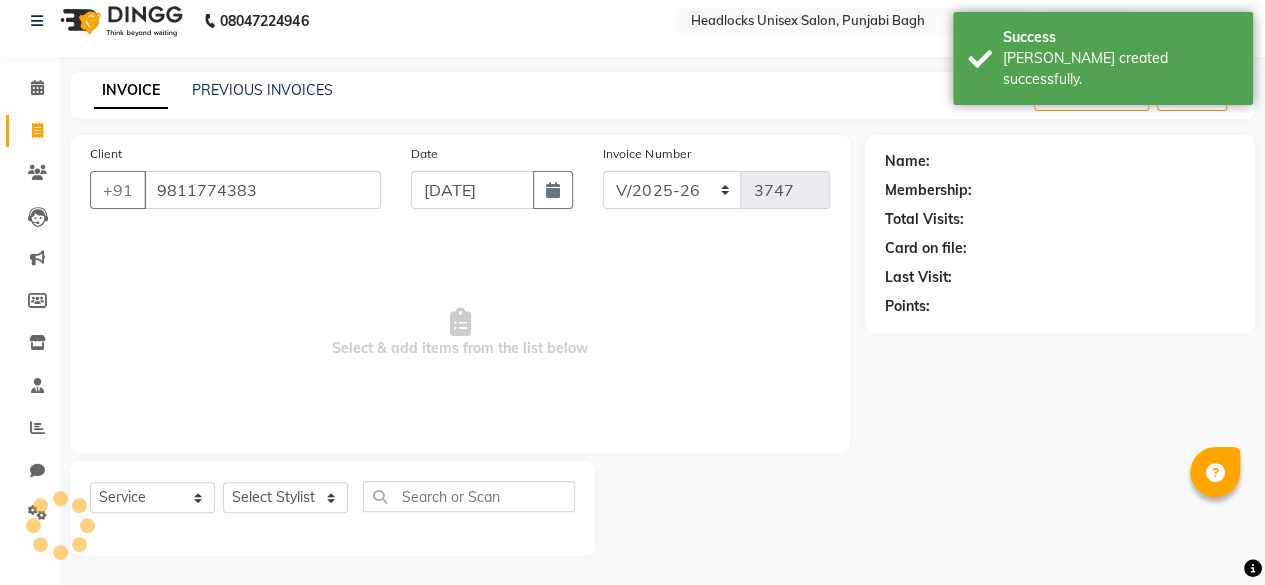 type on "9811774383" 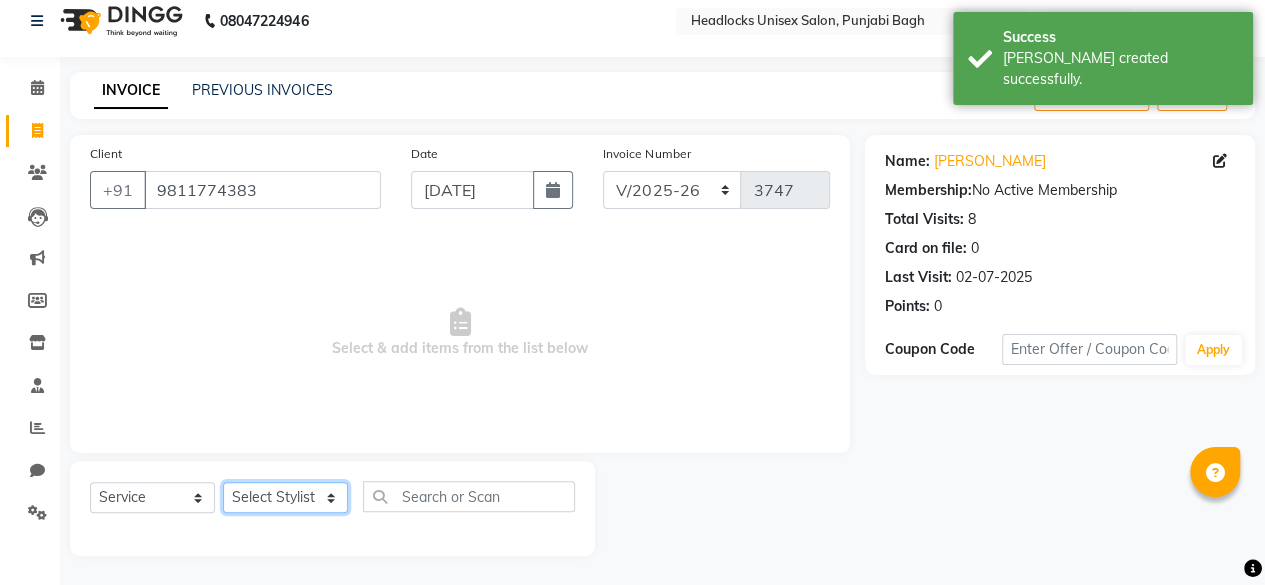 click on "Select Stylist ⁠Agnies ⁠[PERSON_NAME] [PERSON_NAME] [PERSON_NAME] kunal [PERSON_NAME] mercy ⁠Minto ⁠[PERSON_NAME]  [PERSON_NAME] priyanka [PERSON_NAME] ⁠[PERSON_NAME] ⁠[PERSON_NAME] [PERSON_NAME] [PERSON_NAME]  Sunny ⁠[PERSON_NAME] ⁠[PERSON_NAME]" 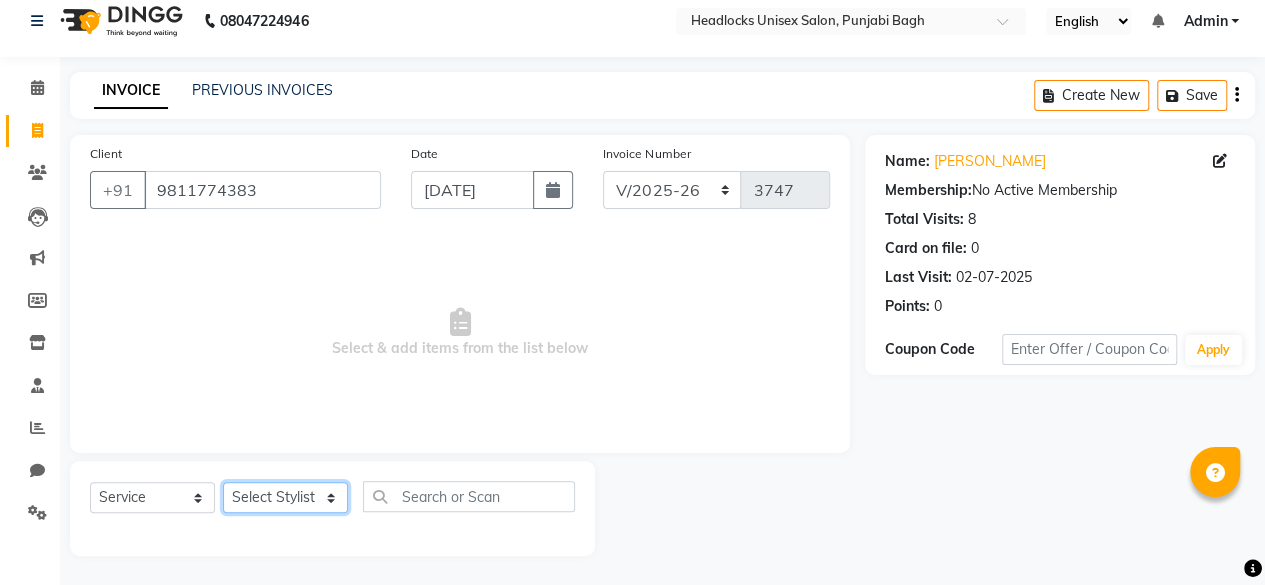 click on "Select Stylist ⁠Agnies ⁠[PERSON_NAME] [PERSON_NAME] [PERSON_NAME] kunal [PERSON_NAME] mercy ⁠Minto ⁠[PERSON_NAME]  [PERSON_NAME] priyanka [PERSON_NAME] ⁠[PERSON_NAME] ⁠[PERSON_NAME] [PERSON_NAME] [PERSON_NAME]  Sunny ⁠[PERSON_NAME] ⁠[PERSON_NAME]" 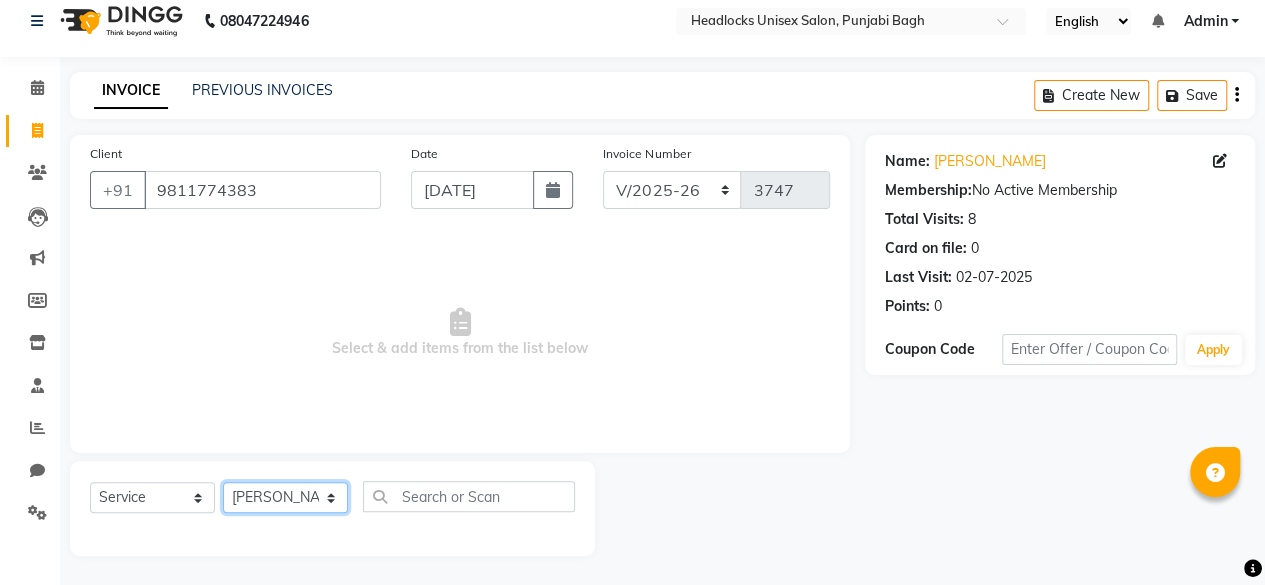 click on "Select Stylist ⁠Agnies ⁠[PERSON_NAME] [PERSON_NAME] [PERSON_NAME] kunal [PERSON_NAME] mercy ⁠Minto ⁠[PERSON_NAME]  [PERSON_NAME] priyanka [PERSON_NAME] ⁠[PERSON_NAME] ⁠[PERSON_NAME] [PERSON_NAME] [PERSON_NAME]  Sunny ⁠[PERSON_NAME] ⁠[PERSON_NAME]" 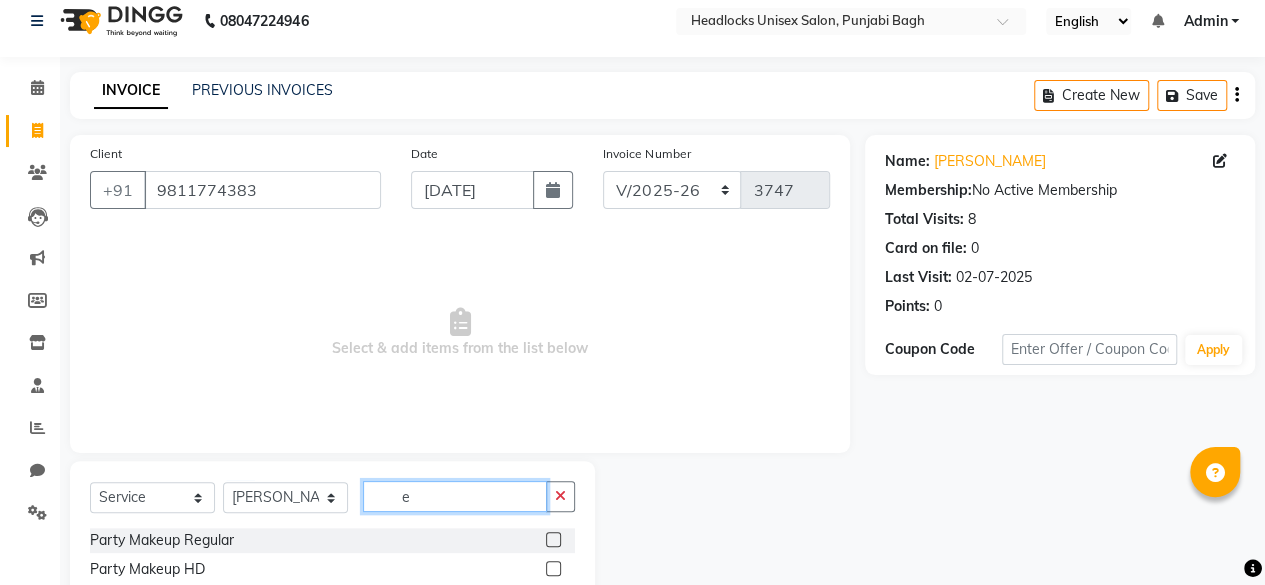 click on "e" 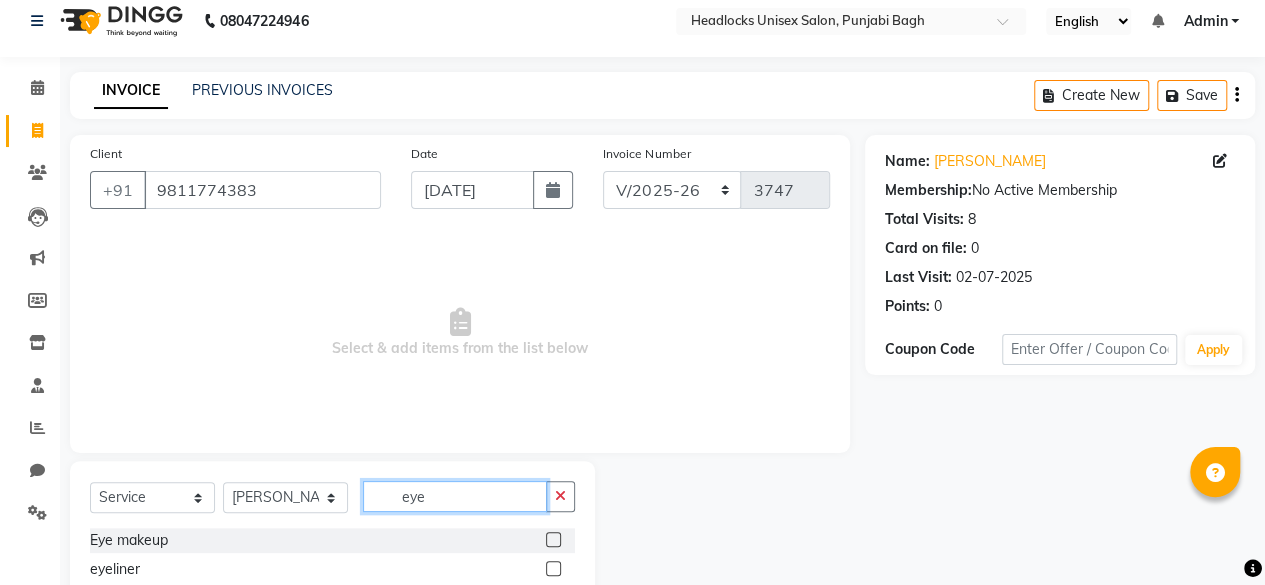 scroll, scrollTop: 160, scrollLeft: 0, axis: vertical 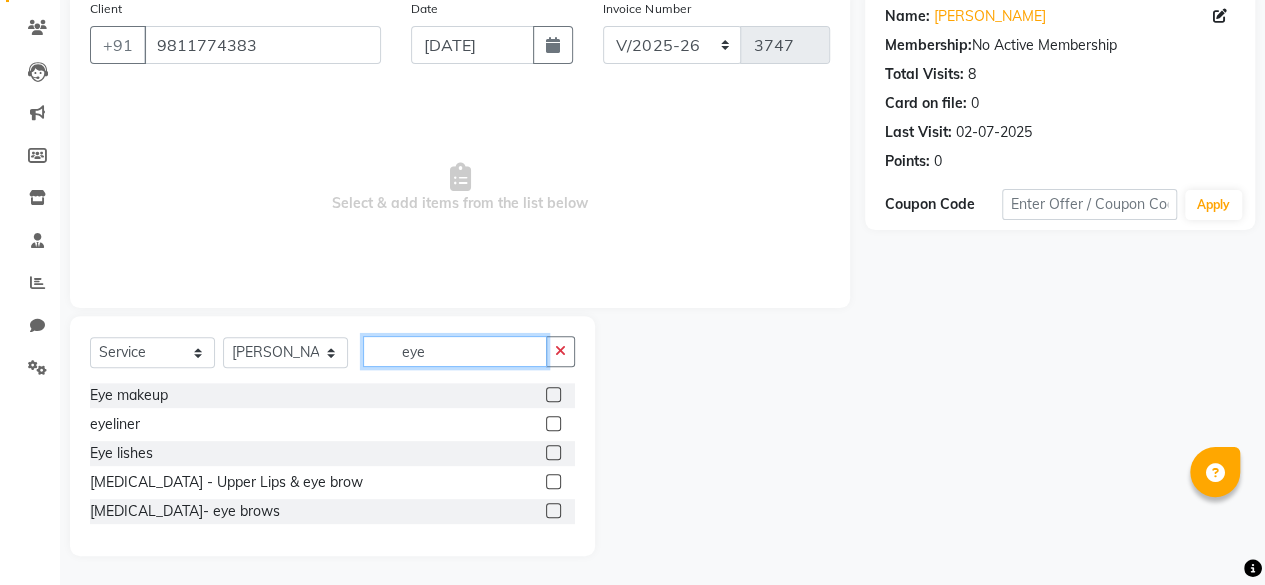 type on "eye" 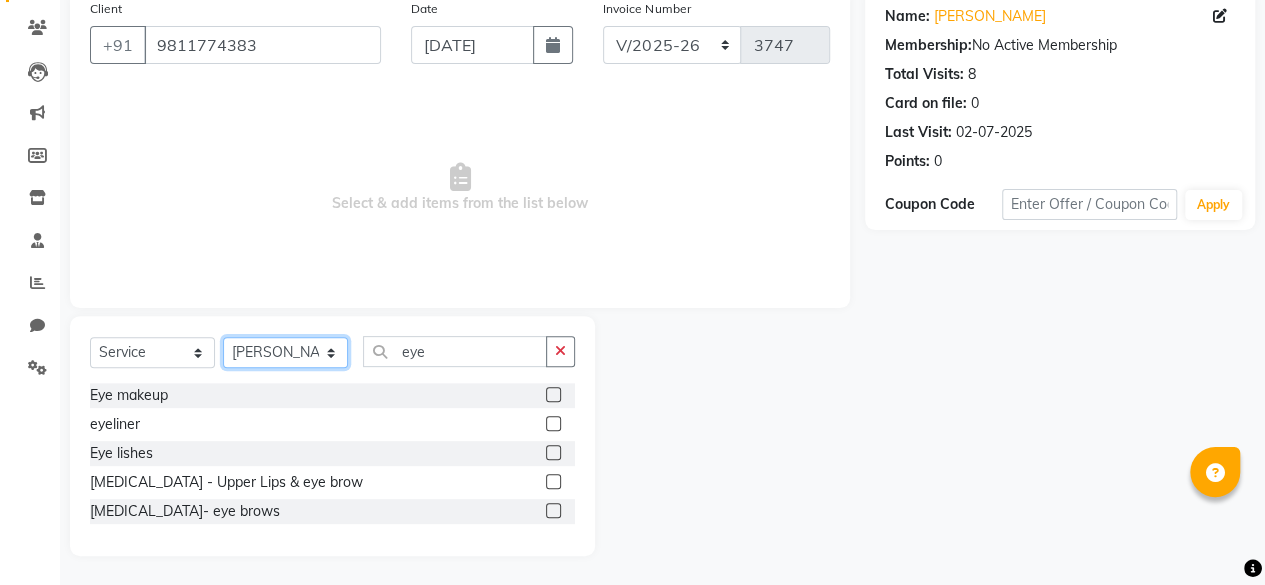 click on "Select Stylist ⁠Agnies ⁠[PERSON_NAME] [PERSON_NAME] [PERSON_NAME] kunal [PERSON_NAME] mercy ⁠Minto ⁠[PERSON_NAME]  [PERSON_NAME] priyanka [PERSON_NAME] ⁠[PERSON_NAME] ⁠[PERSON_NAME] [PERSON_NAME] [PERSON_NAME]  Sunny ⁠[PERSON_NAME] ⁠[PERSON_NAME]" 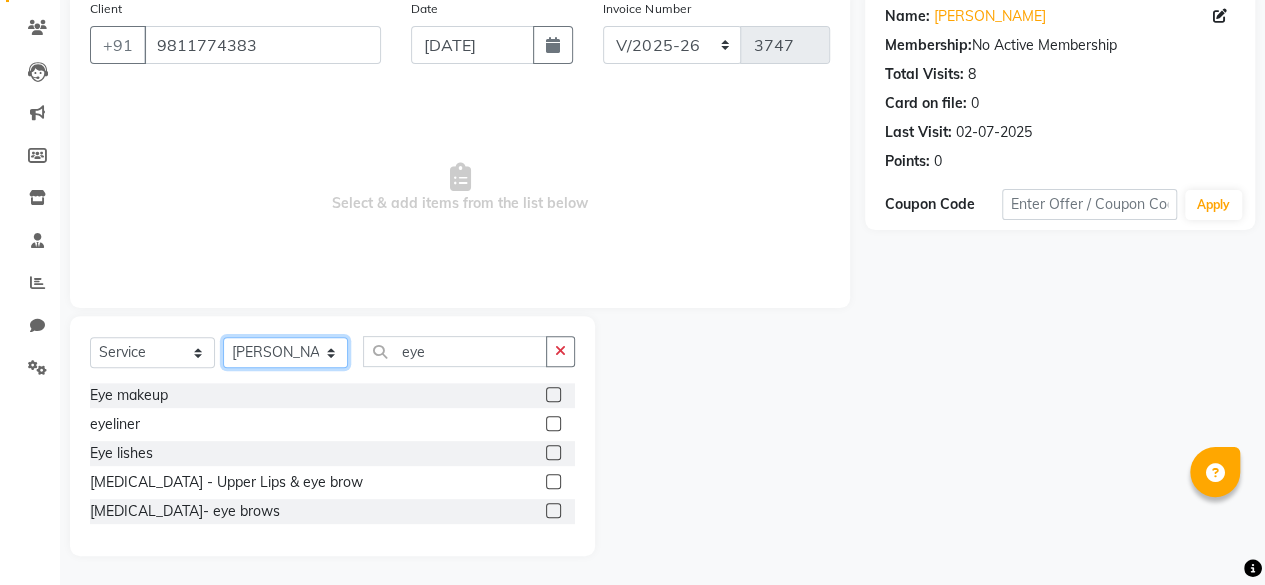 select on "69080" 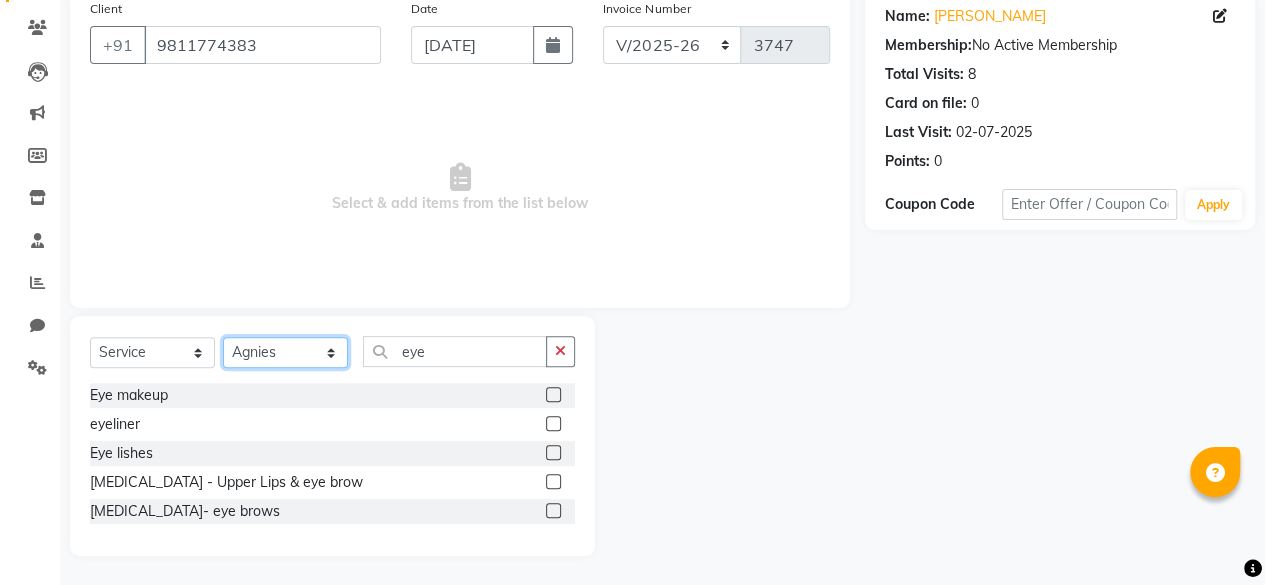 click on "Select Stylist ⁠Agnies ⁠[PERSON_NAME] [PERSON_NAME] [PERSON_NAME] kunal [PERSON_NAME] mercy ⁠Minto ⁠[PERSON_NAME]  [PERSON_NAME] priyanka [PERSON_NAME] ⁠[PERSON_NAME] ⁠[PERSON_NAME] [PERSON_NAME] [PERSON_NAME]  Sunny ⁠[PERSON_NAME] ⁠[PERSON_NAME]" 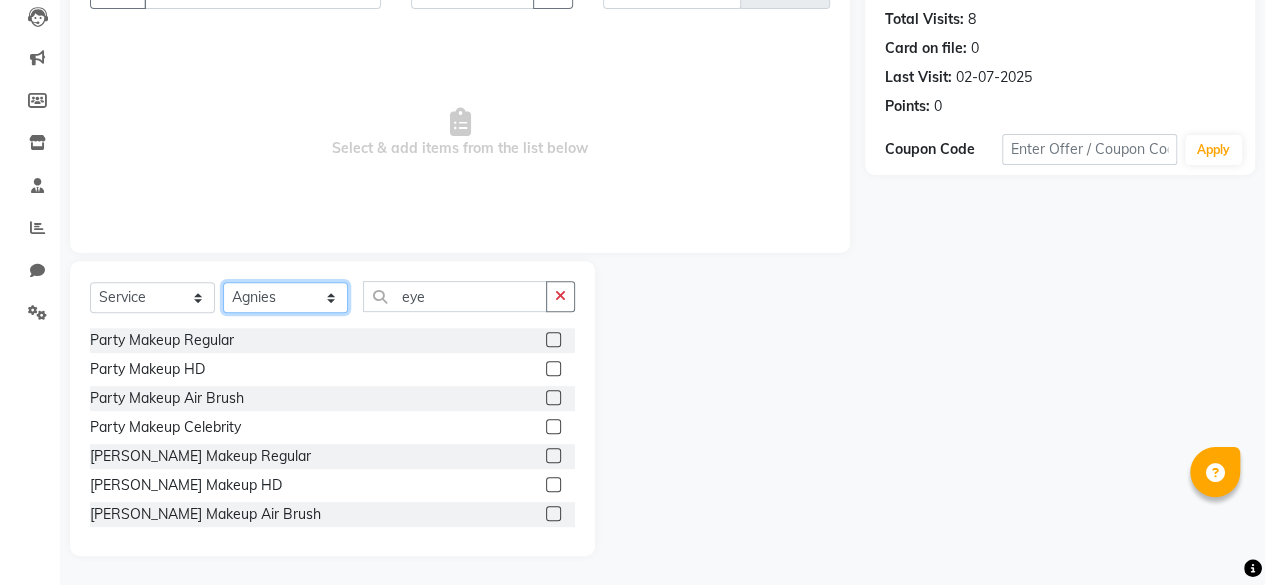 scroll, scrollTop: 0, scrollLeft: 0, axis: both 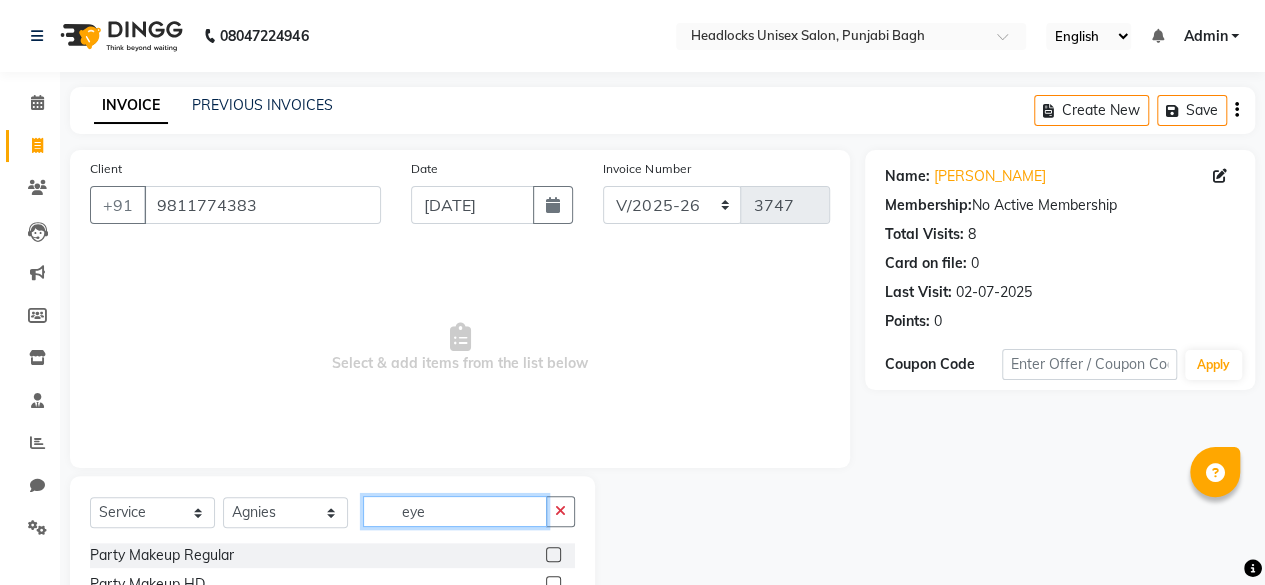 click on "eye" 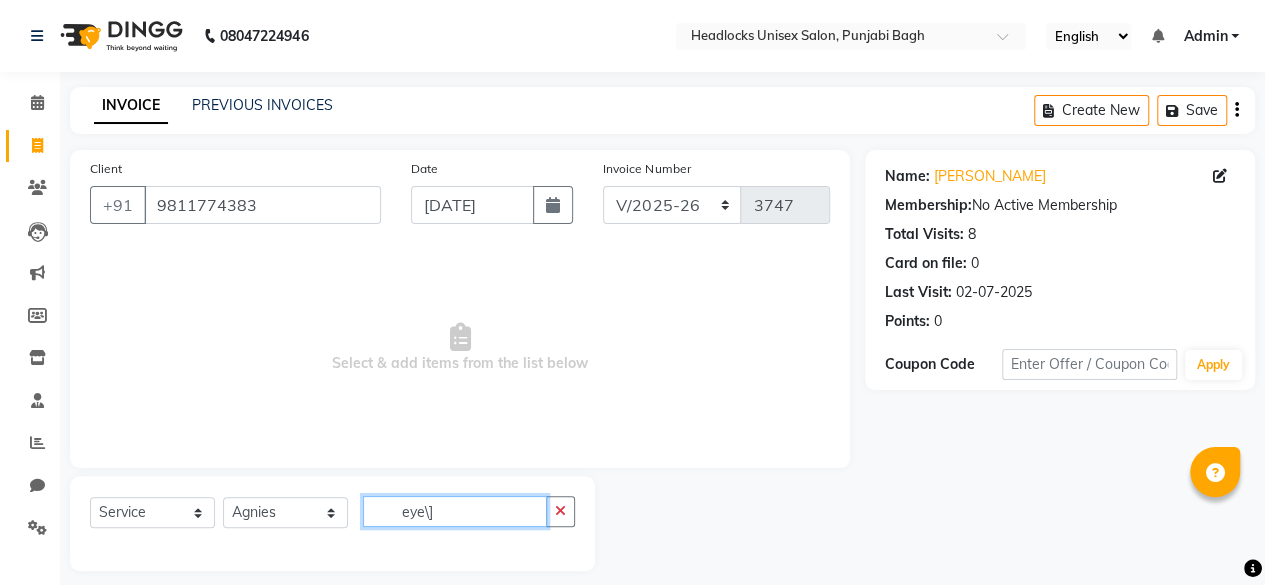scroll, scrollTop: 15, scrollLeft: 0, axis: vertical 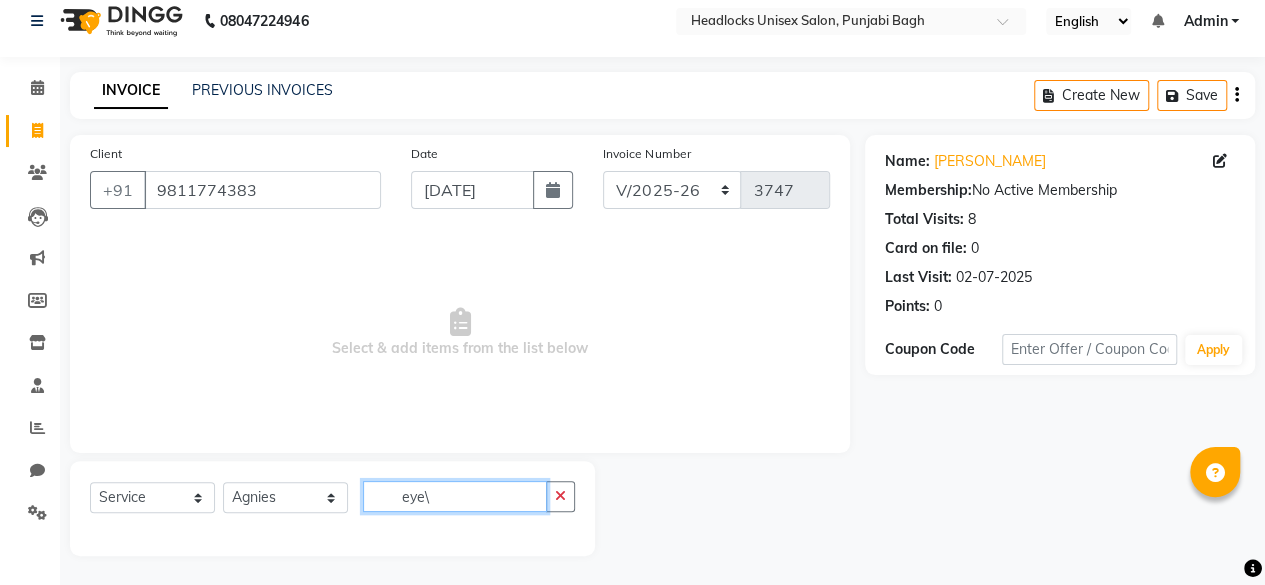 type on "eye" 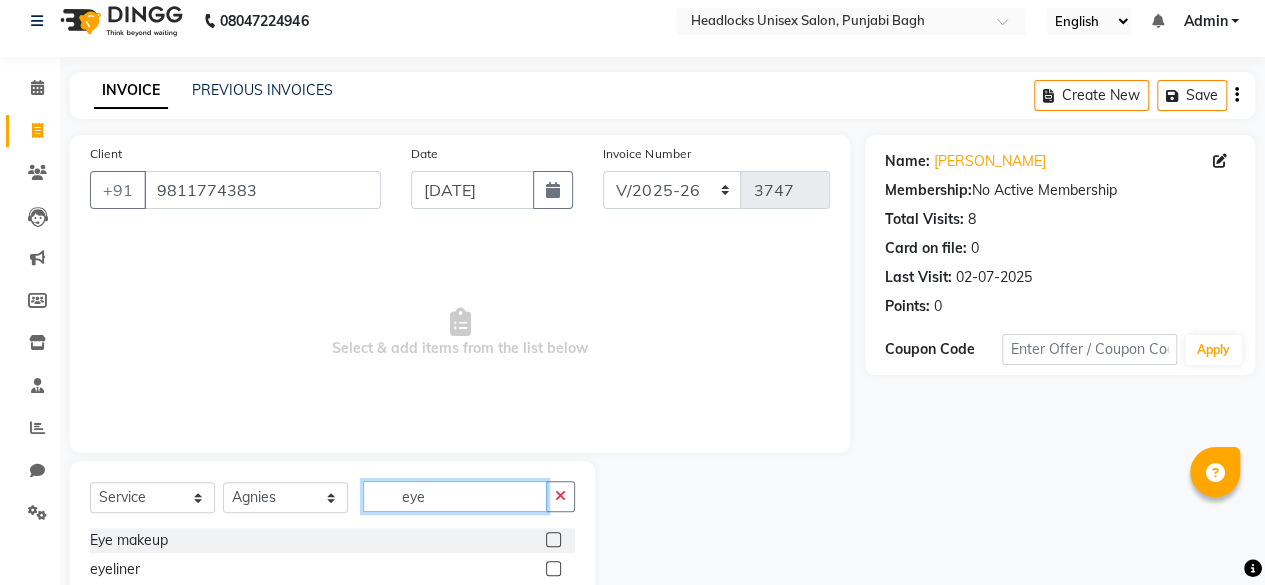 scroll, scrollTop: 160, scrollLeft: 0, axis: vertical 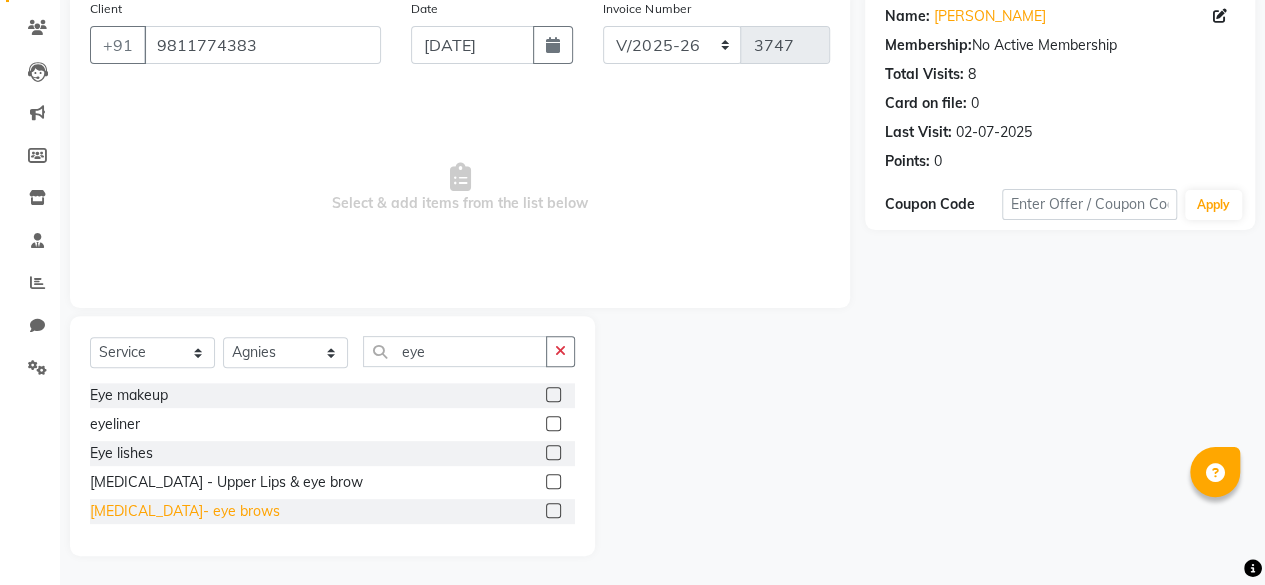 click on "[MEDICAL_DATA]- eye brows" 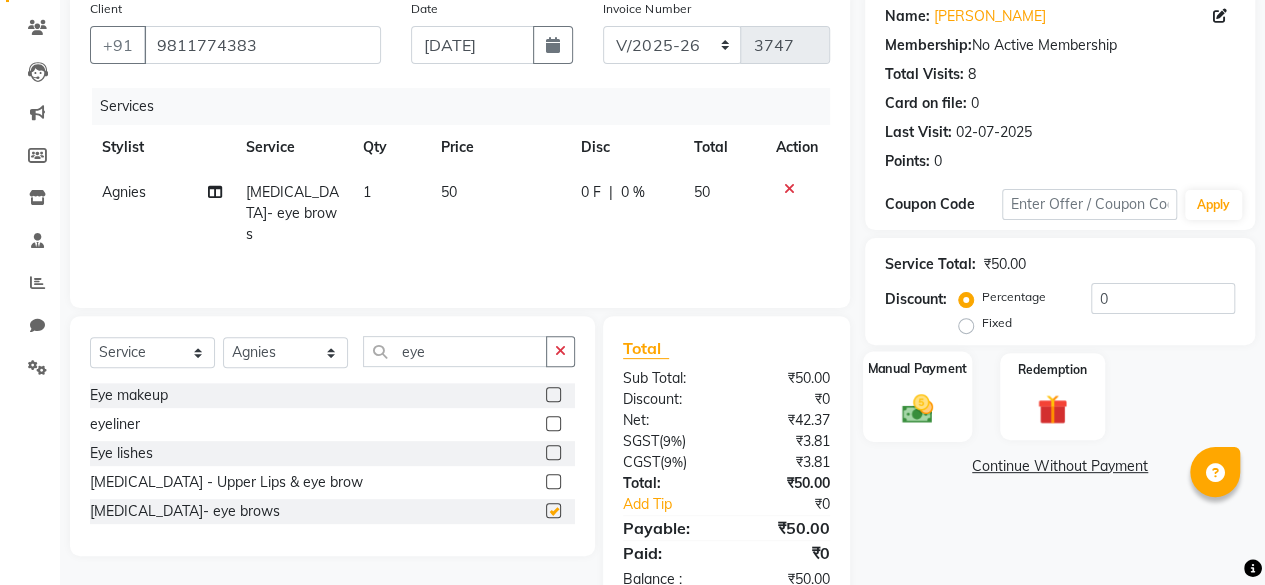 checkbox on "false" 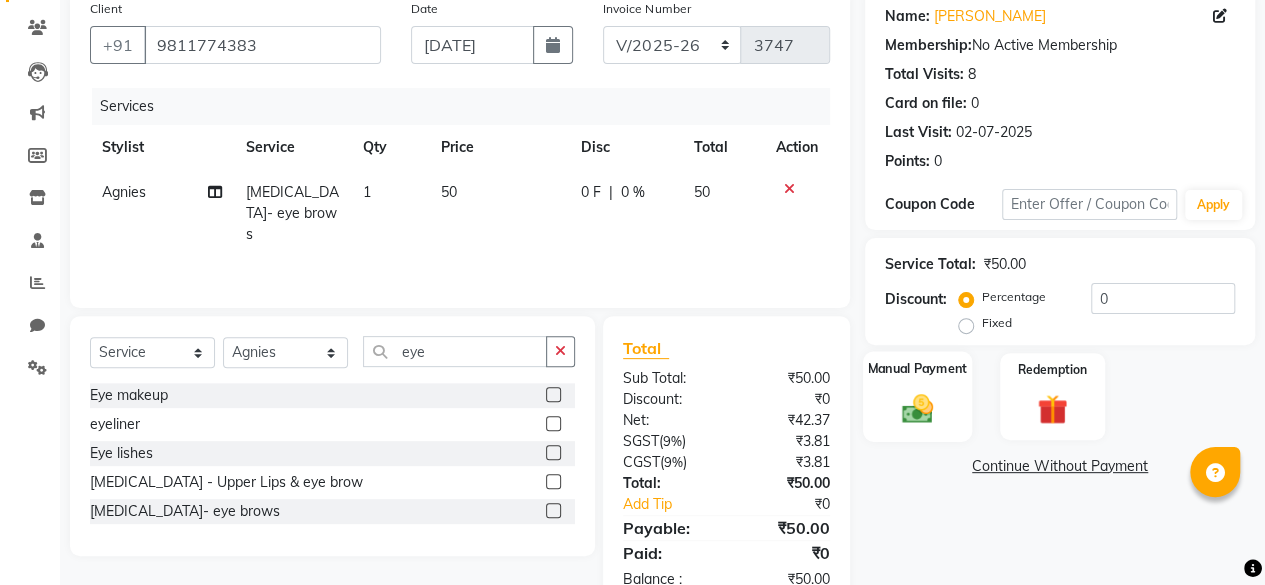 click 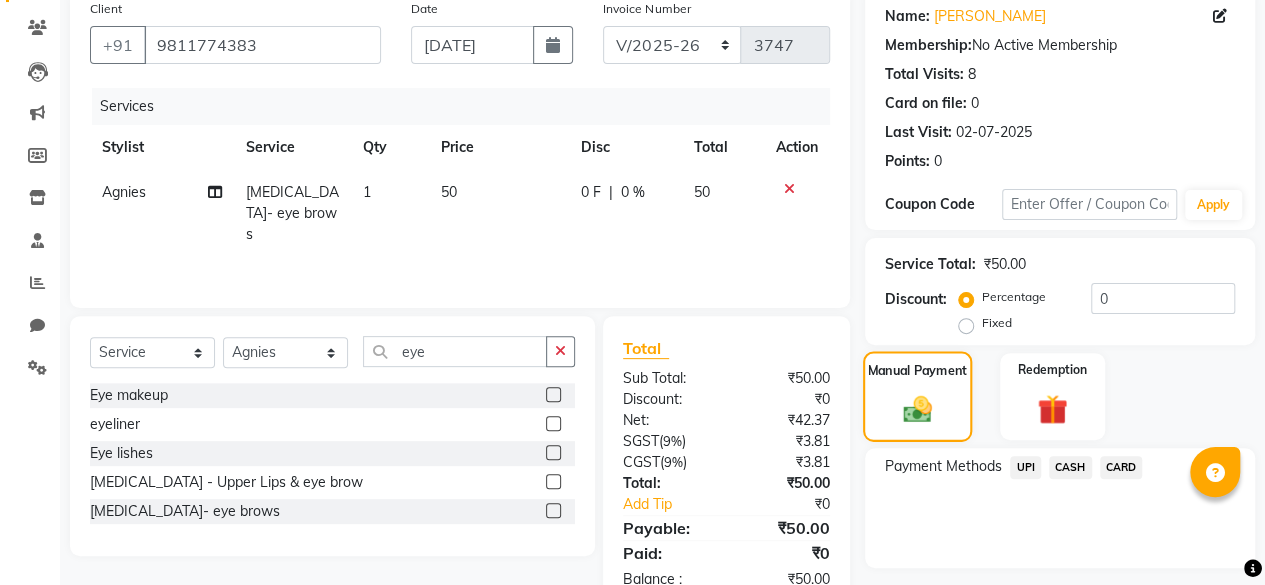 scroll, scrollTop: 213, scrollLeft: 0, axis: vertical 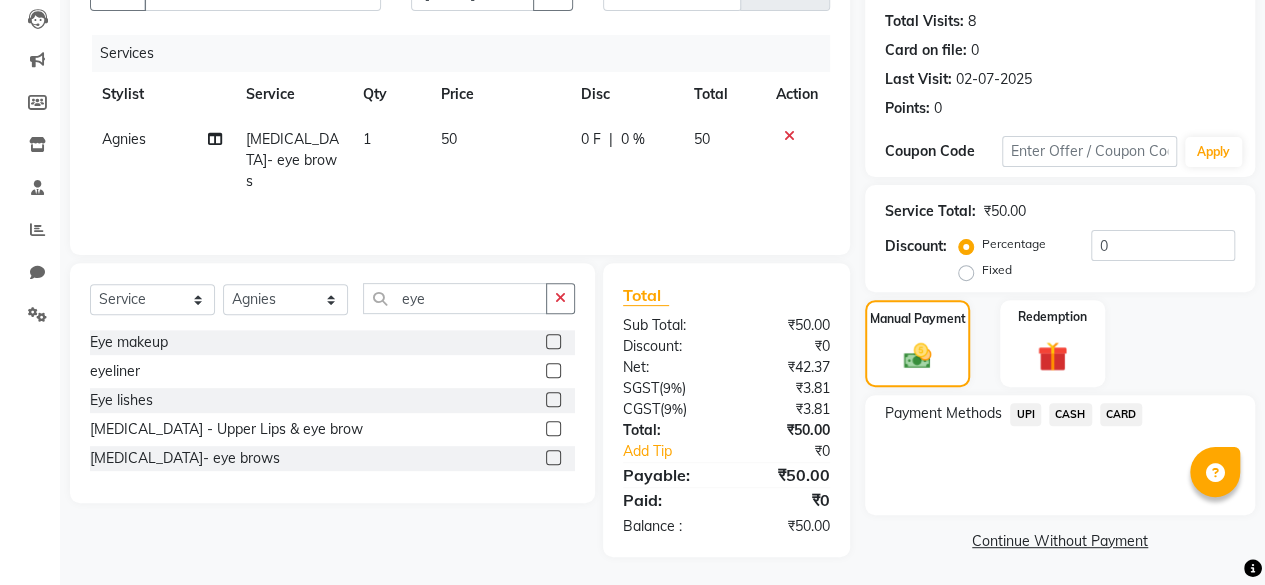 click on "CASH" 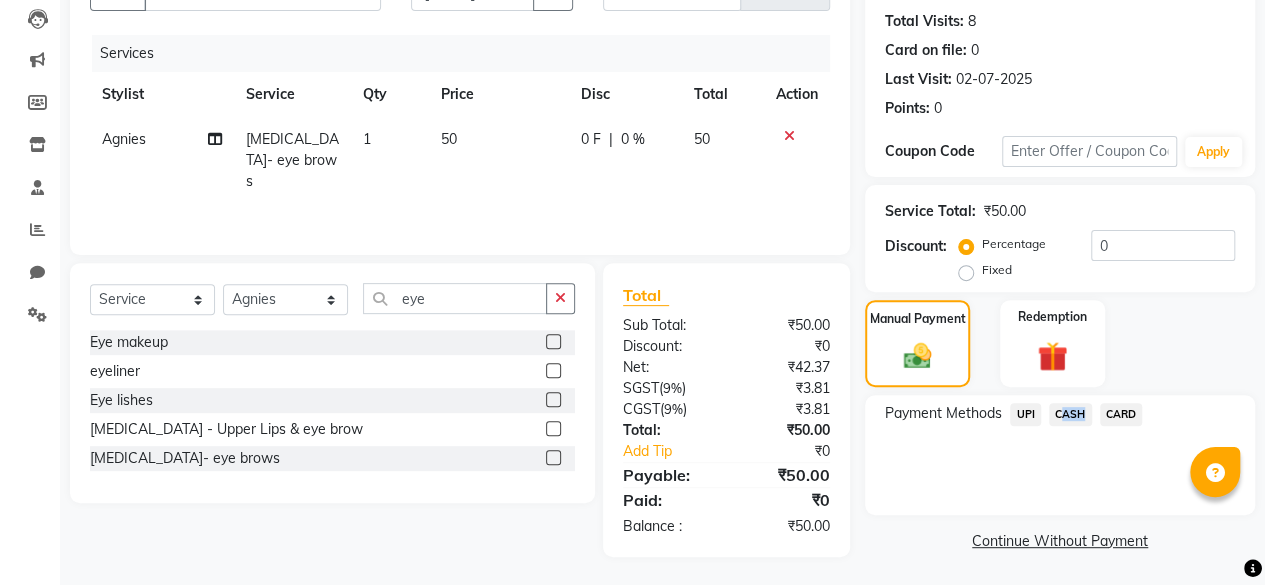 click on "CASH" 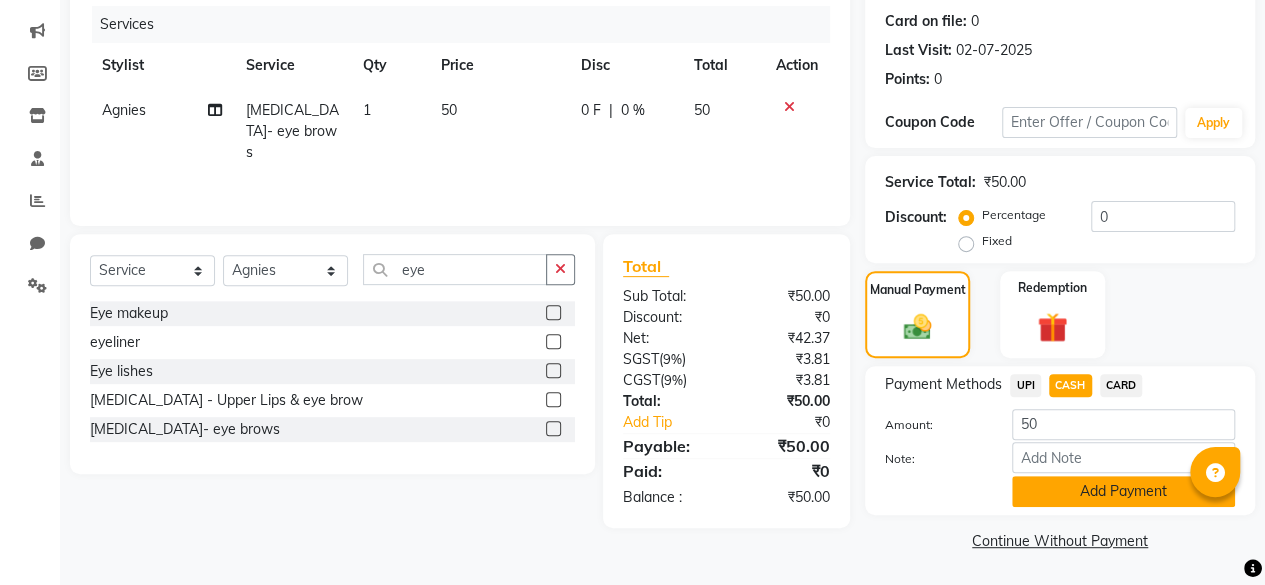 click on "Add Payment" 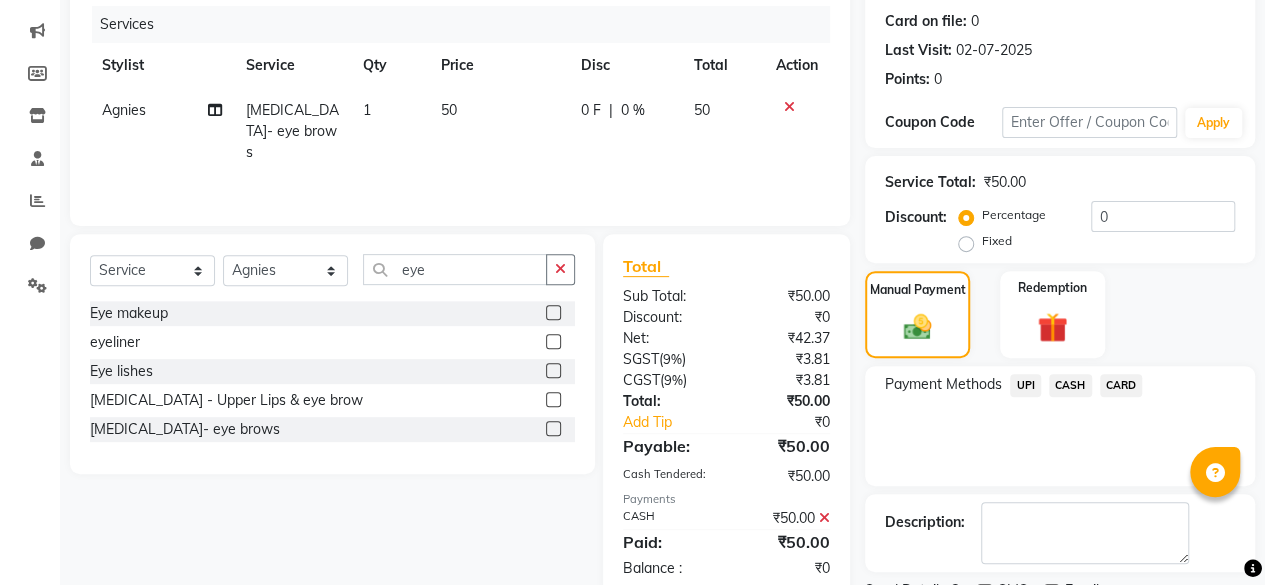 scroll, scrollTop: 324, scrollLeft: 0, axis: vertical 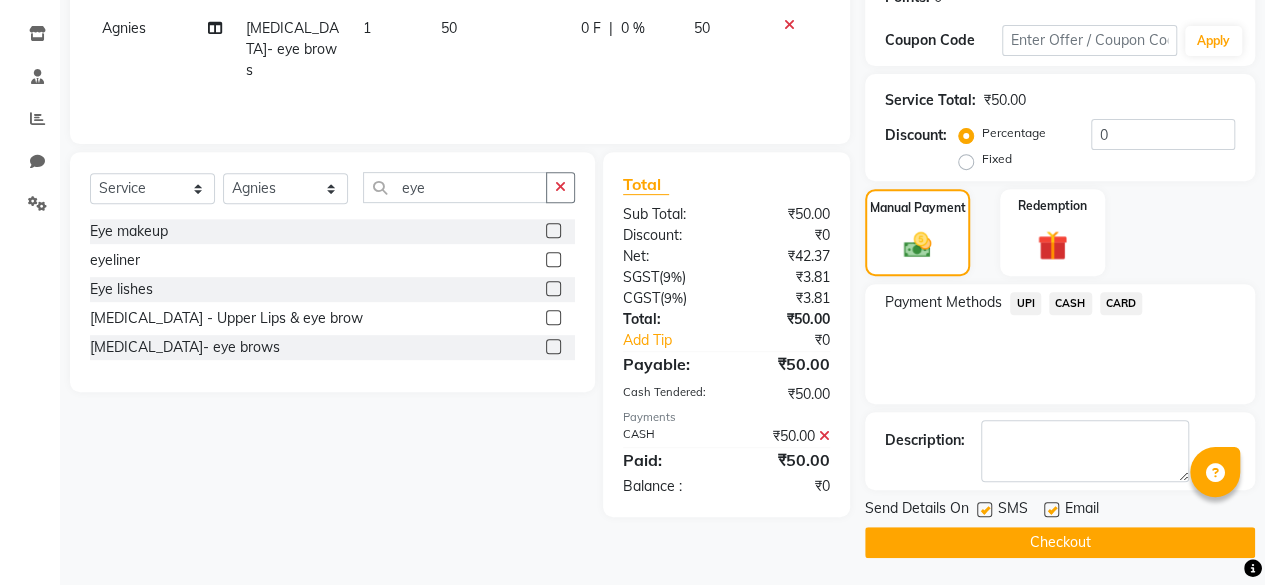 click 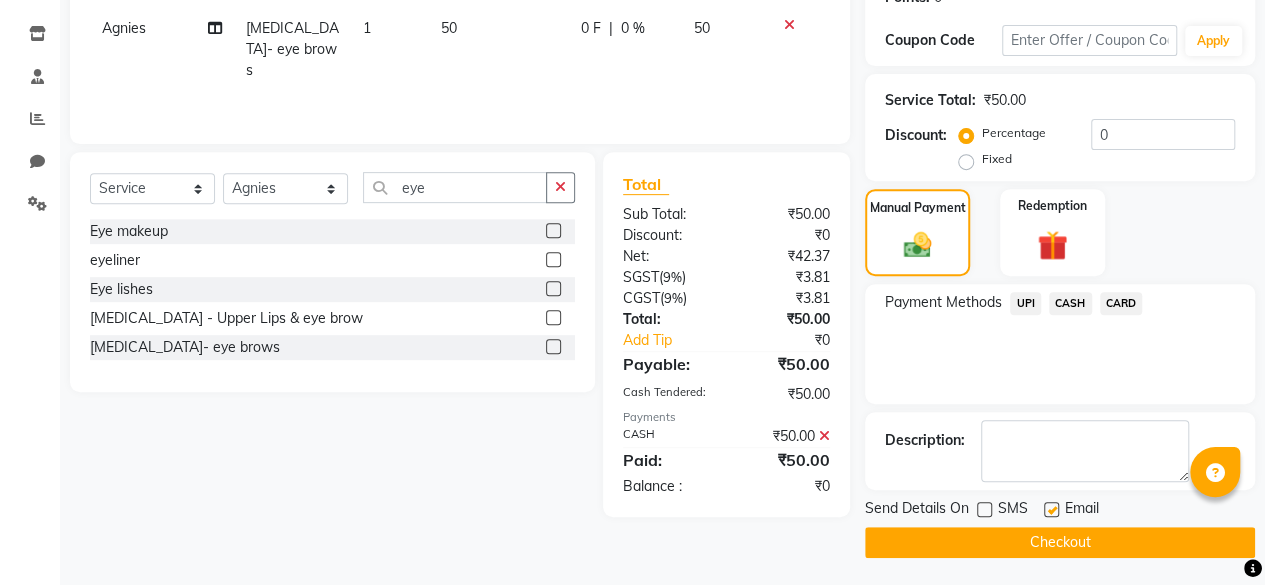 click on "Checkout" 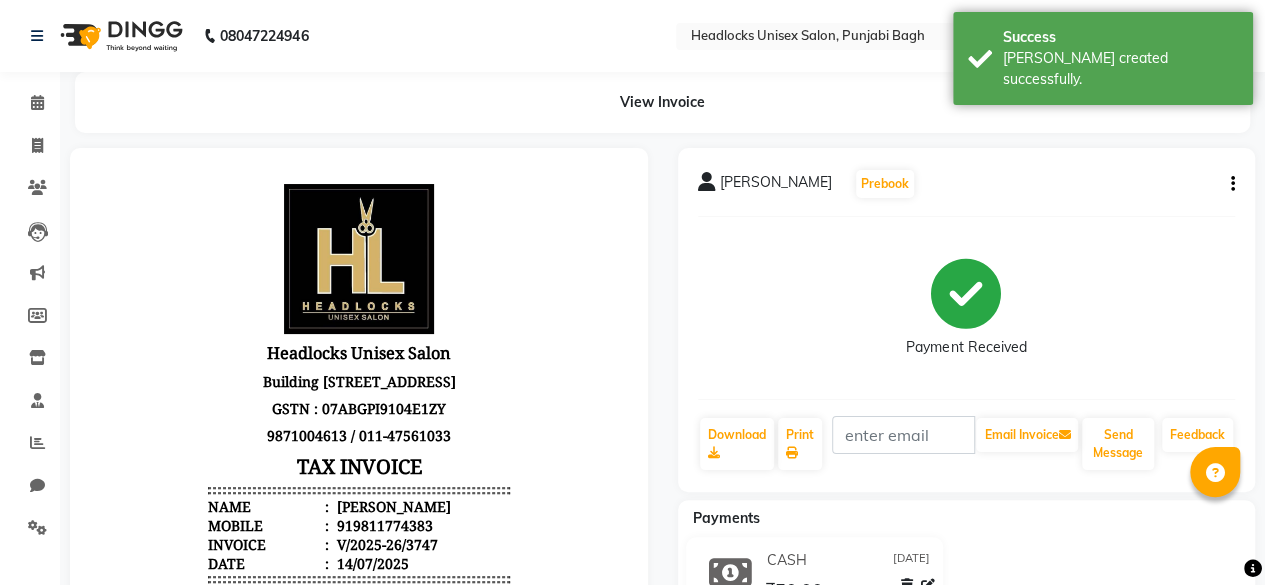 scroll, scrollTop: 0, scrollLeft: 0, axis: both 